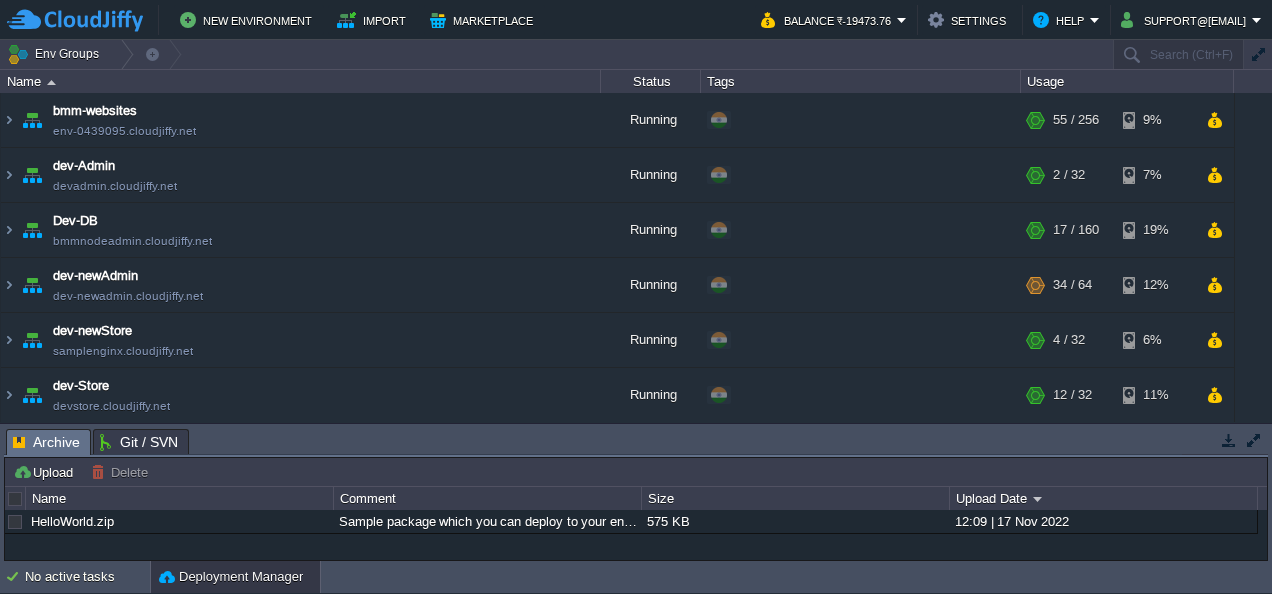 scroll, scrollTop: 0, scrollLeft: 0, axis: both 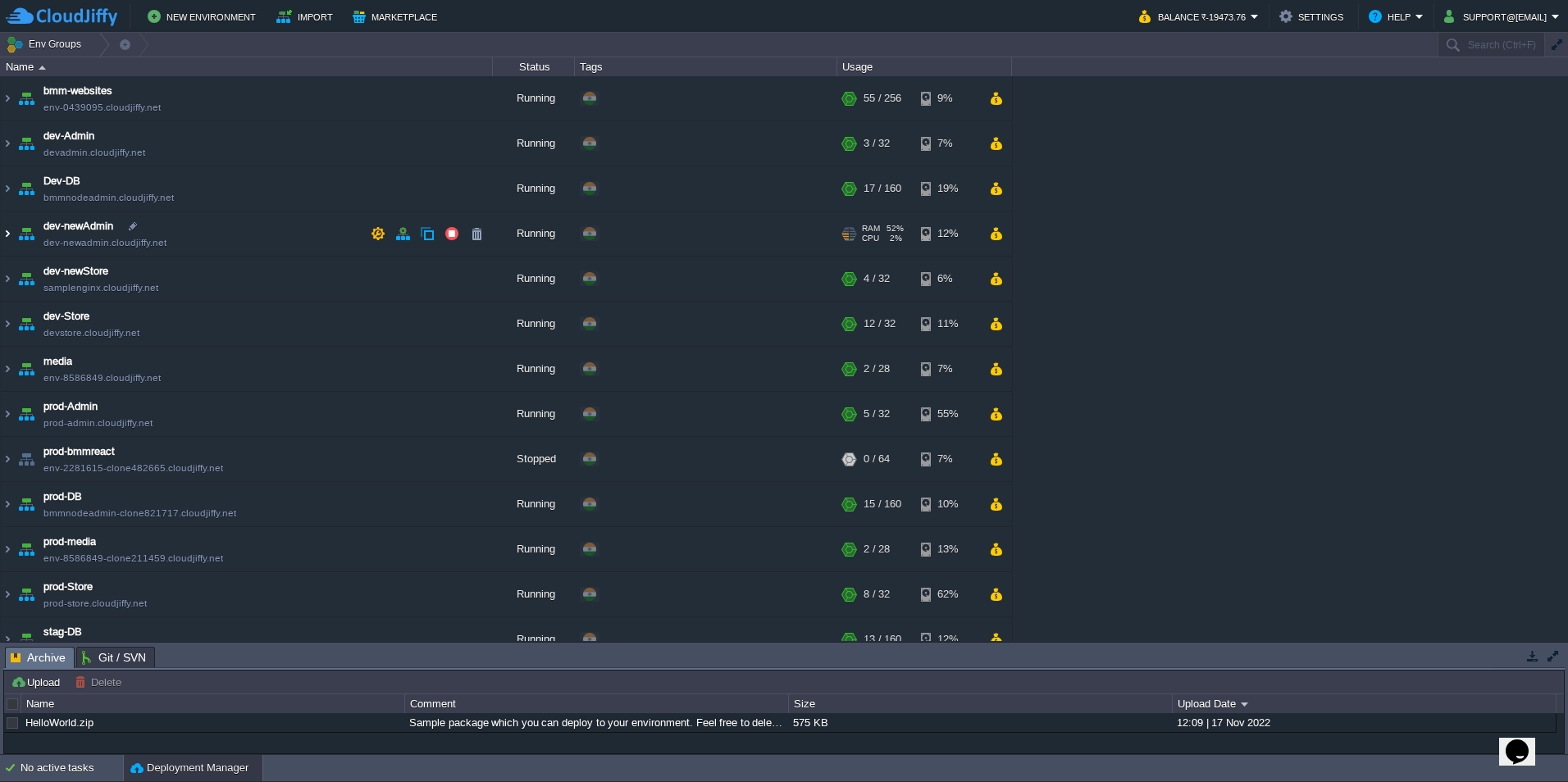click at bounding box center [7, 234] 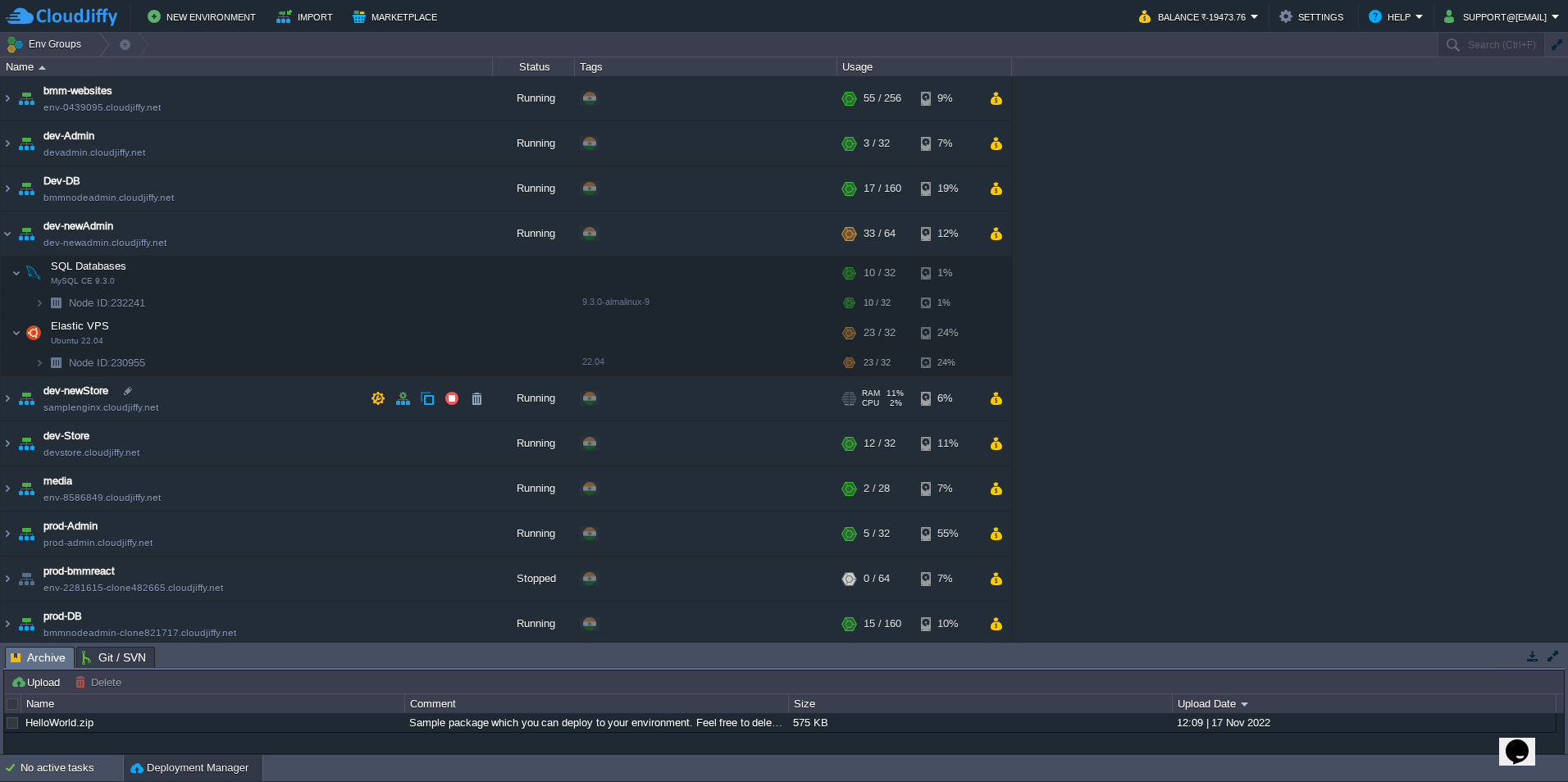 click at bounding box center [26, 398] 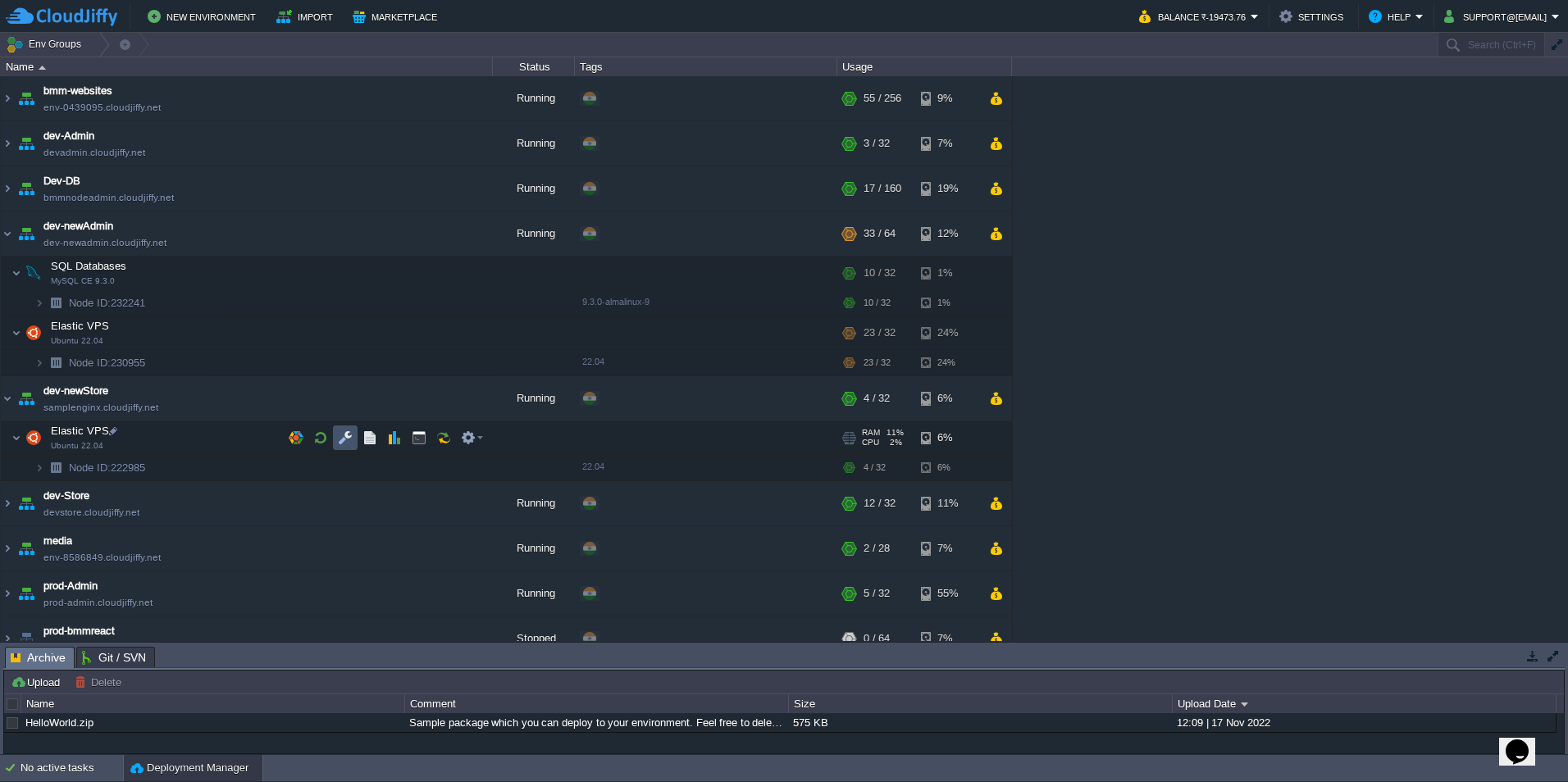 click at bounding box center (345, 438) 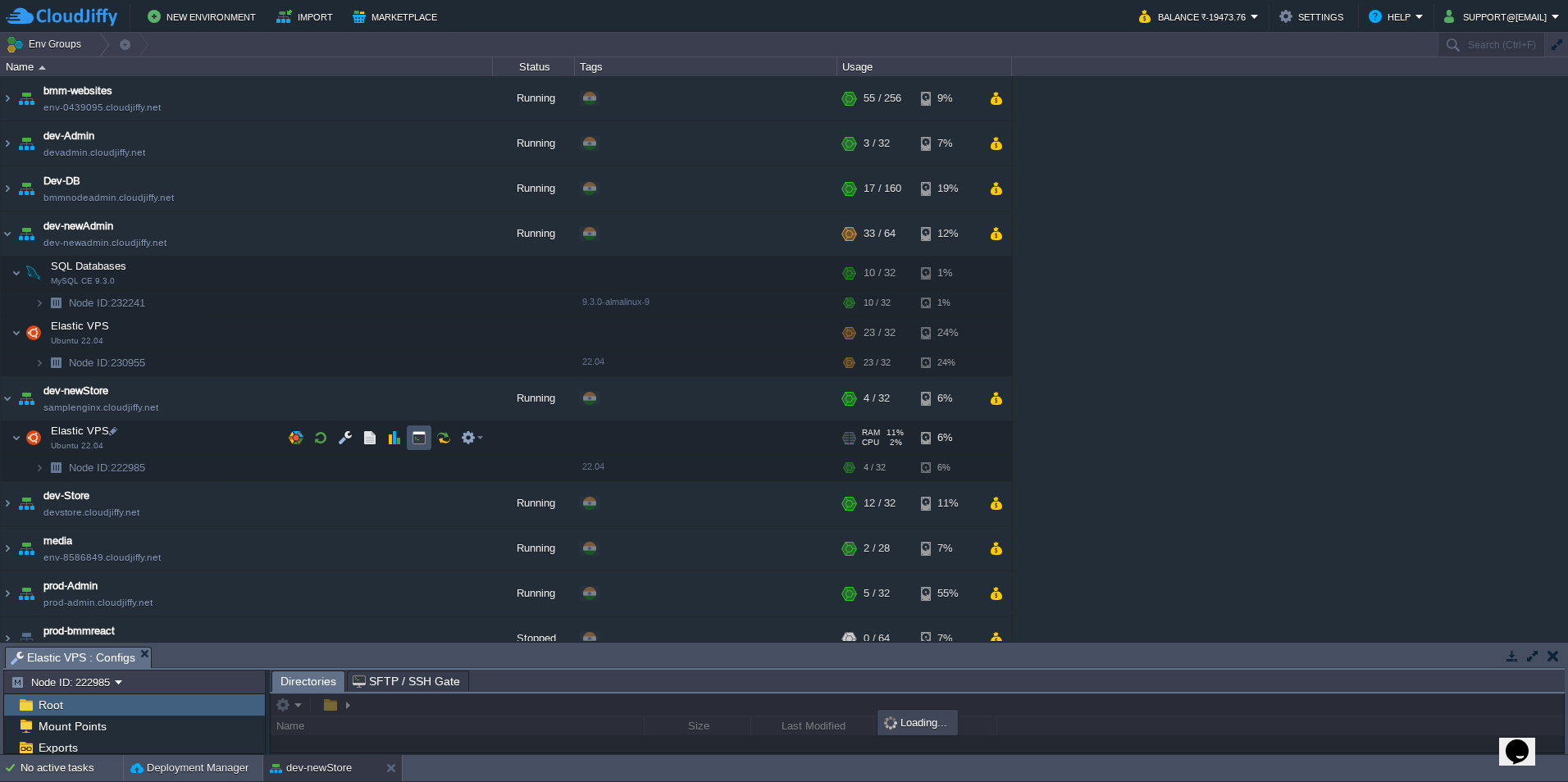 click at bounding box center [419, 438] 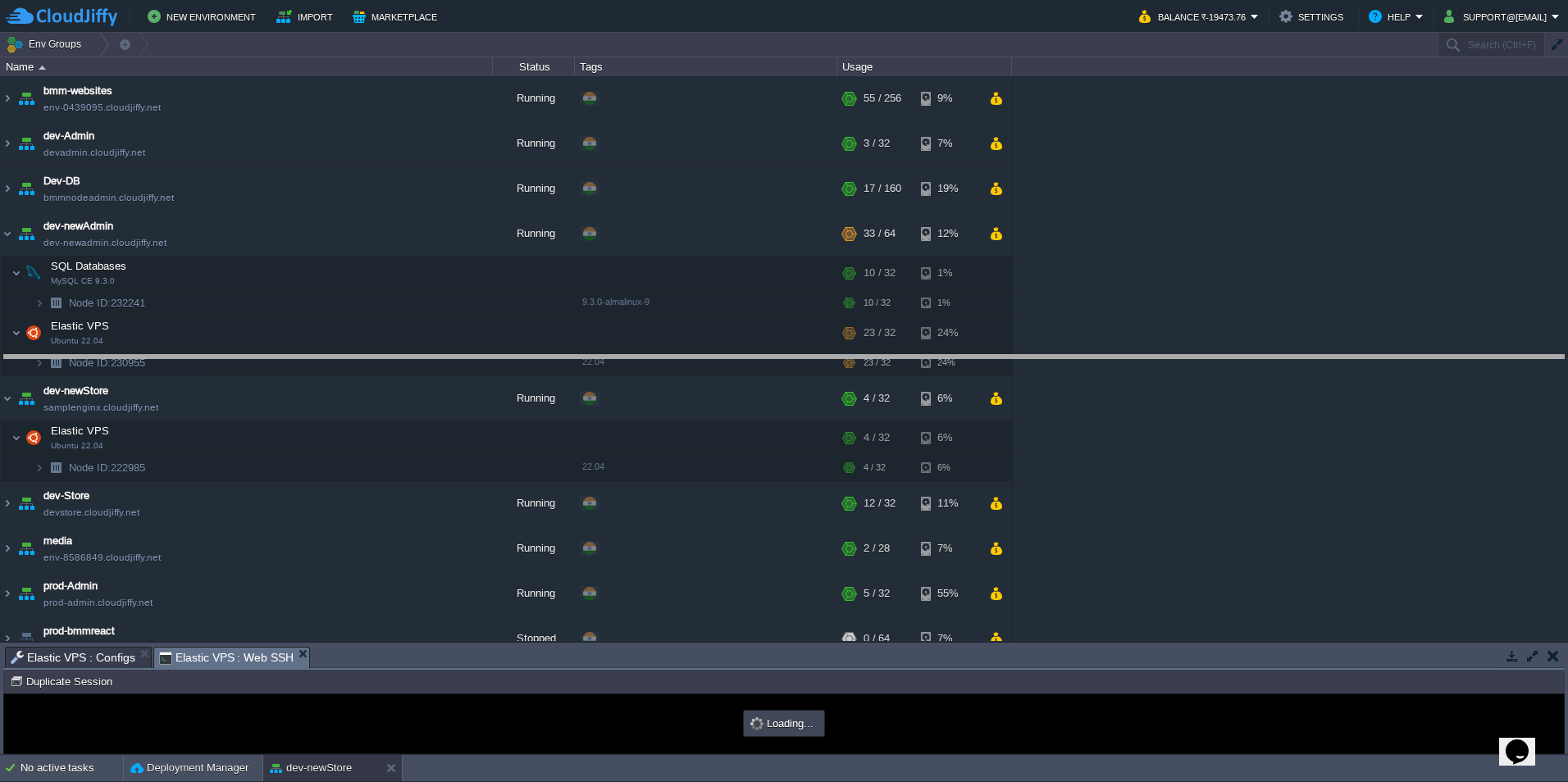 drag, startPoint x: 501, startPoint y: 660, endPoint x: 582, endPoint y: 79, distance: 586.6191 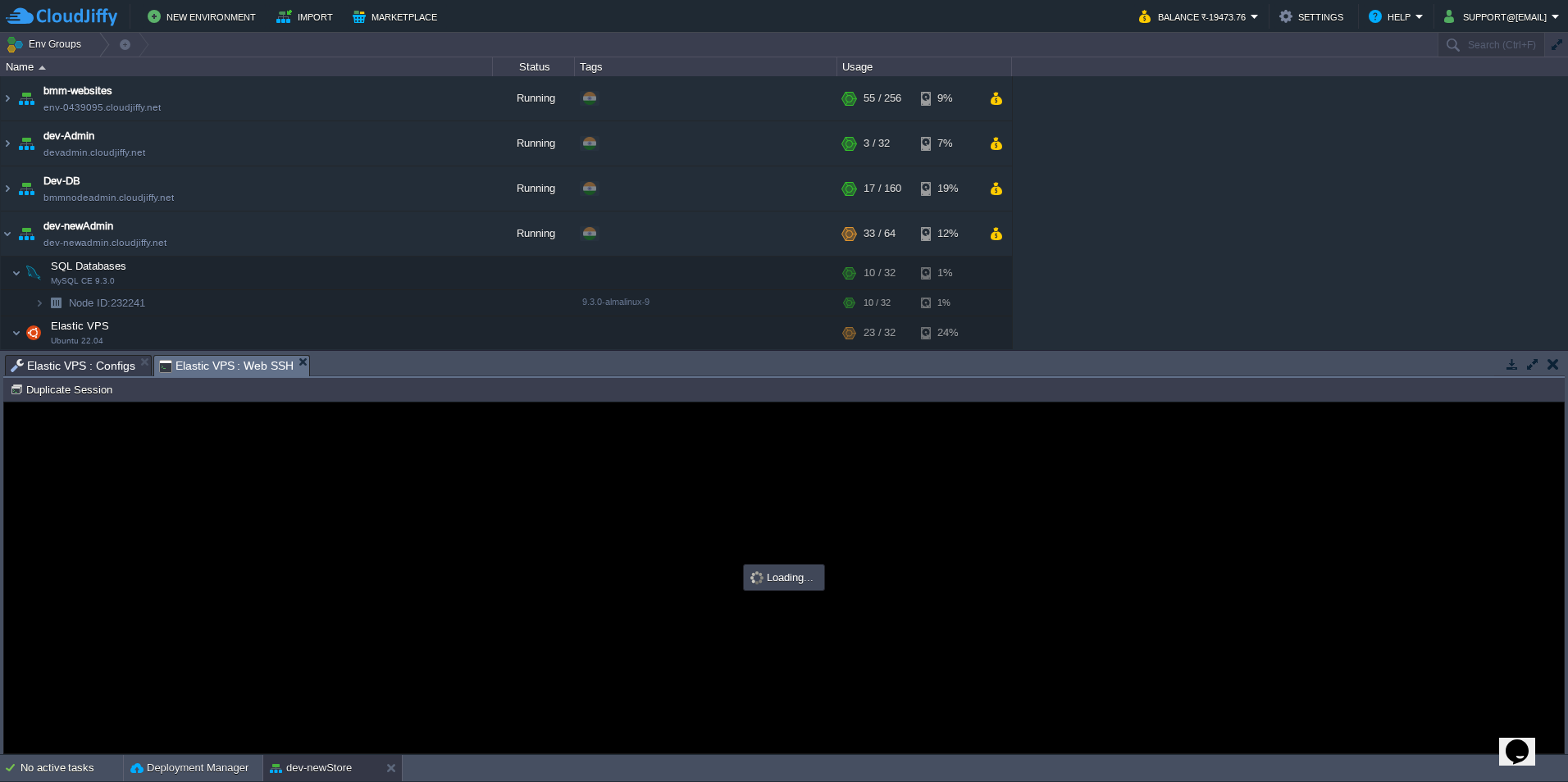 scroll, scrollTop: 0, scrollLeft: 0, axis: both 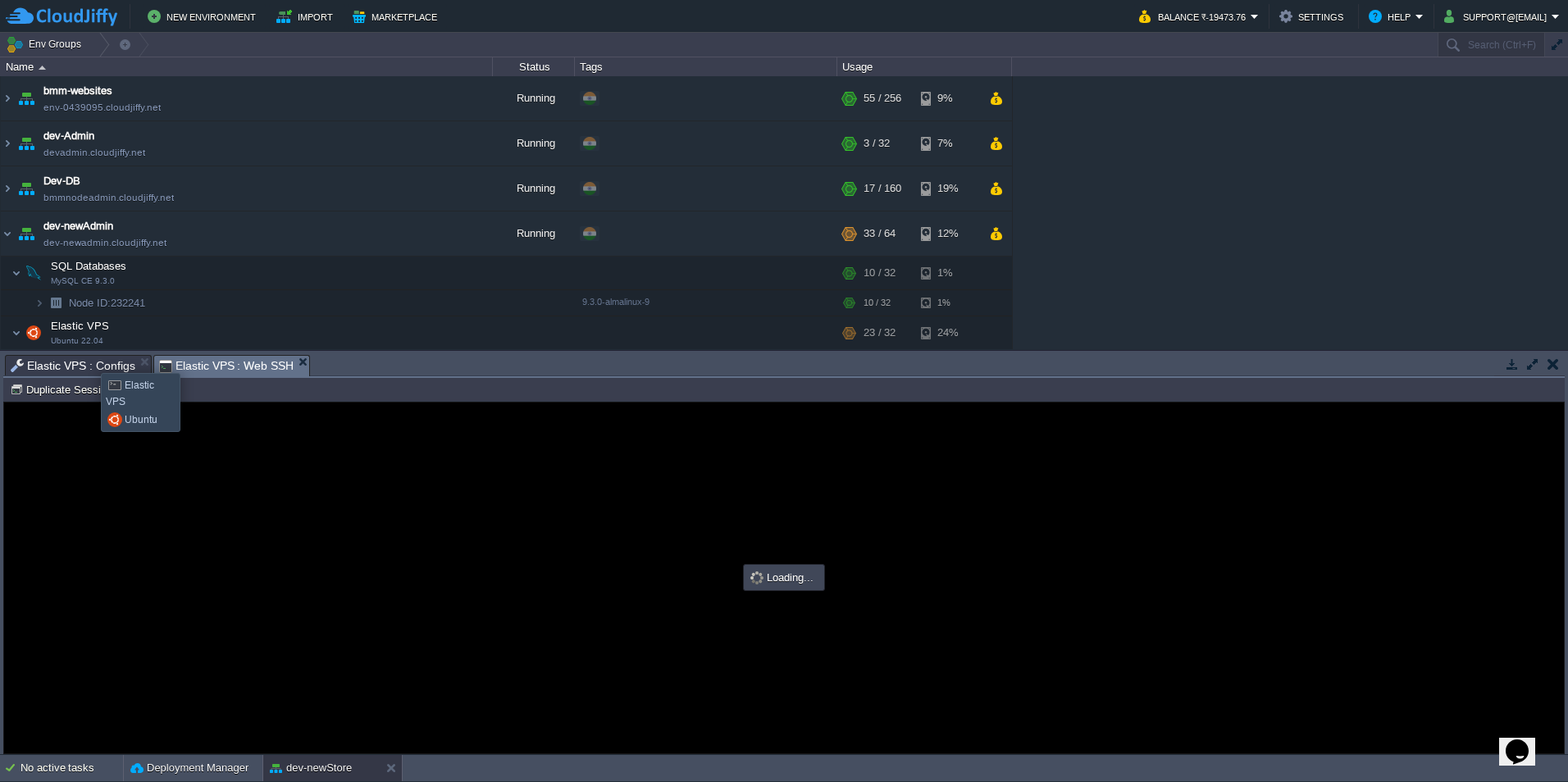 type on "#000000" 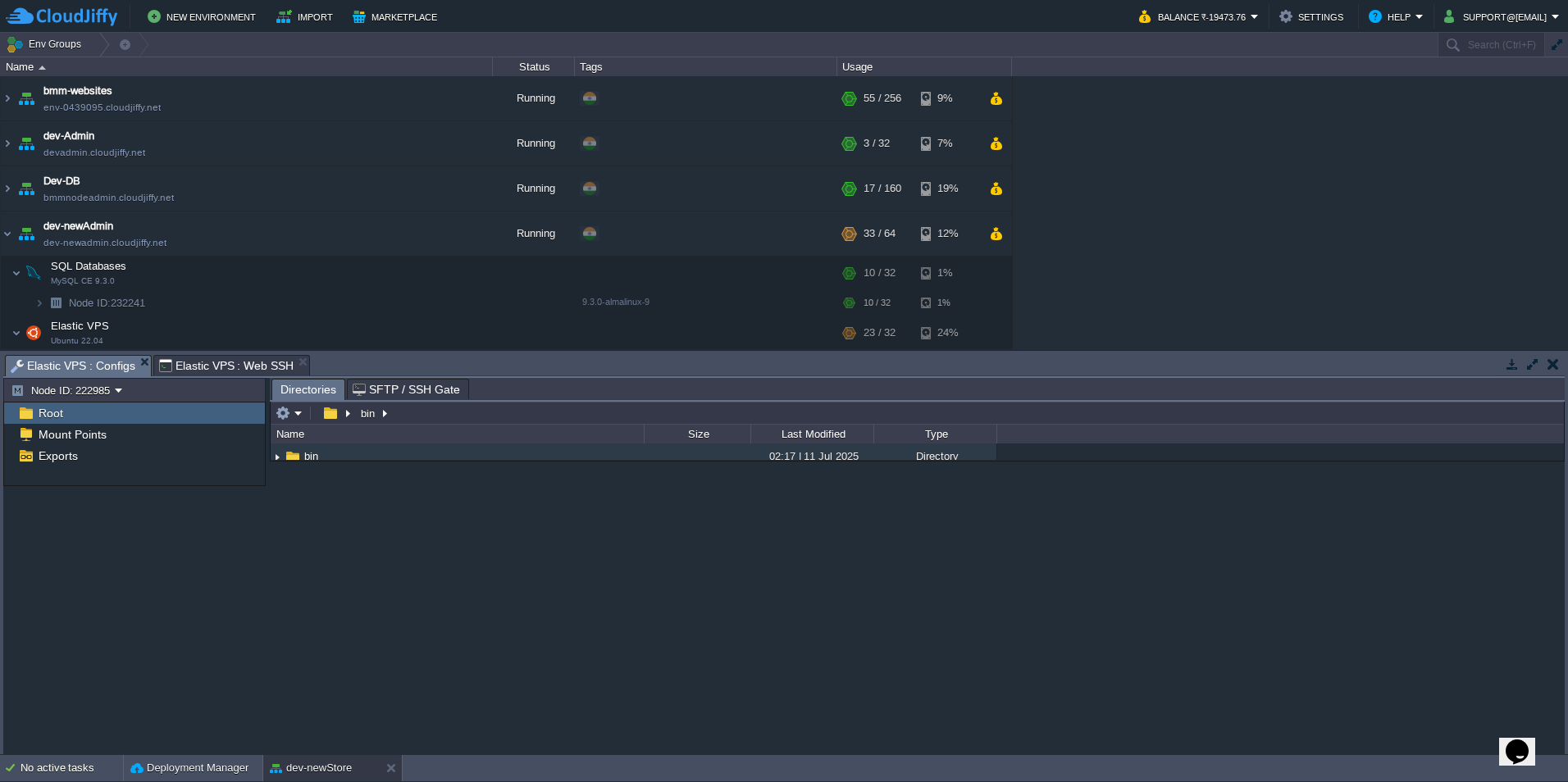 click on "Elastic VPS : Configs" at bounding box center (73, 366) 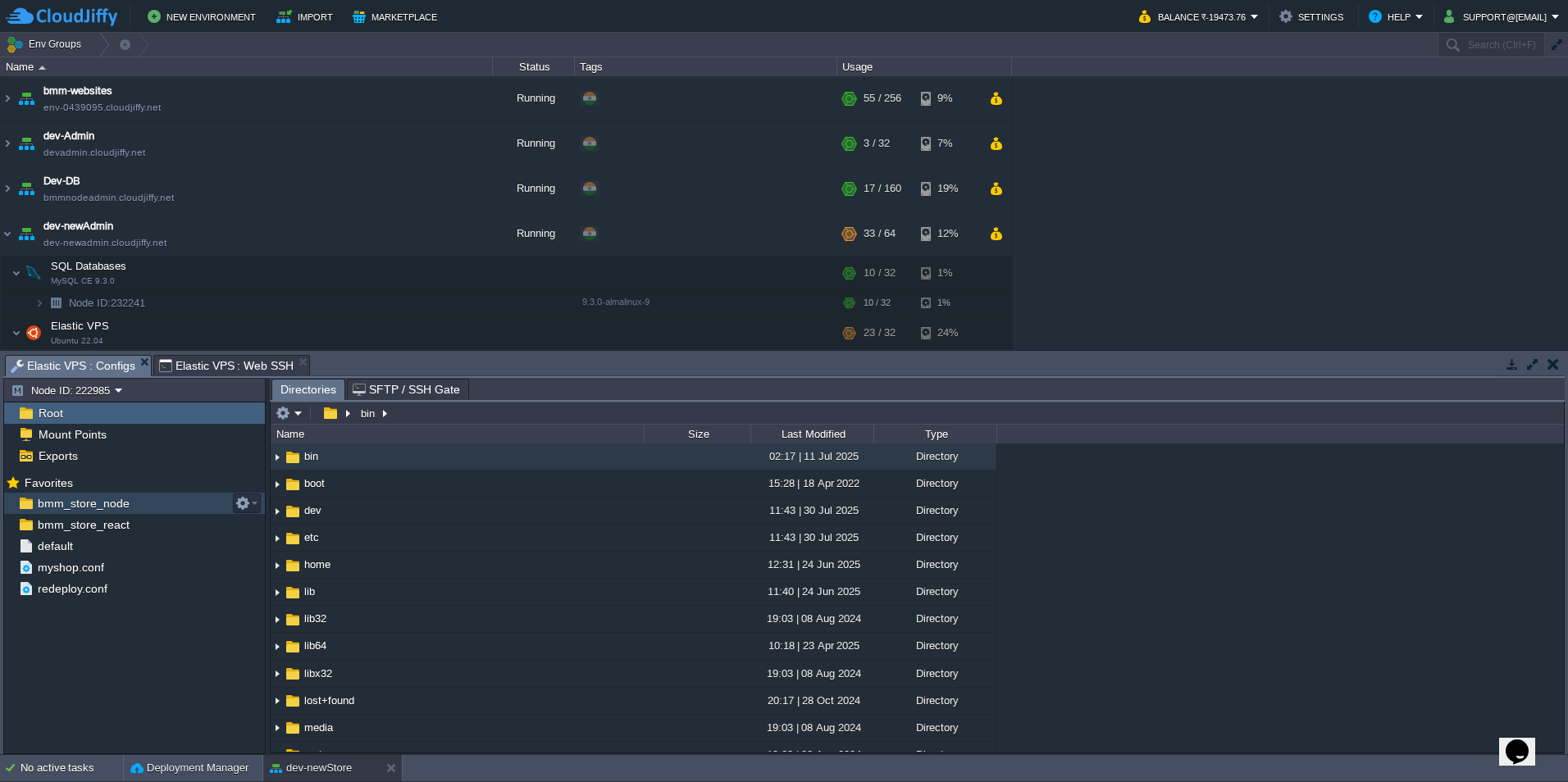 click on "bmm_store_node" at bounding box center (134, 503) 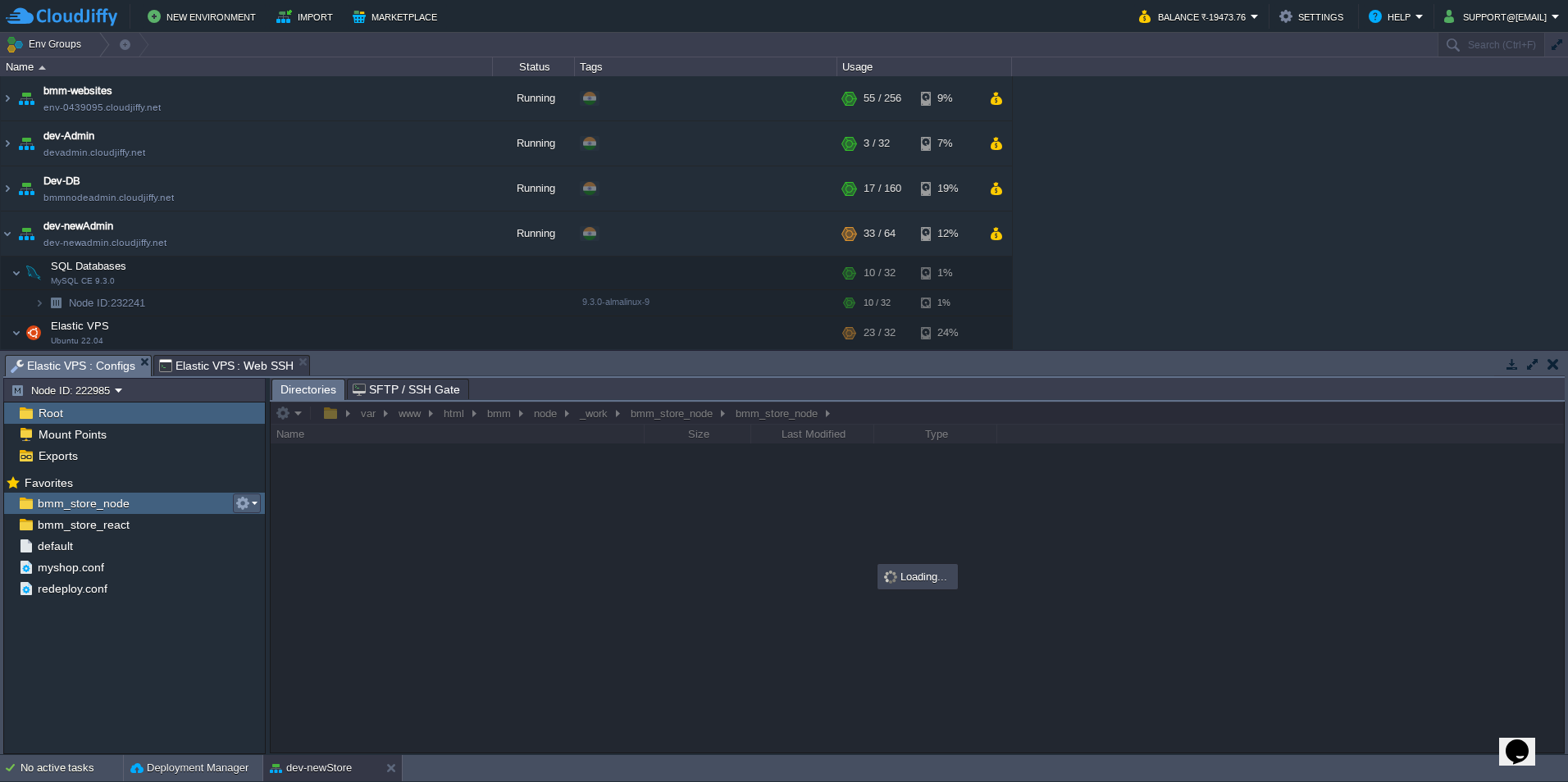 click at bounding box center (243, 503) 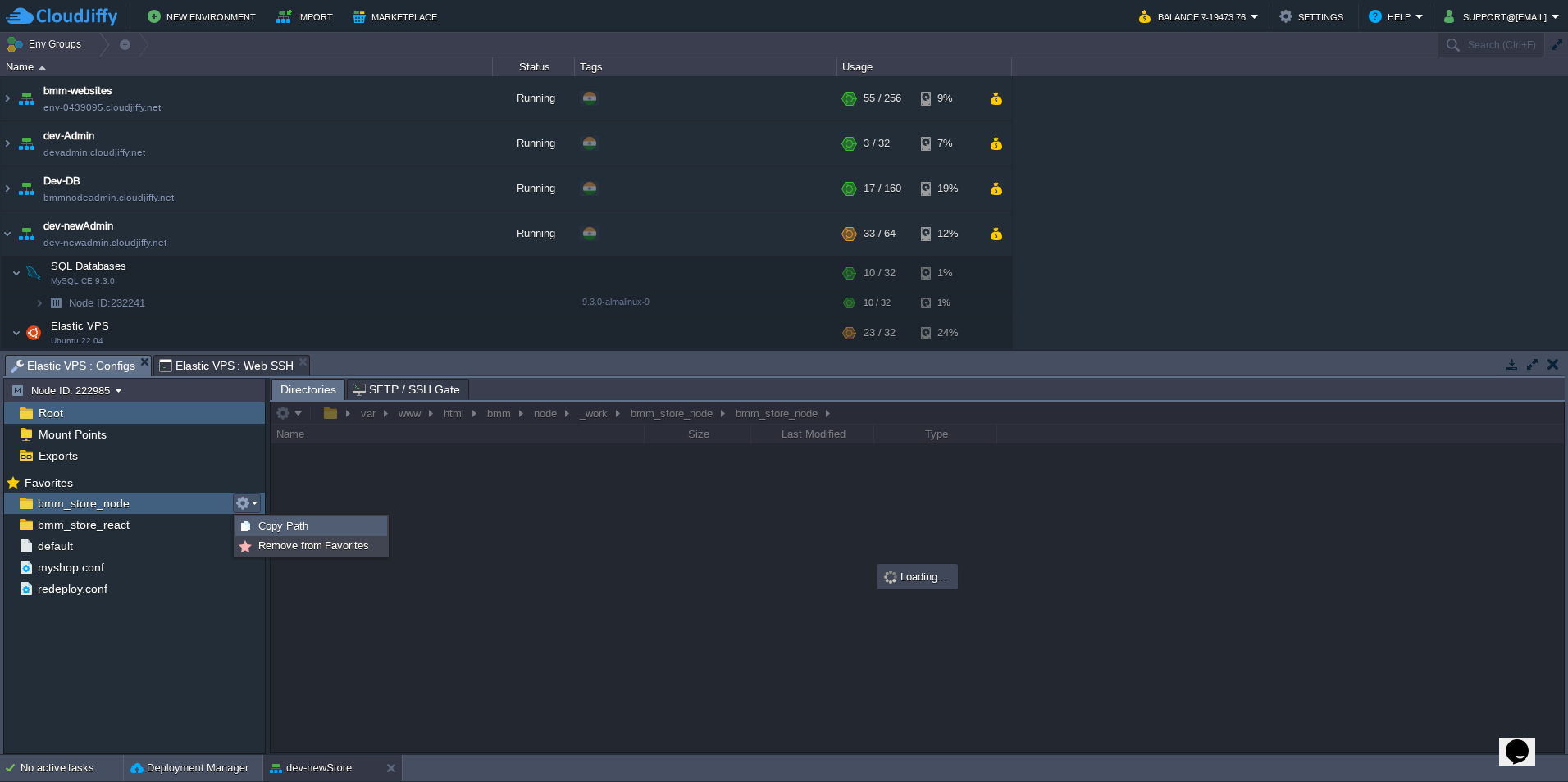 click on "Copy Path" at bounding box center [311, 526] 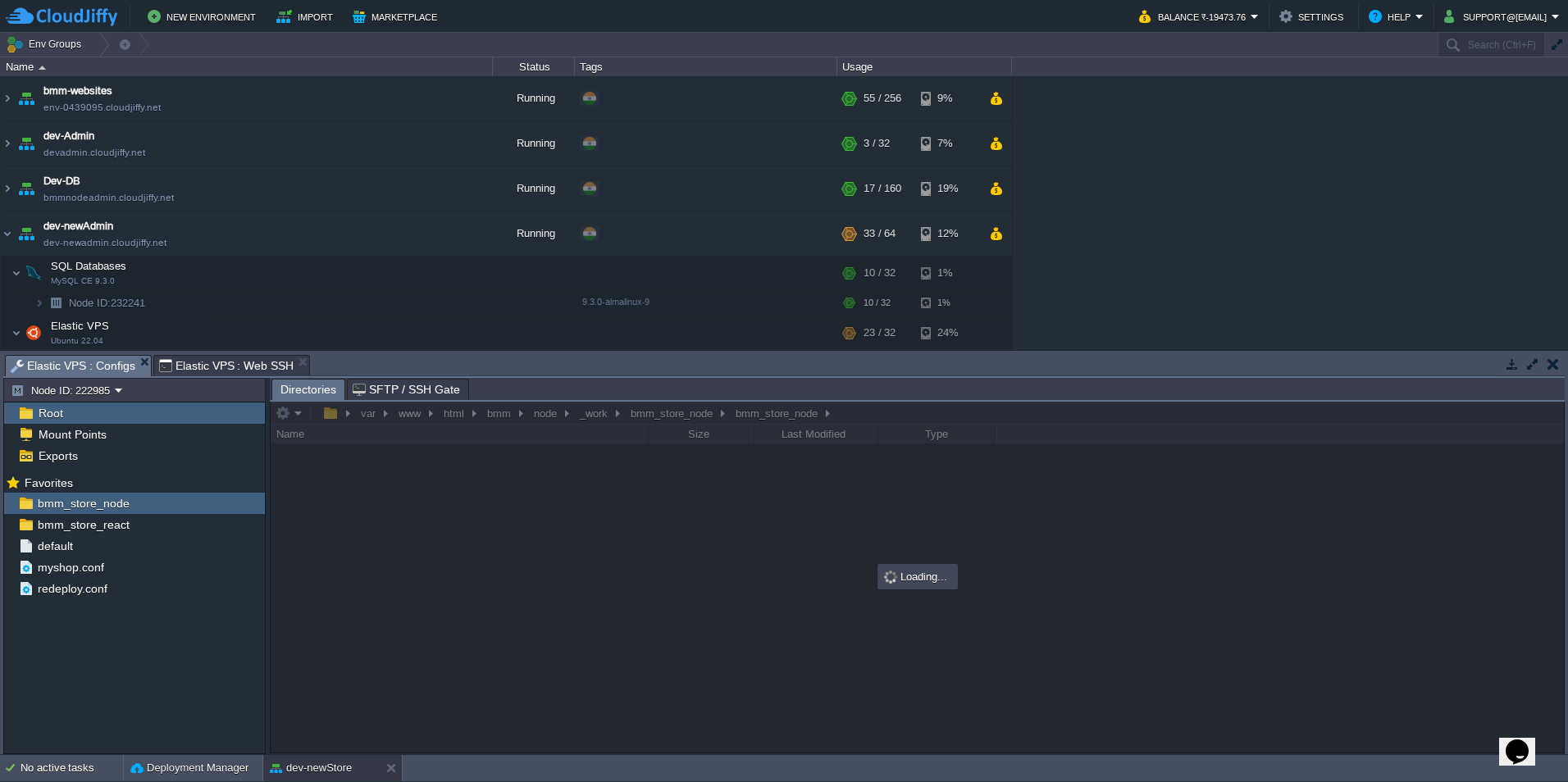 click on "Elastic VPS : Web SSH" at bounding box center [226, 366] 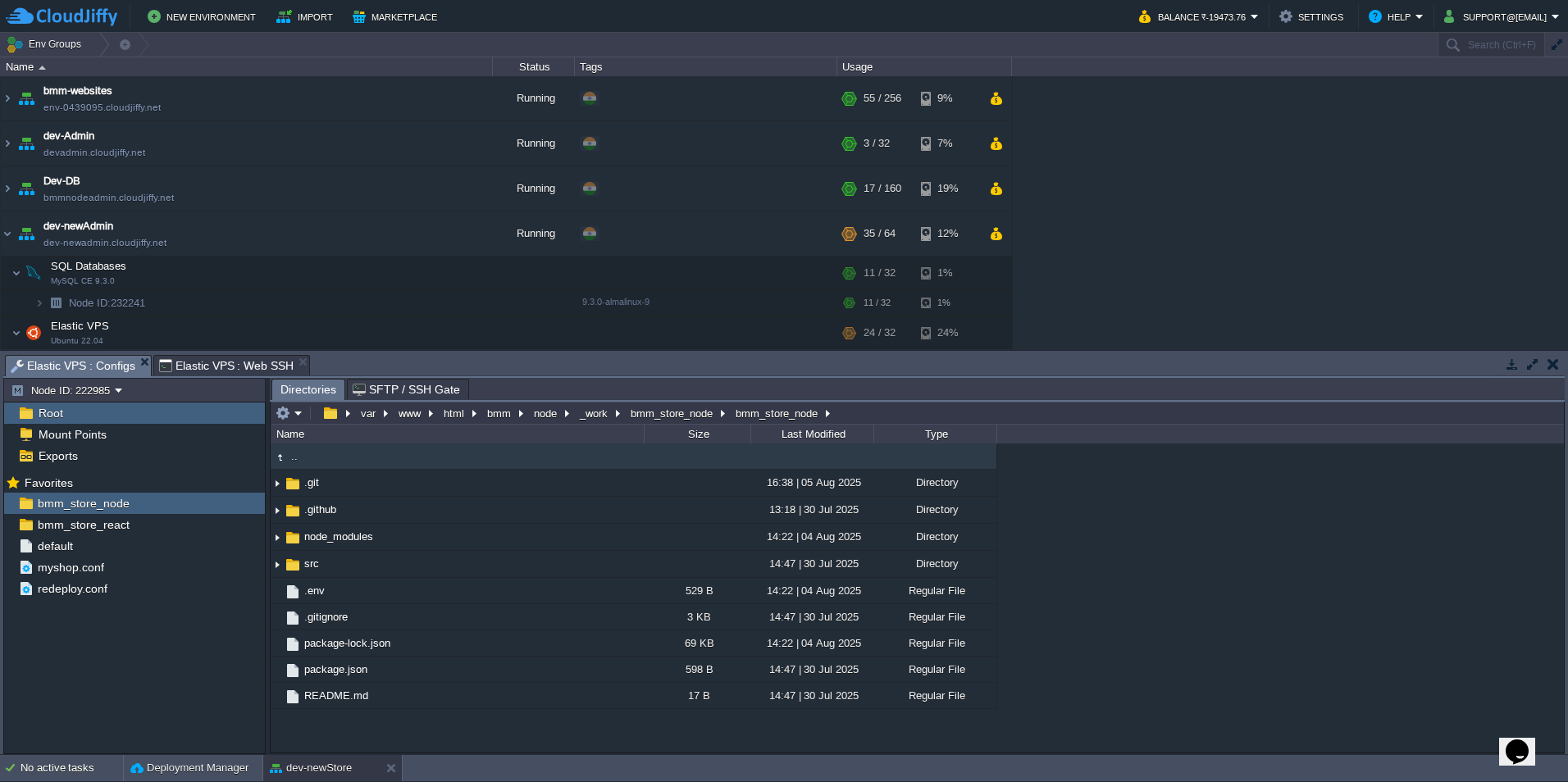 click on "Elastic VPS : Configs" at bounding box center (73, 366) 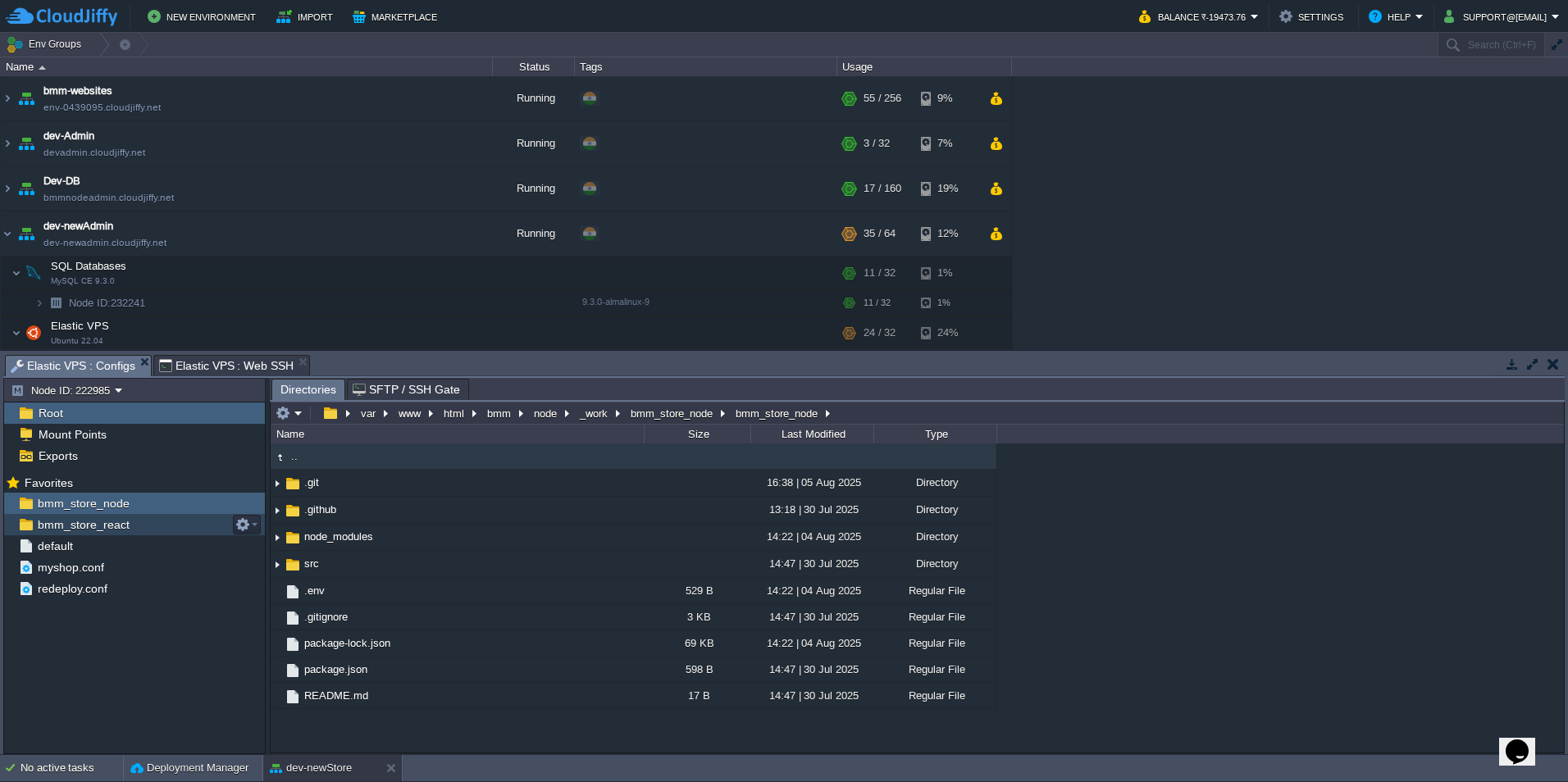 click on "bmm_store_react" at bounding box center [83, 525] 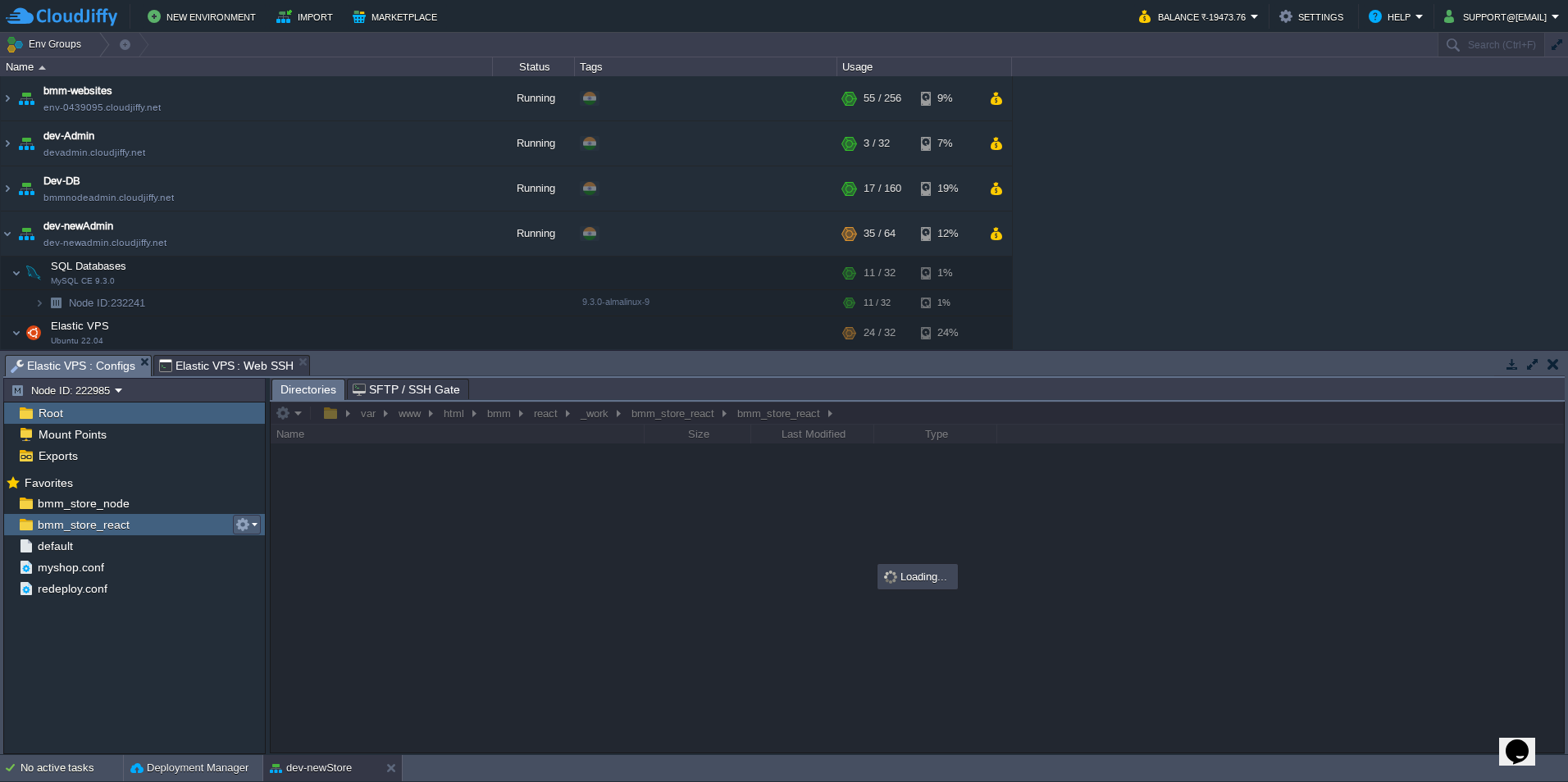 click at bounding box center [246, 525] 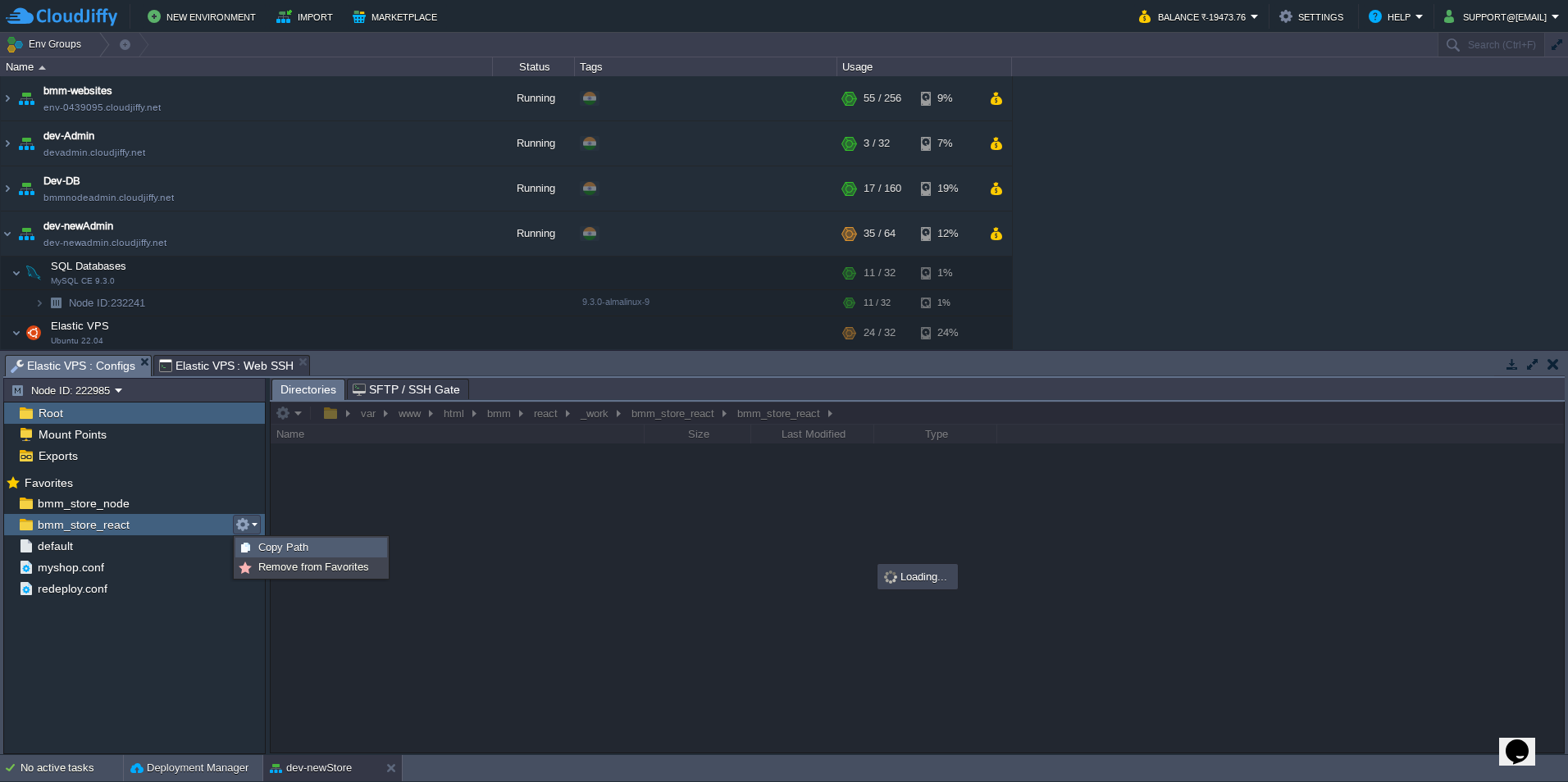 click on "Copy Path" at bounding box center [283, 547] 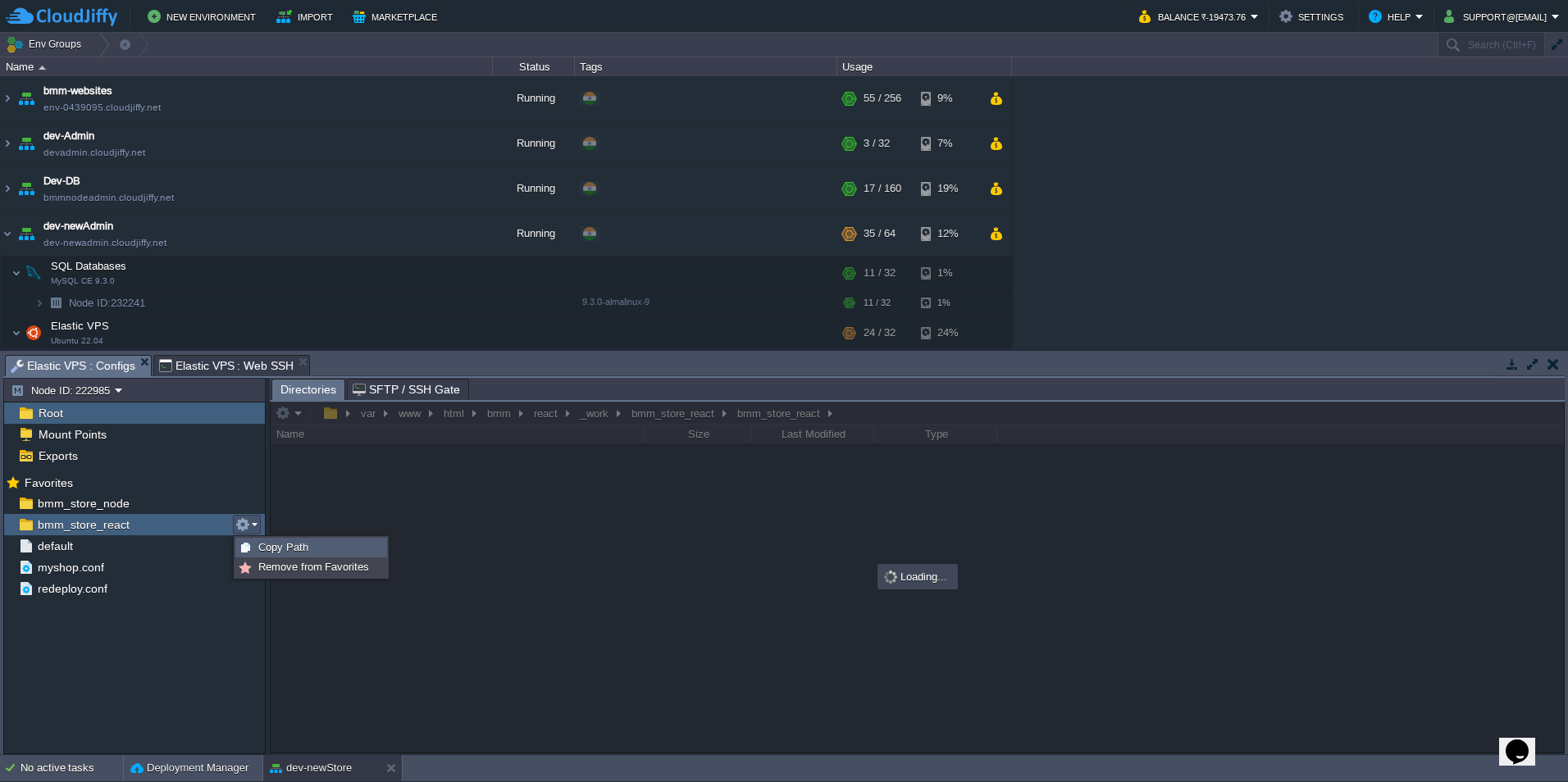 type on "/var/www/html/bmm/react/_work/bmm_store_react/bmm_store_react" 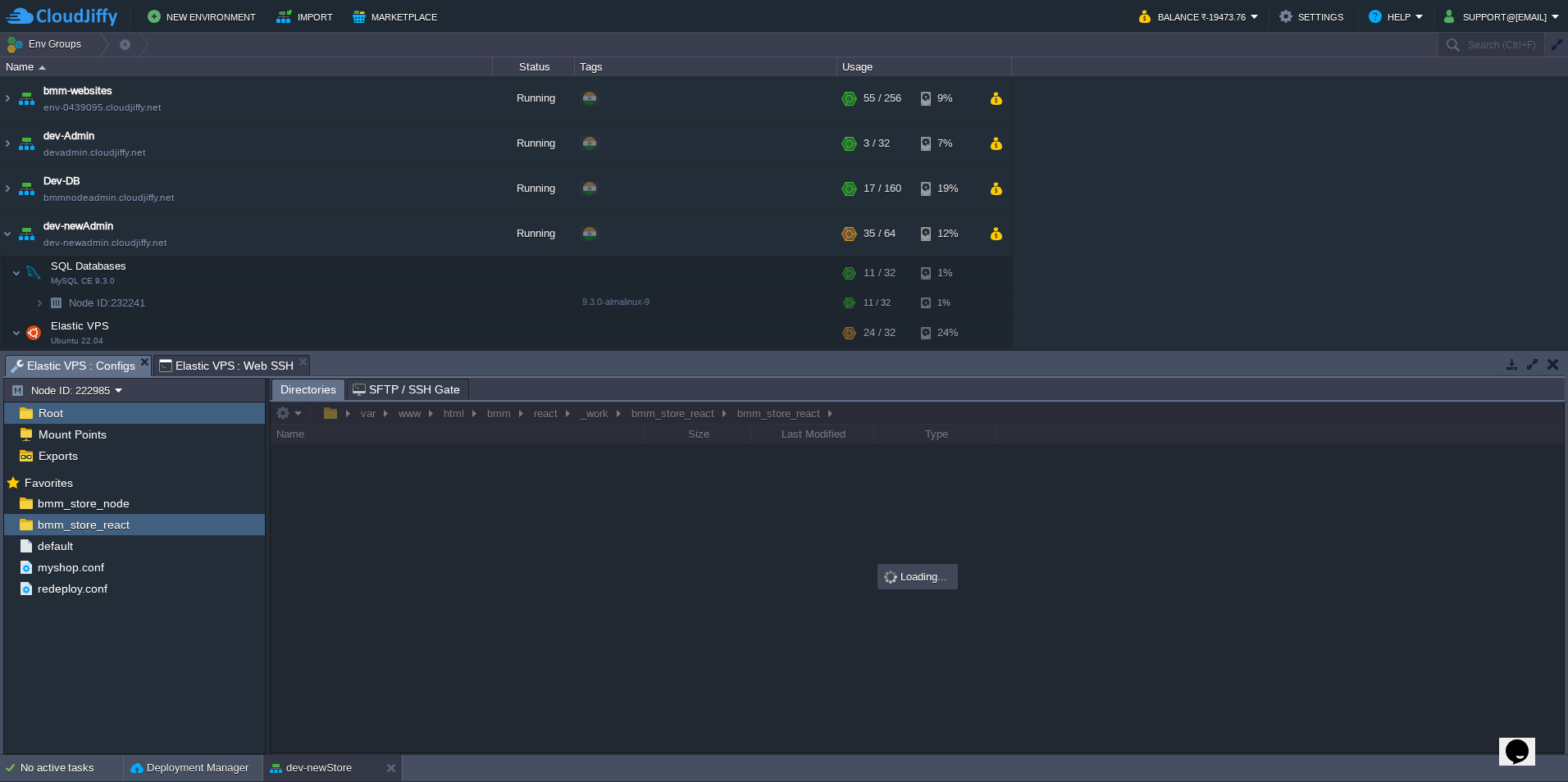 click on "Elastic VPS : Web SSH" at bounding box center [226, 366] 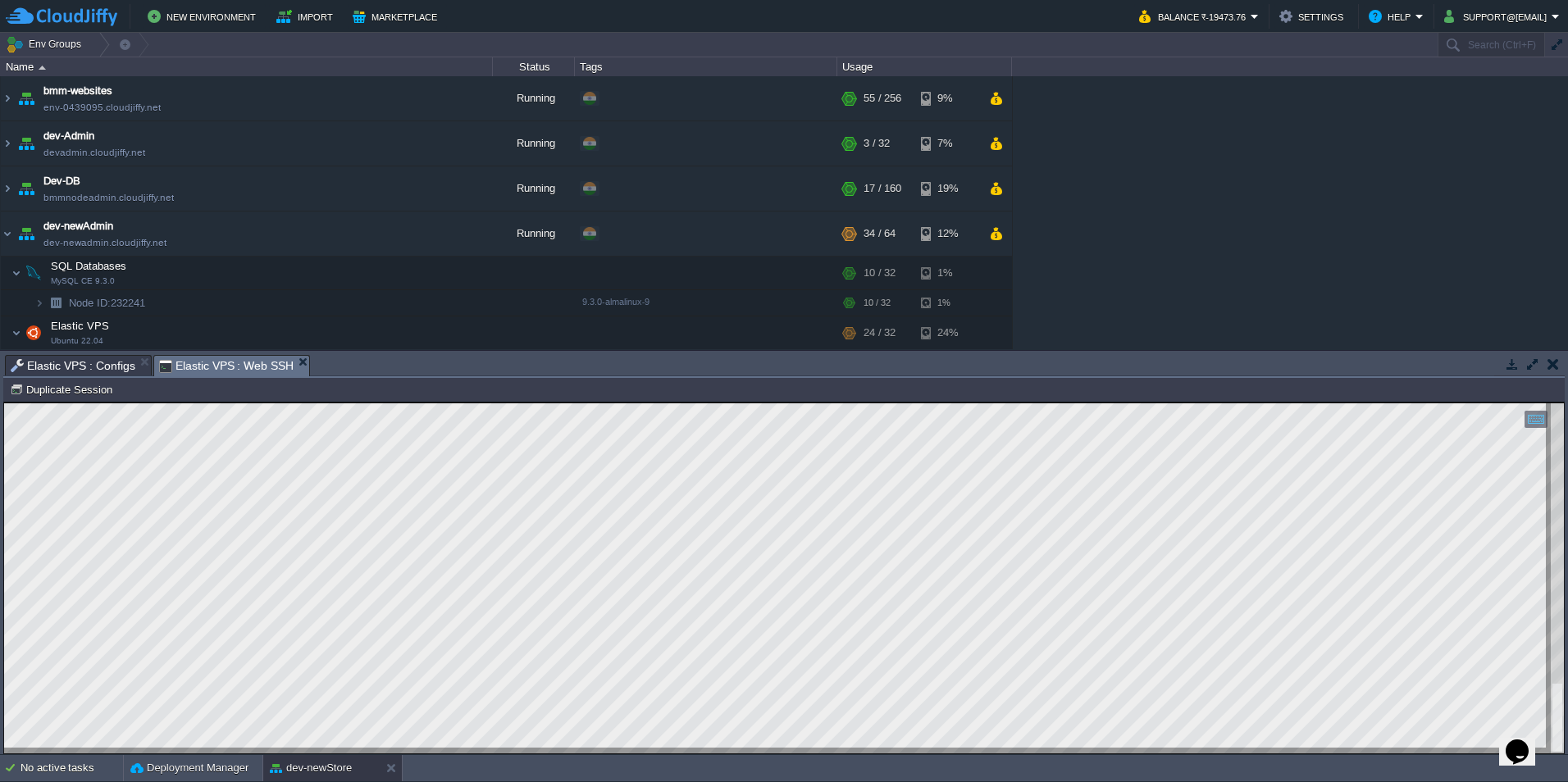 click at bounding box center [784, 578] 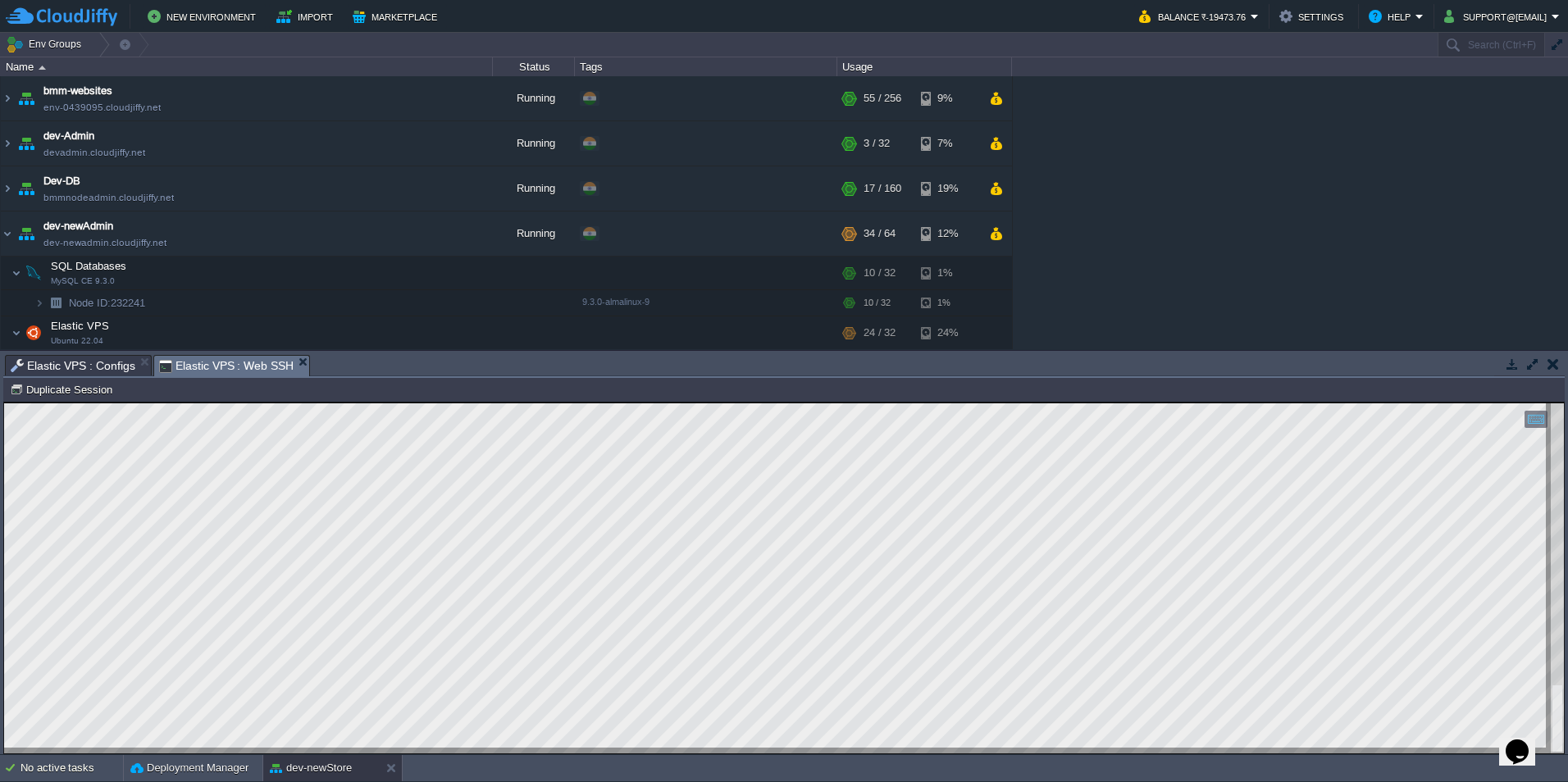 click on "Elastic VPS : Configs" at bounding box center (73, 366) 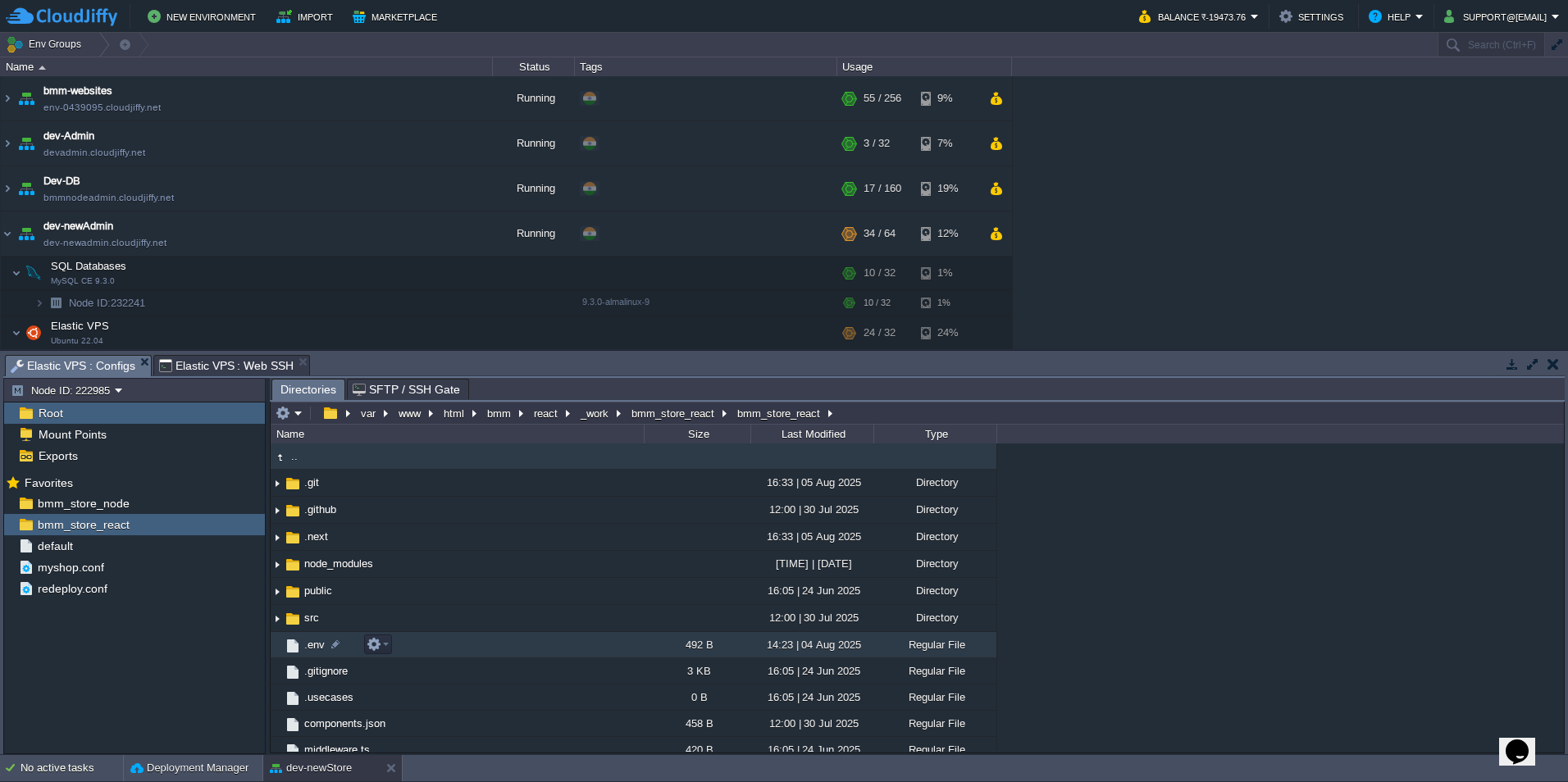 drag, startPoint x: 310, startPoint y: 652, endPoint x: 300, endPoint y: 655, distance: 10.440307 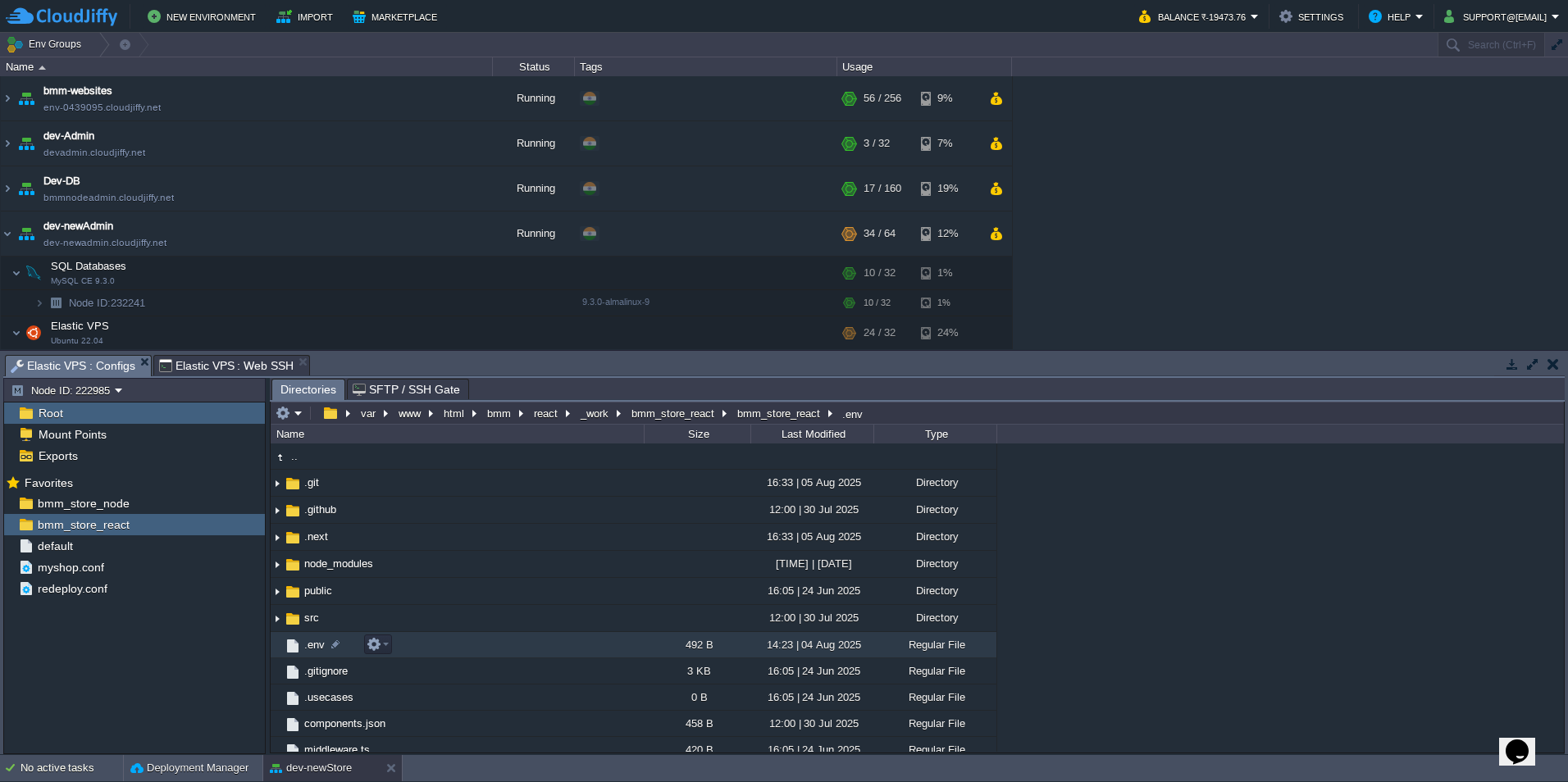 click on ".env" at bounding box center [314, 644] 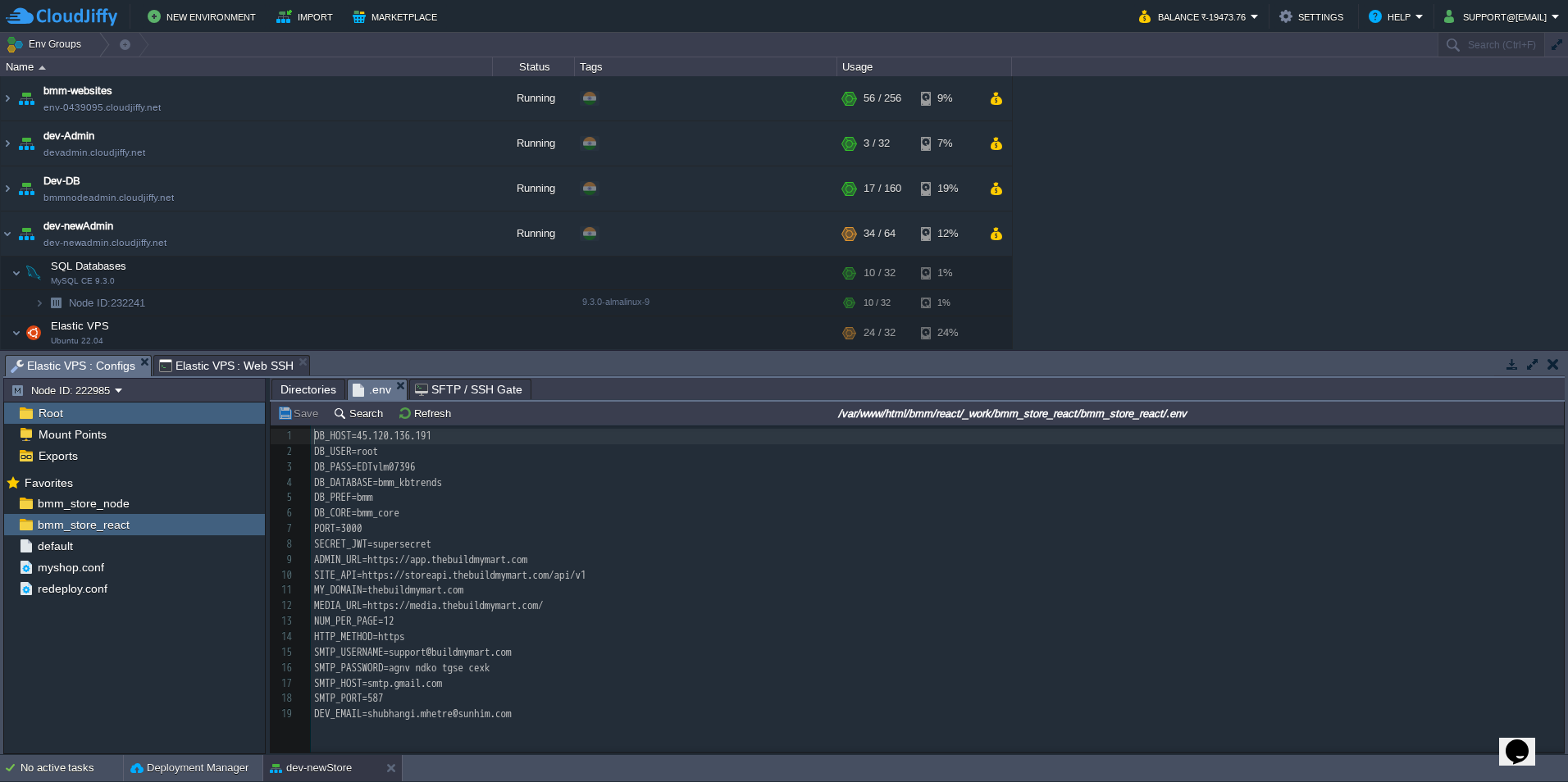 scroll, scrollTop: 6, scrollLeft: 0, axis: vertical 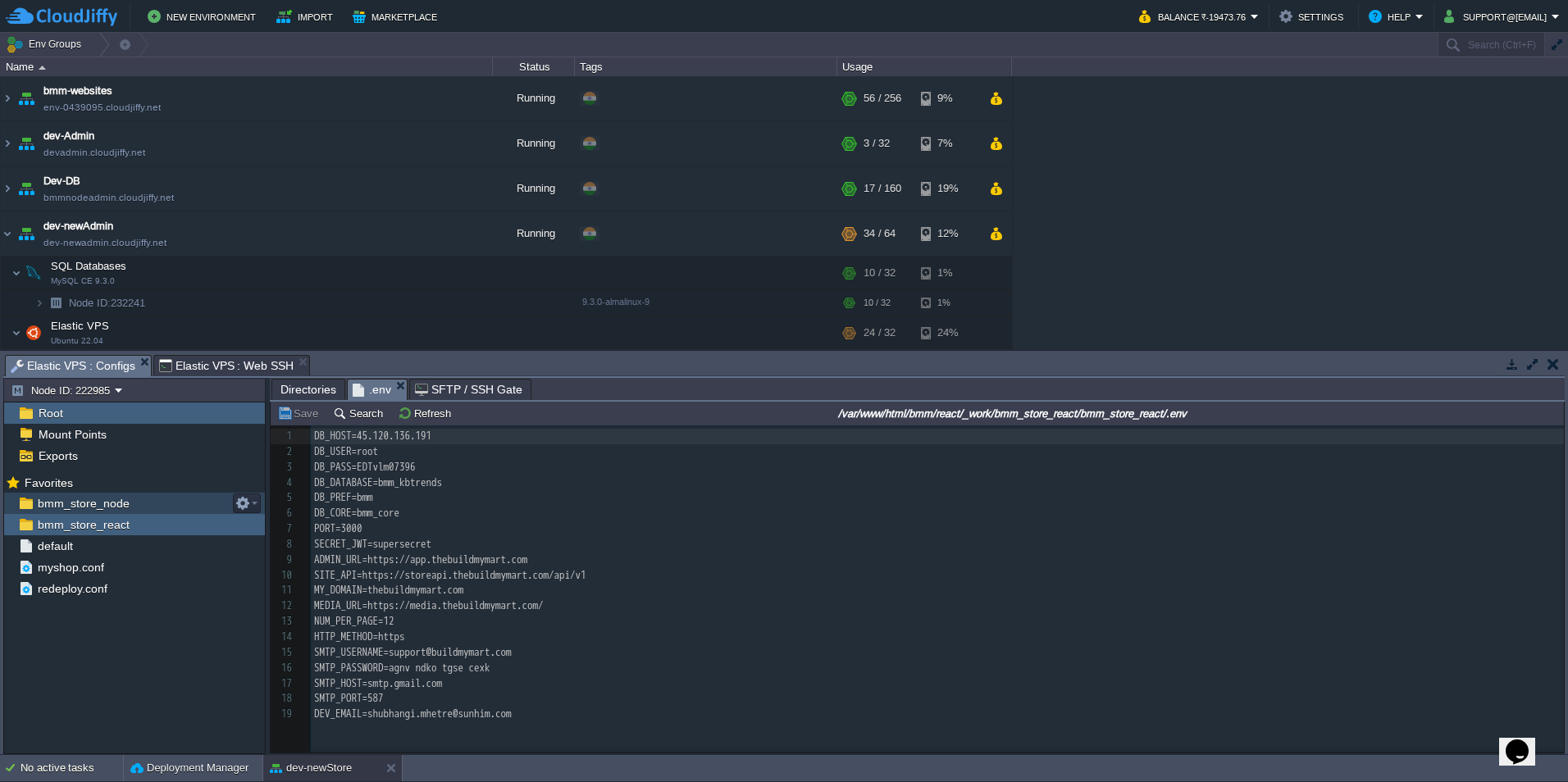 click on "bmm_store_node" at bounding box center (134, 503) 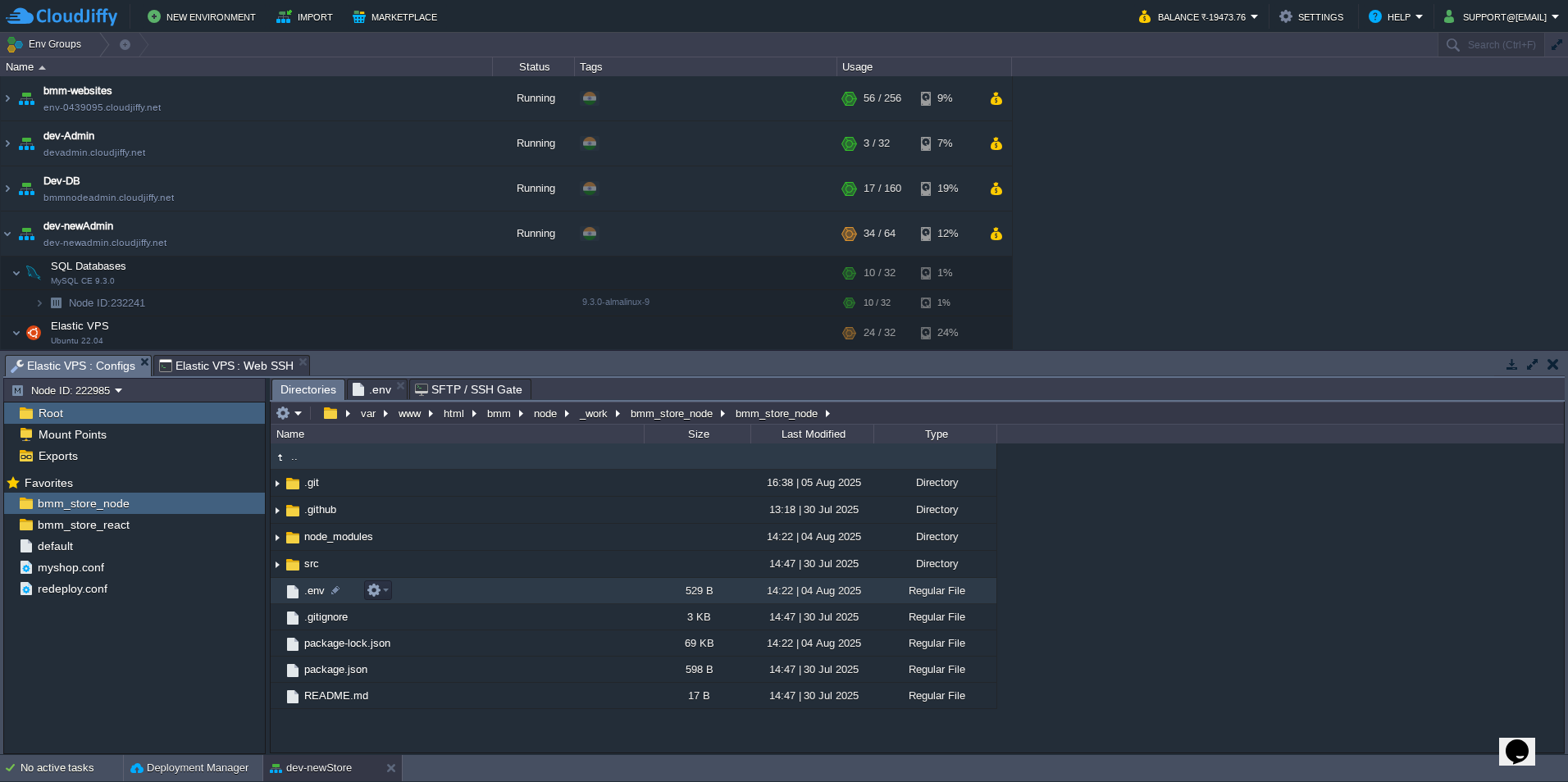 click on ".env" at bounding box center [314, 590] 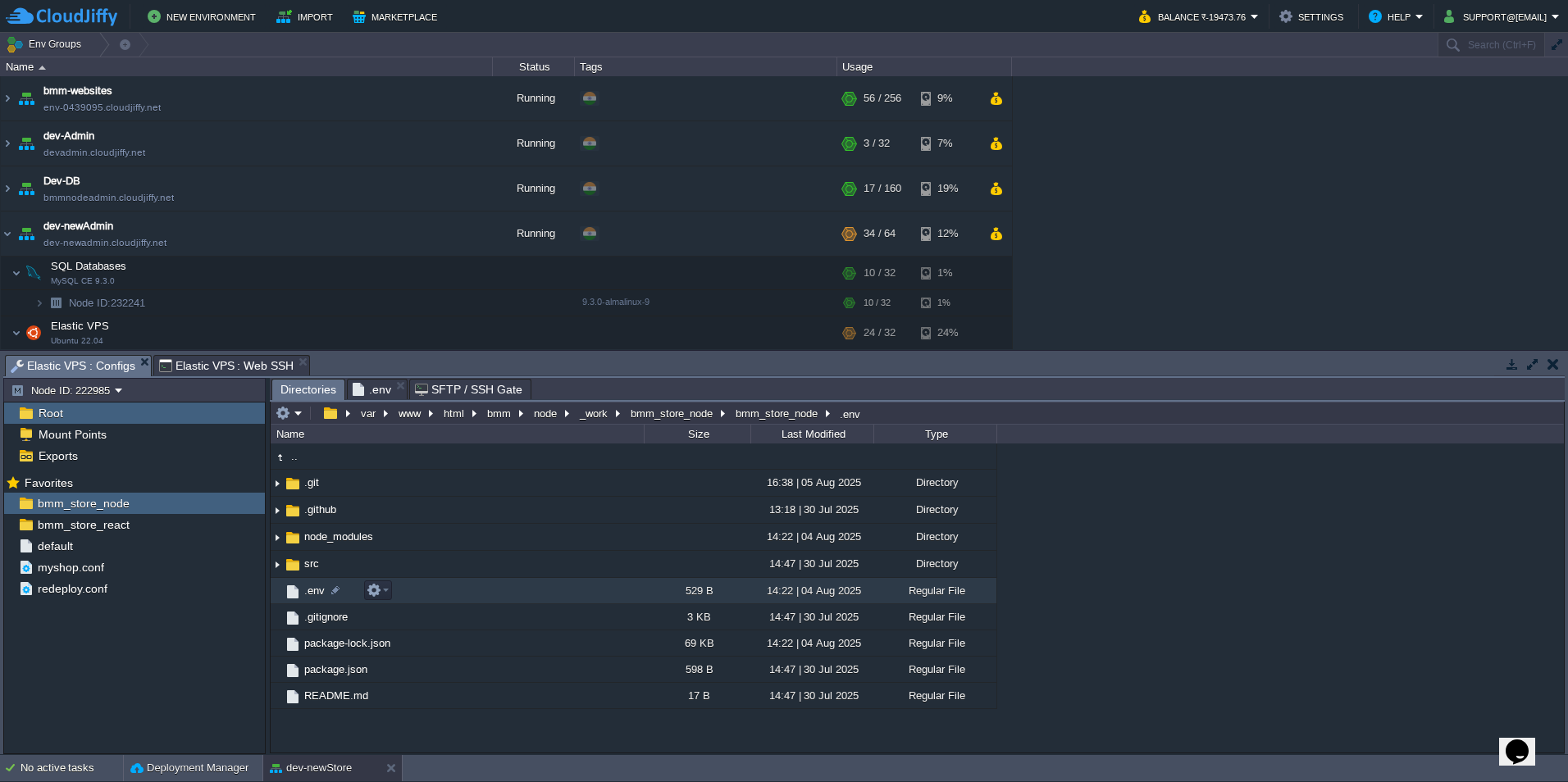 click on ".env" at bounding box center (314, 590) 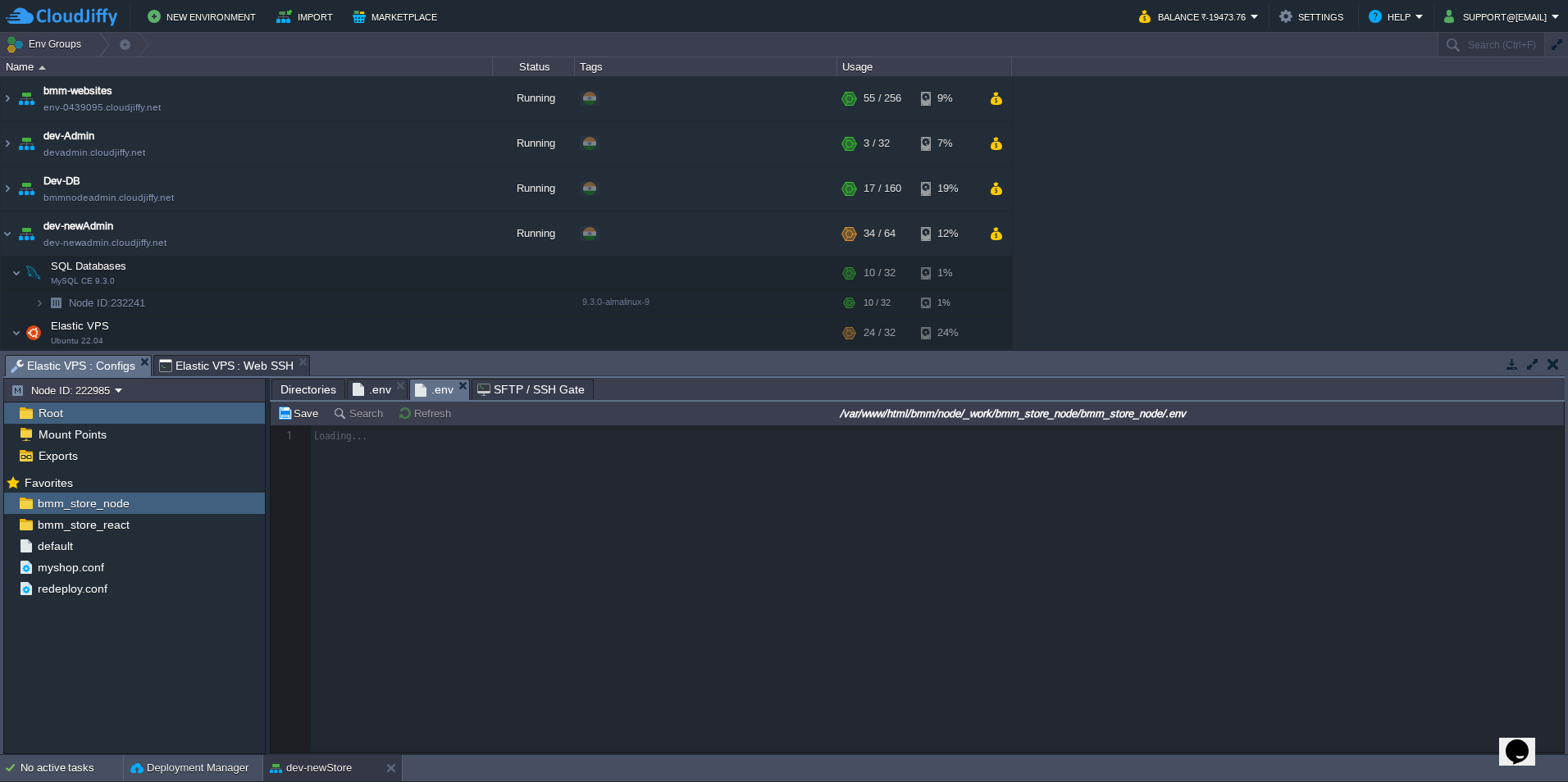 scroll, scrollTop: 6, scrollLeft: 0, axis: vertical 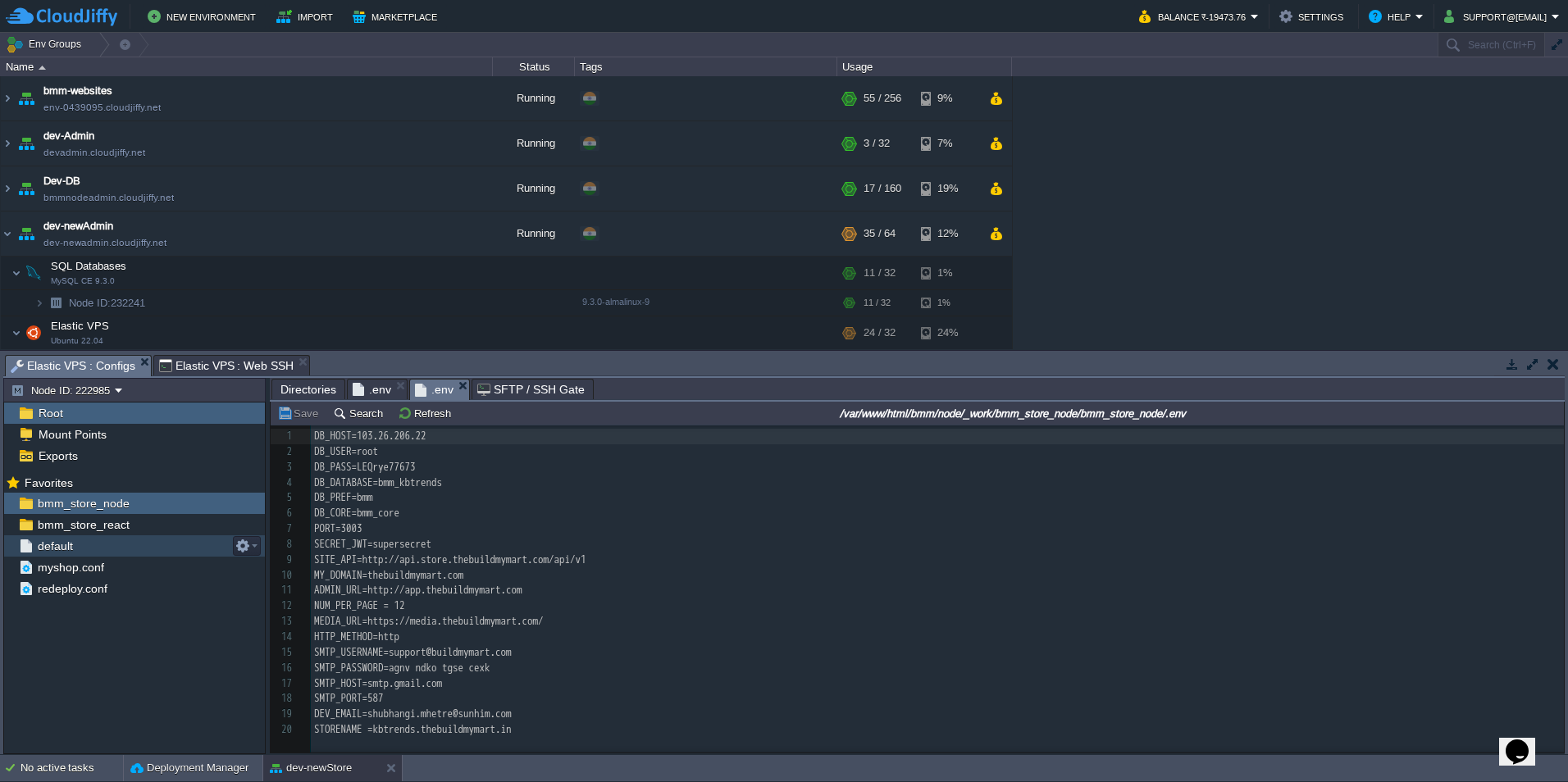 click on "default" at bounding box center [134, 546] 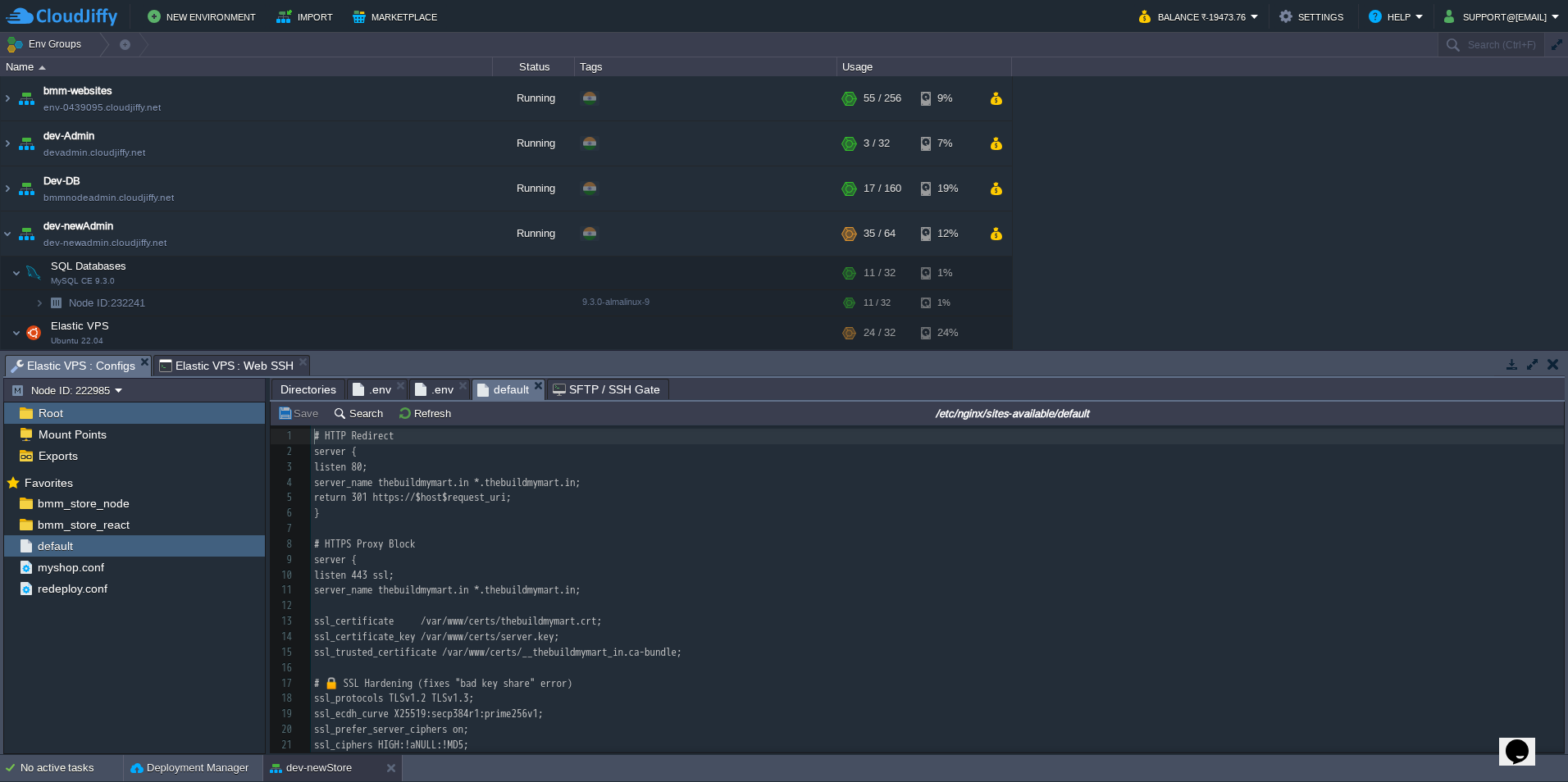 scroll, scrollTop: 6, scrollLeft: 0, axis: vertical 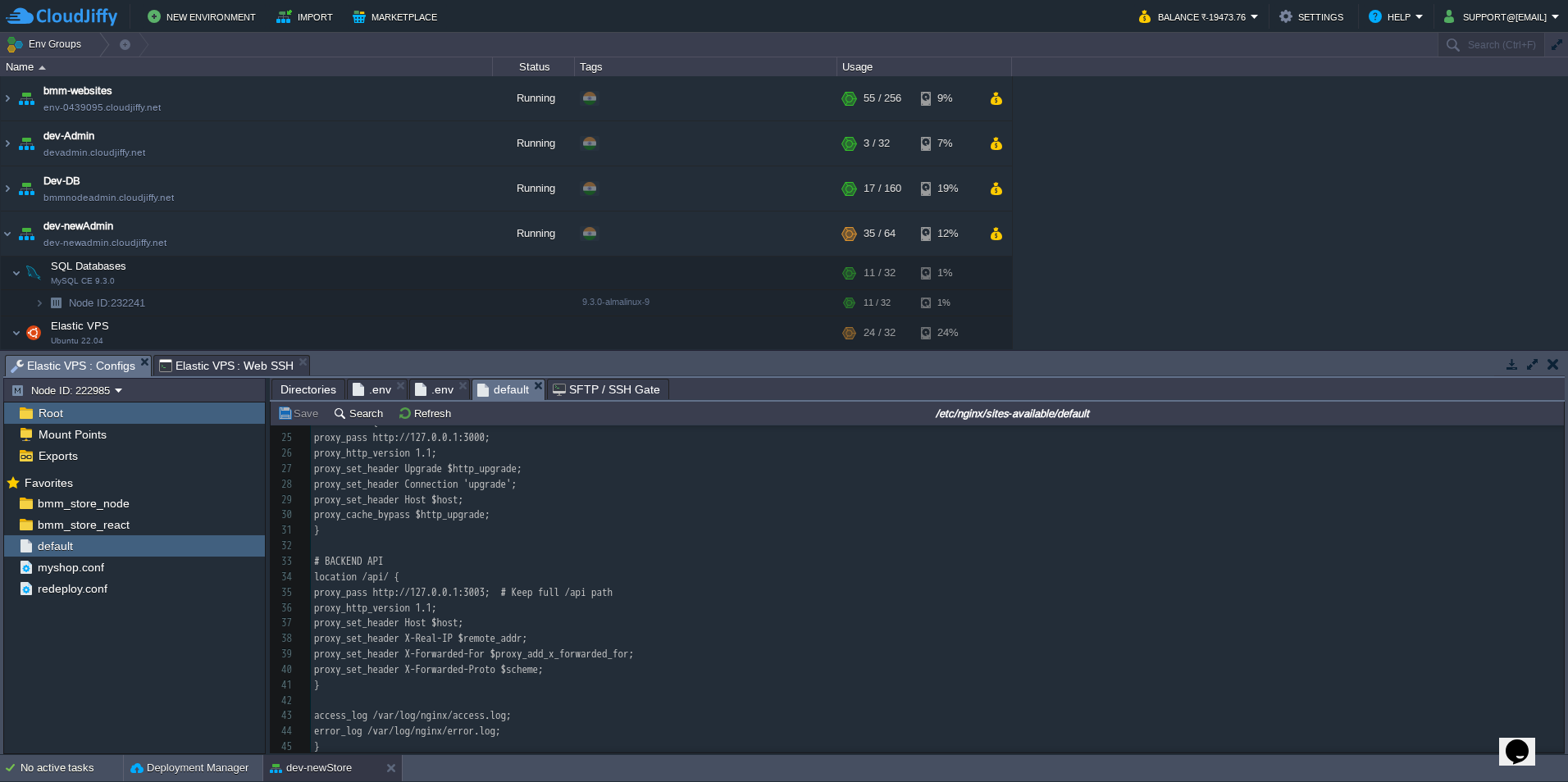 click on "Elastic VPS : Web SSH" at bounding box center [226, 366] 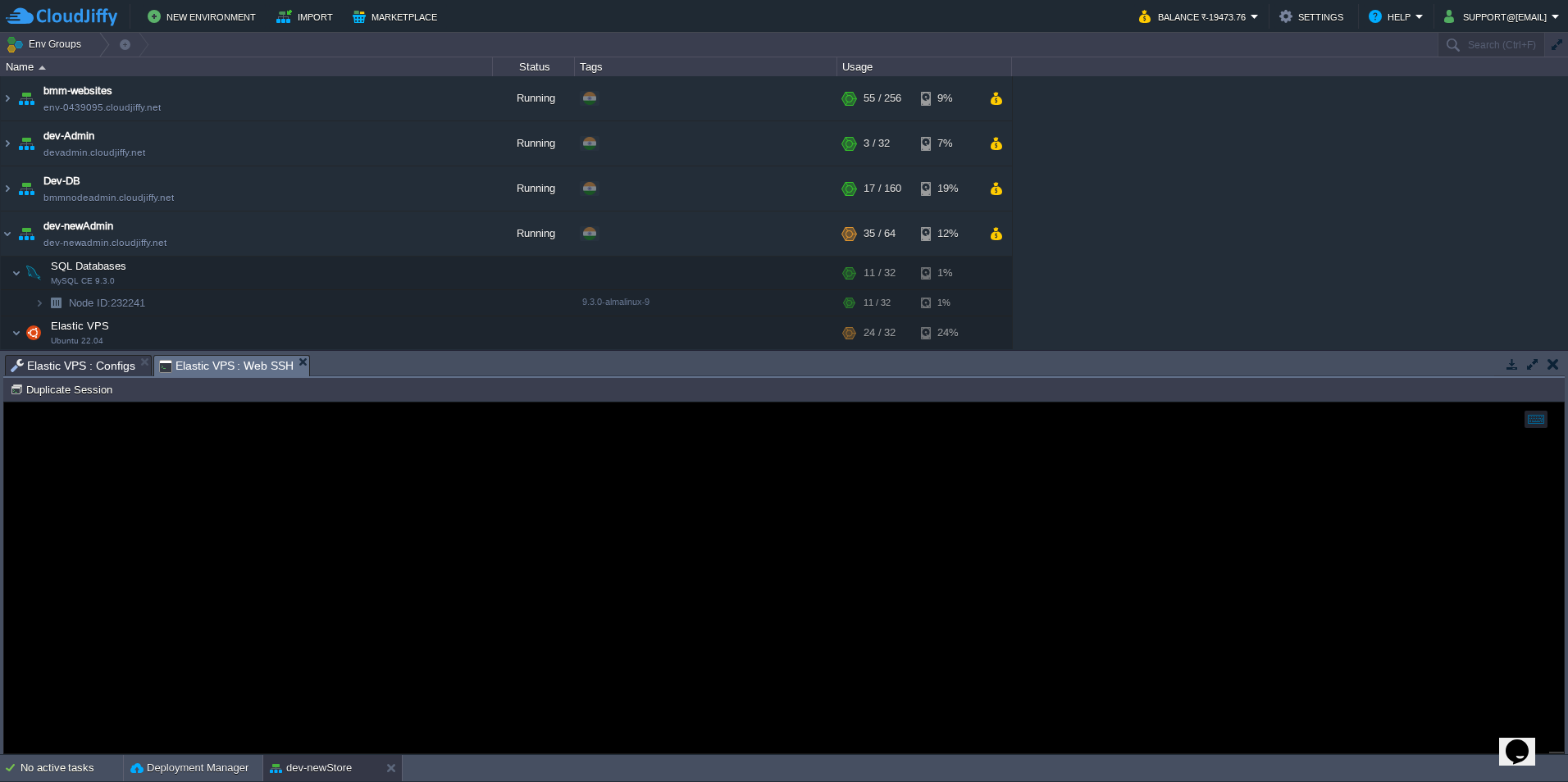 click on "Elastic VPS : Configs" at bounding box center (73, 366) 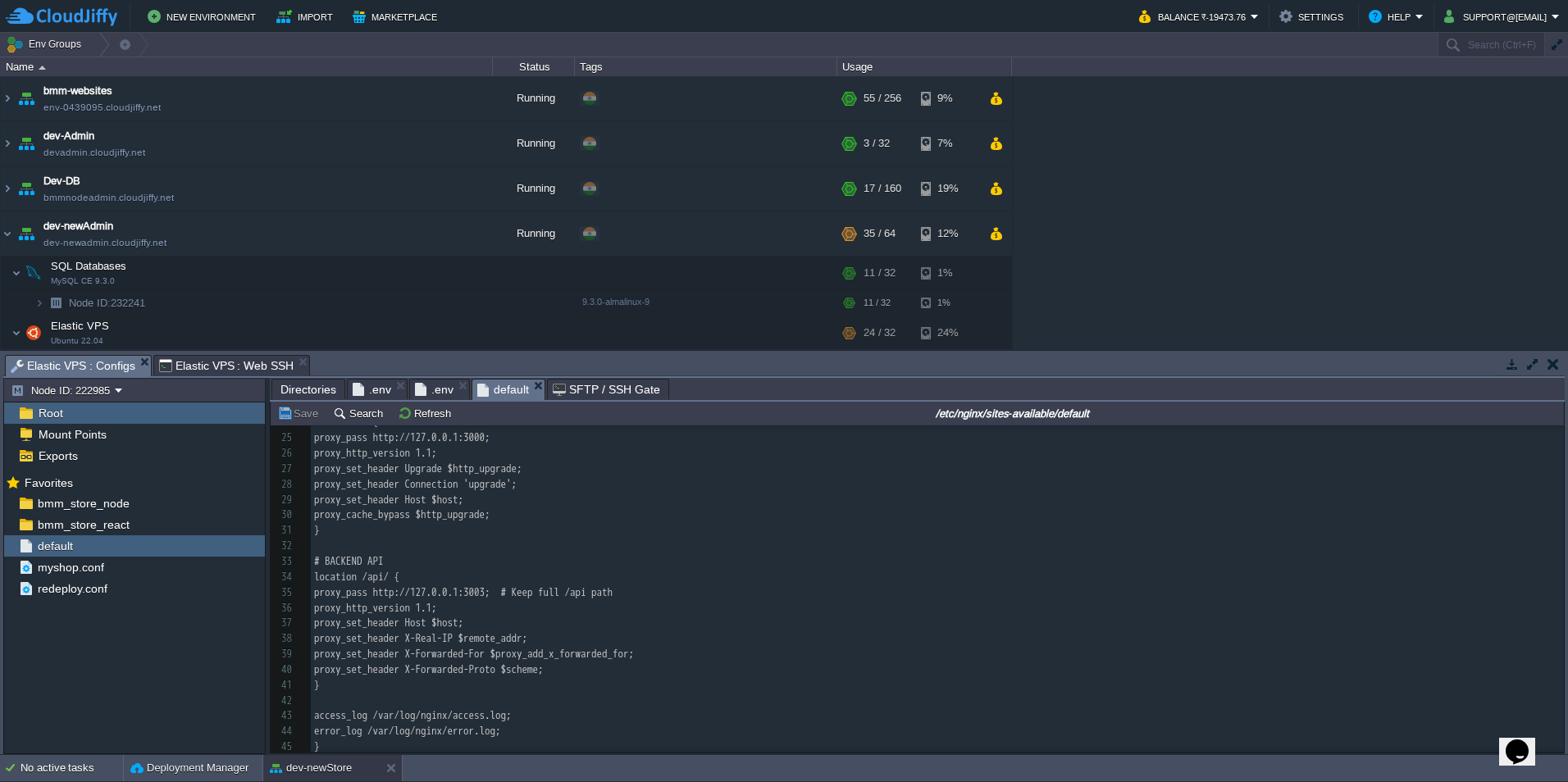 click on "access_log /var/log/nginx/access.log;" at bounding box center (937, 716) 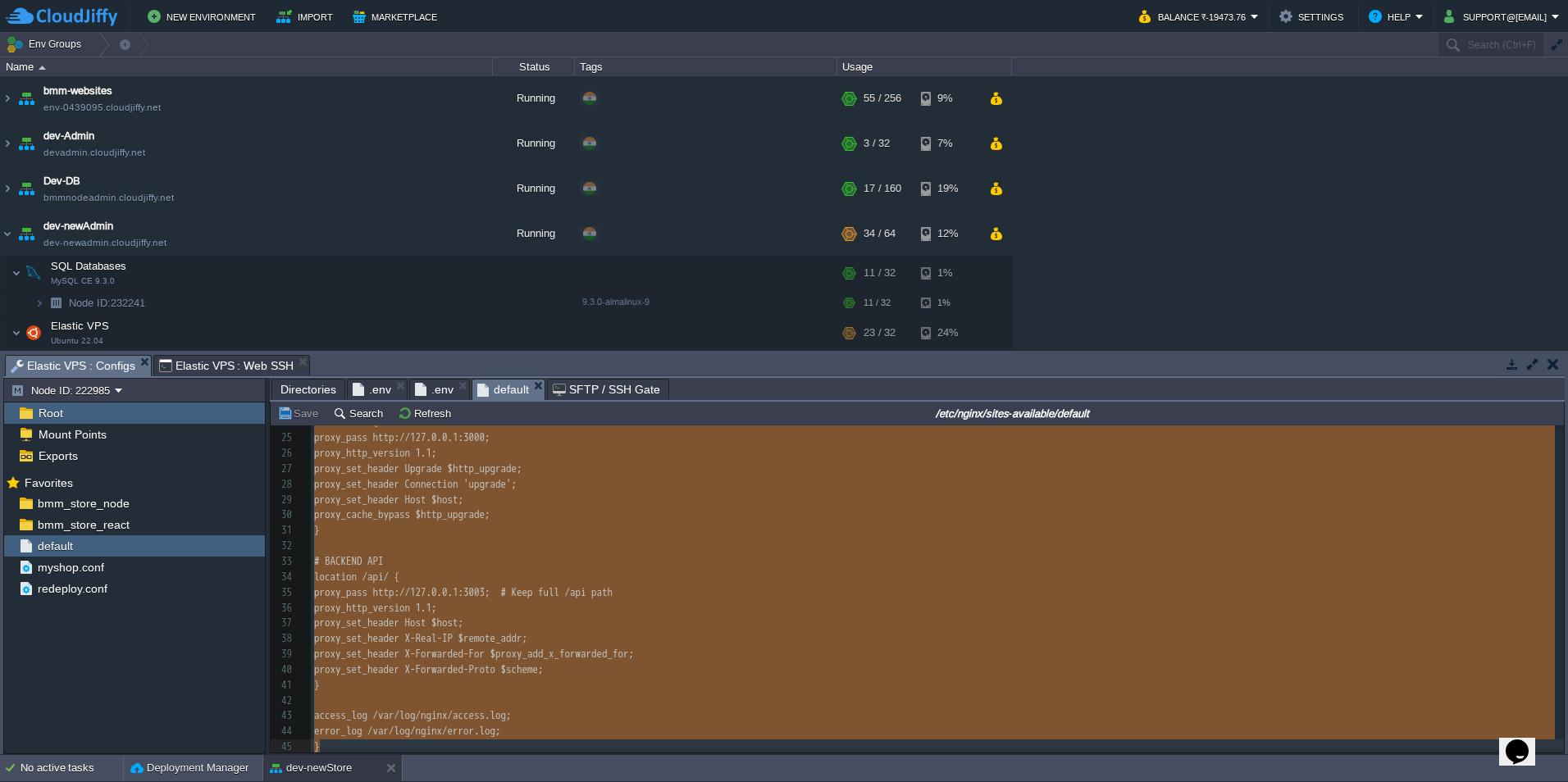 type on "-" 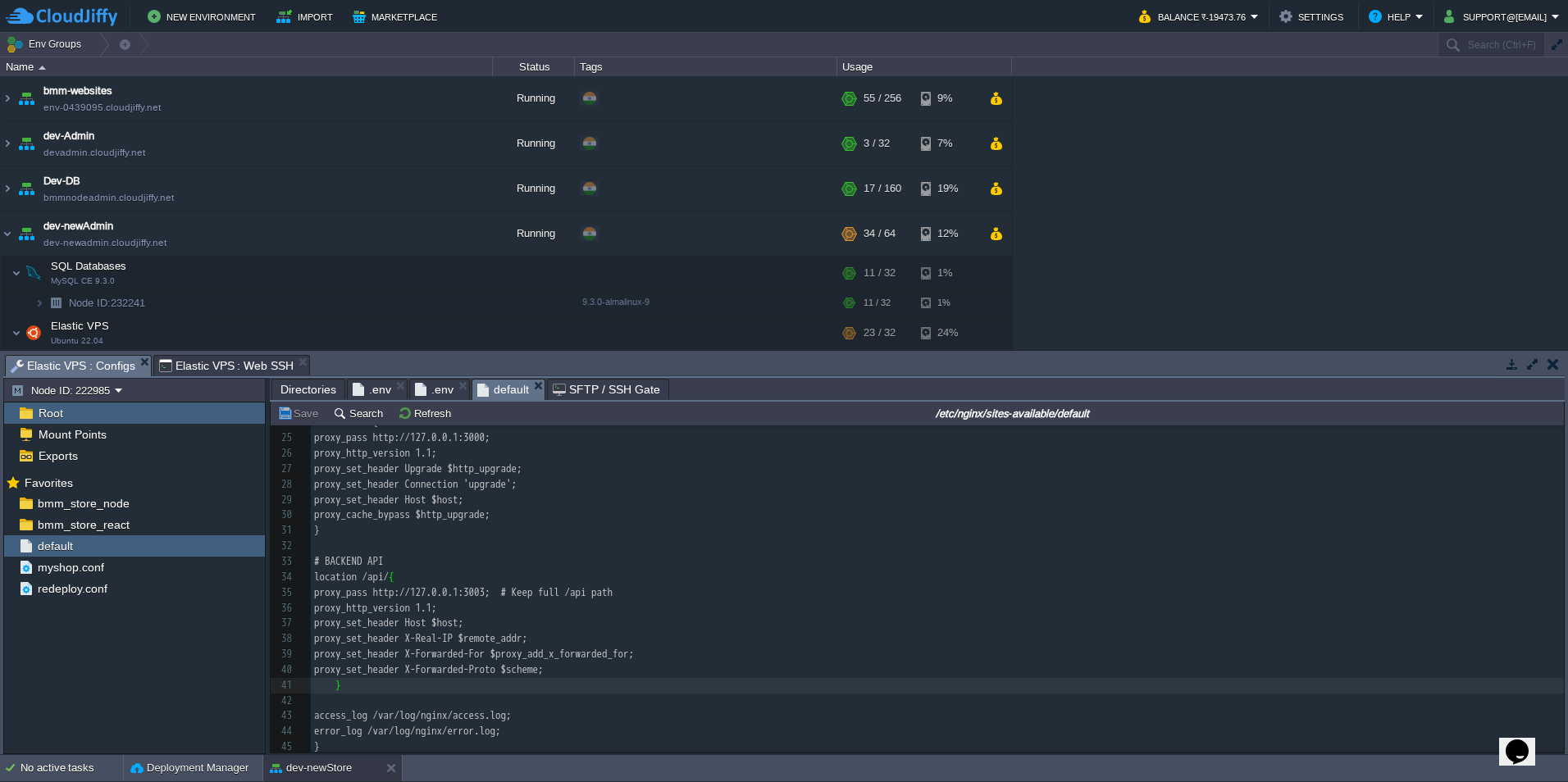 drag, startPoint x: 222, startPoint y: 357, endPoint x: 234, endPoint y: 372, distance: 19.209373 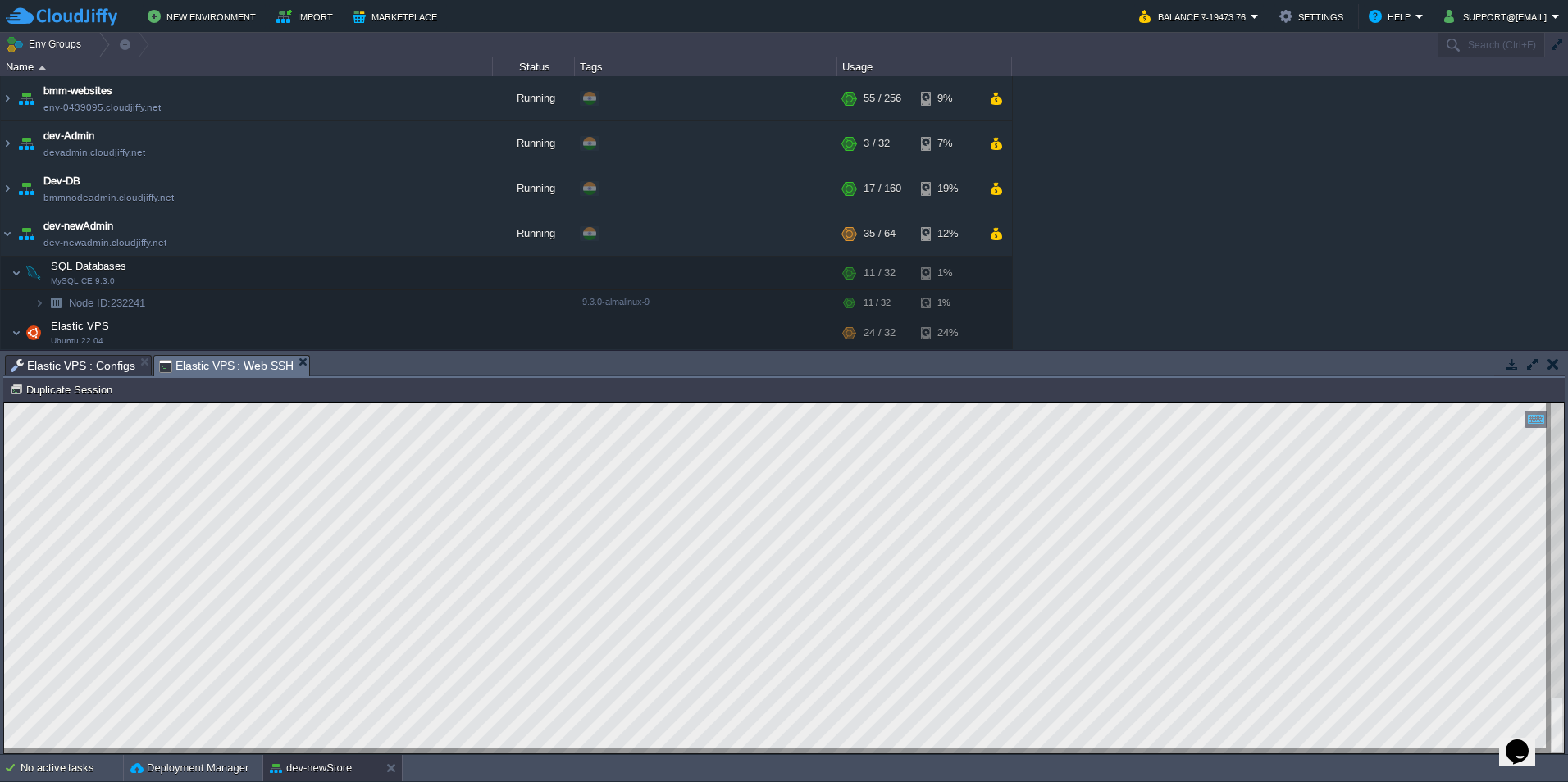 click on "Elastic VPS : Configs" at bounding box center (73, 366) 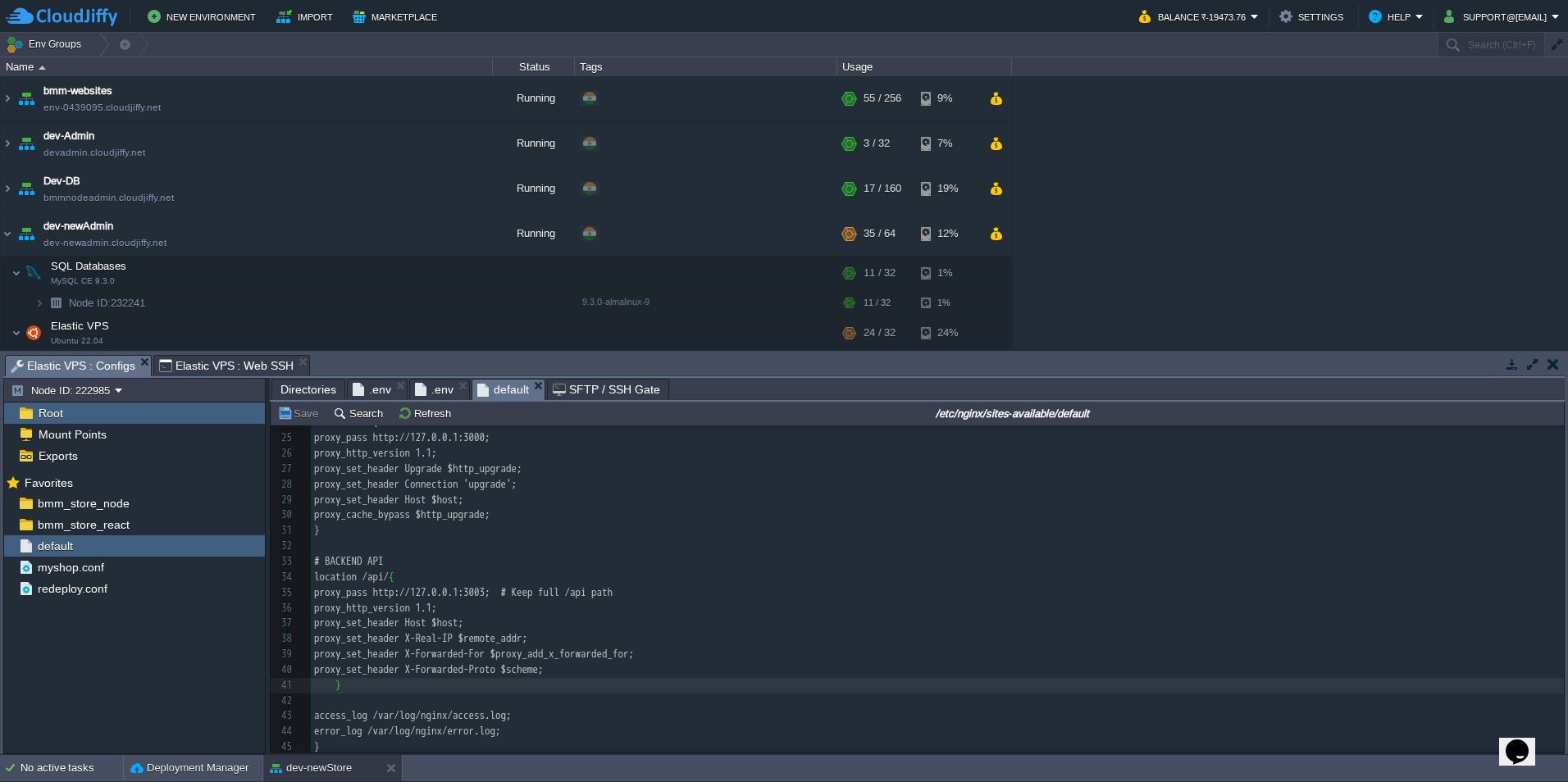 click on "Elastic VPS : Web SSH" at bounding box center [226, 366] 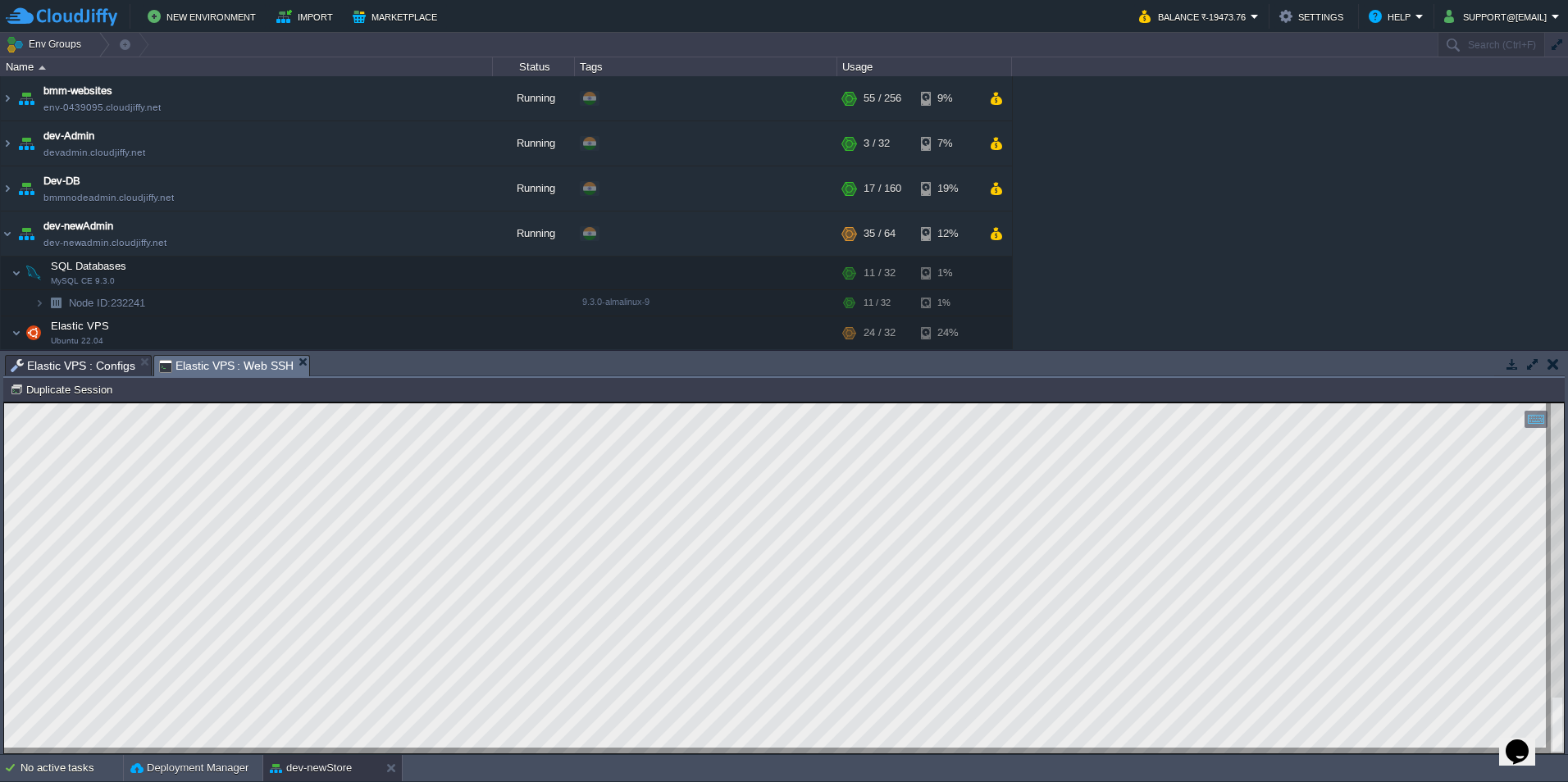 click at bounding box center (784, 578) 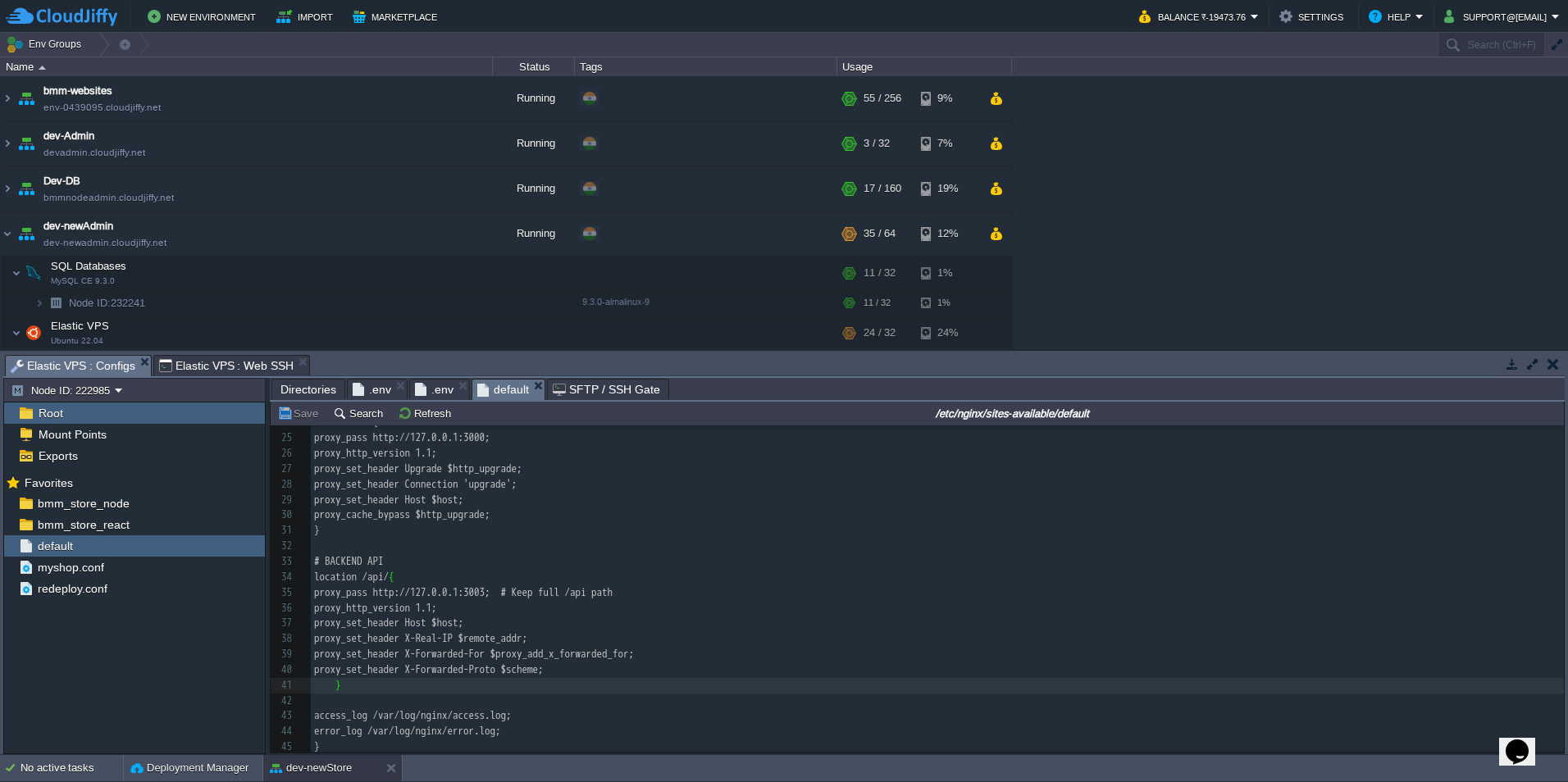 click on "Elastic VPS : Configs" at bounding box center (73, 366) 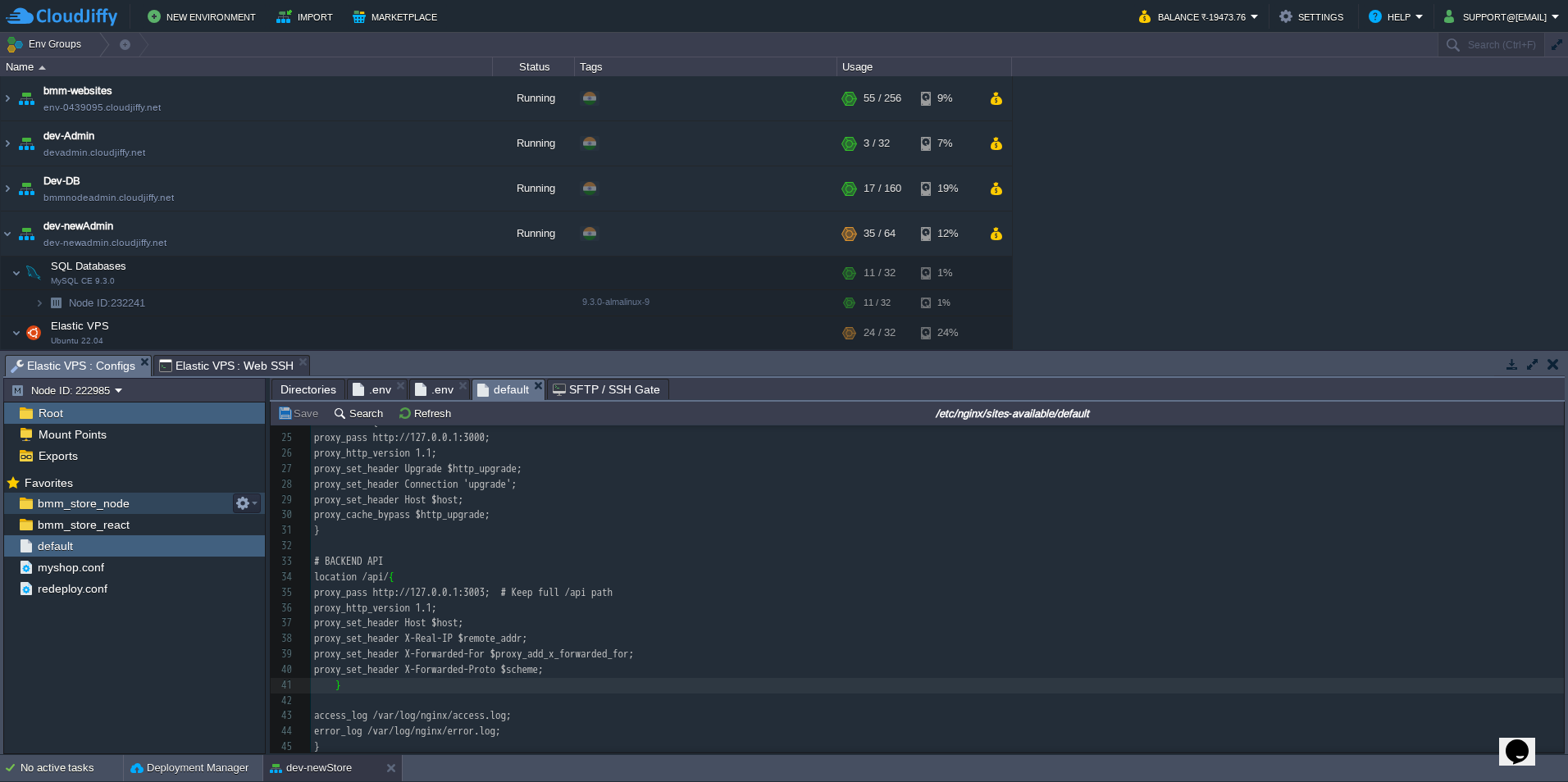 click on "bmm_store_node" at bounding box center (134, 503) 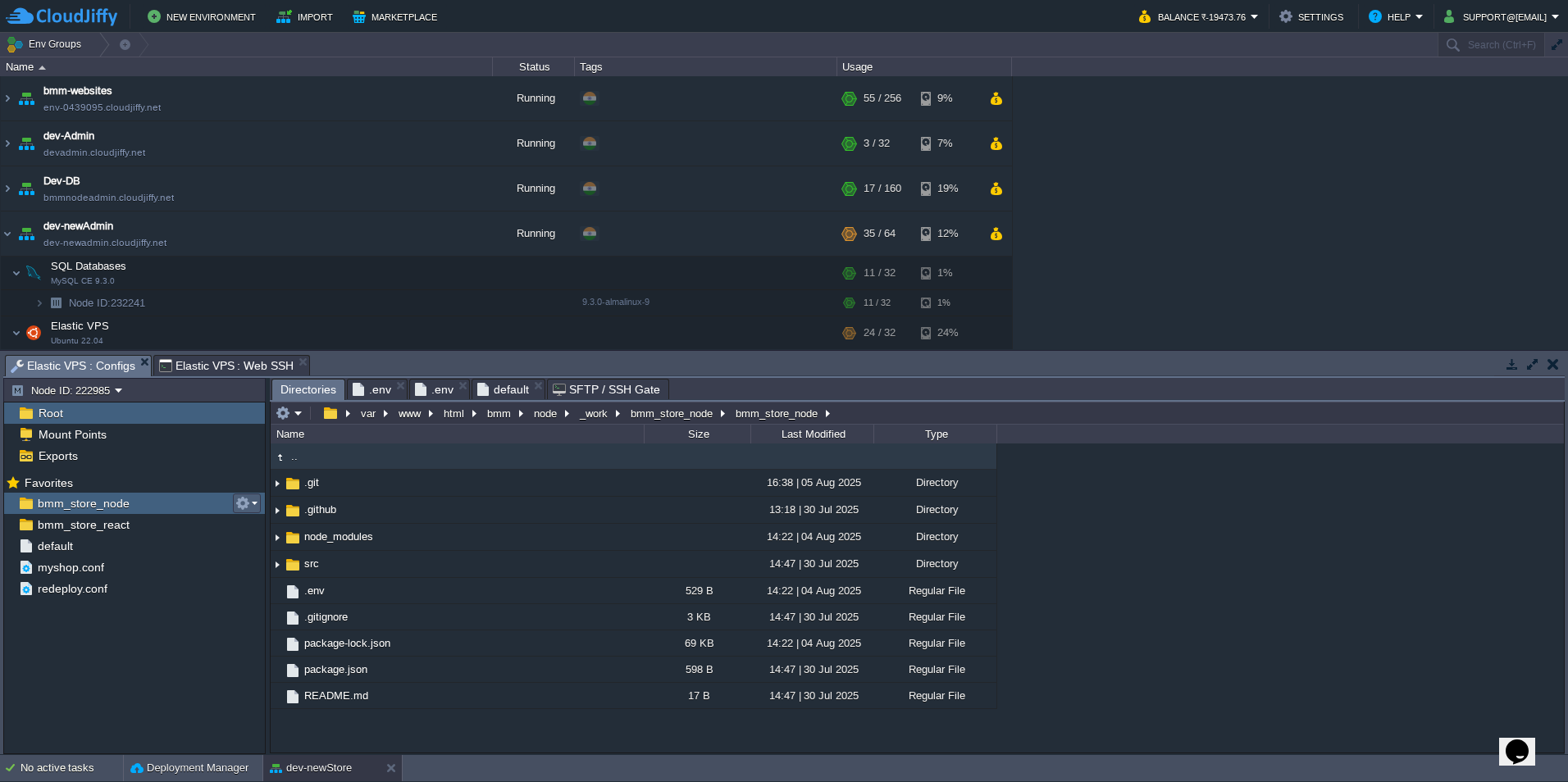click at bounding box center (243, 503) 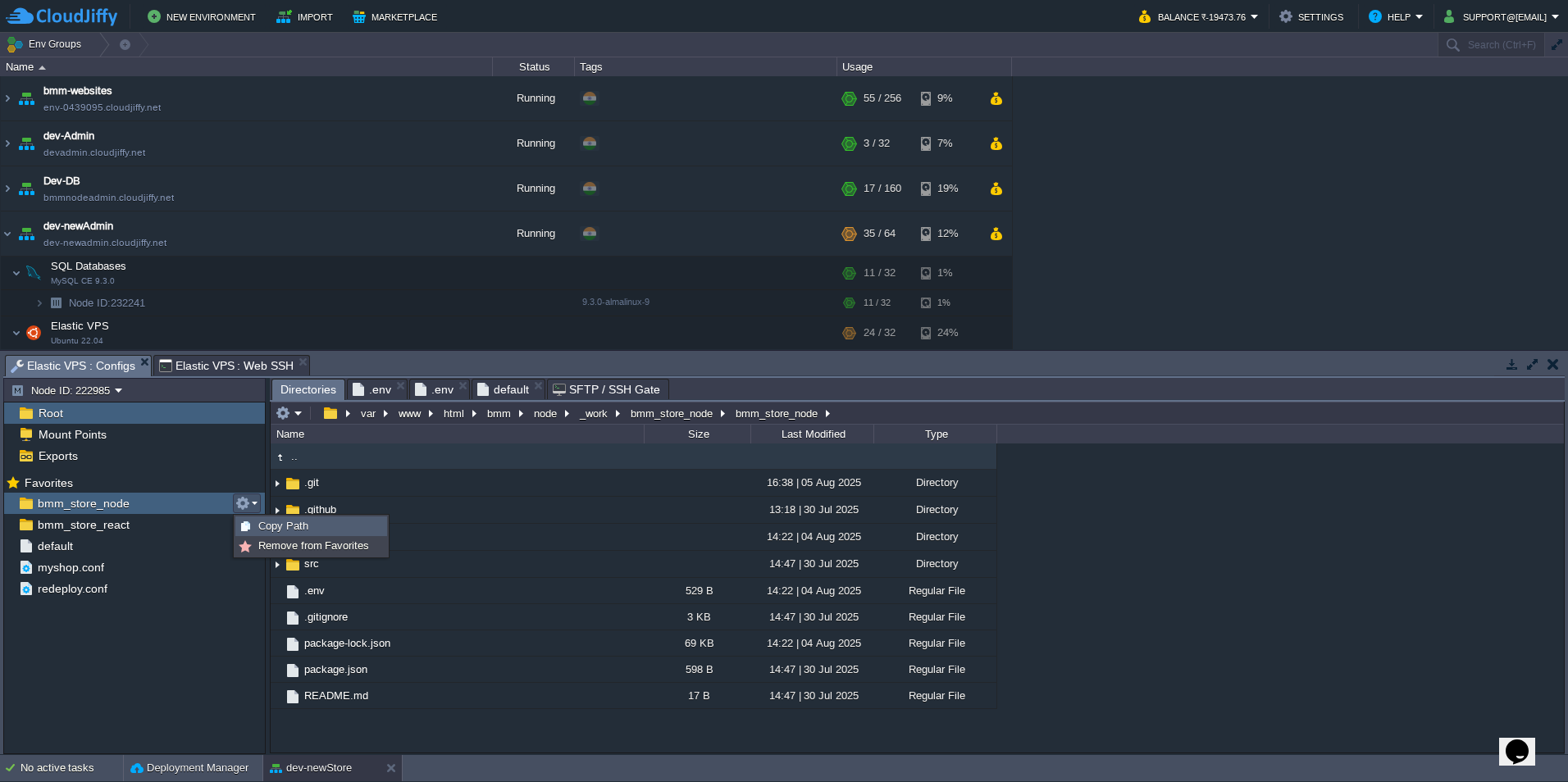 click on "Copy Path" at bounding box center (283, 525) 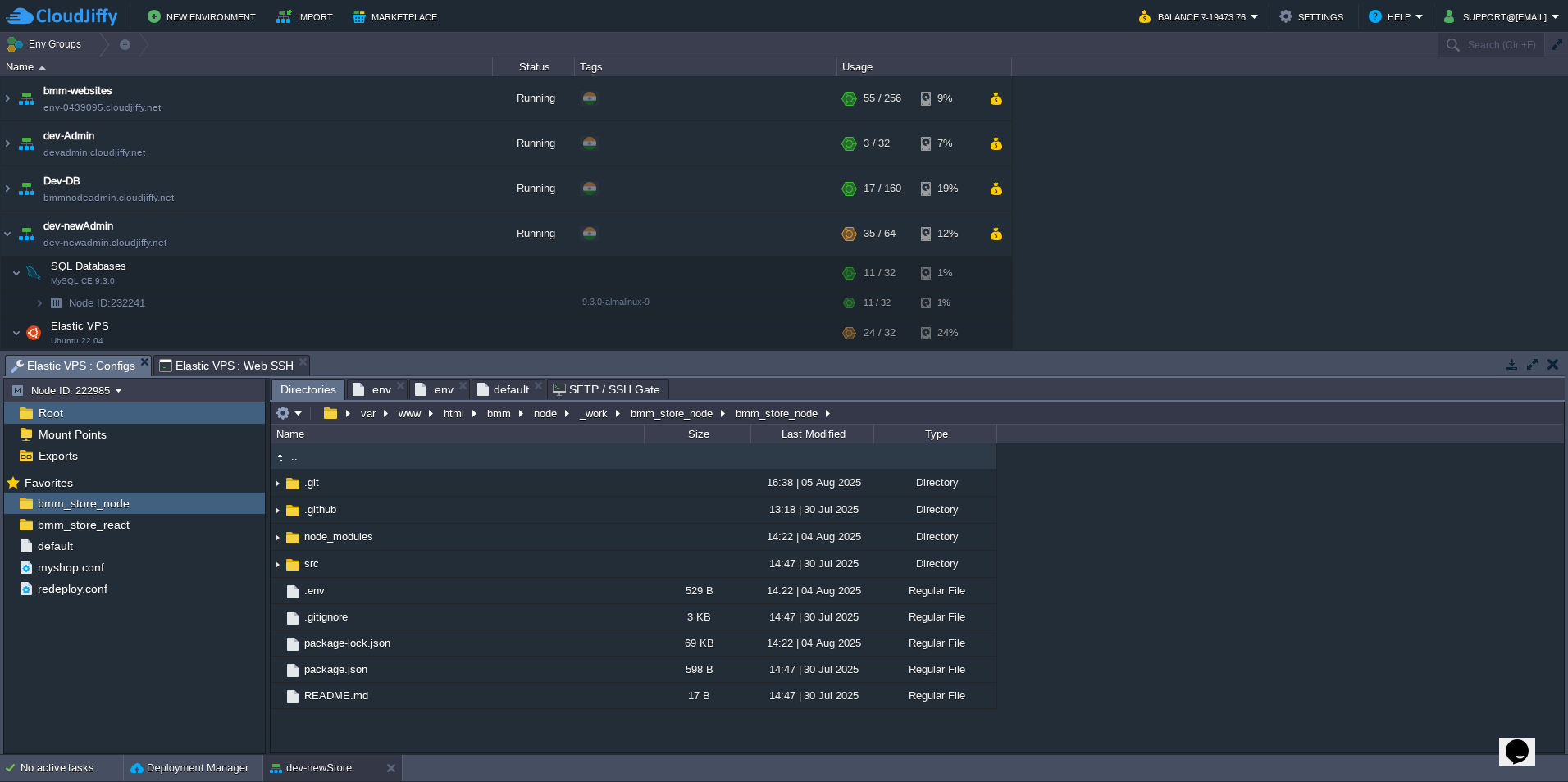 click on "Elastic VPS : Web SSH" at bounding box center [226, 366] 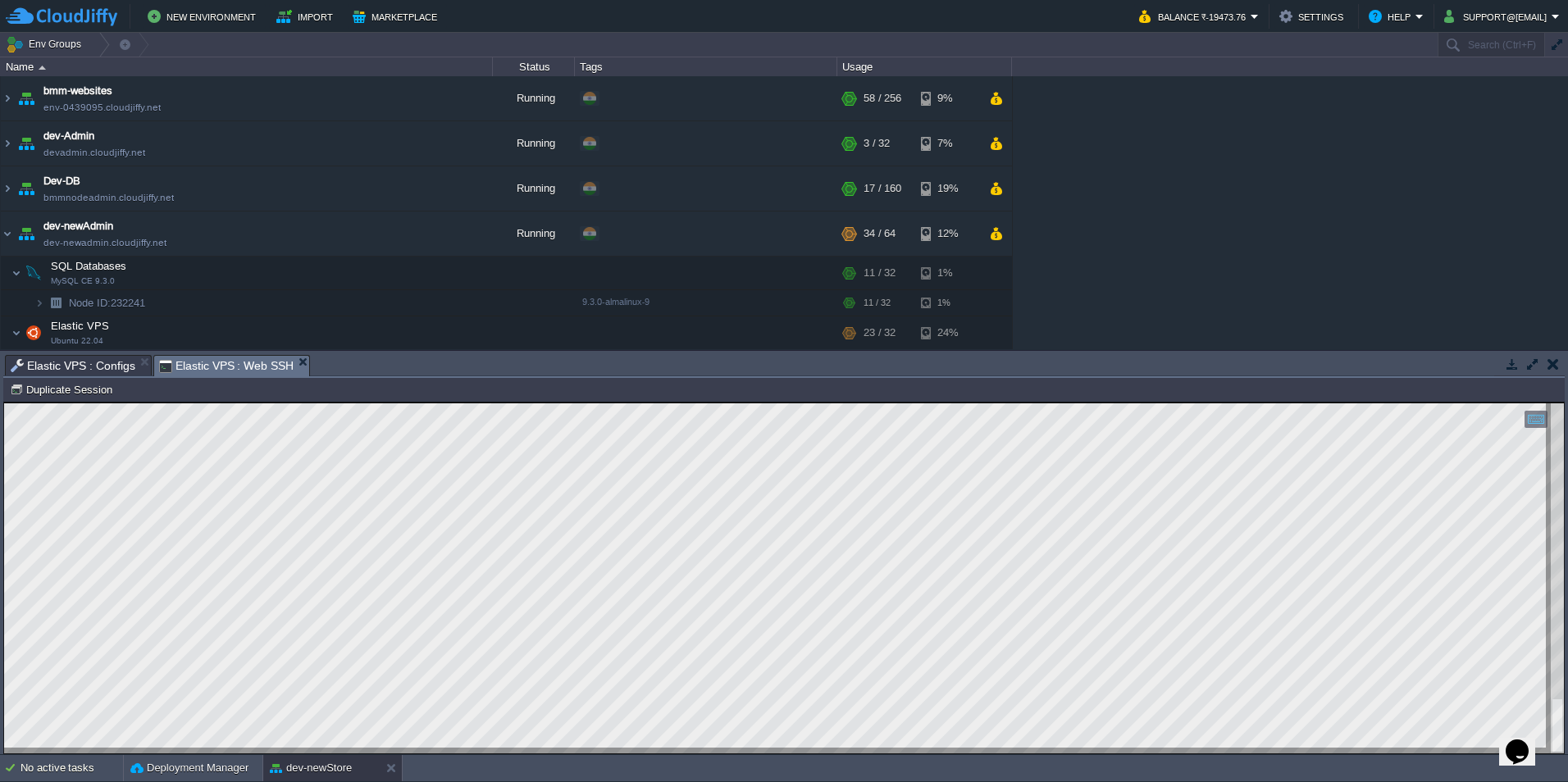 click on "Copy:                  Ctrl + Shift + C                                          Paste:                  Ctrl + V                                         Settings:                  Ctrl + Shift + Alt
0" at bounding box center (784, 402) 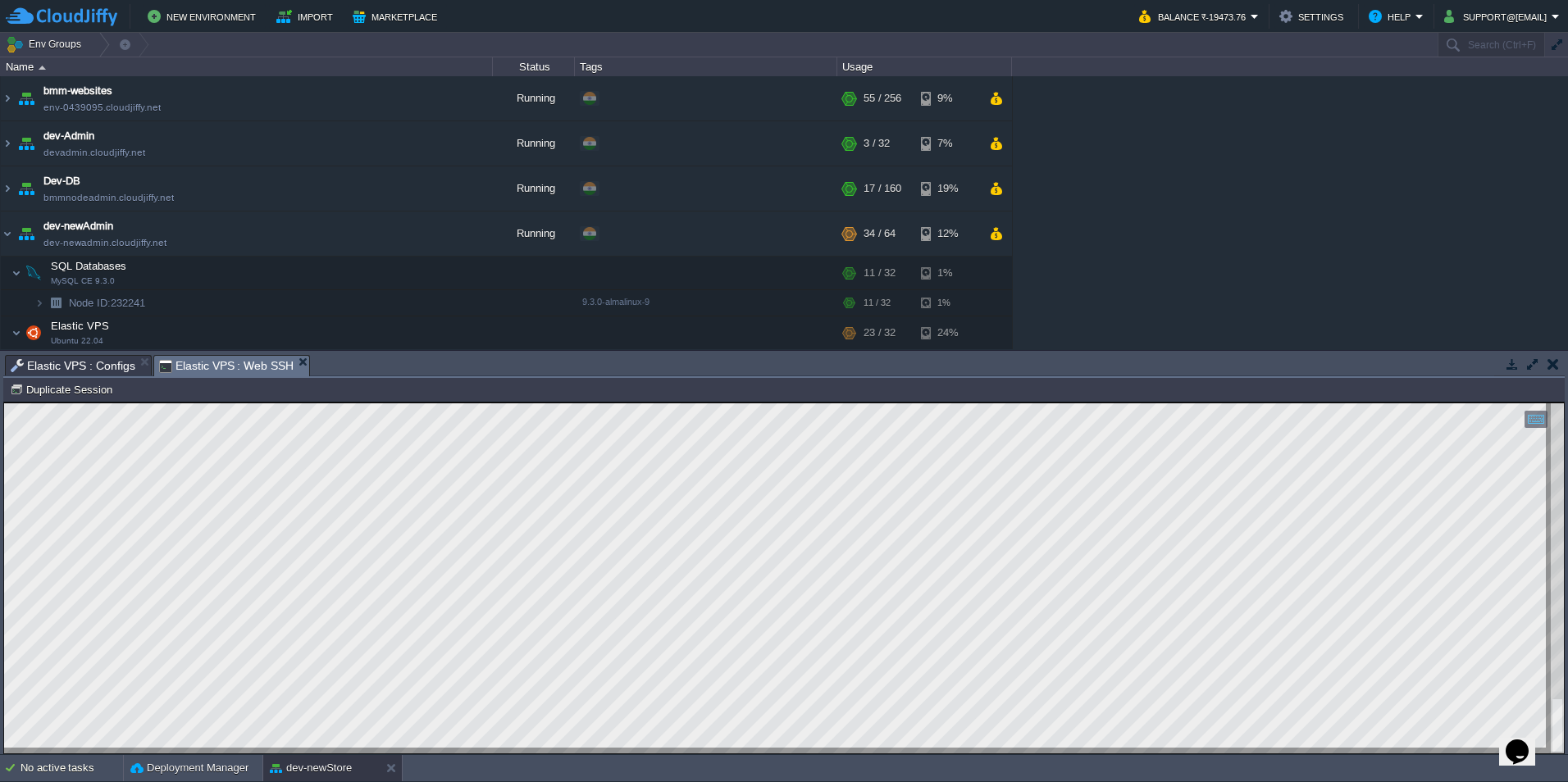 click on "Elastic VPS : Configs" at bounding box center (73, 366) 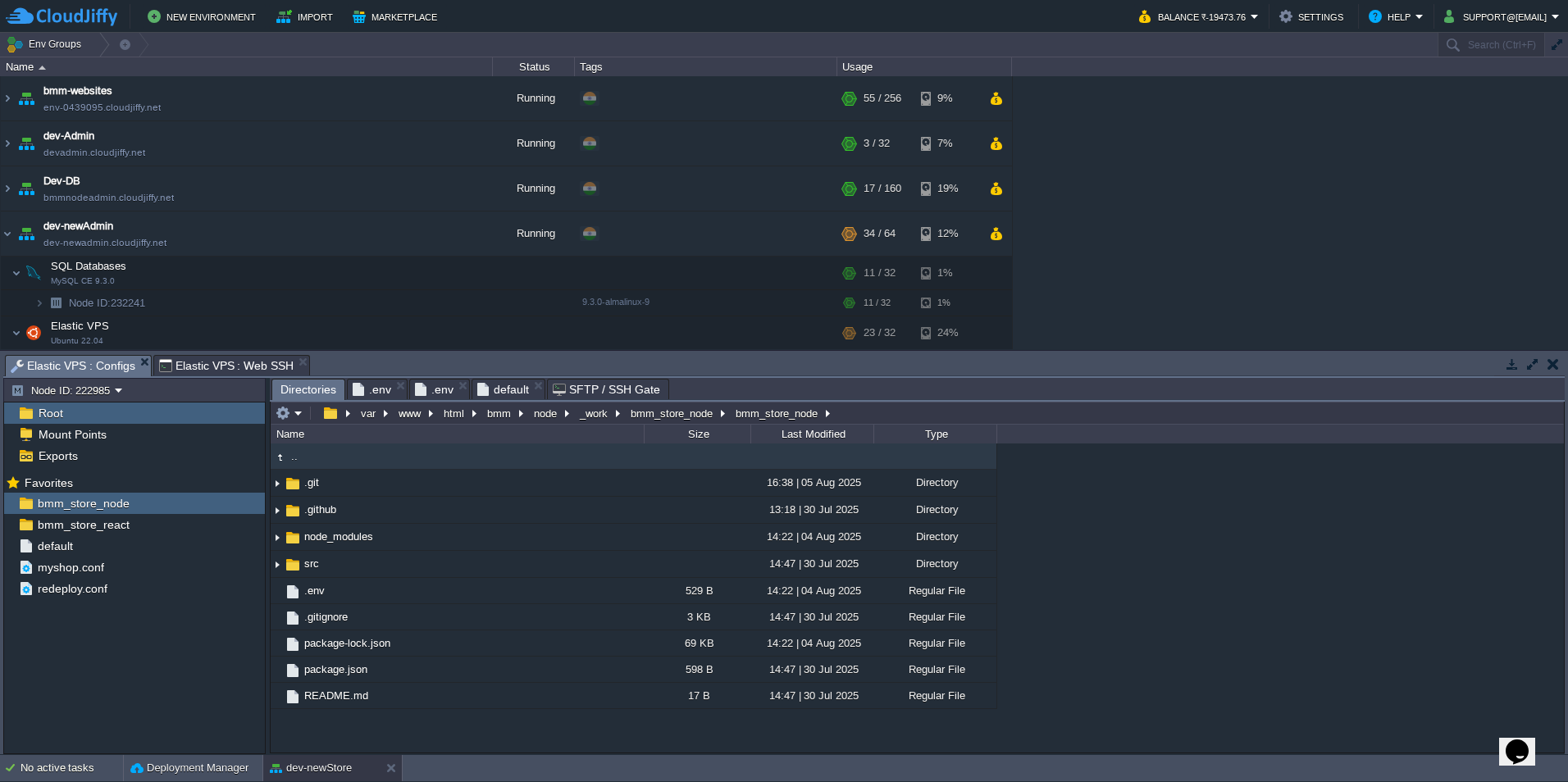 click on "default" at bounding box center (503, 389) 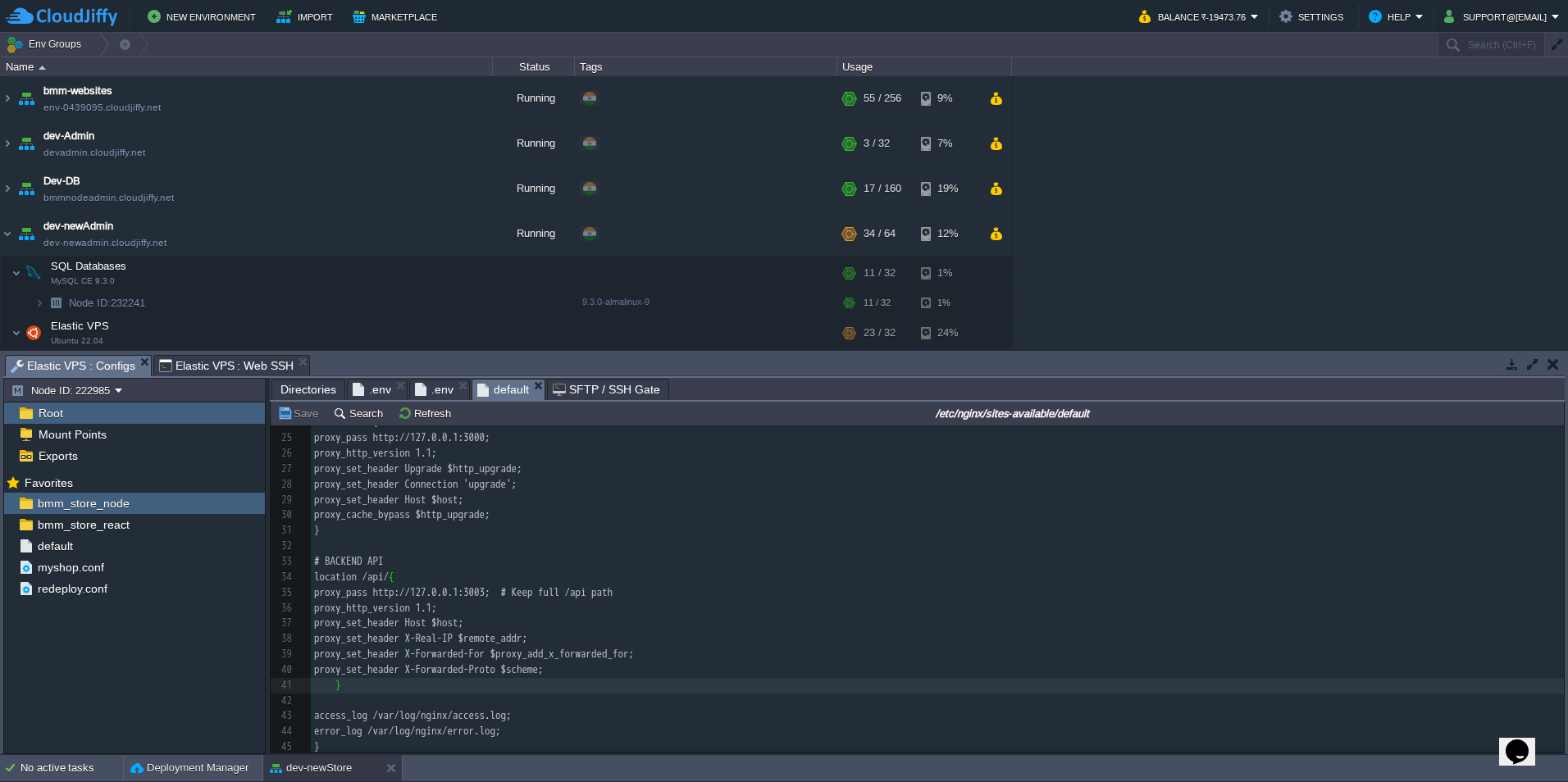 click on "x   1 # HTTP Redirect 2 server { 3     listen 80; 4     server_name thebuildmymart.in *.thebuildmymart.in; 5     return 301 https://$host$request_uri; 6 } 7 ​ 8 # HTTPS Proxy Block 9 server { 10     listen 443 ssl; 11     server_name thebuildmymart.in *.thebuildmymart.in; 12 ​ 13     ssl_certificate     /var/www/certs/thebuildmymart.crt; 14     ssl_certificate_key /var/www/certs/server.key; 15     ssl_trusted_certificate /var/www/certs/__thebuildmymart_in.ca-bundle; 16 ​ 17     # 🔒 SSL Hardening (fixes "bad key share" error) 18     ssl_protocols TLSv1.2 TLSv1.3; 19     ssl_ecdh_curve X25519:secp384r1:prime256v1; 20     ssl_prefer_server_ciphers on; 21     ssl_ciphers HIGH:!aNULL:!MD5; 22 ​ 23     # FRONTEND 24     location / { 25         proxy_pass http://127.0.0.1:3000; 26         proxy_http_version 1.1; 27         proxy_set_header Upgrade $http_upgrade; 28         proxy_set_header Connection 'upgrade'; 29         proxy_set_header Host $host; 30 31     } 32 ​ 33" at bounding box center (937, 407) 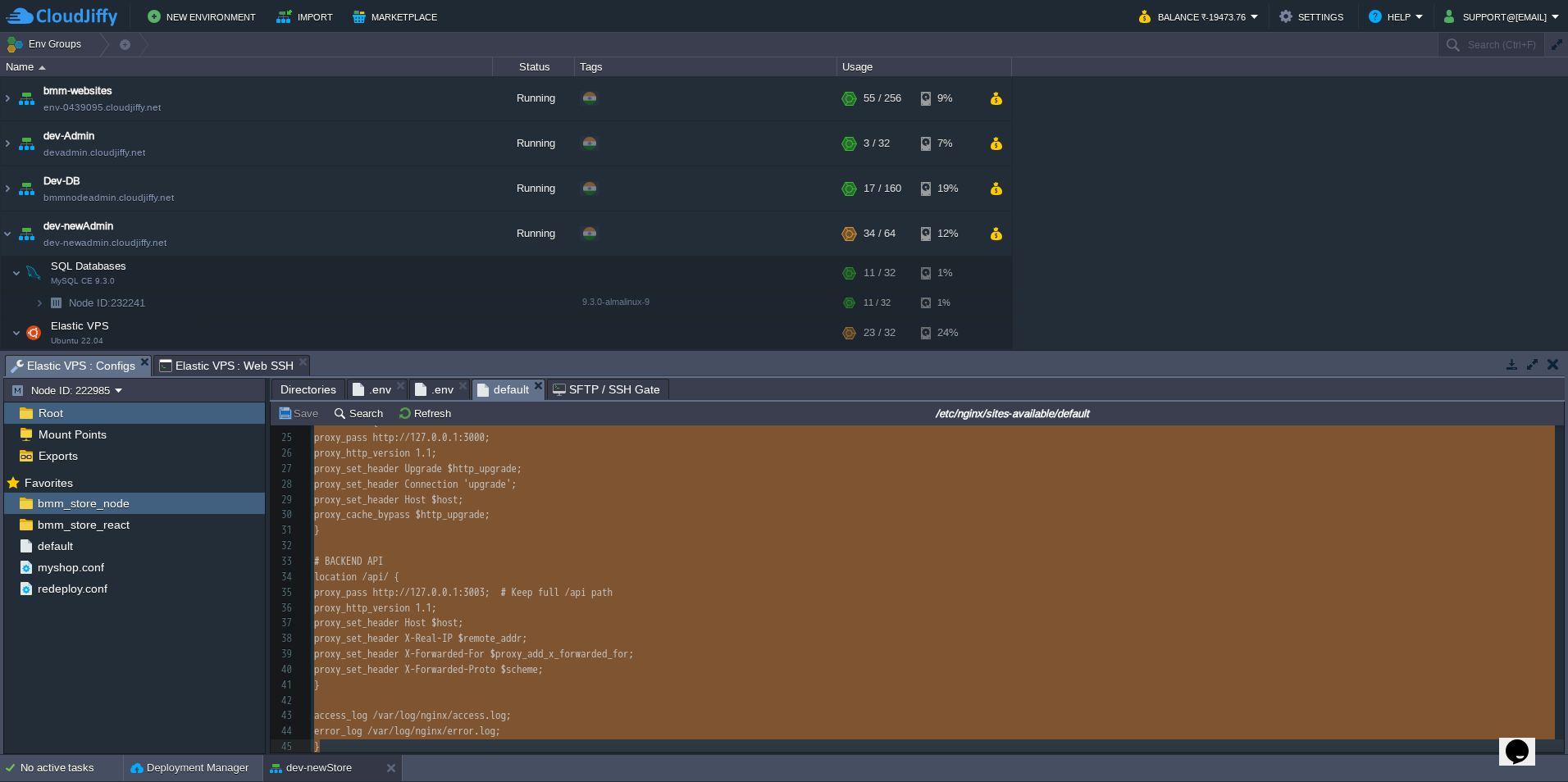 type on "-" 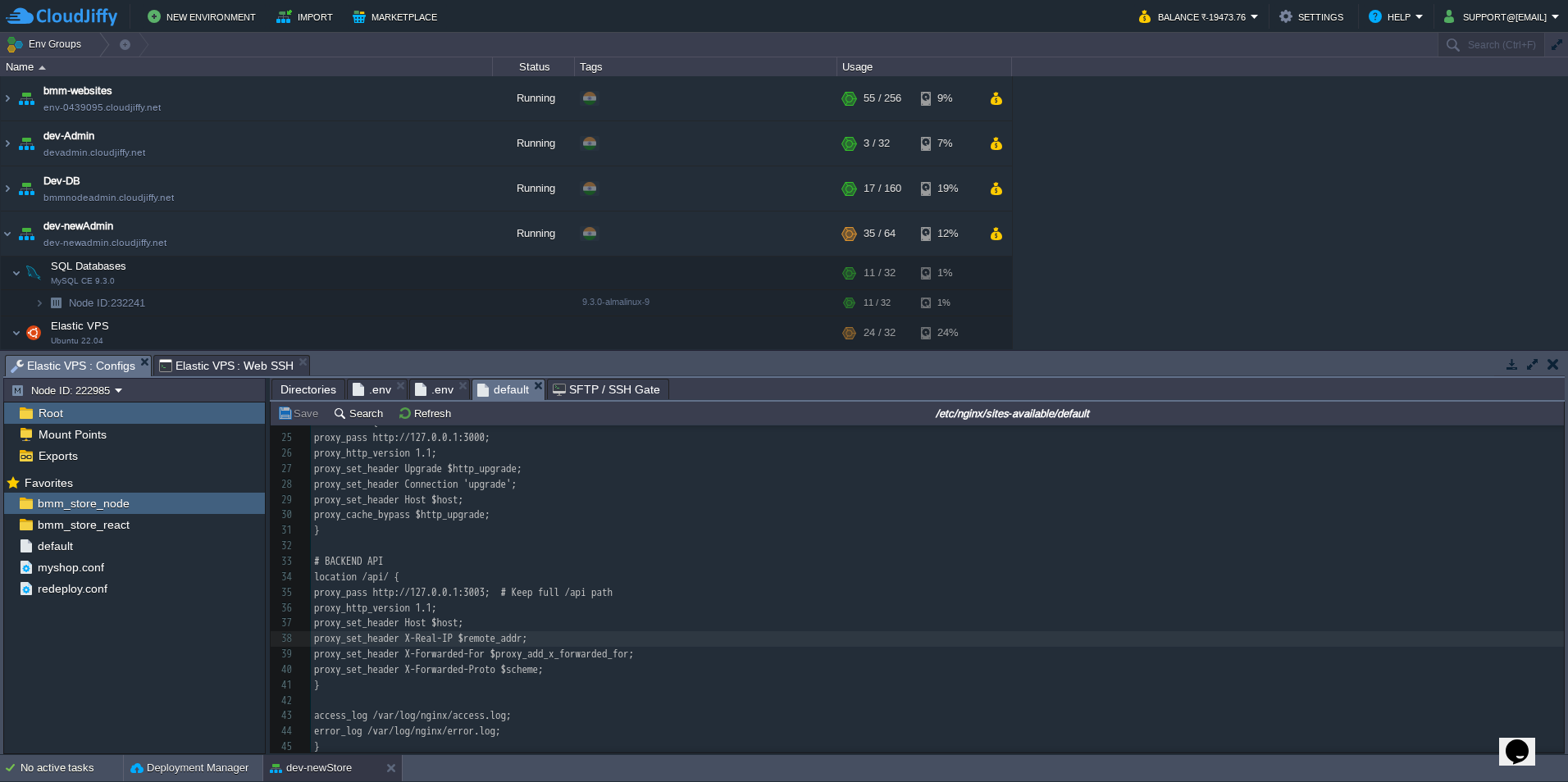 scroll, scrollTop: 293, scrollLeft: 0, axis: vertical 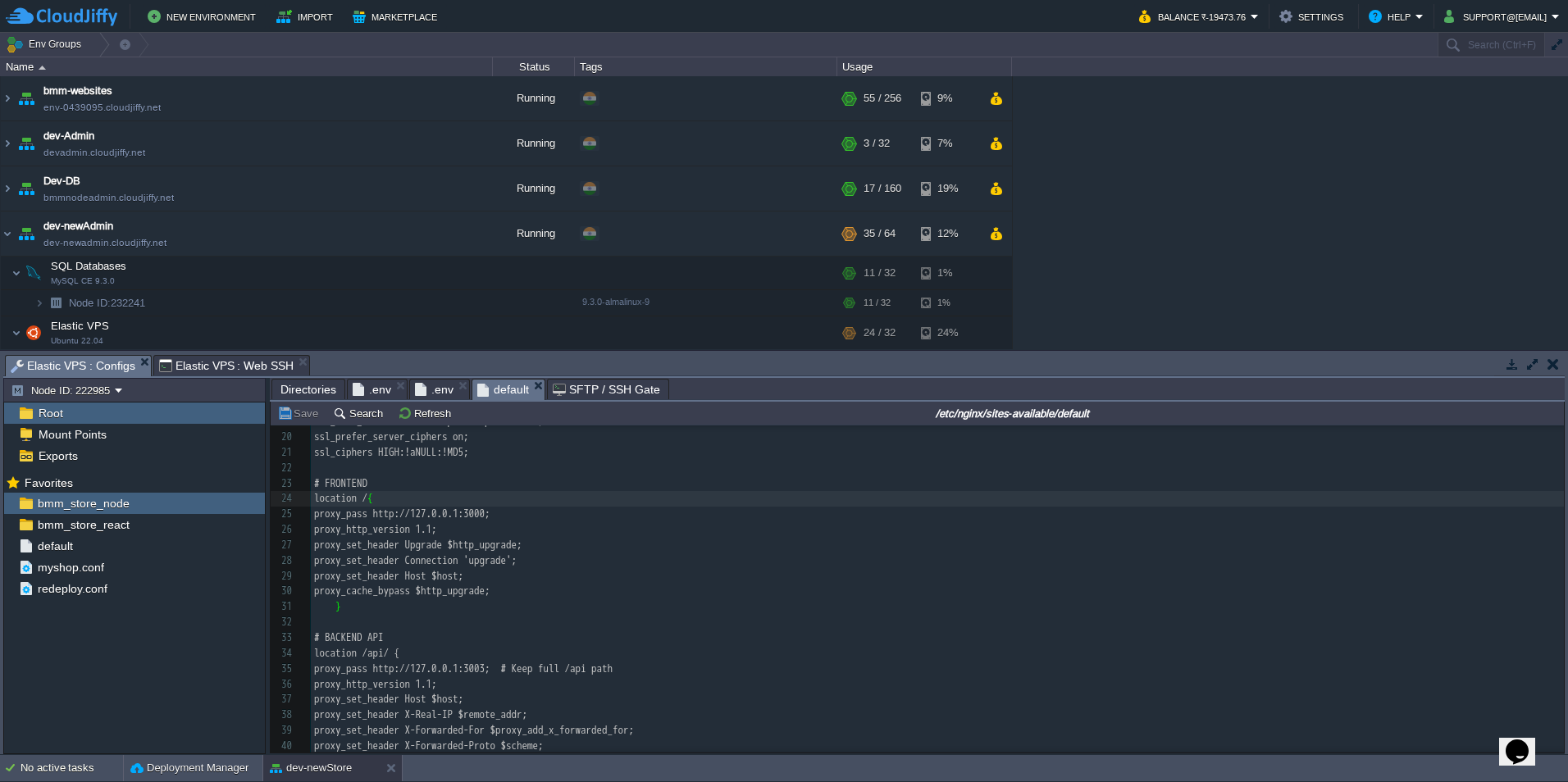 type on "-" 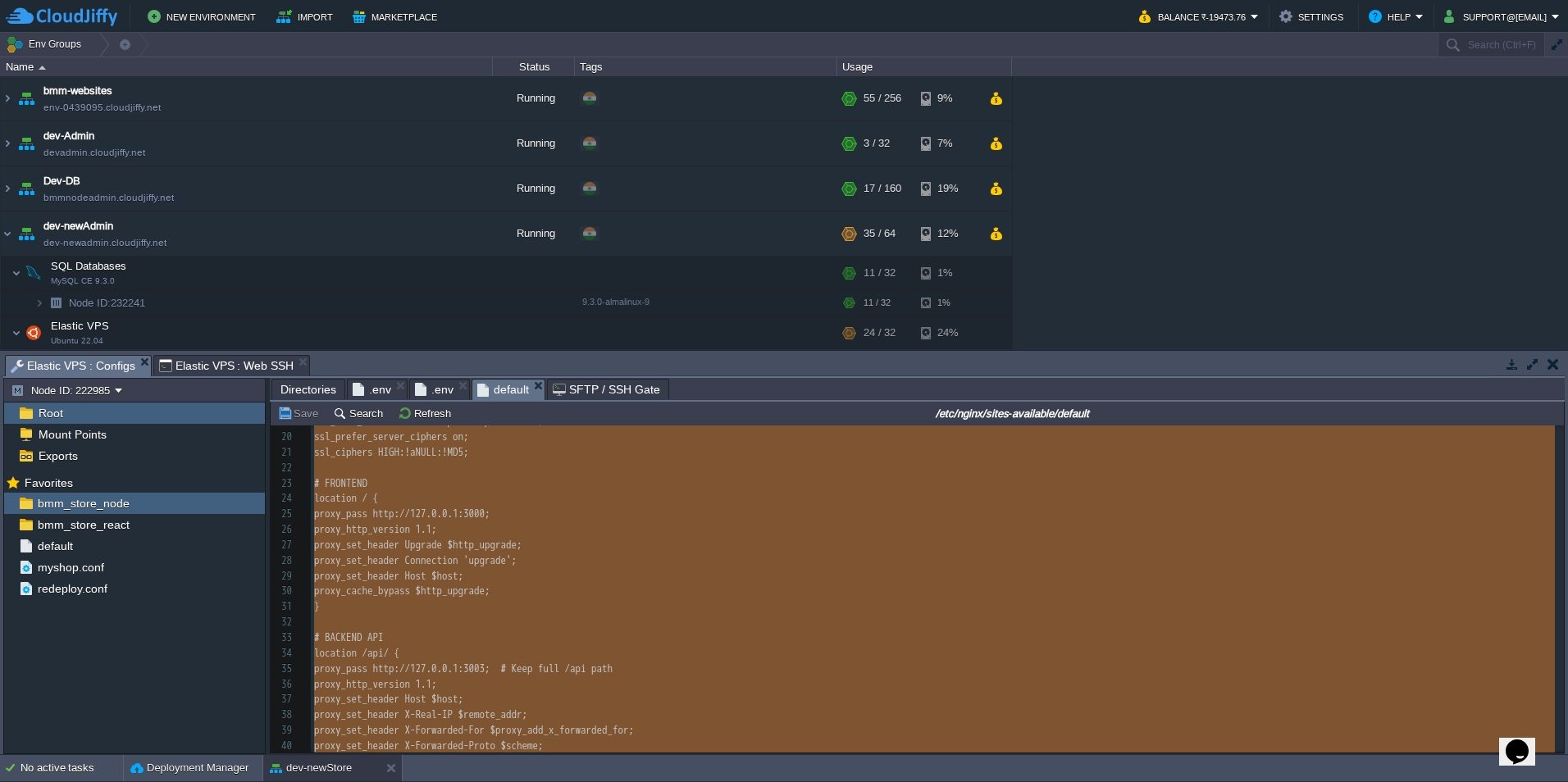type 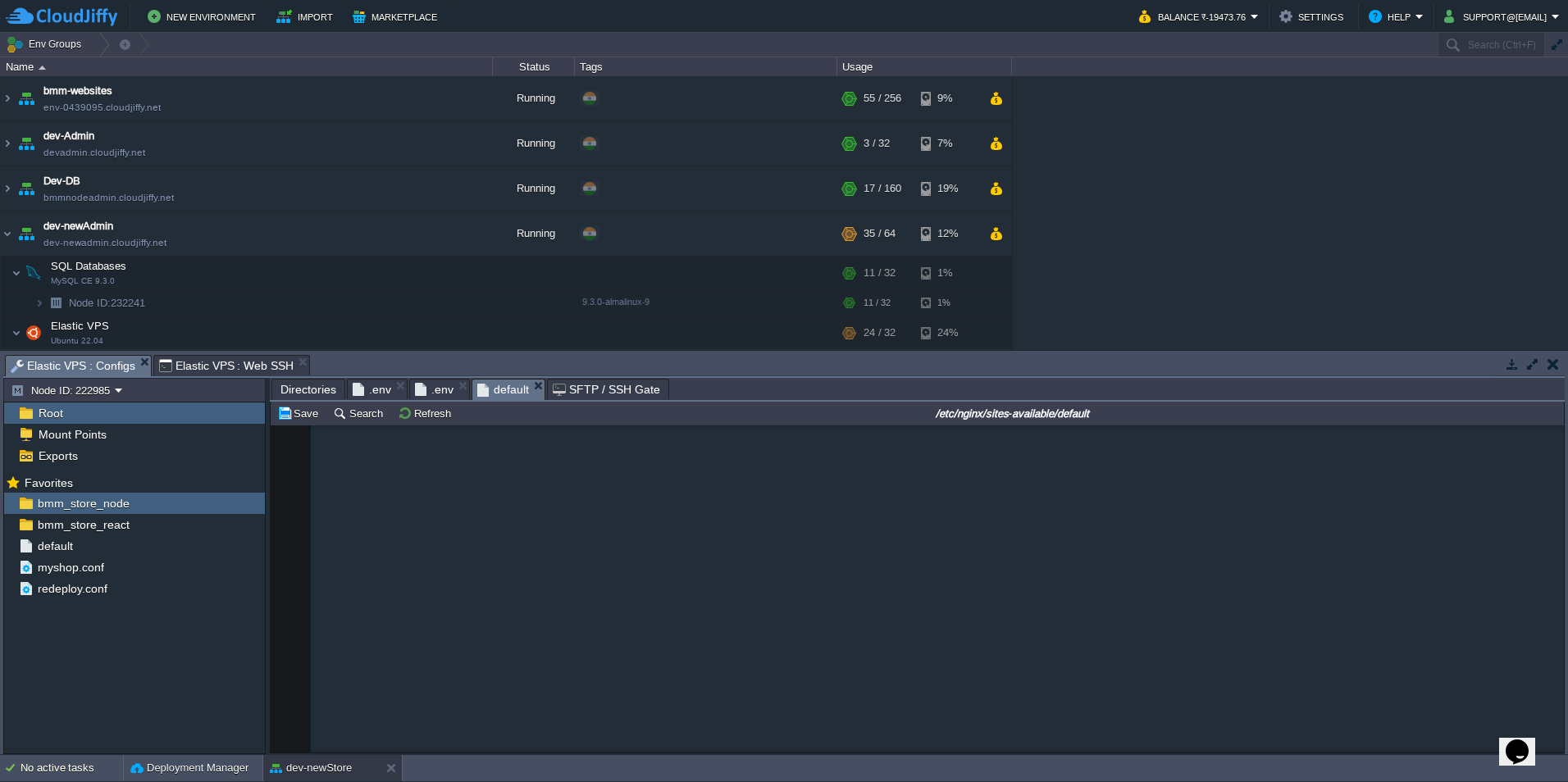 scroll, scrollTop: 513, scrollLeft: 0, axis: vertical 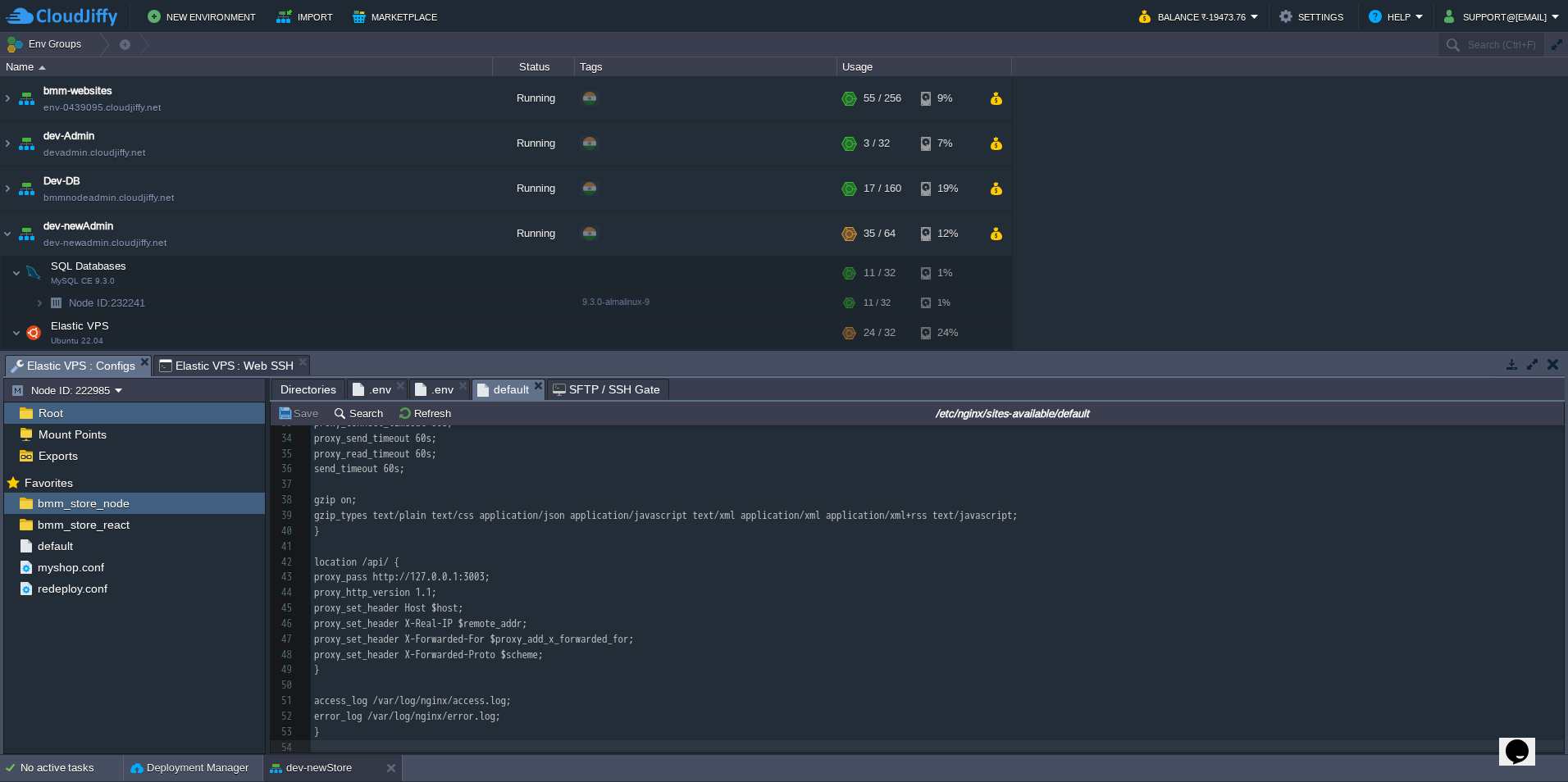 click on "Elastic VPS : Web SSH" at bounding box center (226, 366) 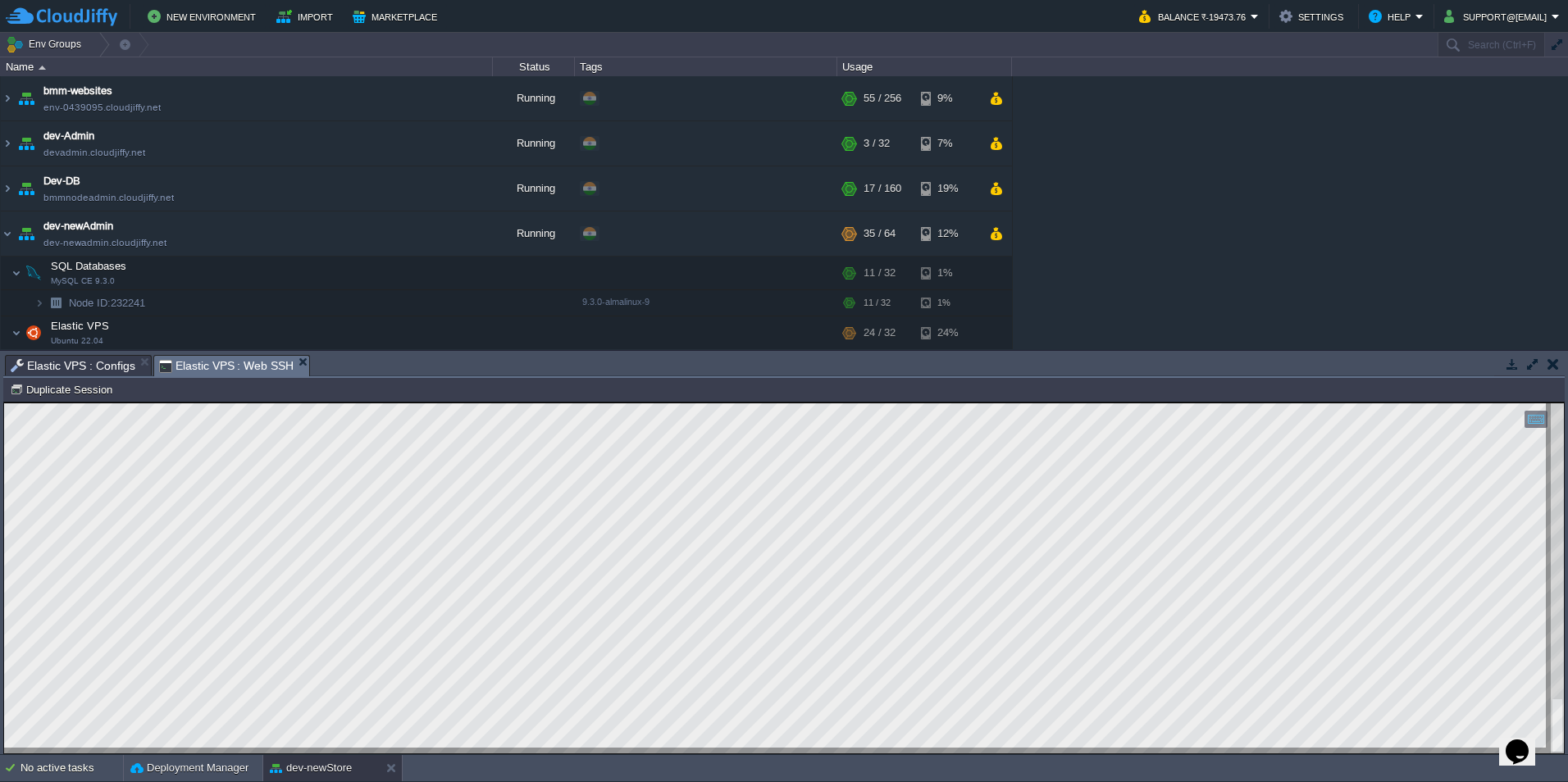 click on "Elastic VPS : Configs" at bounding box center [73, 366] 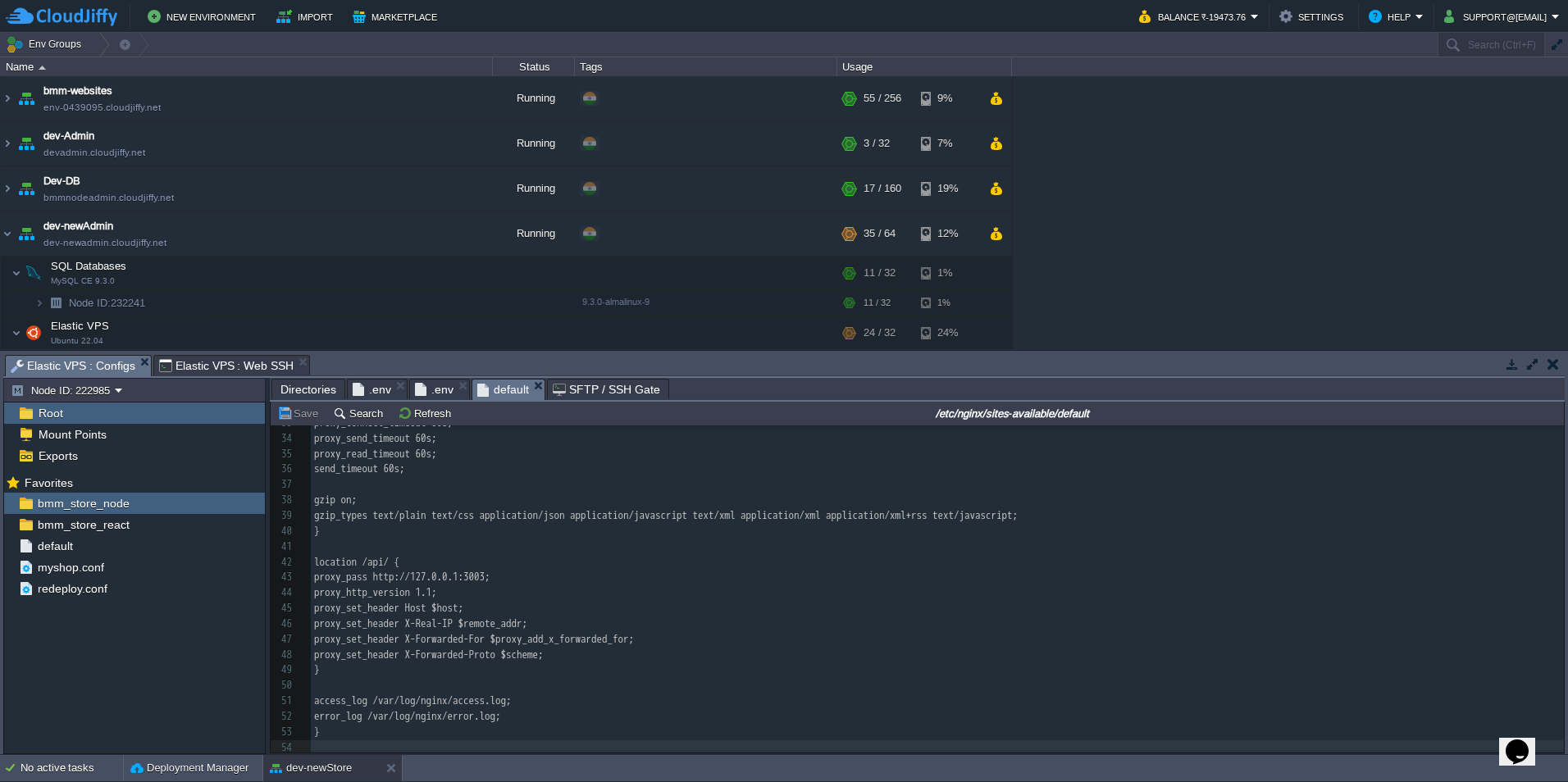 scroll, scrollTop: 435, scrollLeft: 0, axis: vertical 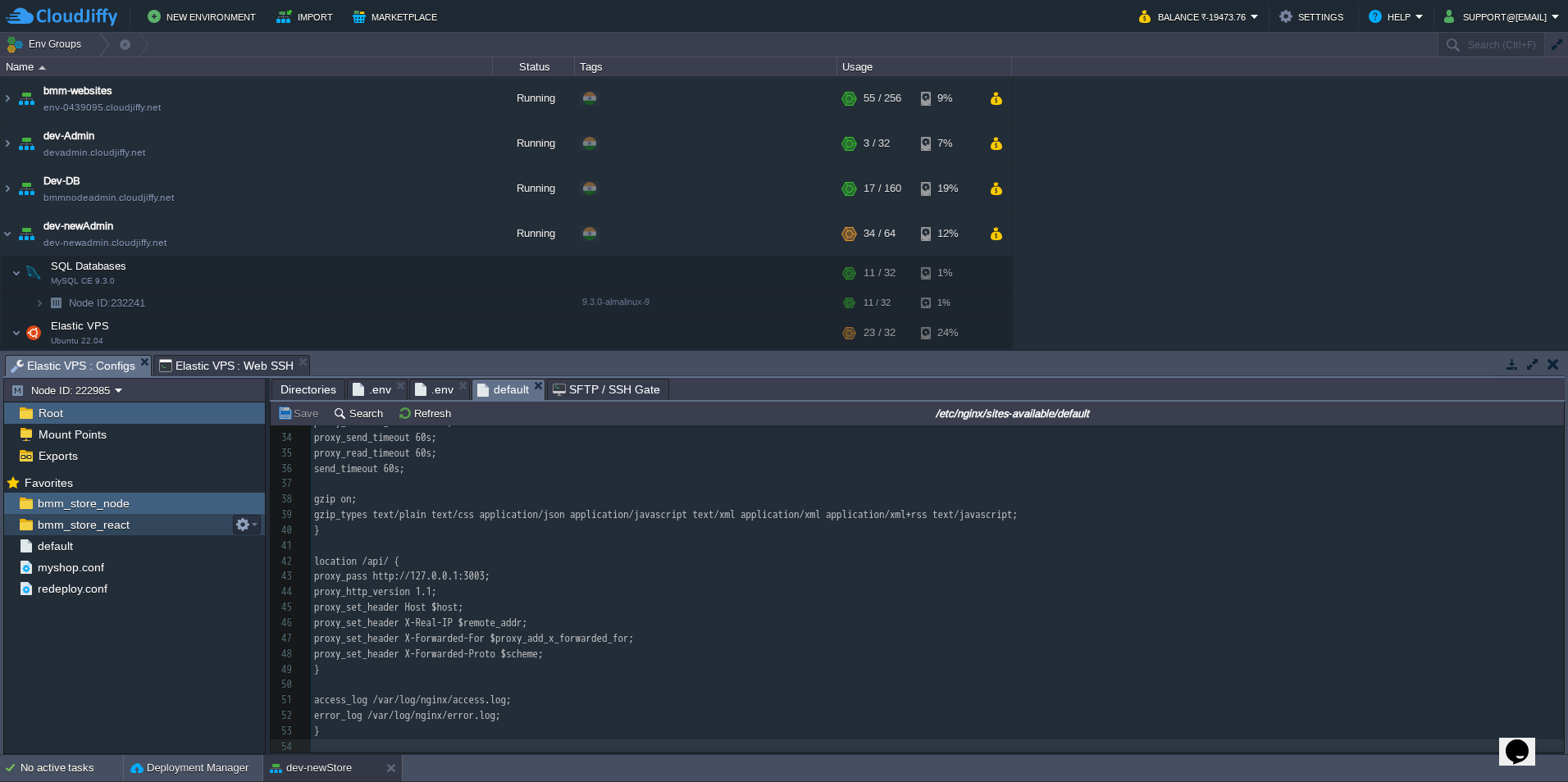 click on "bmm_store_react" at bounding box center [134, 525] 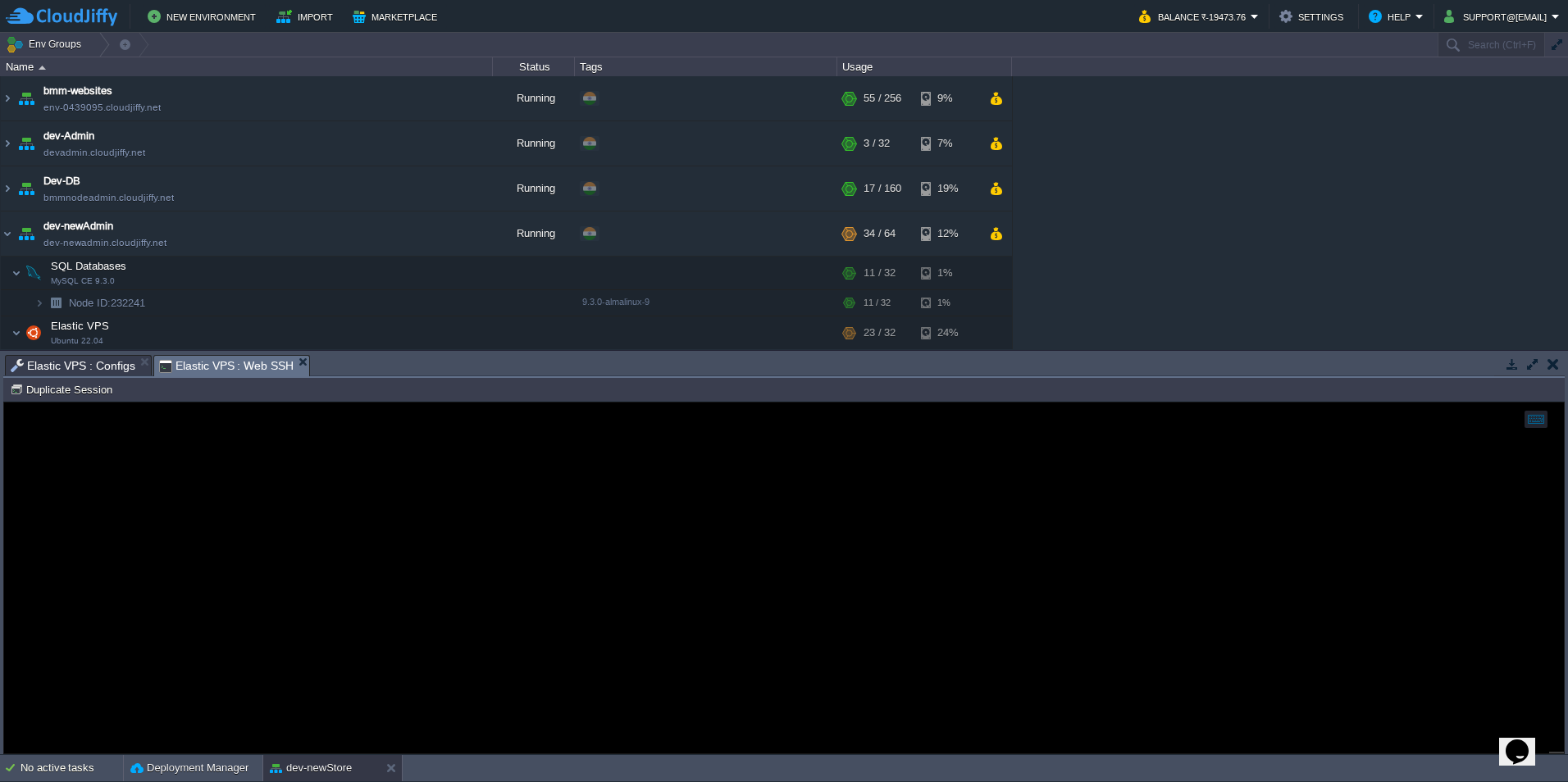 click on "Elastic VPS : Web SSH" at bounding box center [226, 366] 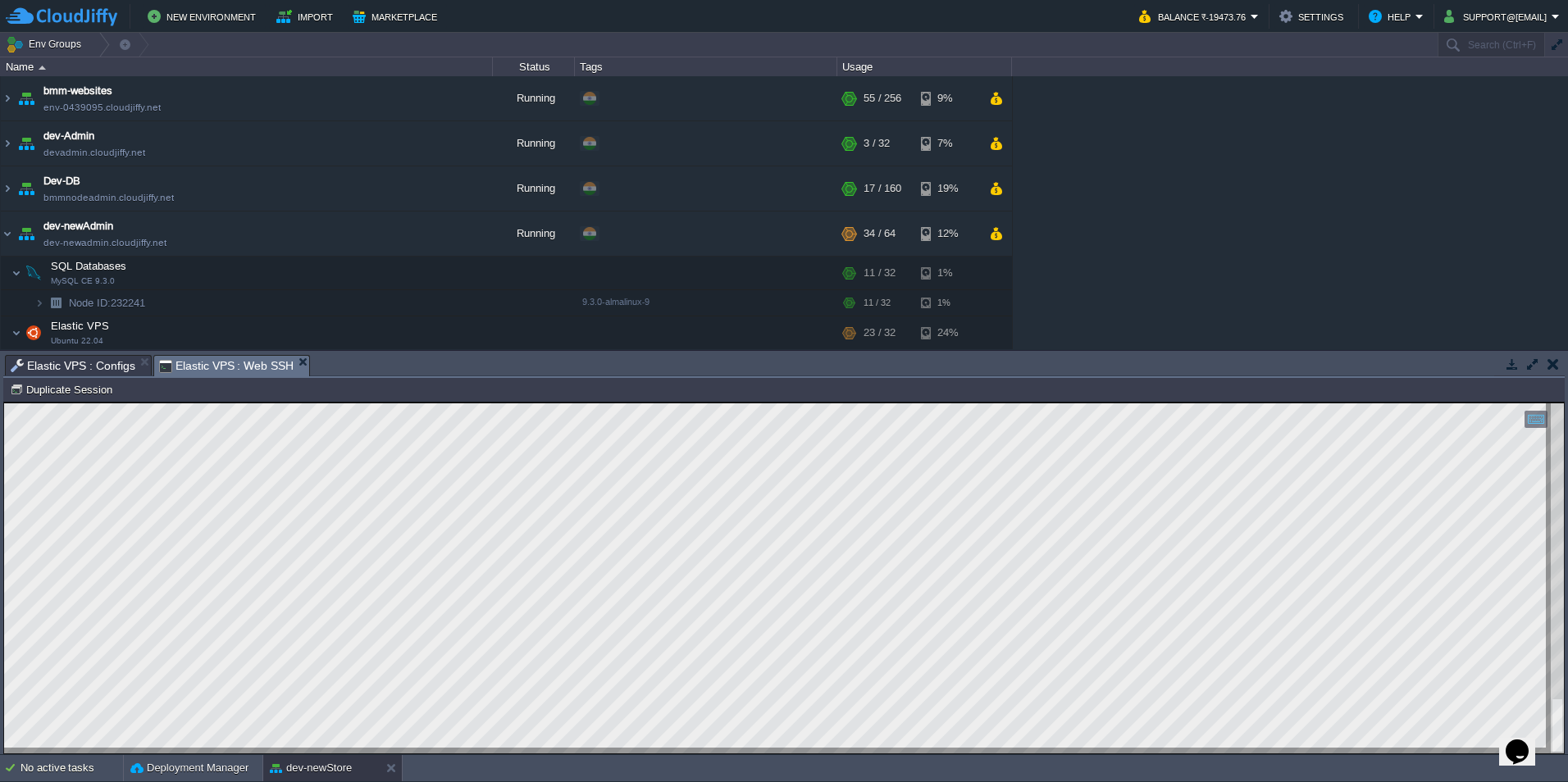 click on "Elastic VPS : Configs" at bounding box center (73, 366) 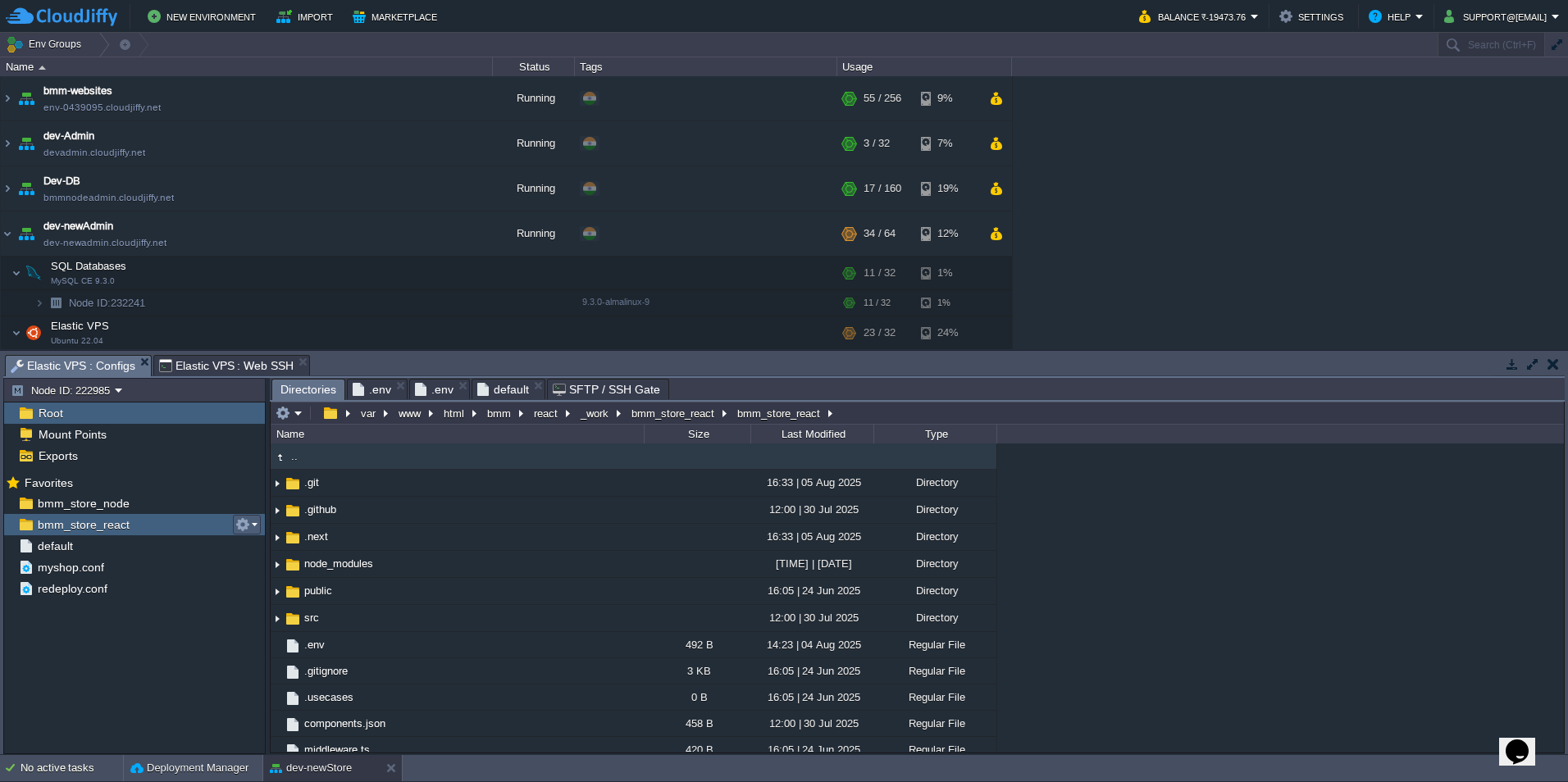 click at bounding box center [243, 525] 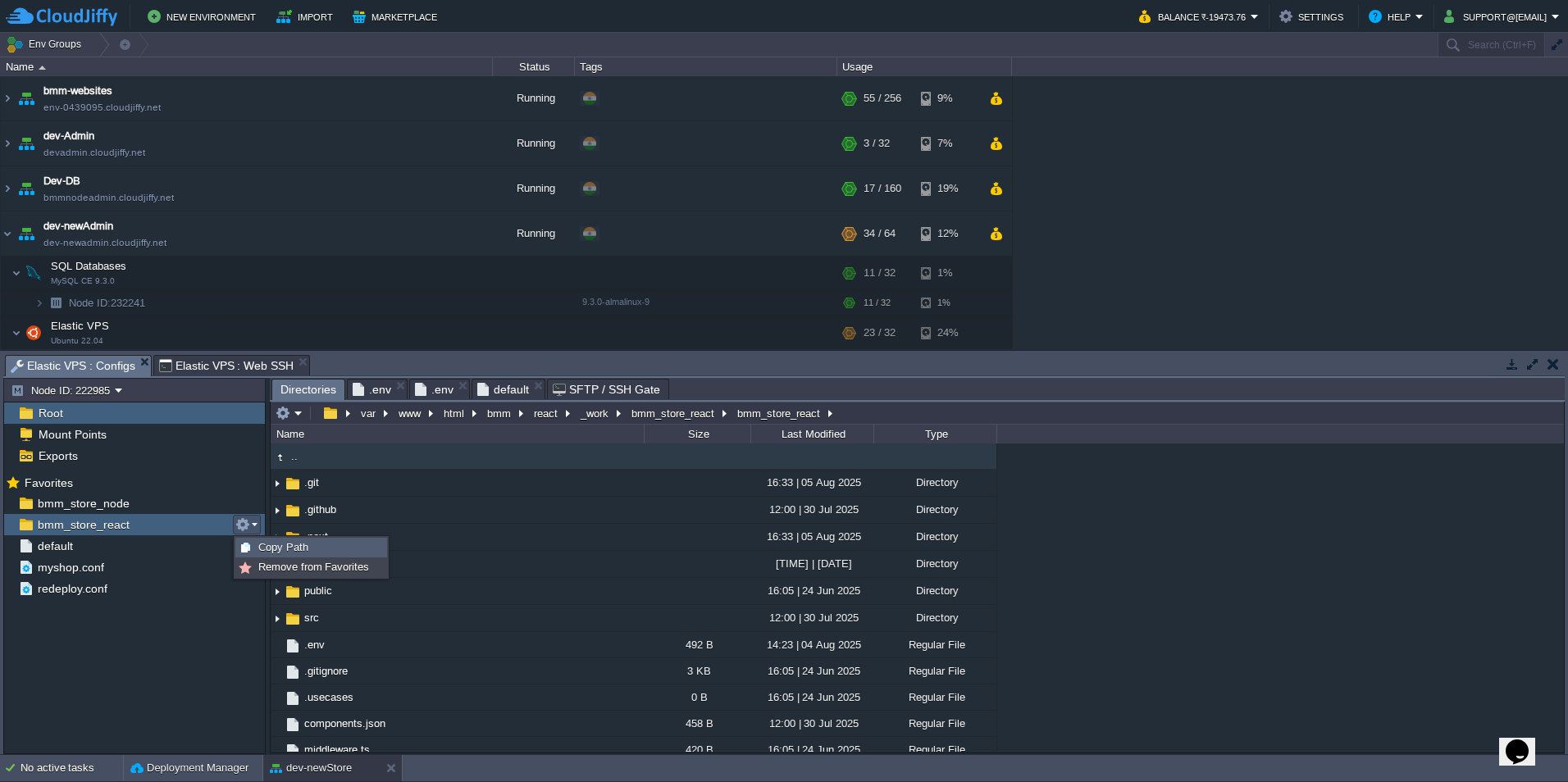 click on "Copy Path" at bounding box center [283, 547] 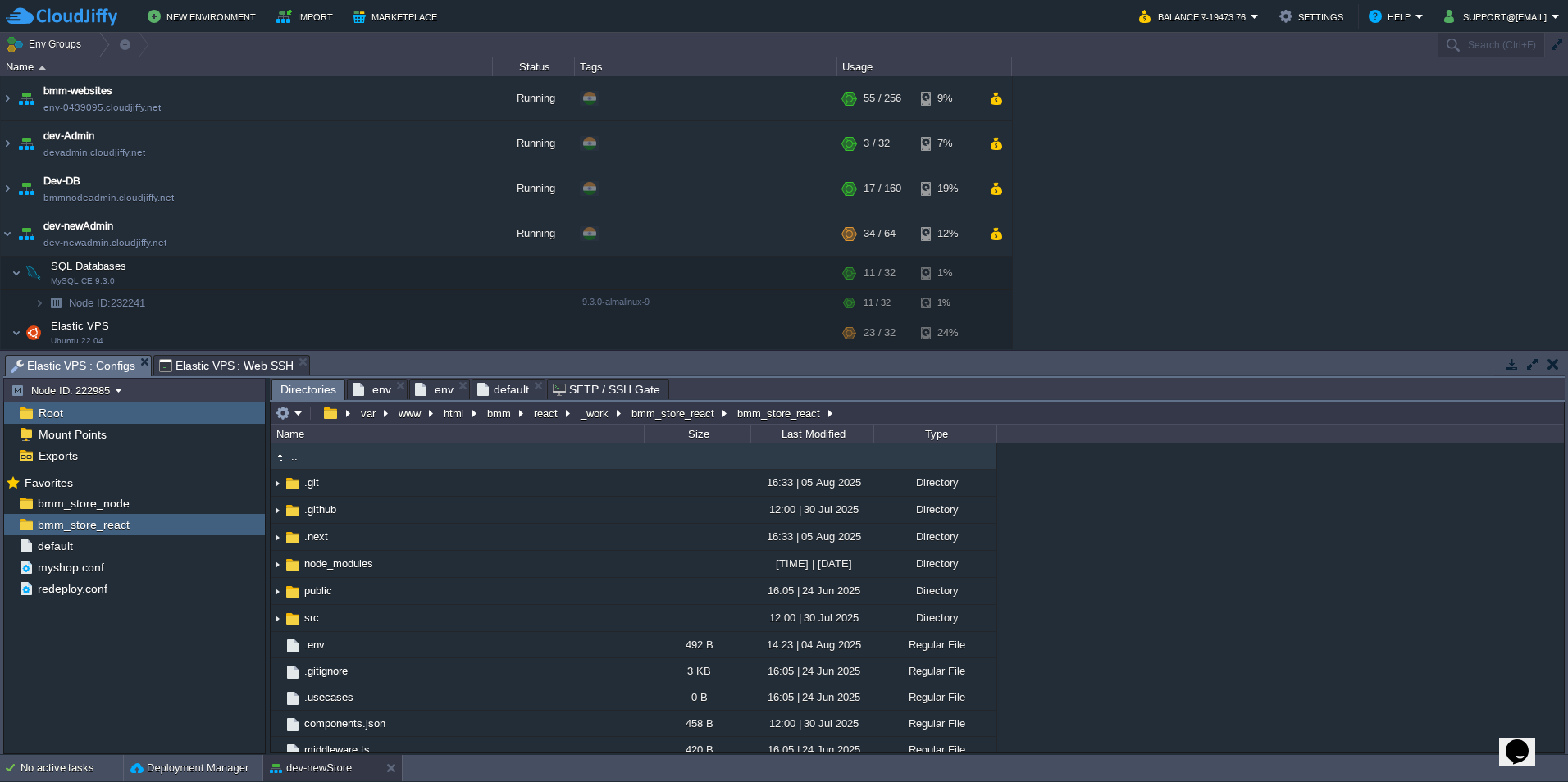 click on "Elastic VPS : Web SSH" at bounding box center [226, 366] 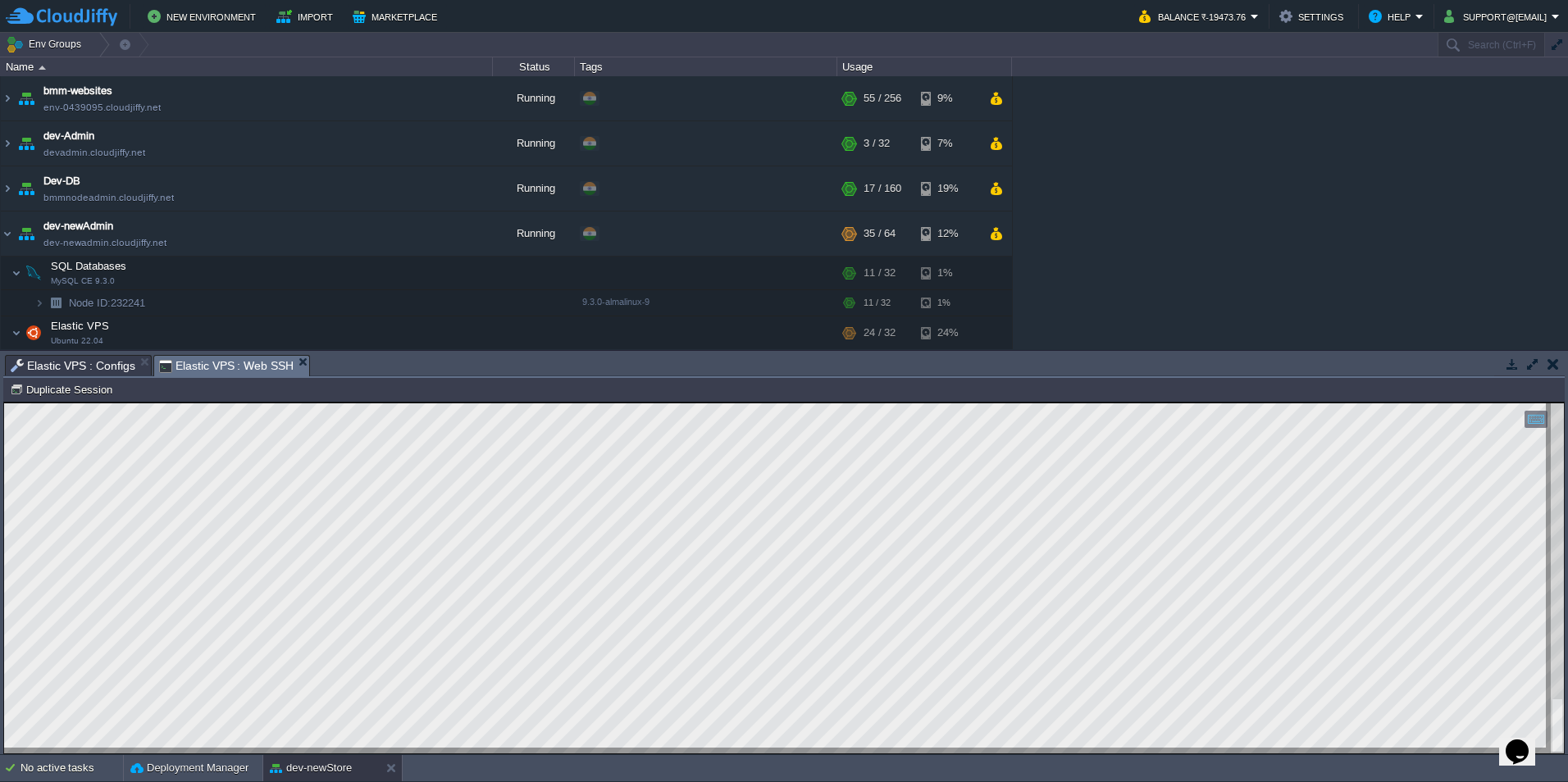 click on "Elastic VPS : Configs" at bounding box center [73, 366] 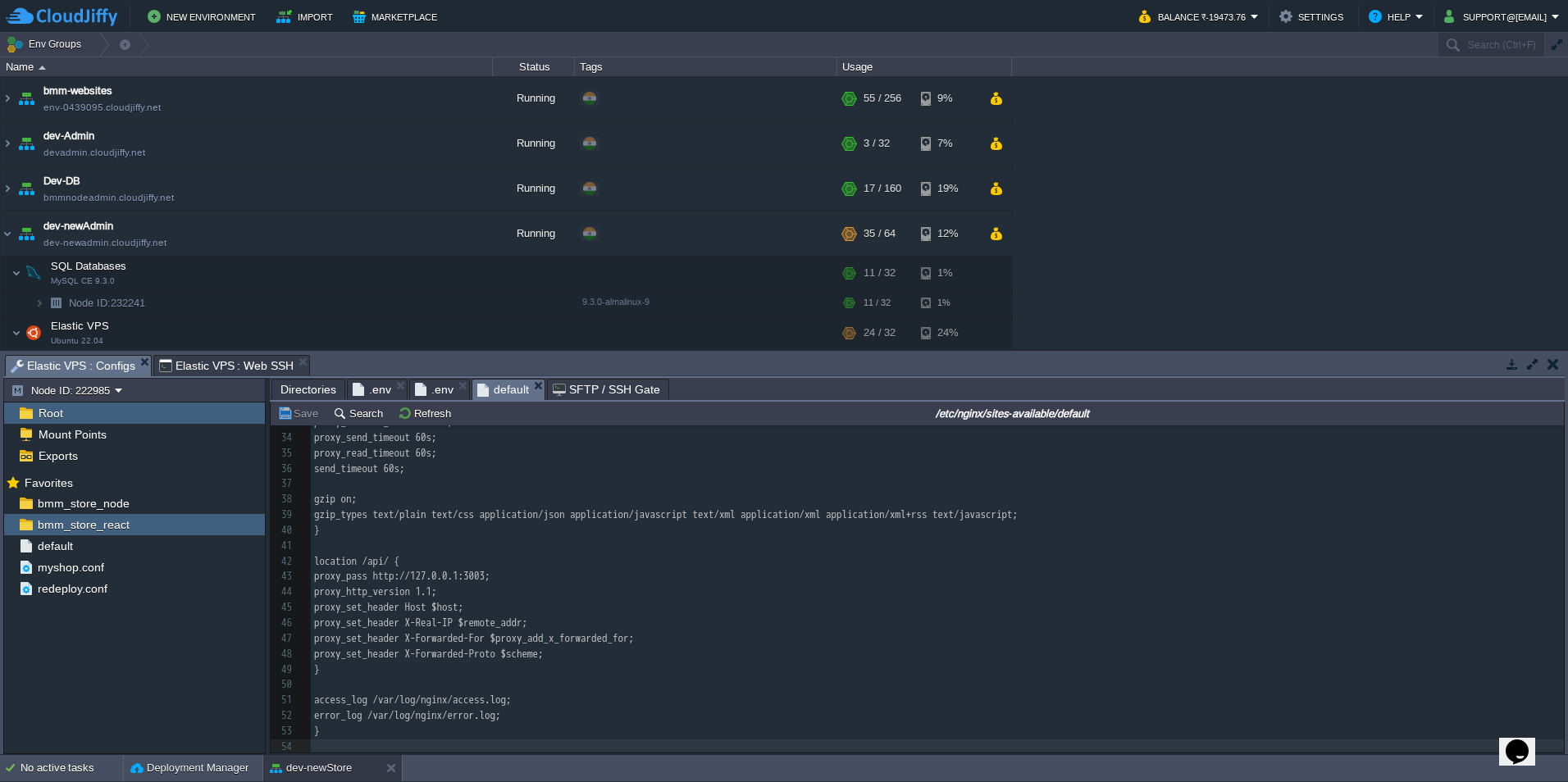 click on "default" at bounding box center (503, 389) 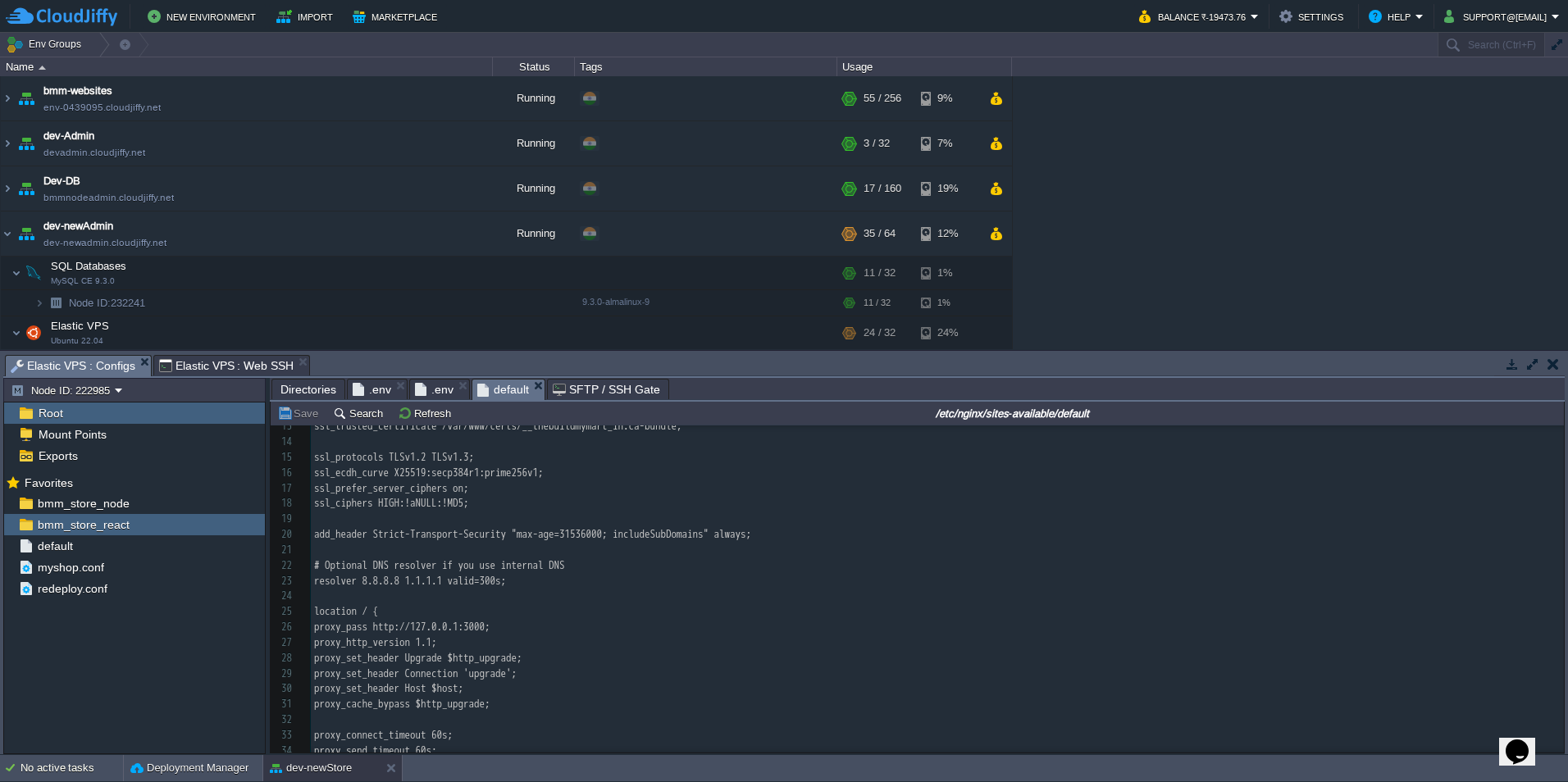 scroll, scrollTop: 186, scrollLeft: 0, axis: vertical 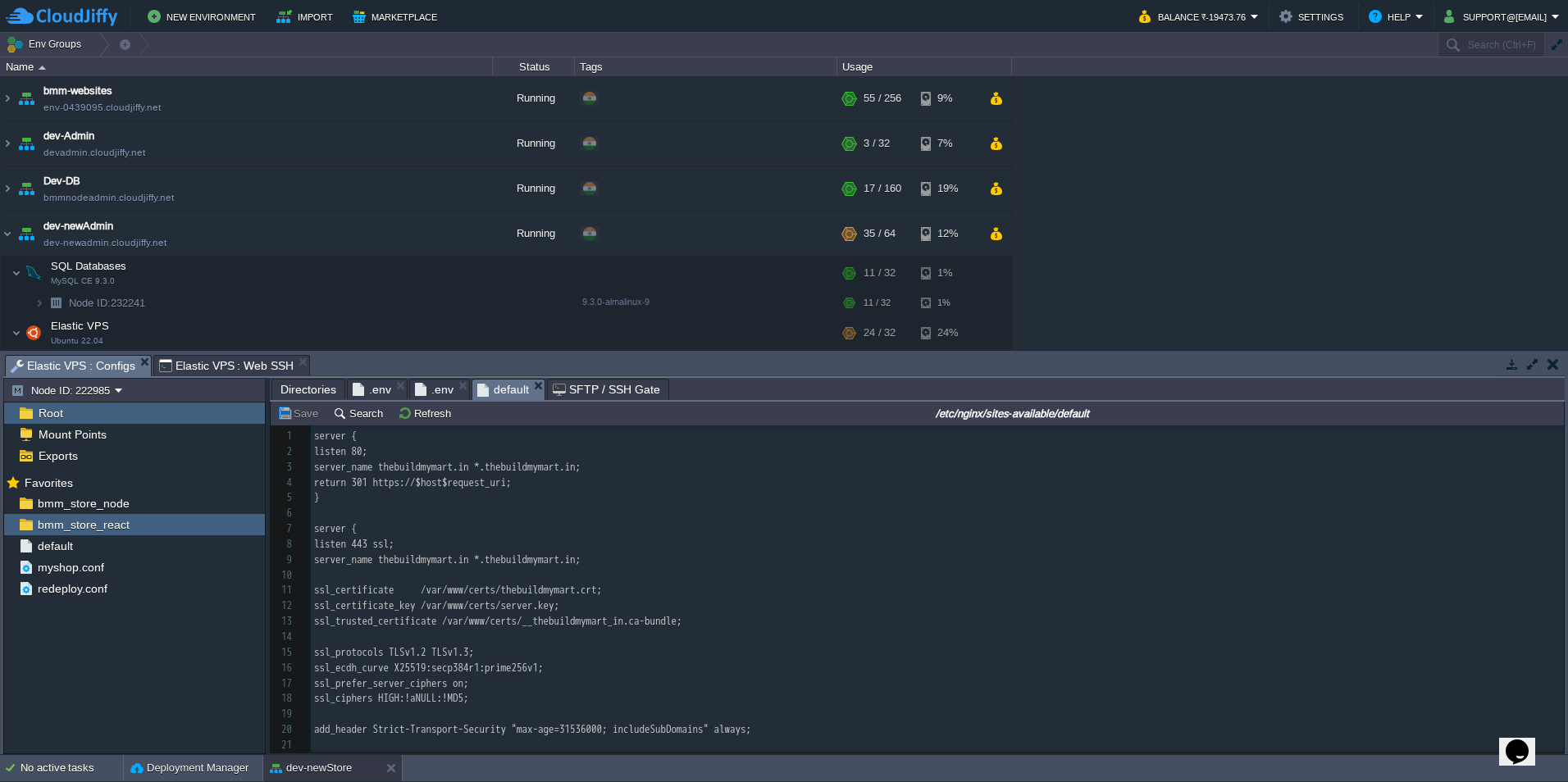 click on "xxxxxxxxxx 1 54   1 server { 2     listen 80; 3     server_name thebuildmymart.in *.thebuildmymart.in; 4     return 301 https://$host$request_uri; 5 } 6 ​ 7 server { 8     listen 443 ssl; 9     server_name thebuildmymart.in *.thebuildmymart.in; 10 ​ 11     ssl_certificate     /var/www/certs/thebuildmymart.crt; 12     ssl_certificate_key /var/www/certs/server.key; 13     ssl_trusted_certificate /var/www/certs/__thebuildmymart_in.ca-bundle; 14 ​ 15     ssl_protocols TLSv1.2 TLSv1.3; 16     ssl_ecdh_curve X25519:secp384r1:prime256v1; 17     ssl_prefer_server_ciphers on; 18     ssl_ciphers HIGH:!aNULL:!MD5; 19 ​ 20     add_header Strict-Transport-Security "max-age=31536000; includeSubDomains" always; 21 ​ 22     # Optional DNS resolver if you use internal DNS 23     resolver 8.8.8.8 1.1.1.1 valid=300s; 24 ​ 25     location / { 26         proxy_pass http://127.0.0.1:3000; 27         proxy_http_version 1.1; 28         proxy_set_header Upgrade $http_upgrade; 29 30 31 32 ​ 33" at bounding box center (937, 846) 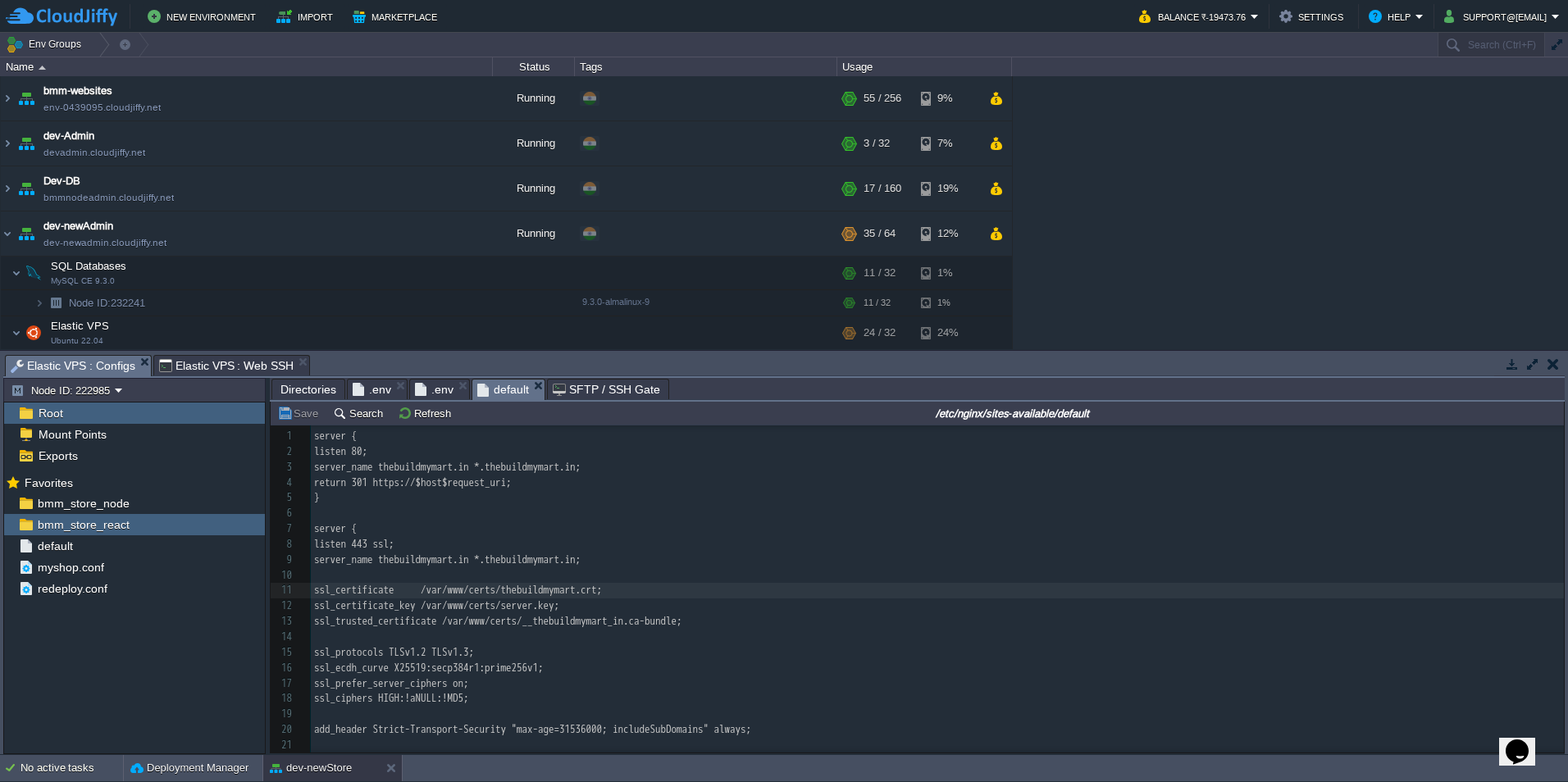 type on "-" 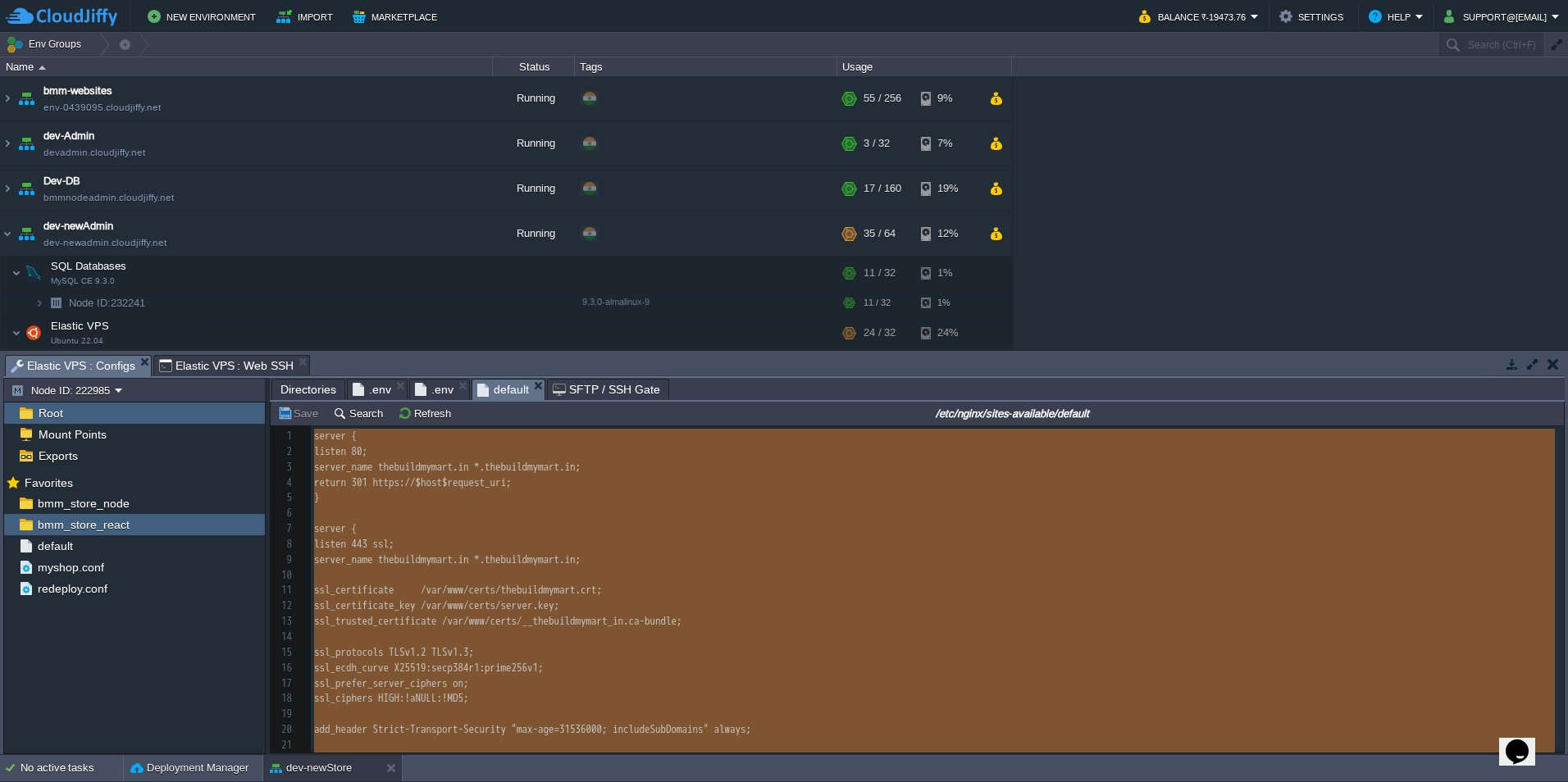 type 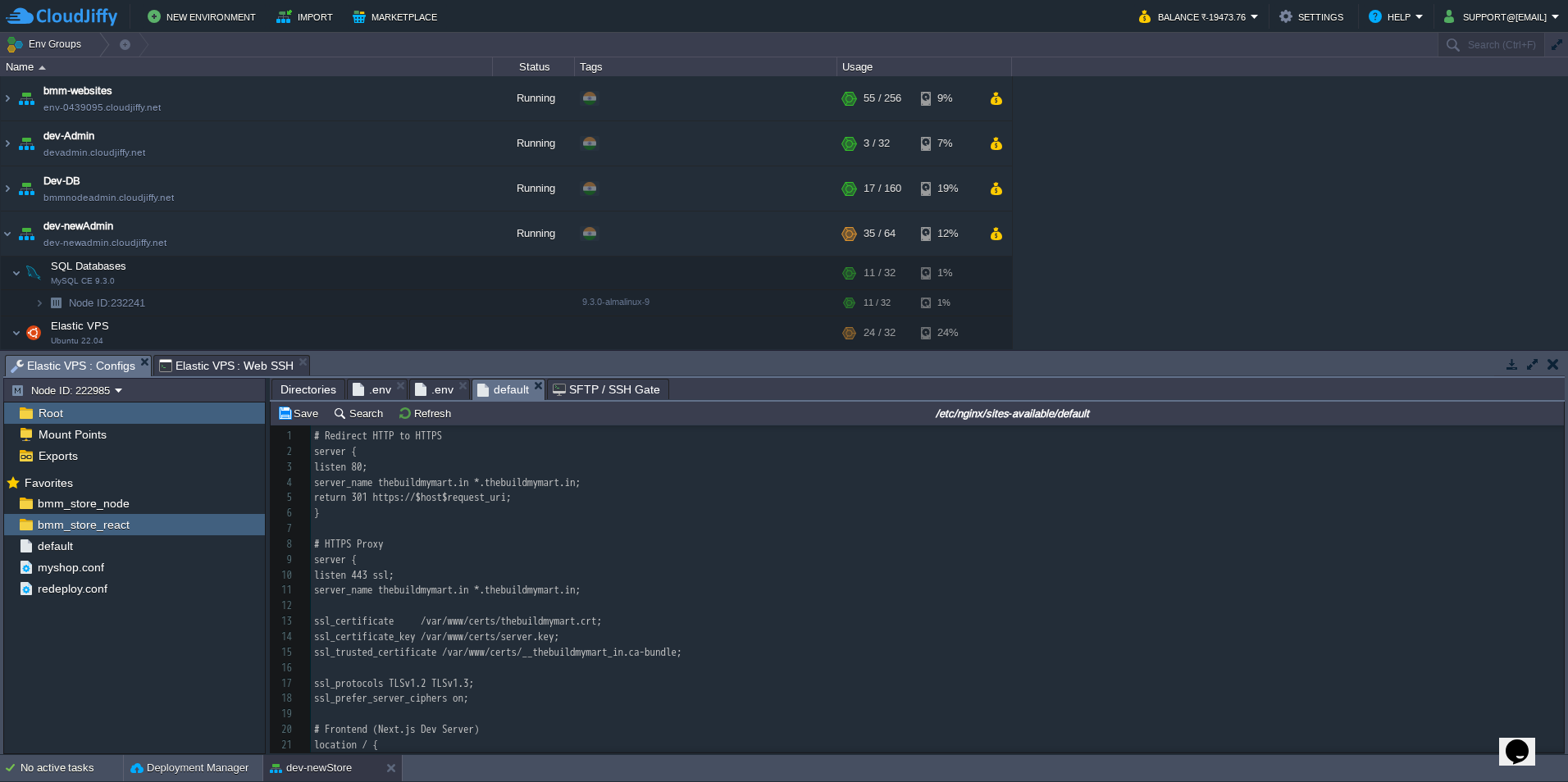 scroll, scrollTop: 328, scrollLeft: 0, axis: vertical 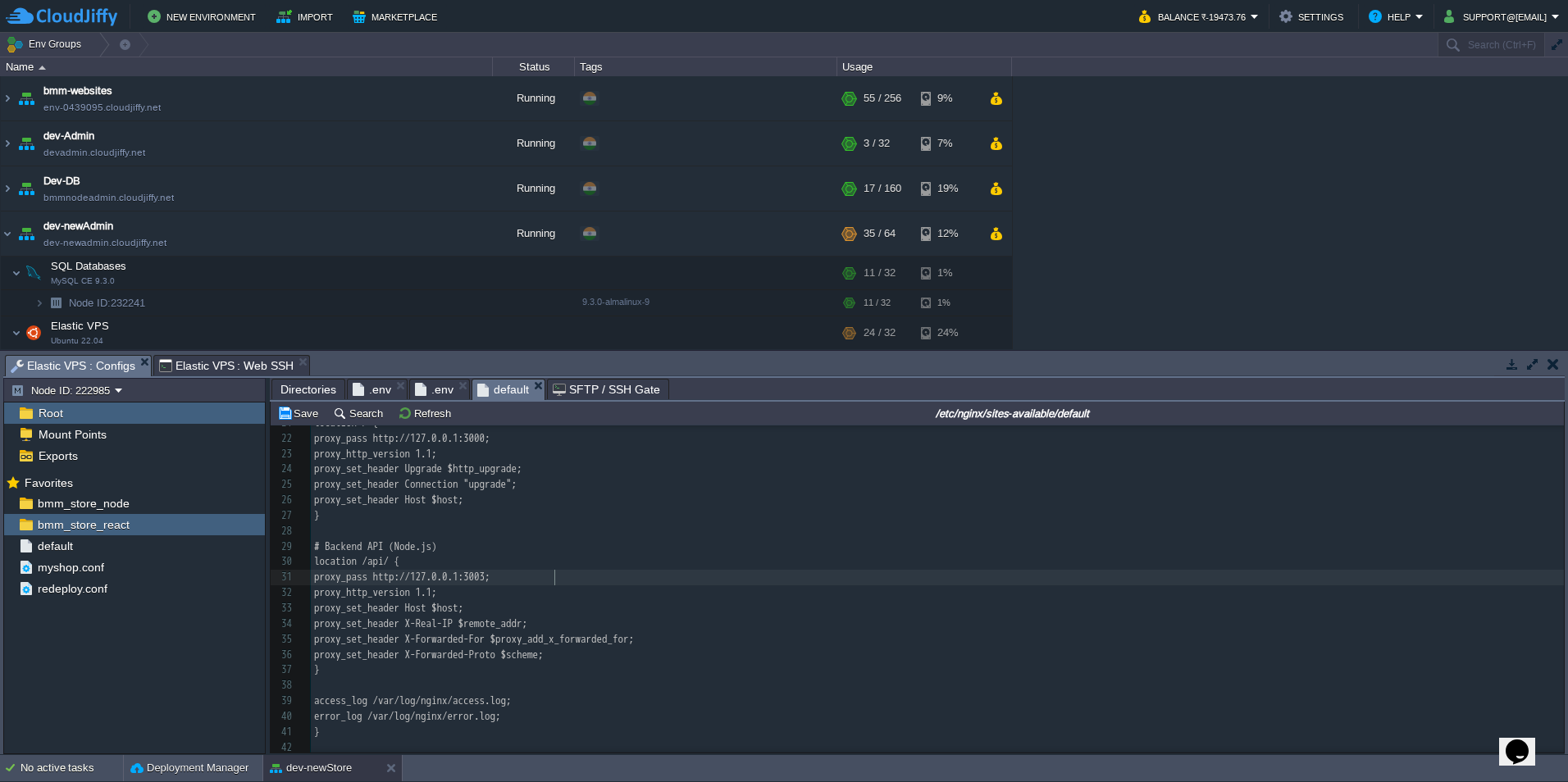 click on "proxy_pass http://127.0.0.1:3003;" at bounding box center [937, 577] 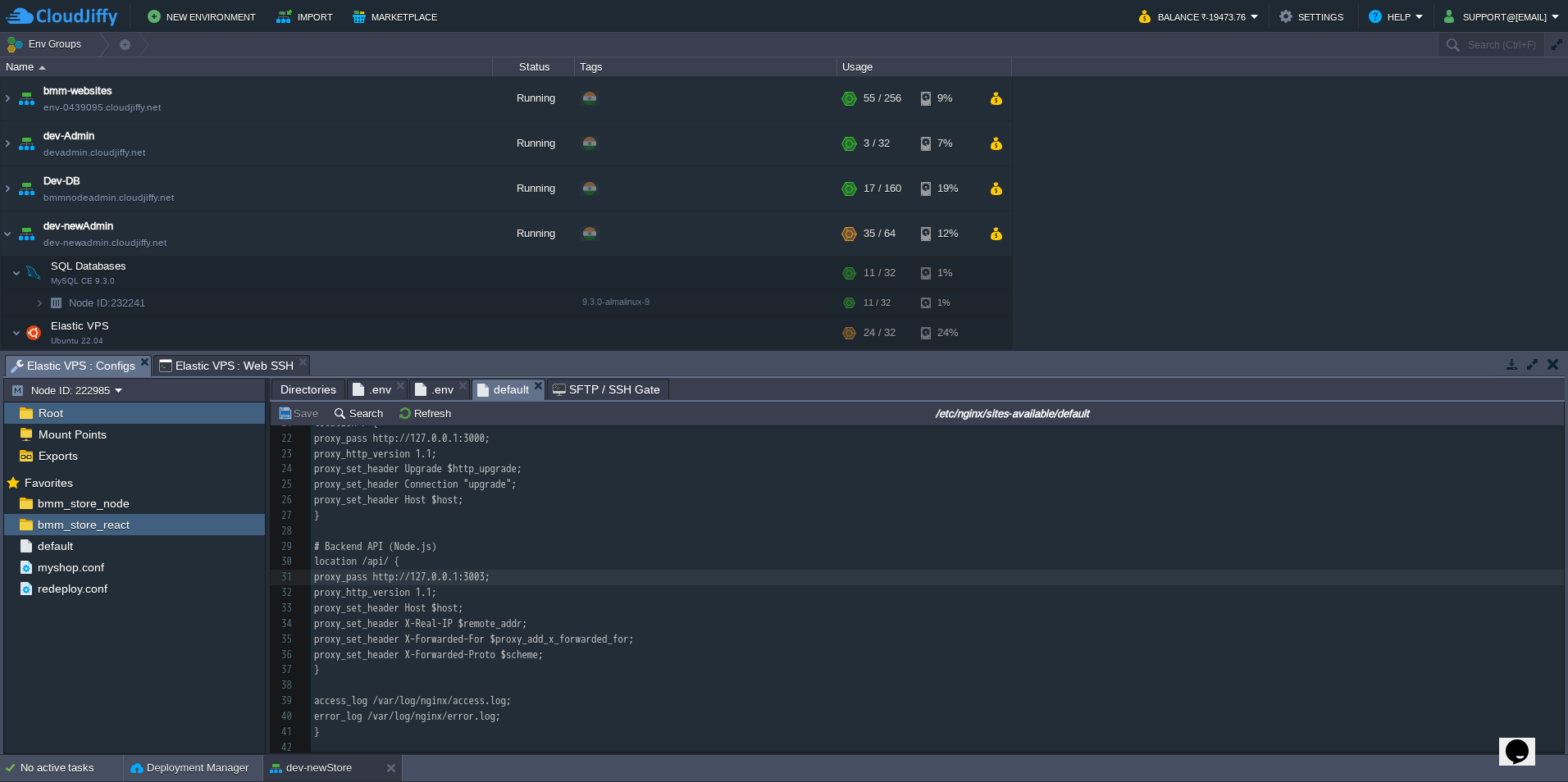 click on "Elastic VPS : Web SSH" at bounding box center (226, 366) 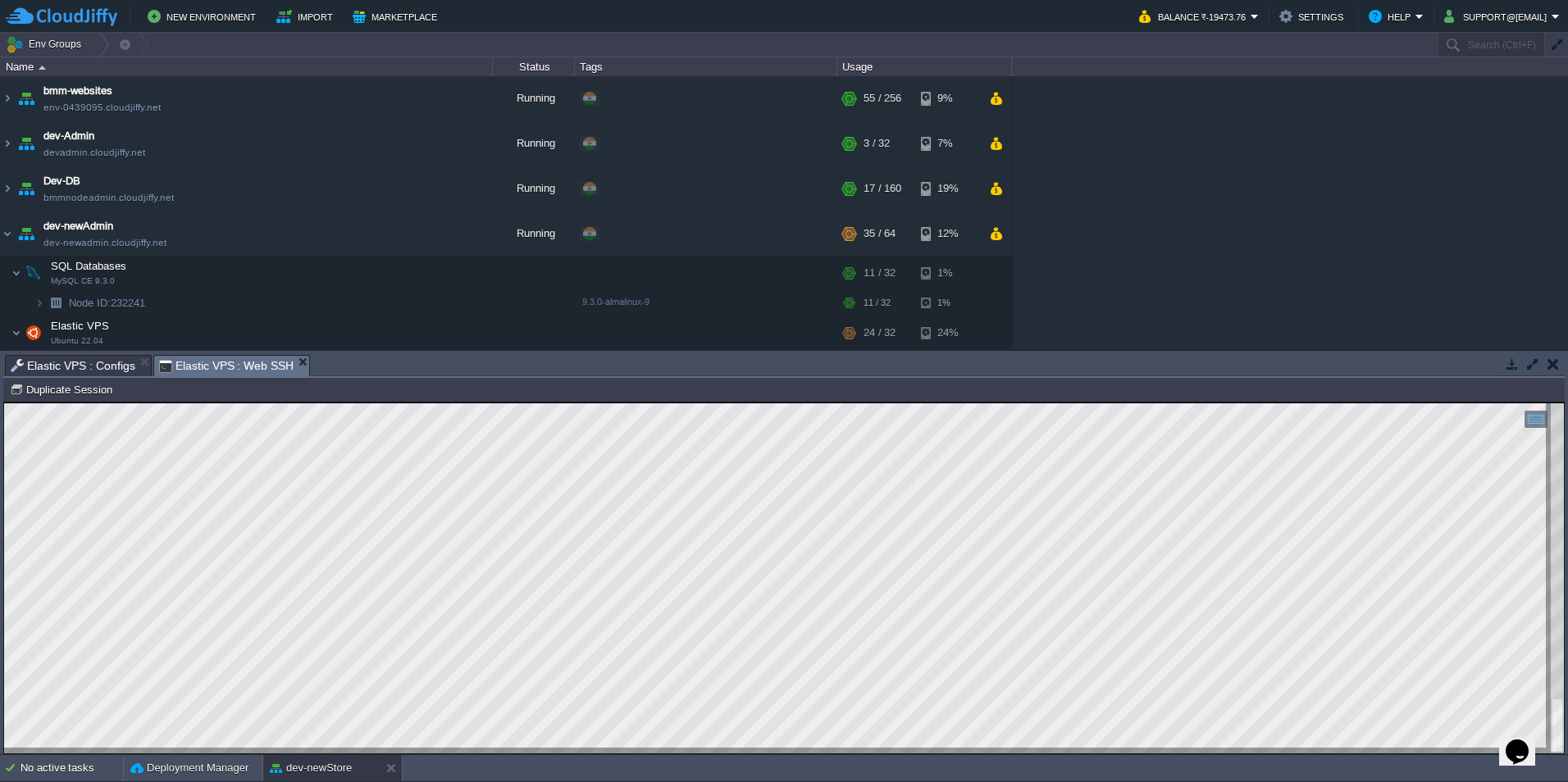 click at bounding box center [784, 578] 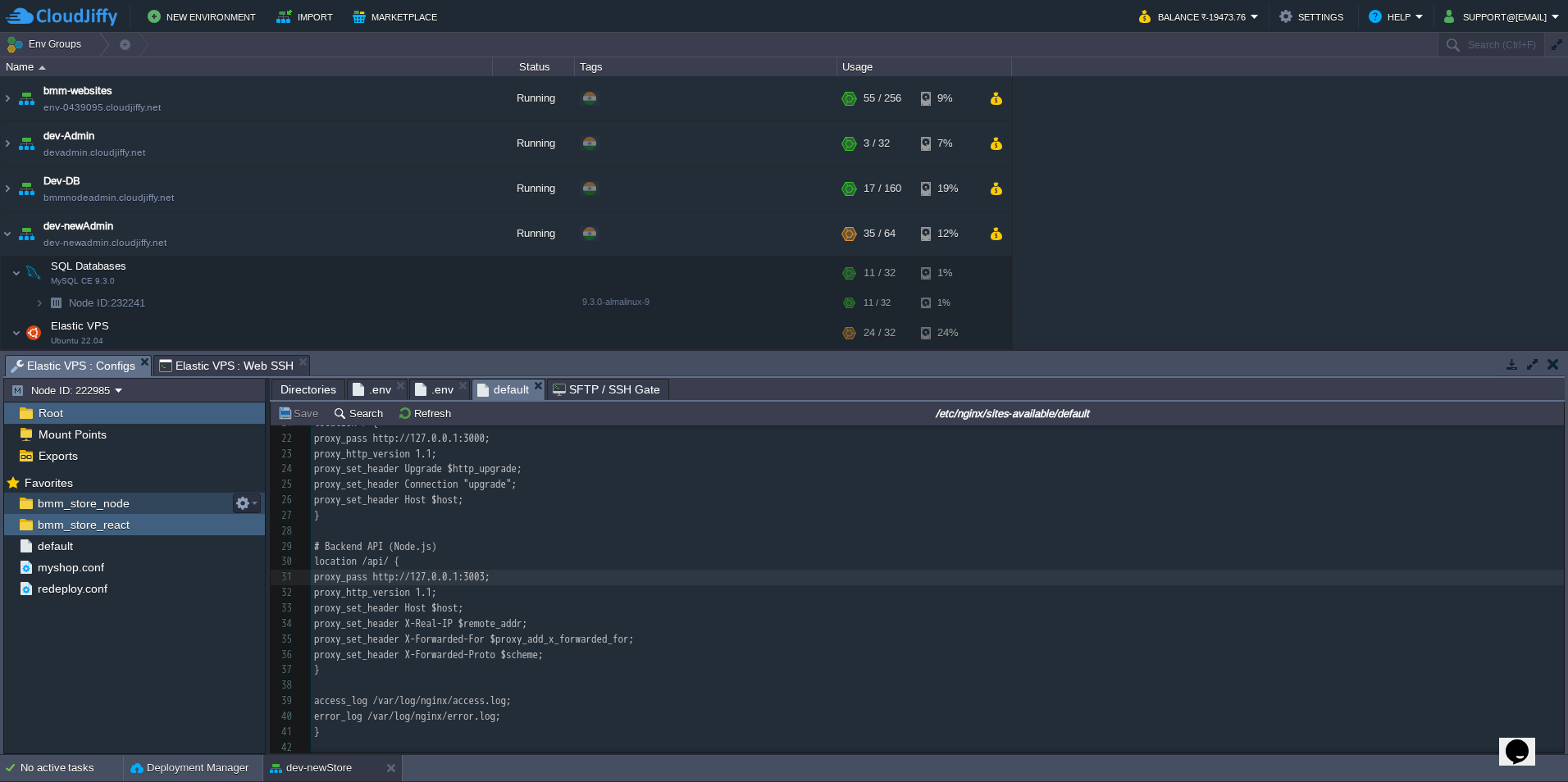 click on "bmm_store_node" at bounding box center (134, 503) 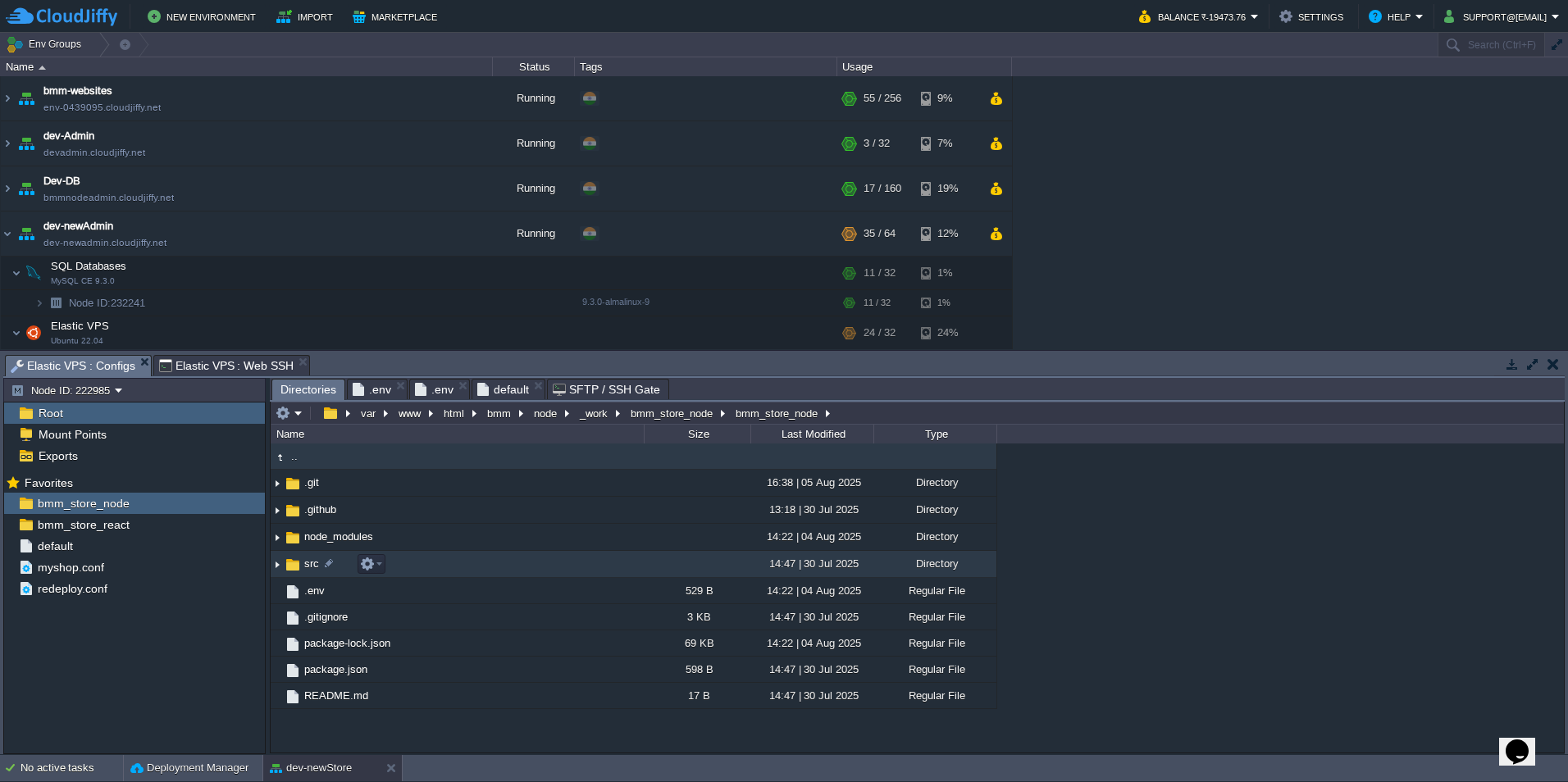 click on "src" at bounding box center [312, 563] 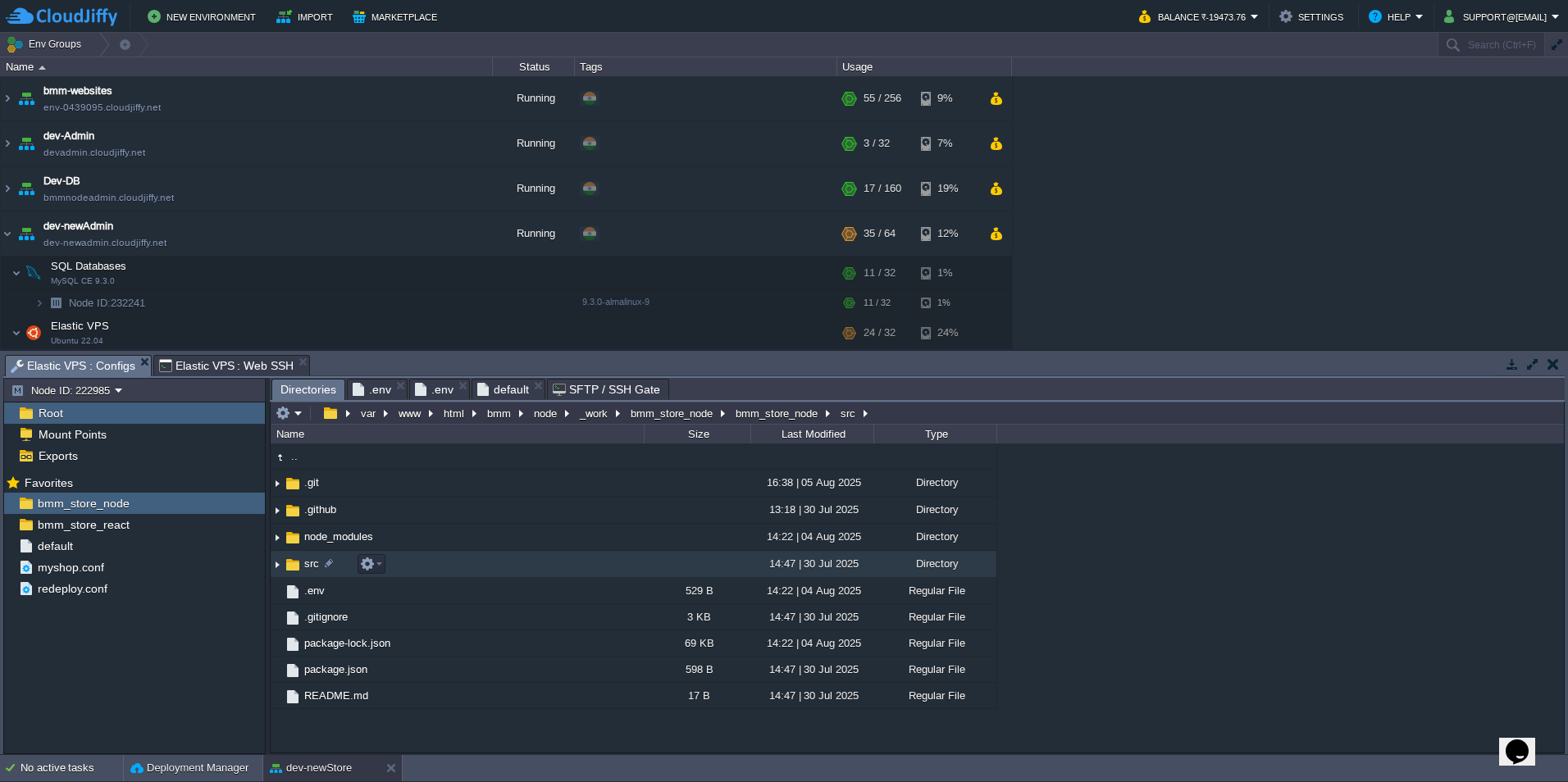 click on "src" at bounding box center [312, 563] 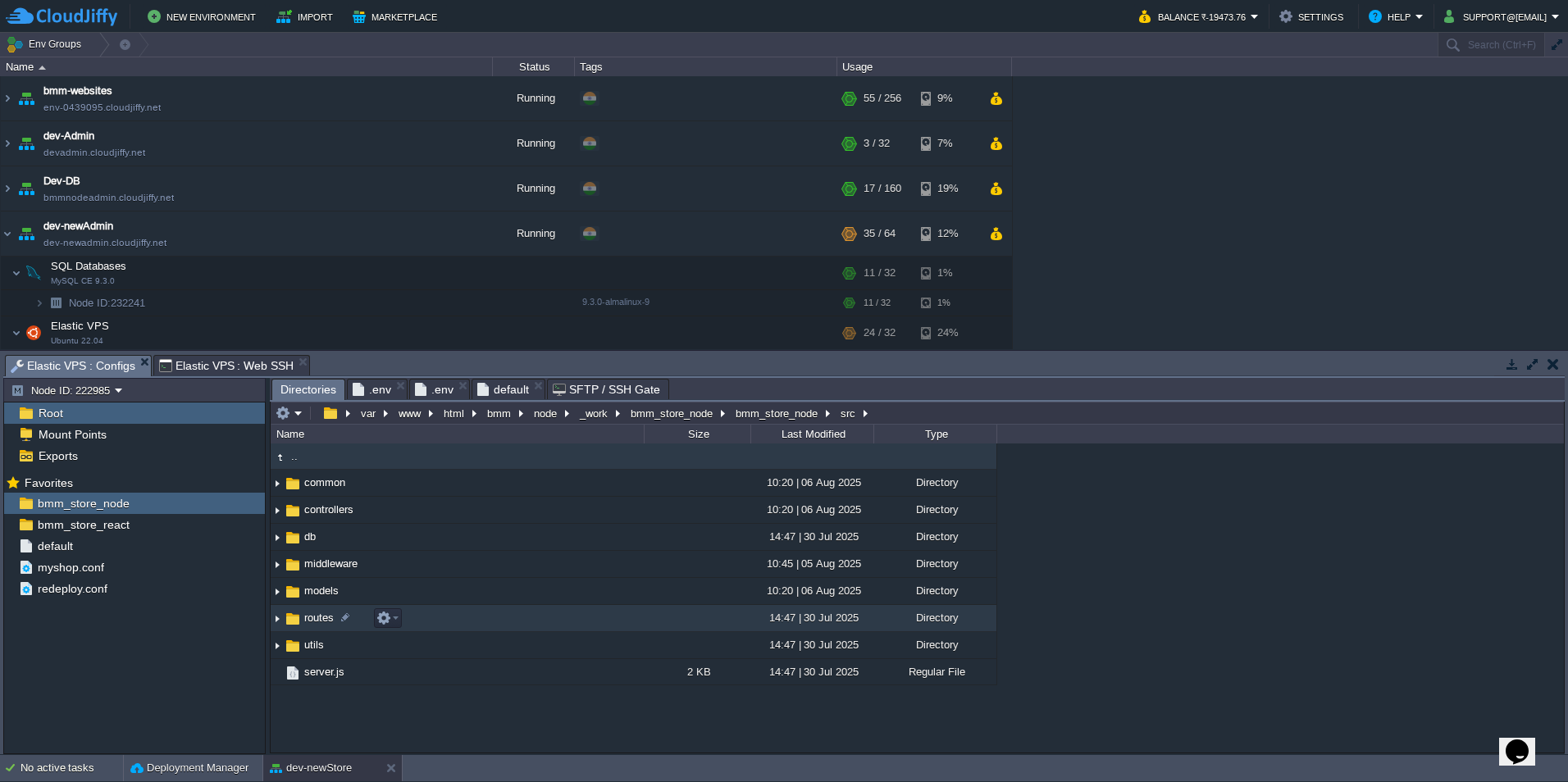 click at bounding box center (277, 618) 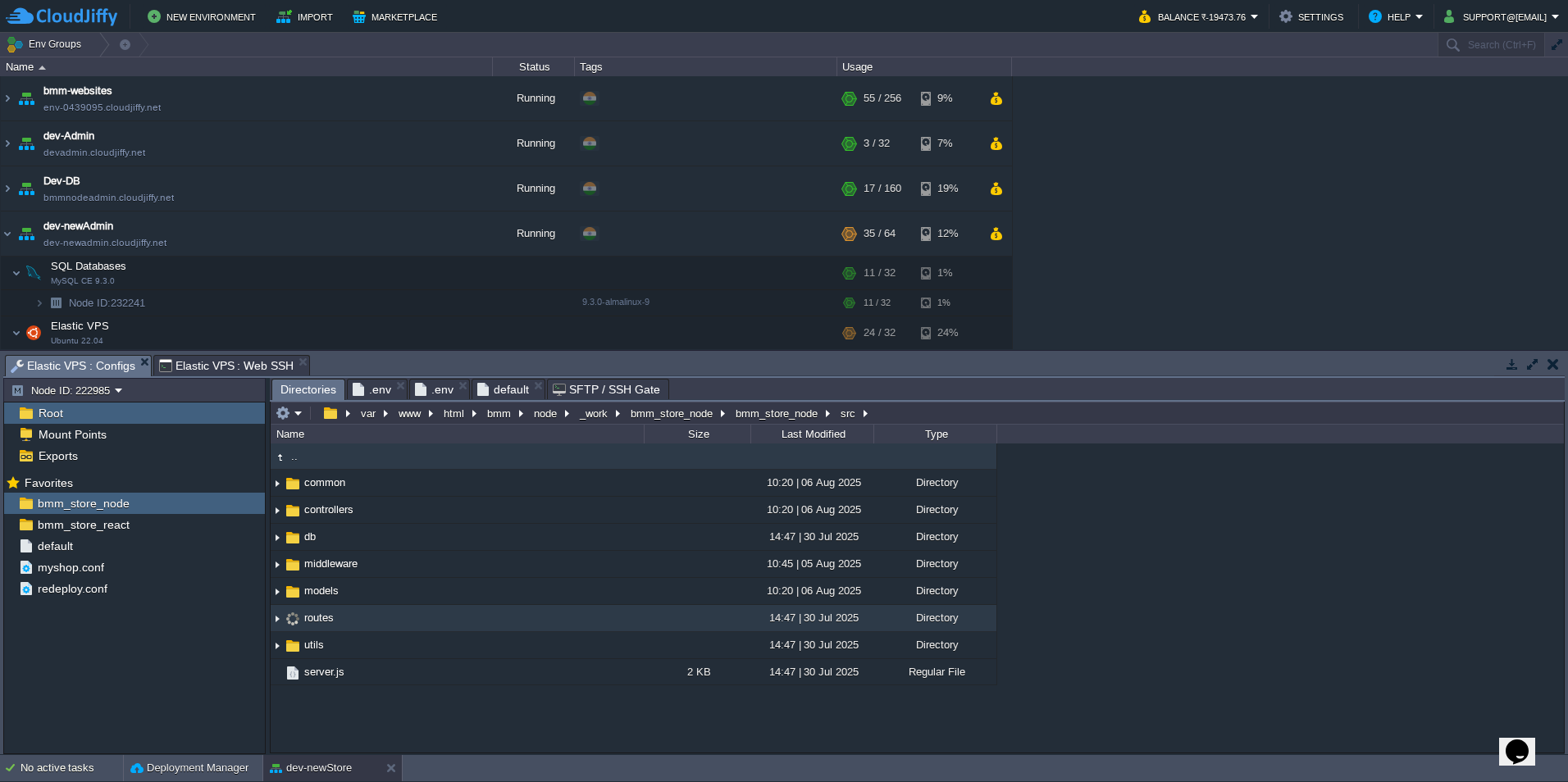 click at bounding box center (277, 618) 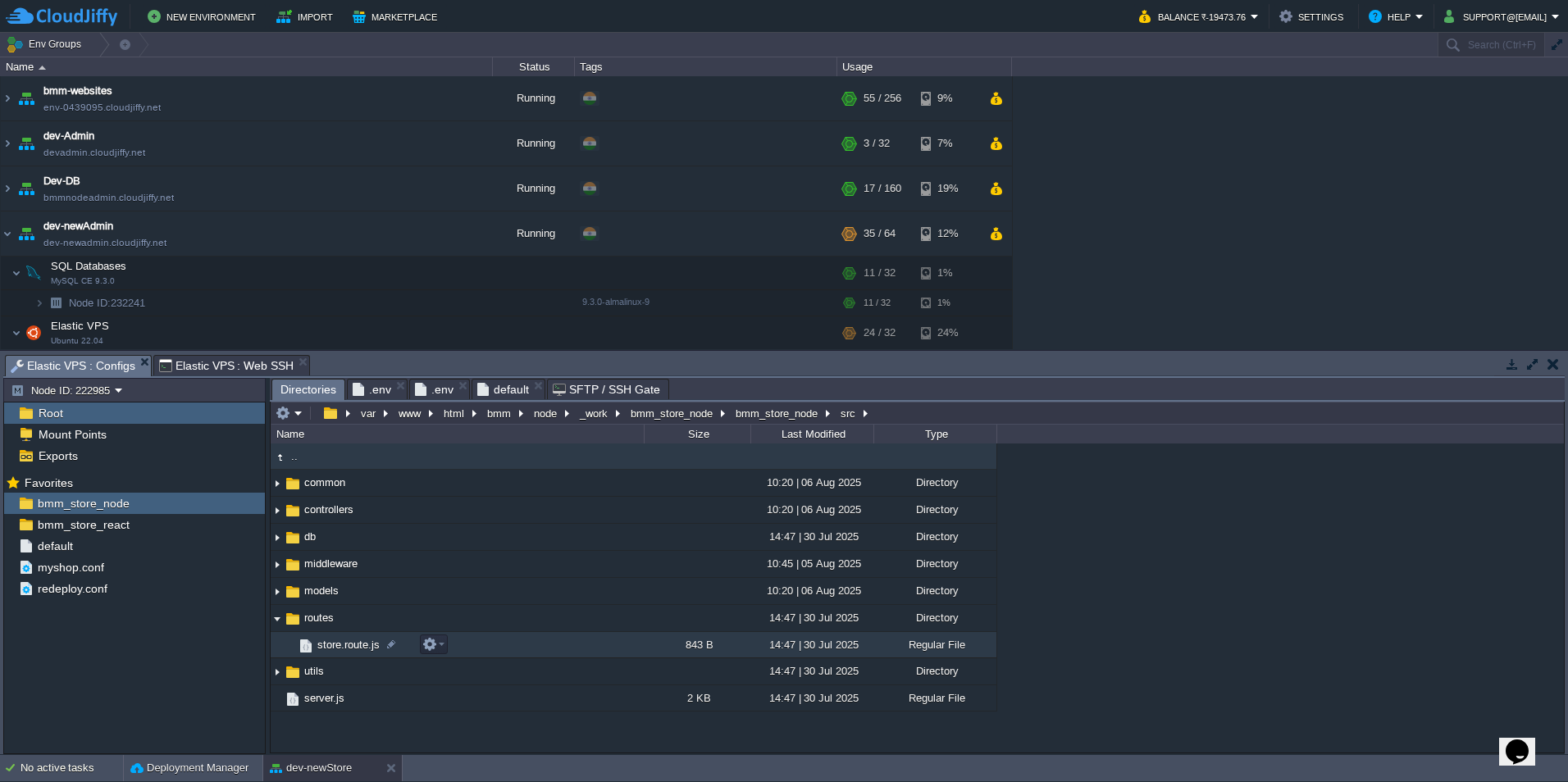 click on "store.route.js" at bounding box center [349, 644] 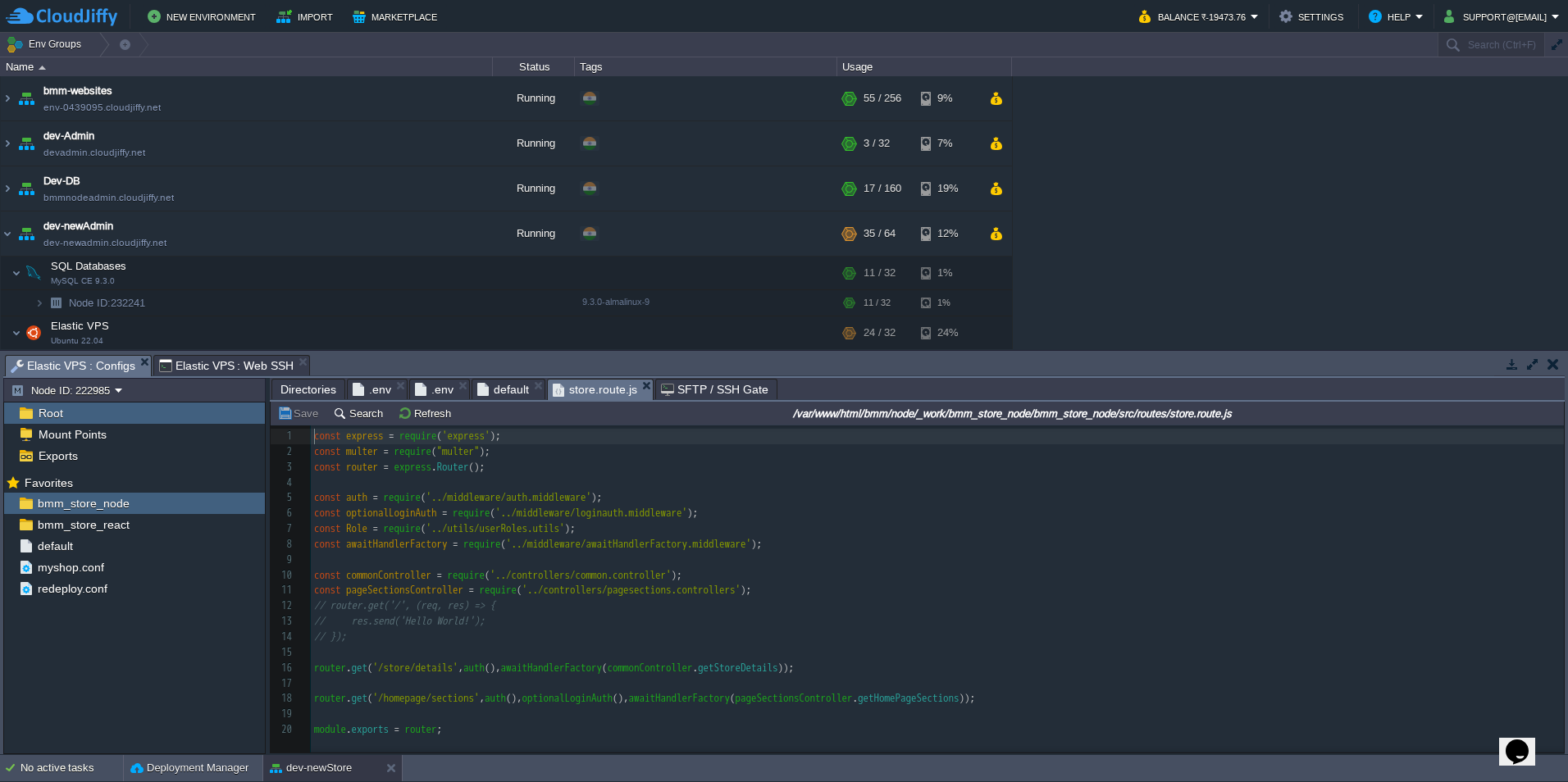 scroll, scrollTop: 6, scrollLeft: 0, axis: vertical 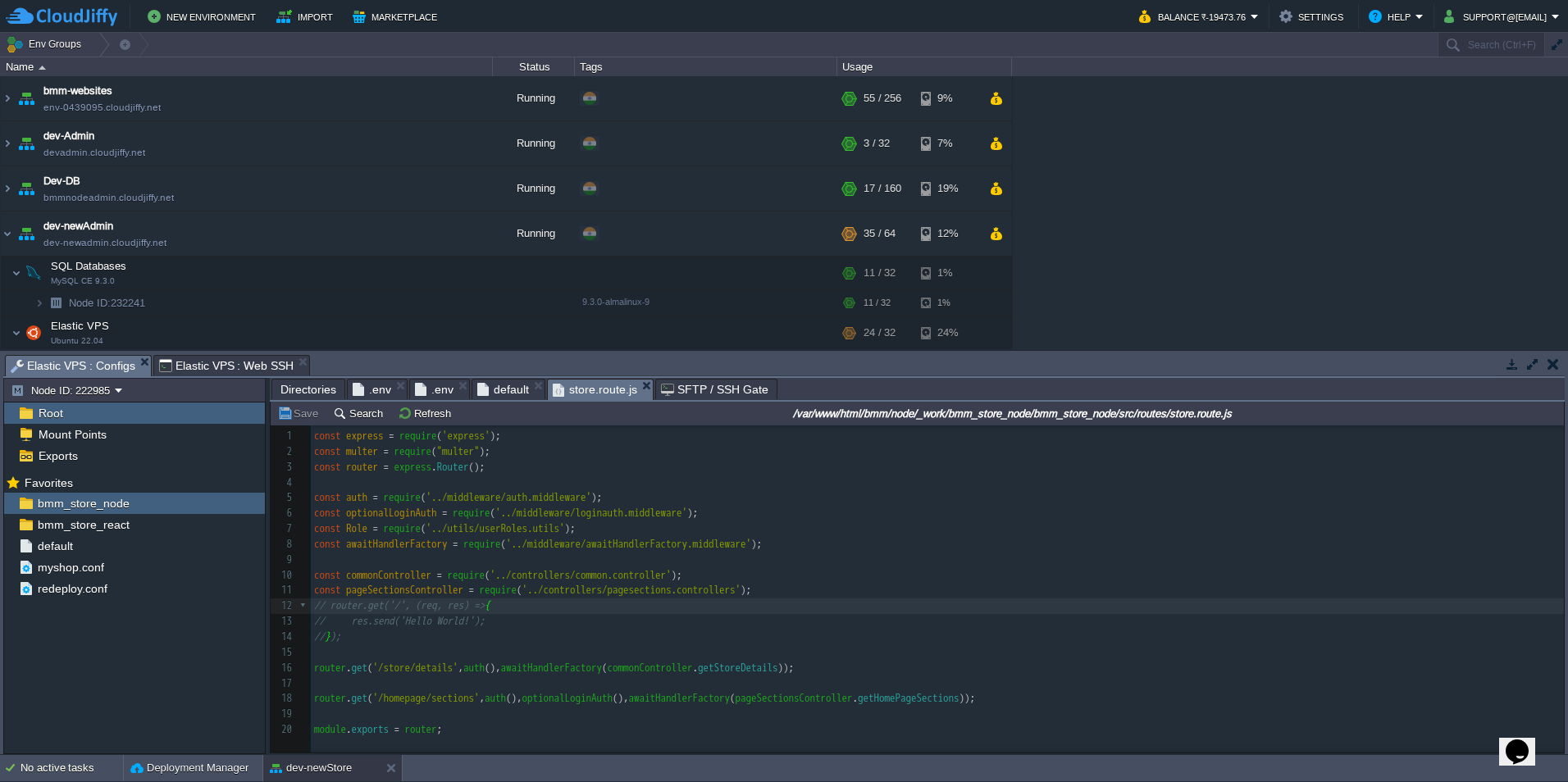 click on "Directories" at bounding box center [308, 389] 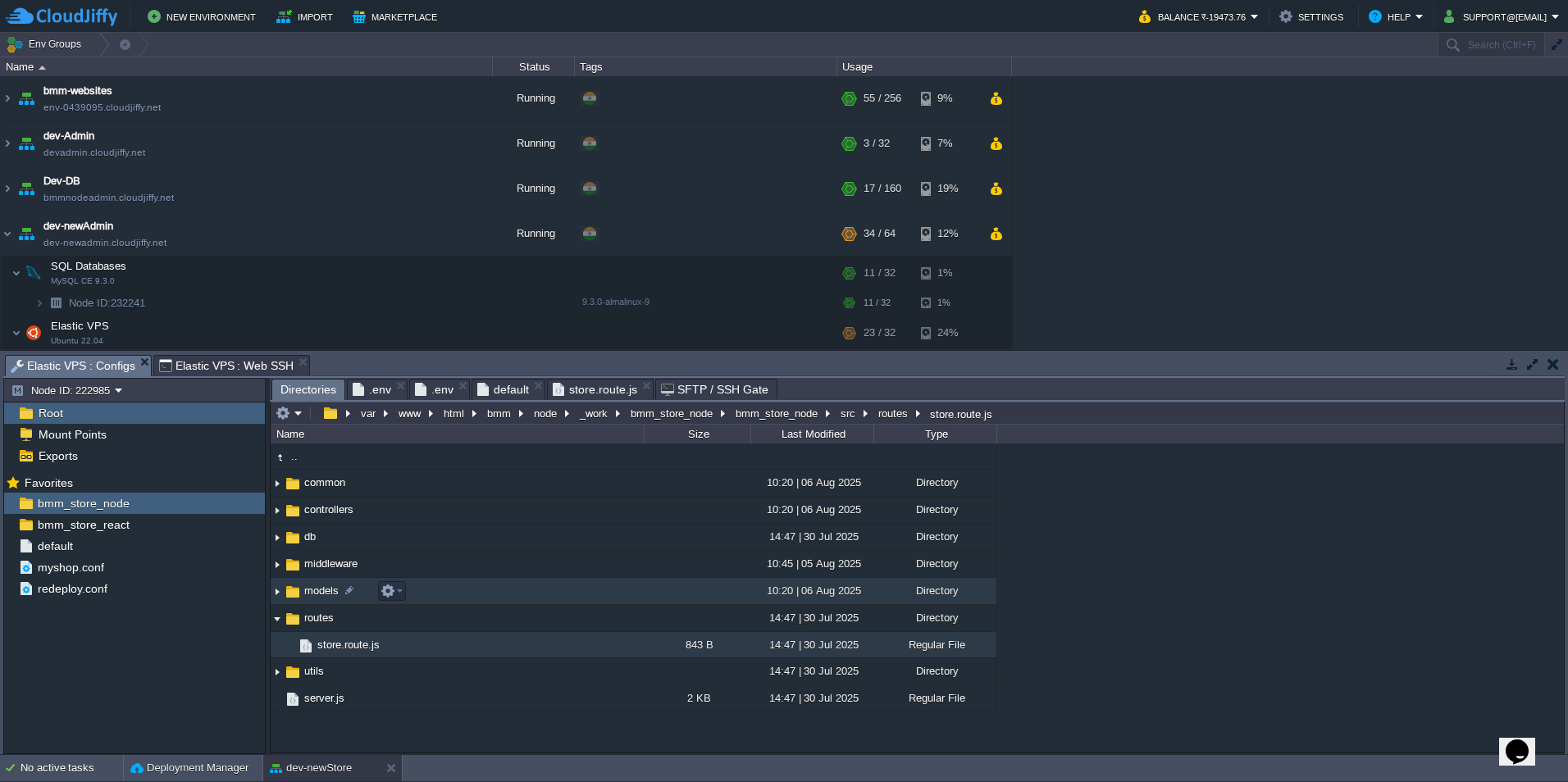 click at bounding box center [277, 591] 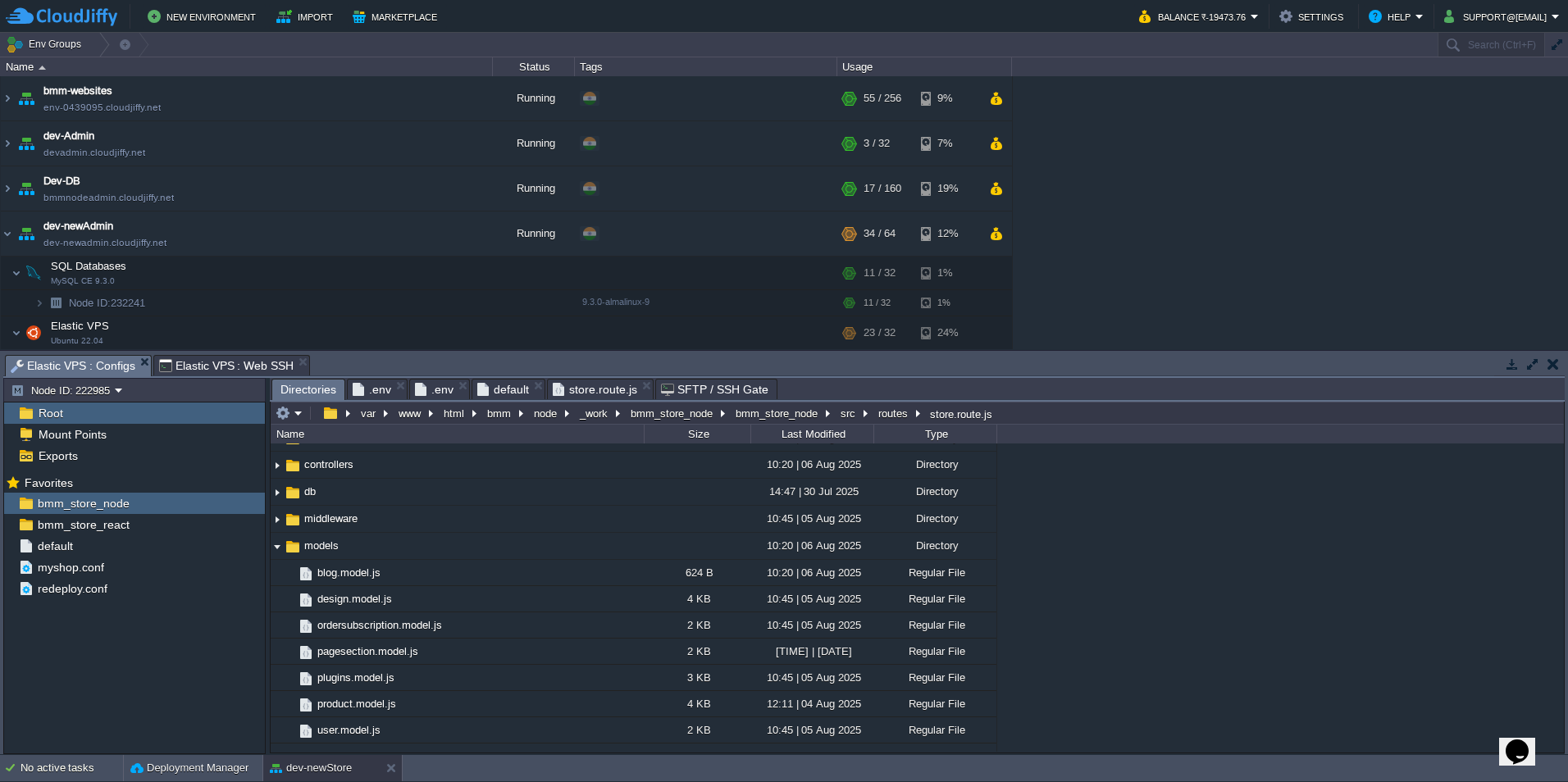 scroll, scrollTop: 143, scrollLeft: 0, axis: vertical 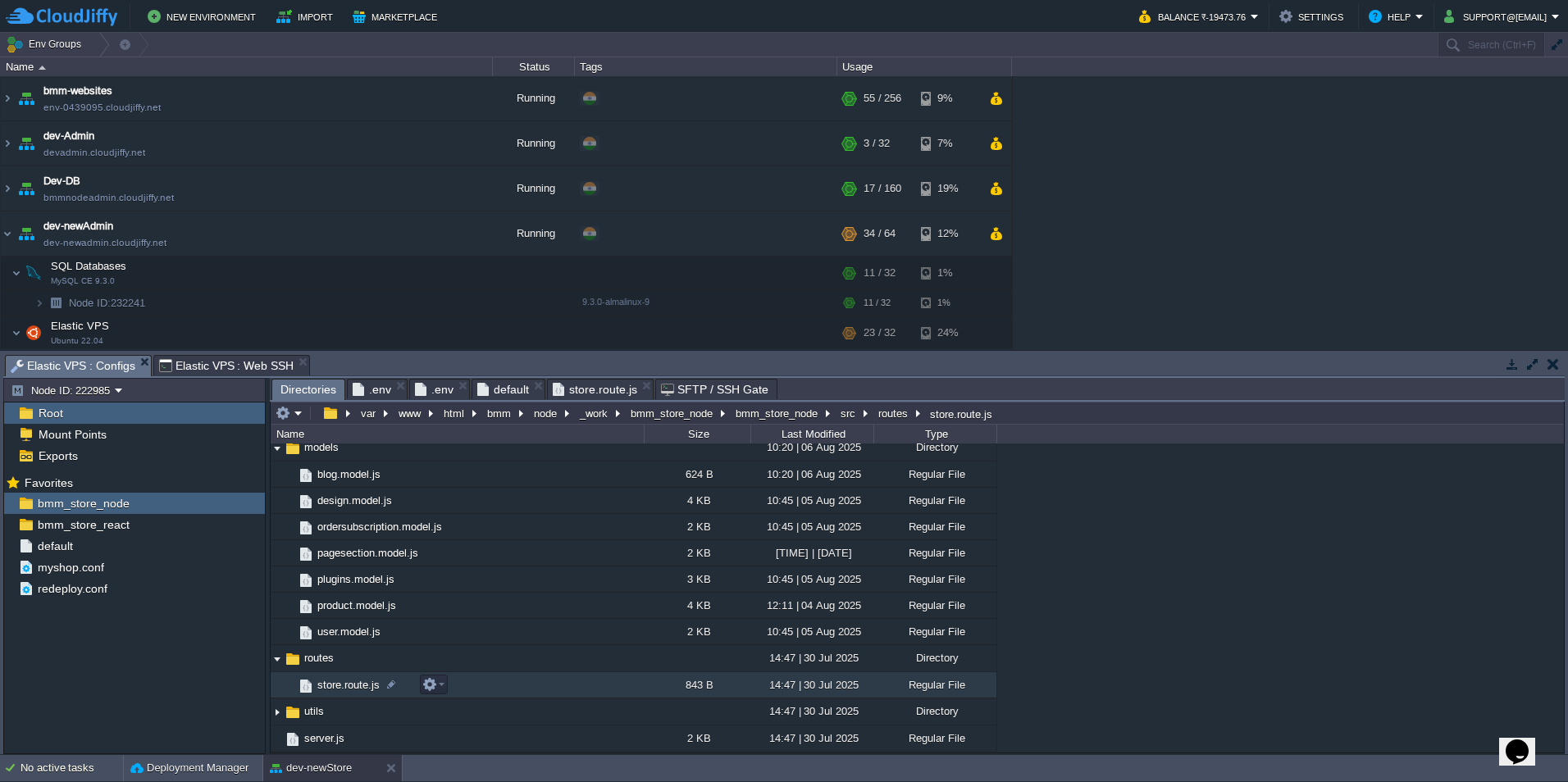 click on "store.route.js" at bounding box center (457, 685) 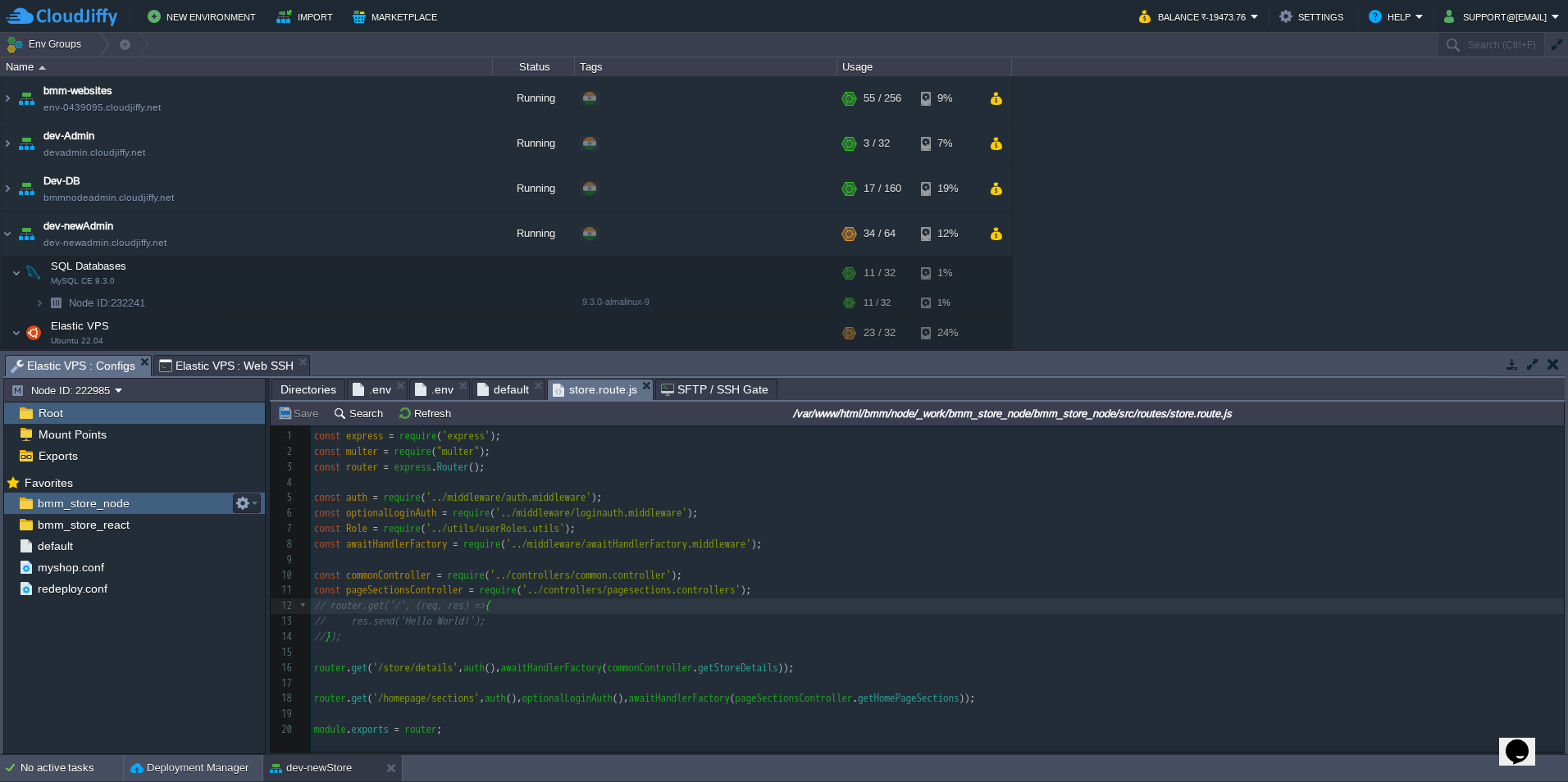 click on "bmm_store_node" at bounding box center [83, 503] 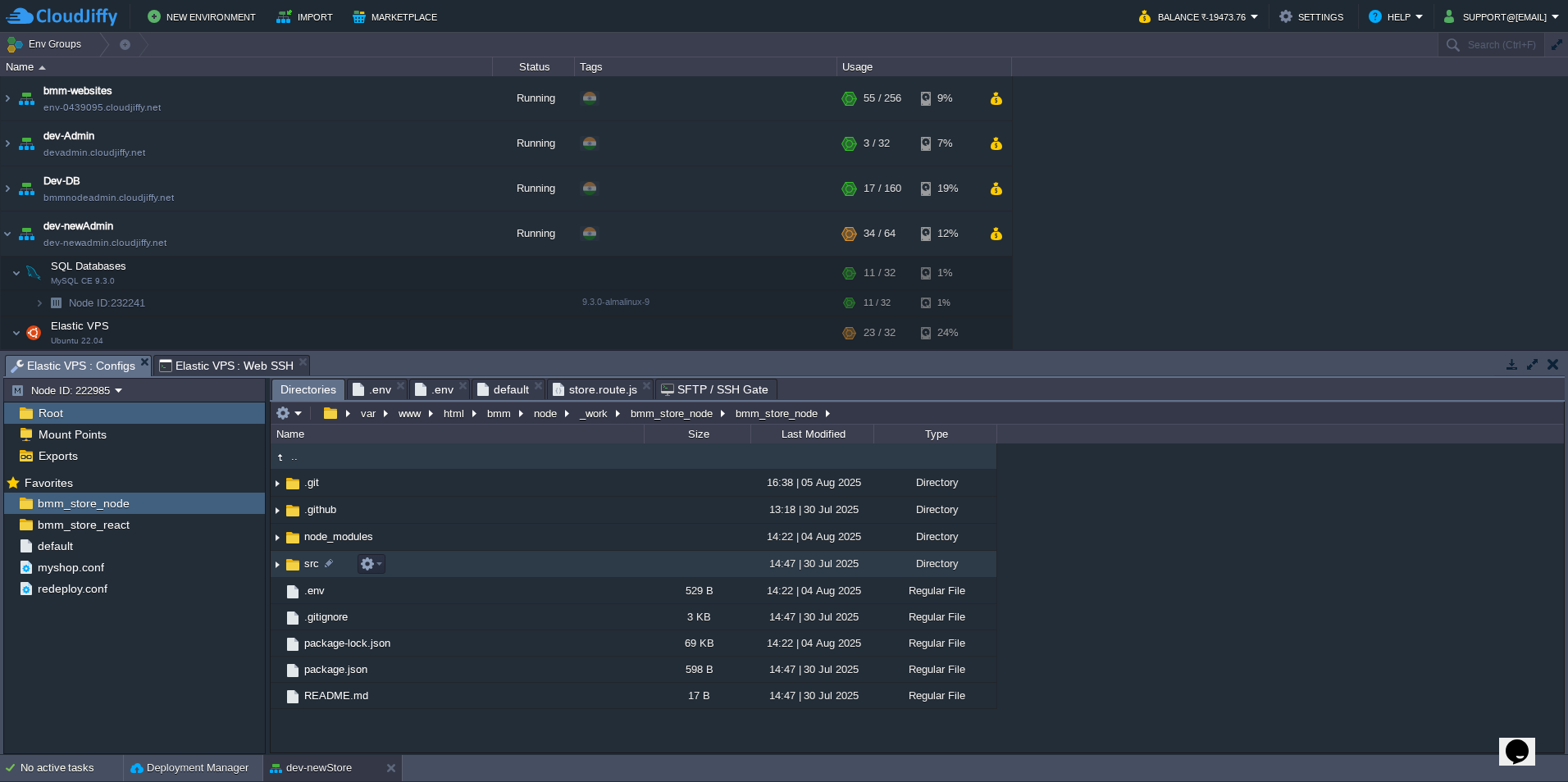 click at bounding box center (277, 564) 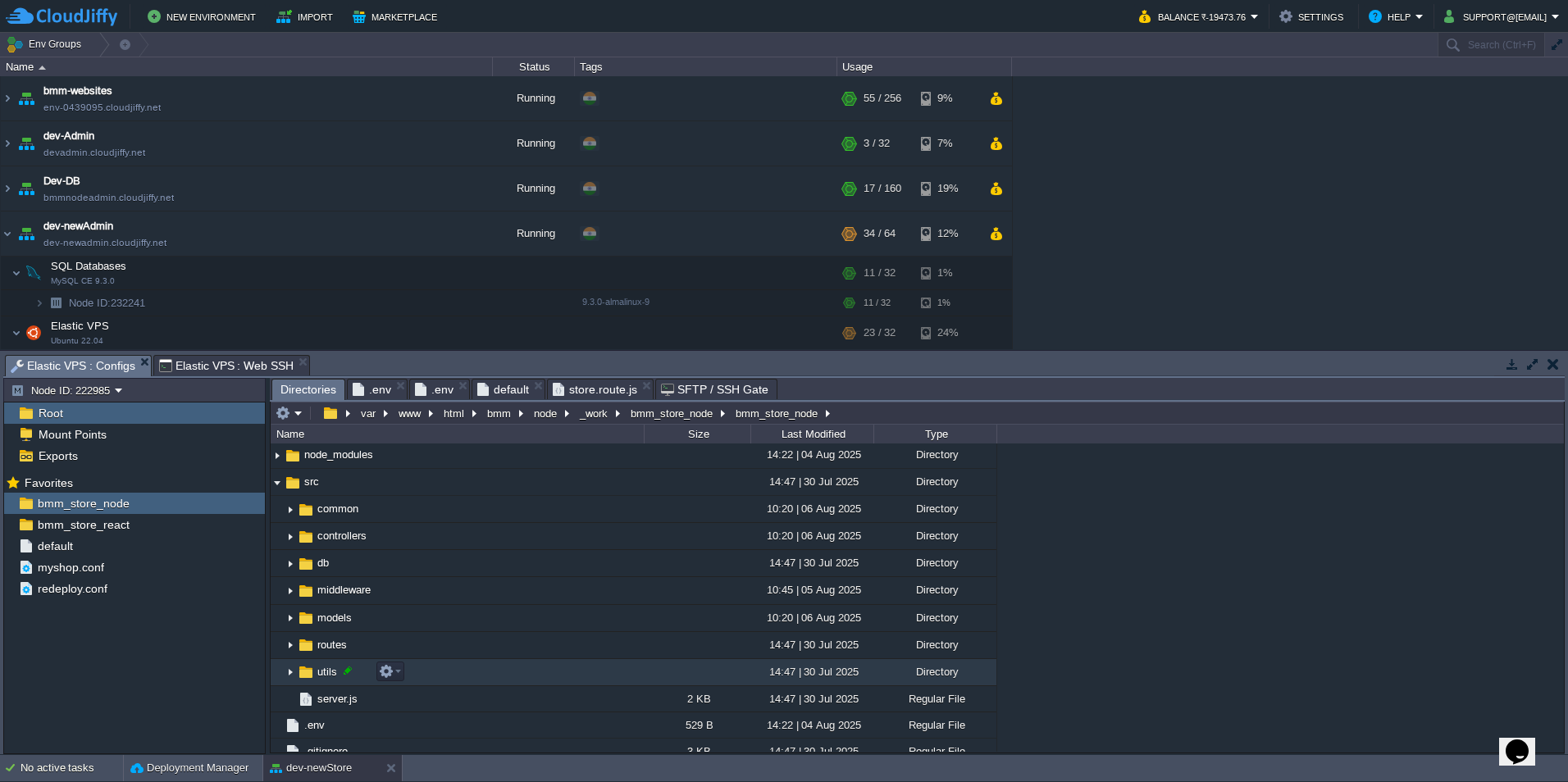scroll, scrollTop: 164, scrollLeft: 0, axis: vertical 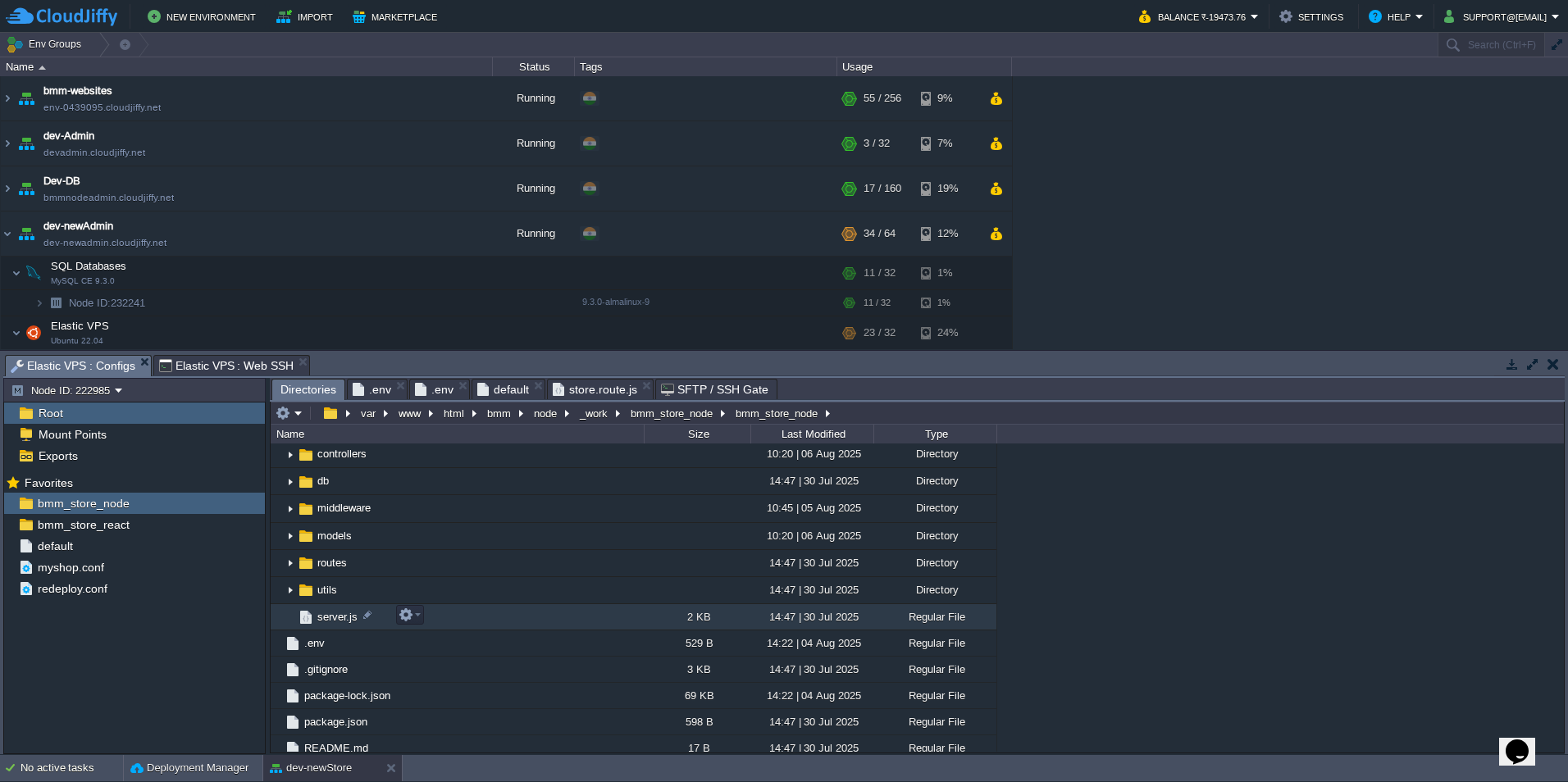 click on "server.js" at bounding box center [337, 616] 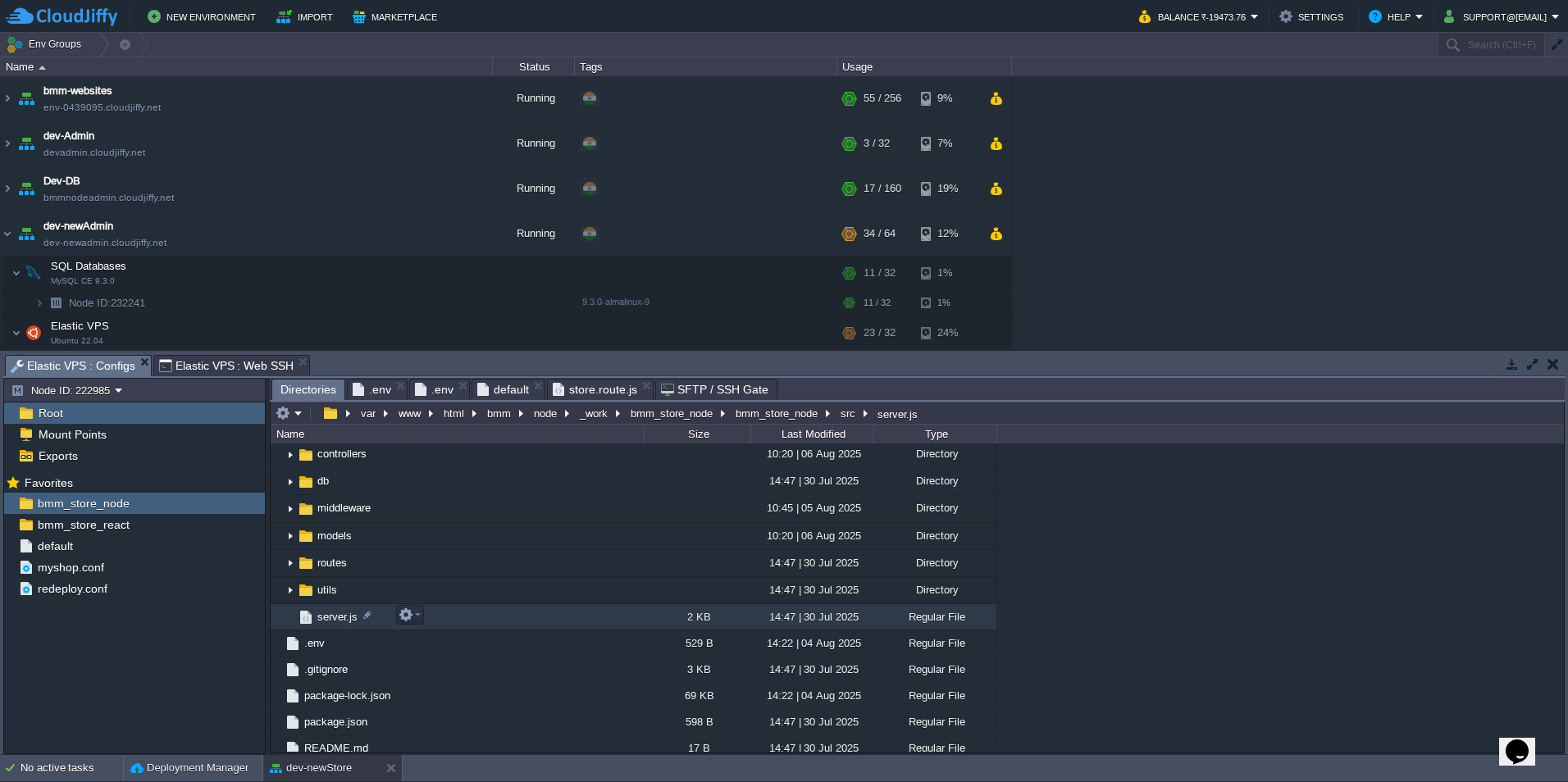 click on "server.js" at bounding box center [337, 616] 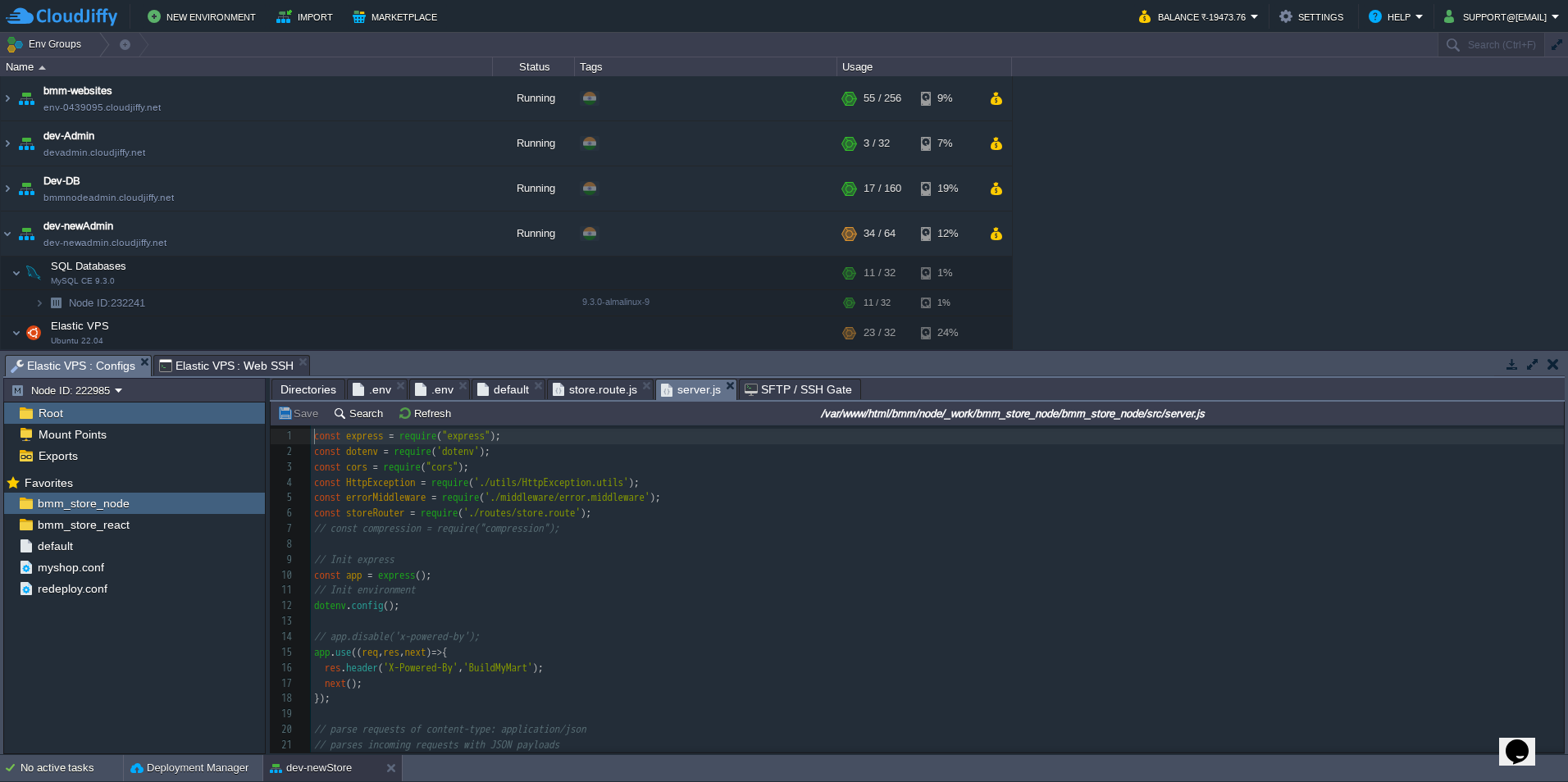 scroll, scrollTop: 6, scrollLeft: 0, axis: vertical 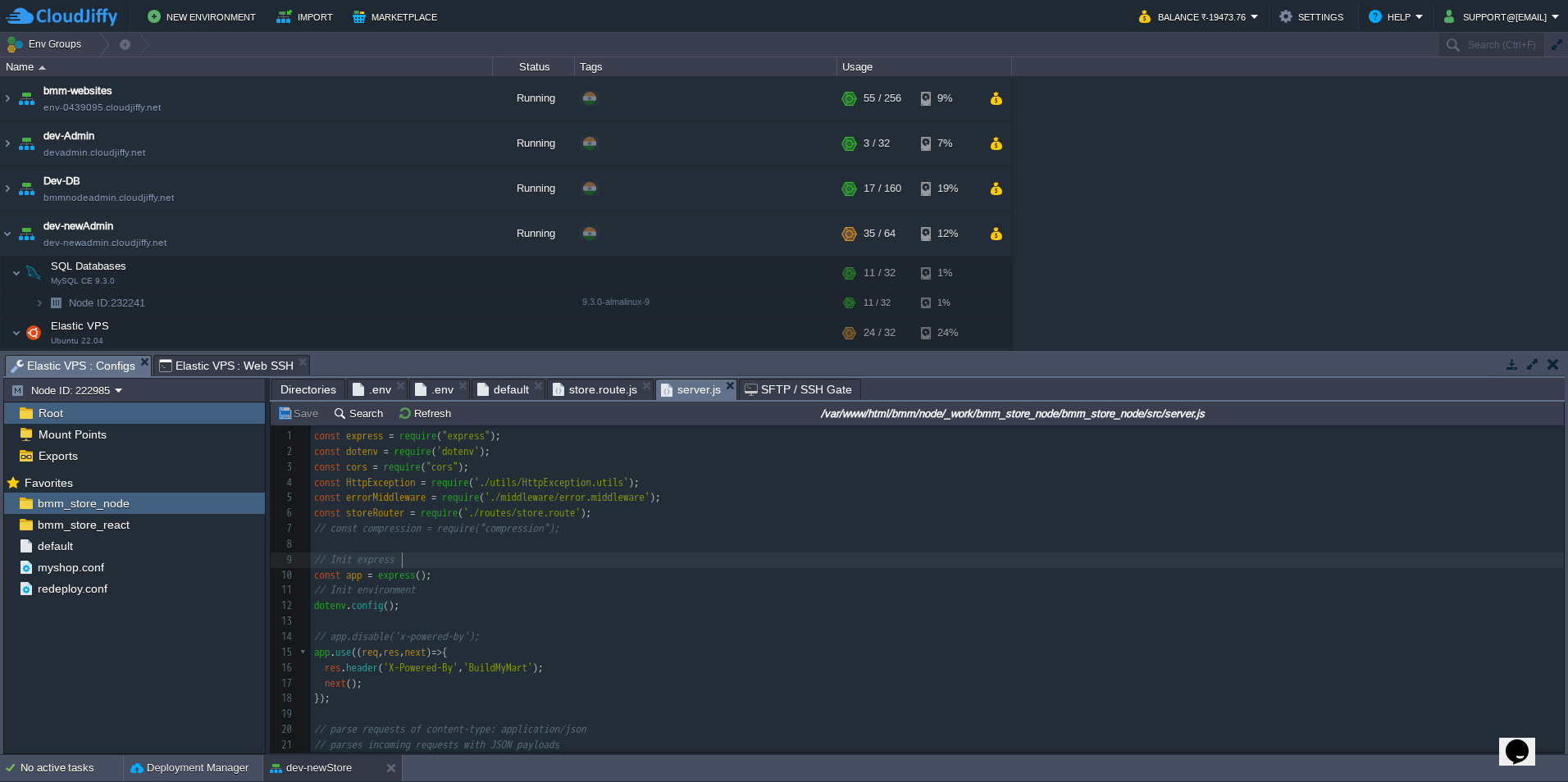 click on "// Init express" at bounding box center (937, 560) 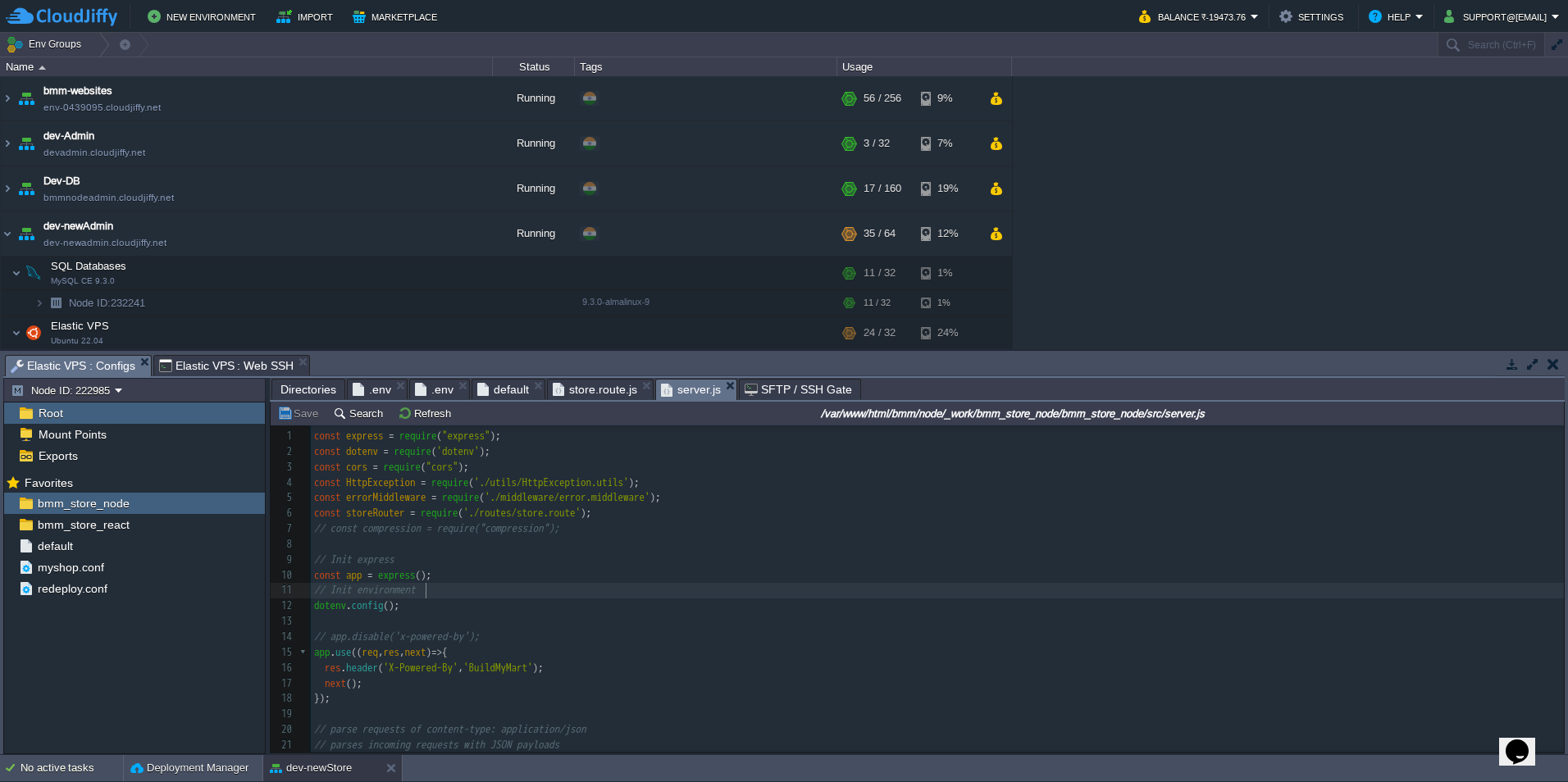 click on "// Init environment" at bounding box center (937, 590) 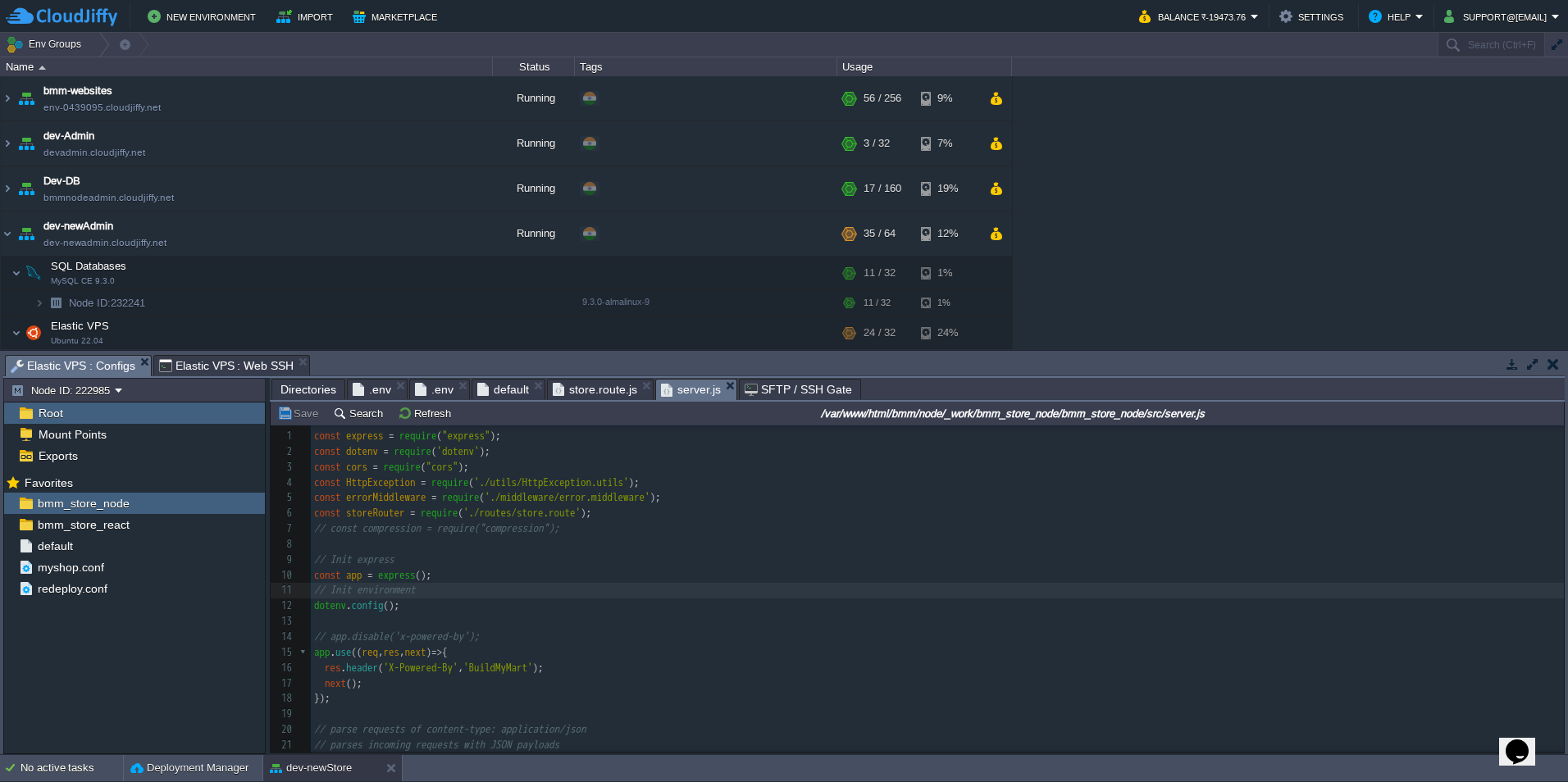 scroll, scrollTop: 123, scrollLeft: 0, axis: vertical 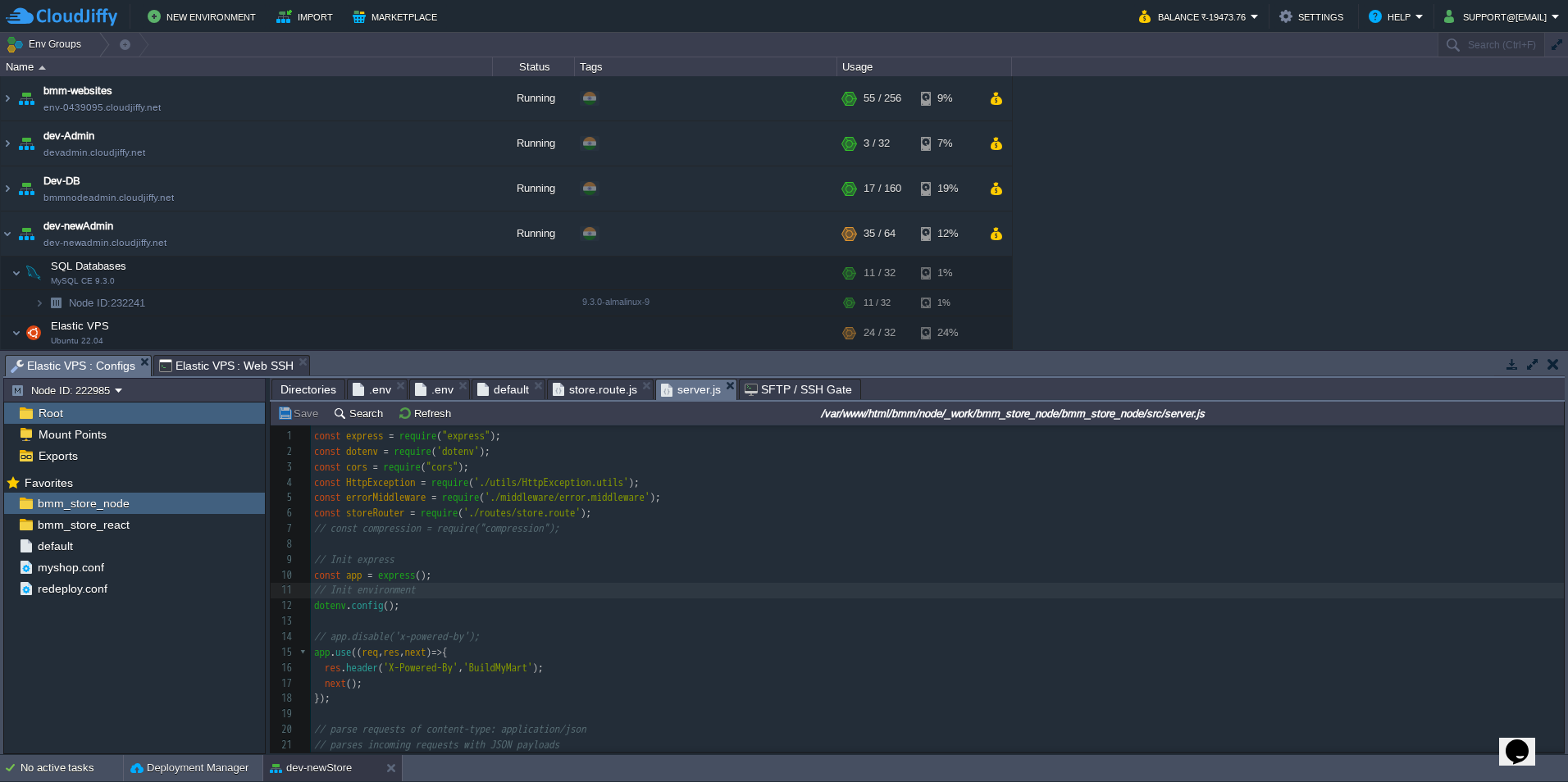 click on "Elastic VPS : Web SSH" at bounding box center [226, 366] 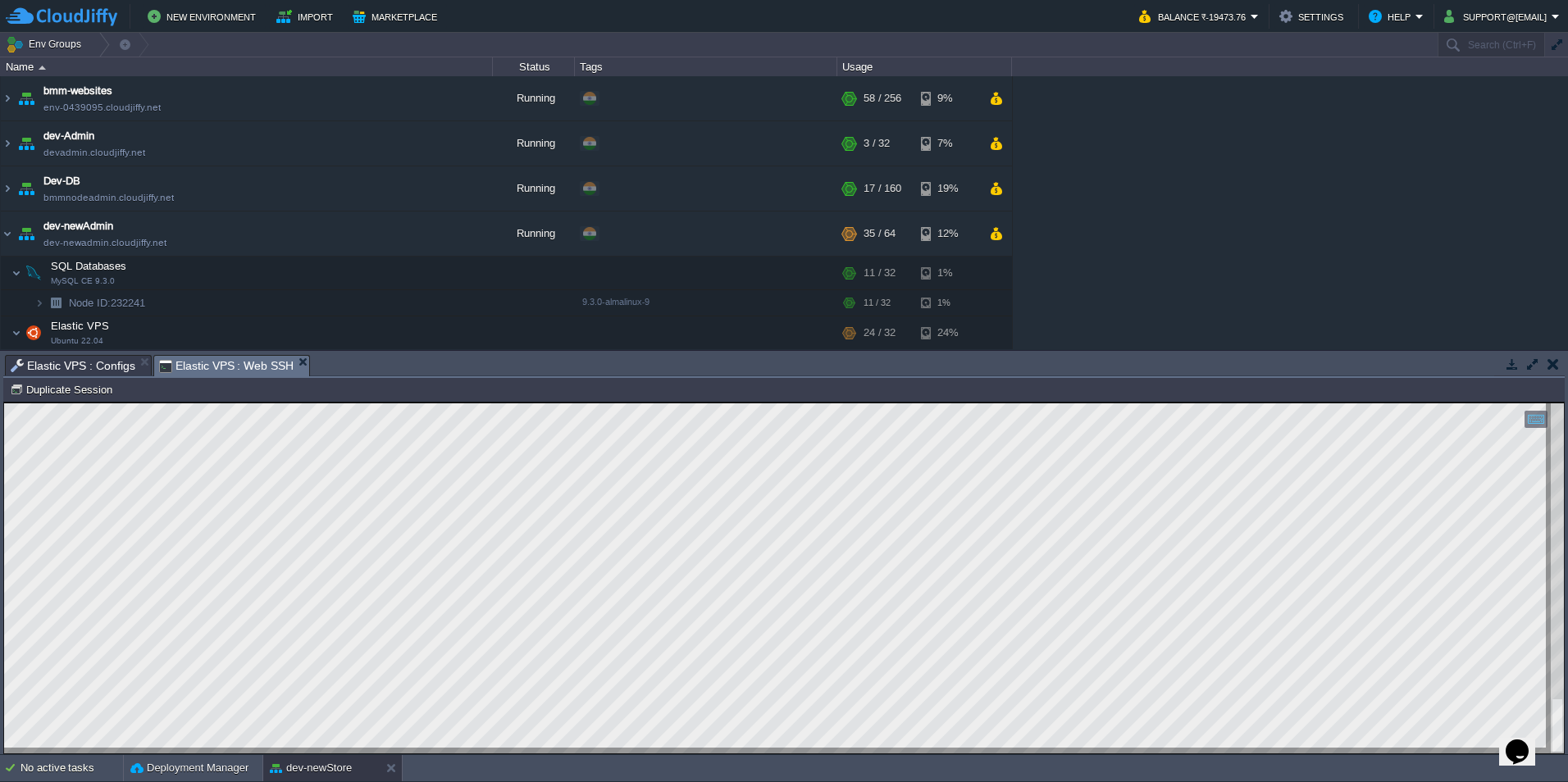 click on "Elastic VPS : Configs" at bounding box center (73, 366) 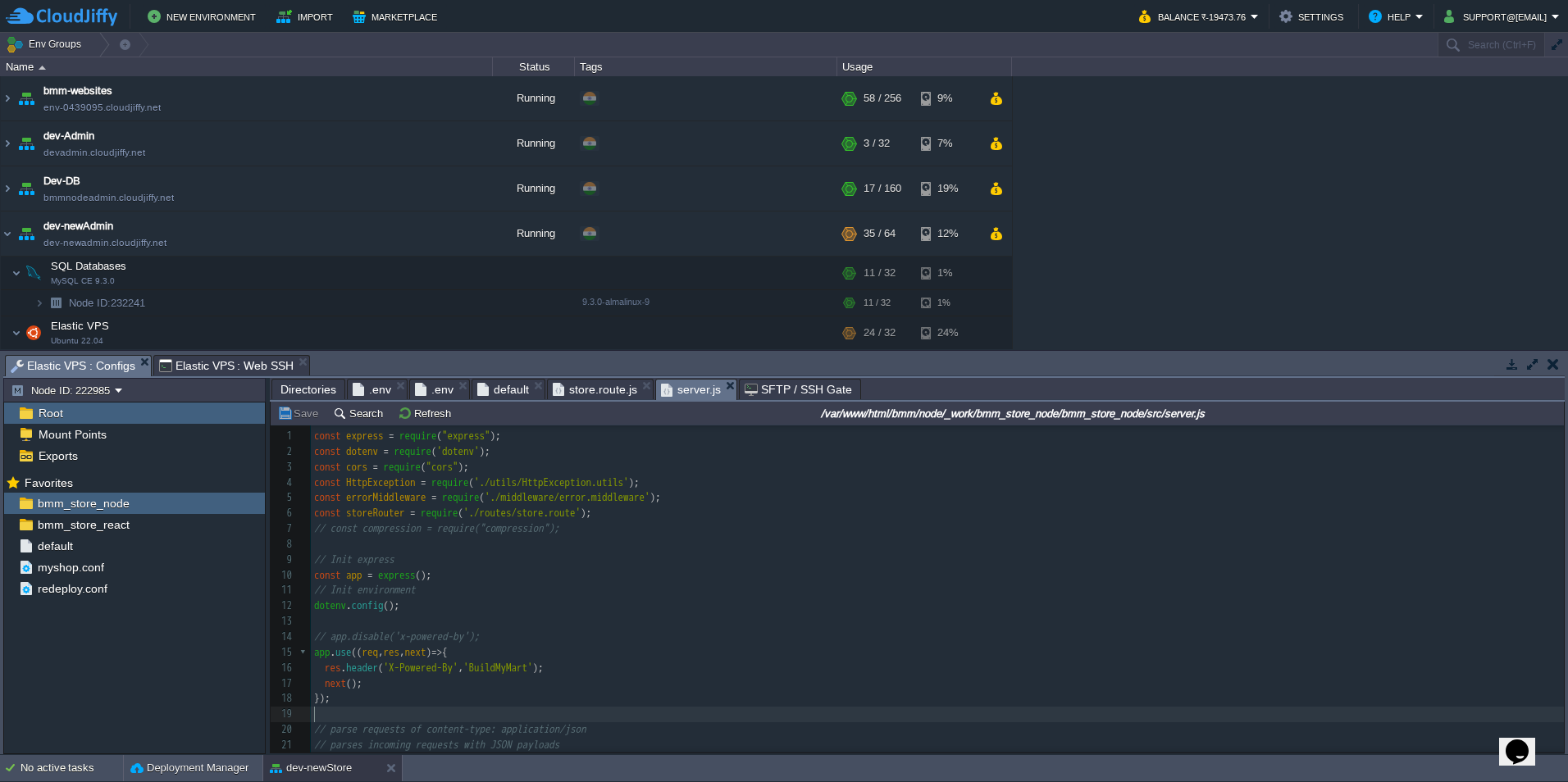 click on "​" at bounding box center (937, 714) 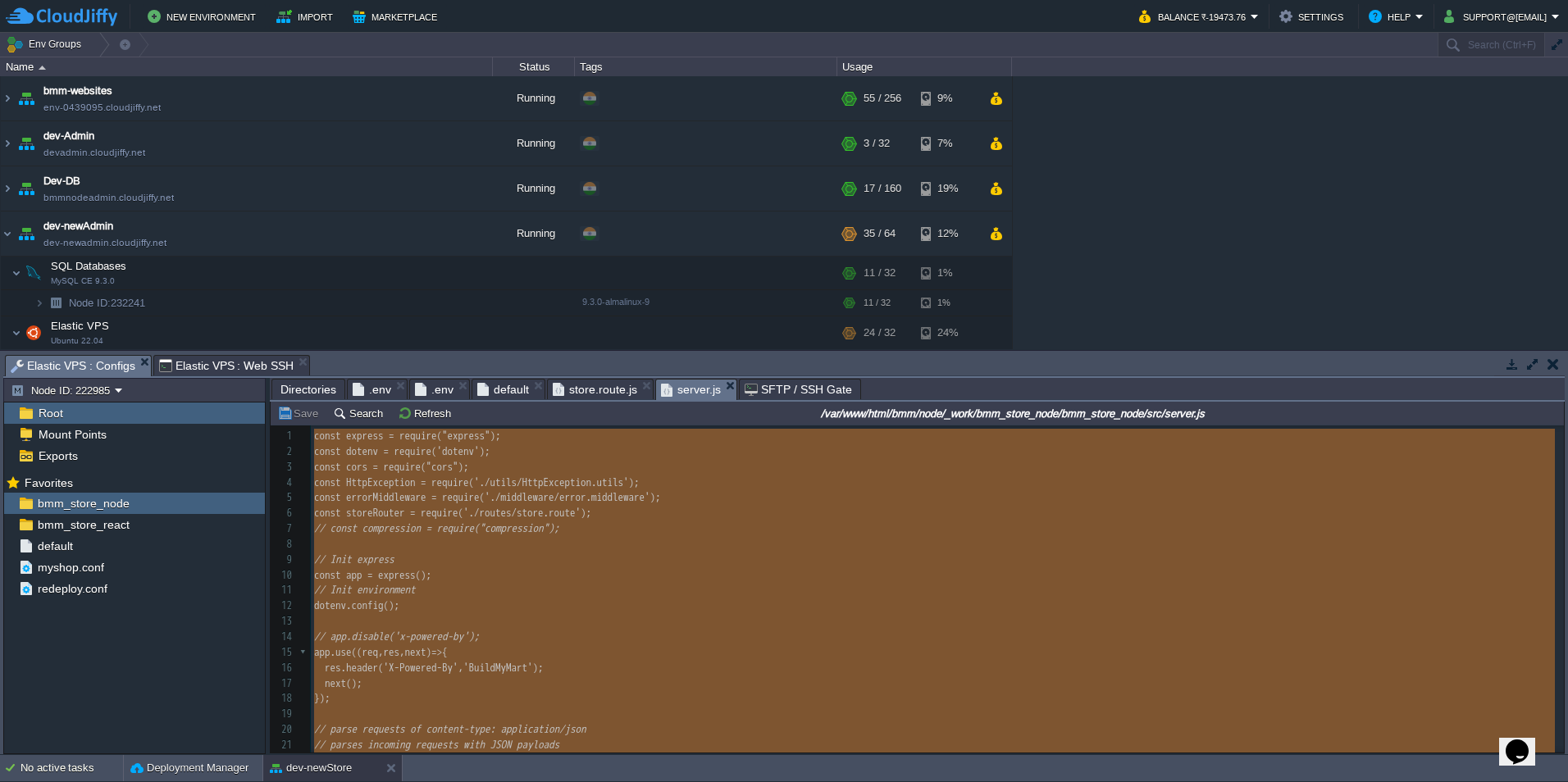 type on "const express = require("express");
const dotenv = require('dotenv');
const cors = require("cors");
const HttpException = require('./utils/HttpException.utils');
const errorMiddleware = require('./middleware/error.middleware');
const storeRouter = require('./routes/store.route');
// const compression = require("compression");
// Init express
const app = express();
// Init environment
dotenv.config();
// app.disable('x-powered-by');
app.use((req, res, next) => {
res.header('X-Powered-By', 'BuildMyMart');
next();
});
// parse requests of content-type: application/json
// parses incoming requests with JSON payloads
app.use(express.json());
// enabling cors for all requests by using cors middleware
app.use(cors());
// Enable pre-flight
// app.options("*", cors());
// app.use(compression());
const port = Number(process.env.PORT || 3331);
app.use(`/v1`, storeRouter);
// // 404 error
// app.all('*', (req, res, next) => {
//     const err = new HttpException(404, 'Endpoint Not Found');
//     next(err..." 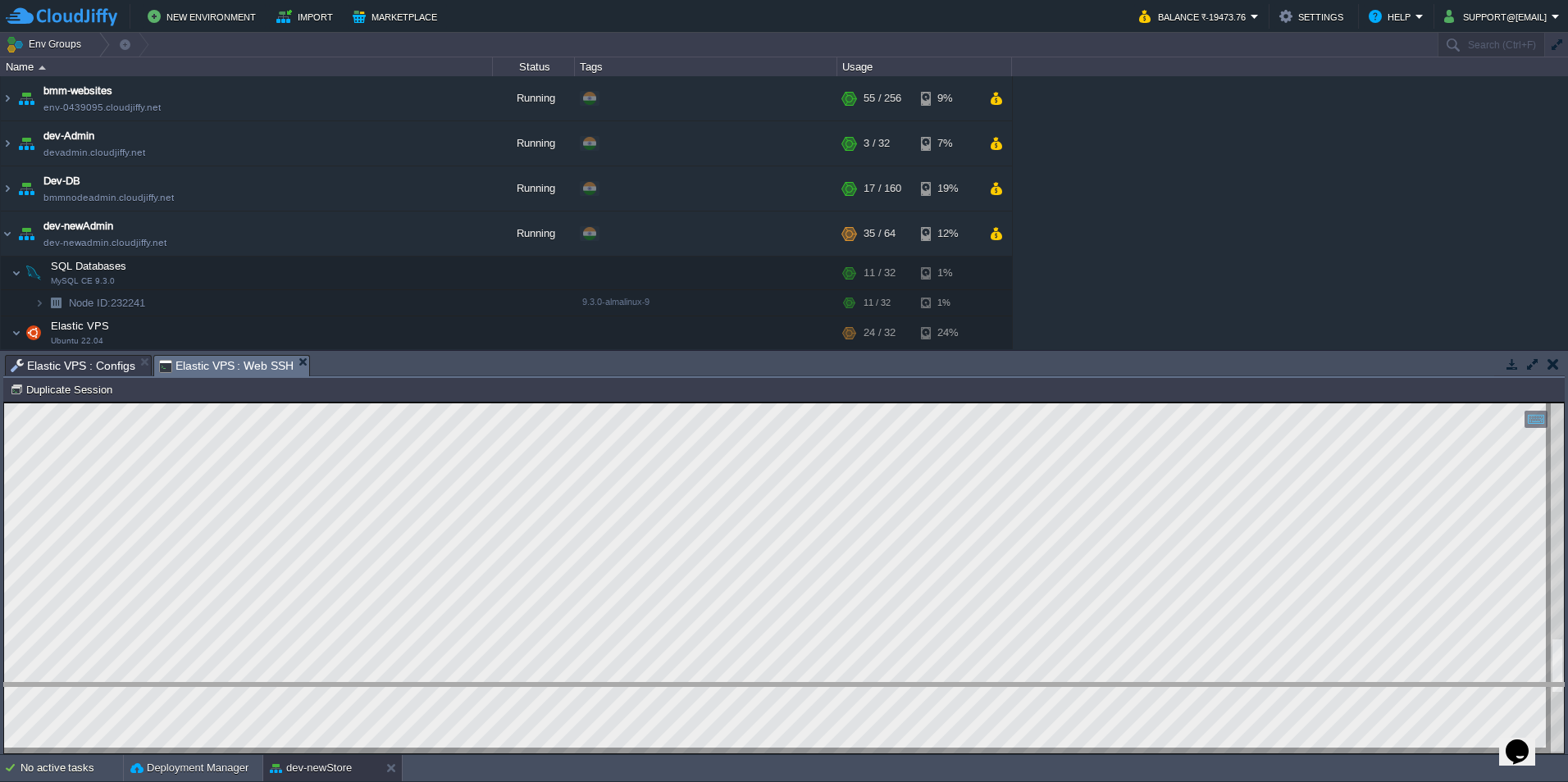 drag, startPoint x: 402, startPoint y: 368, endPoint x: 427, endPoint y: 696, distance: 328.95136 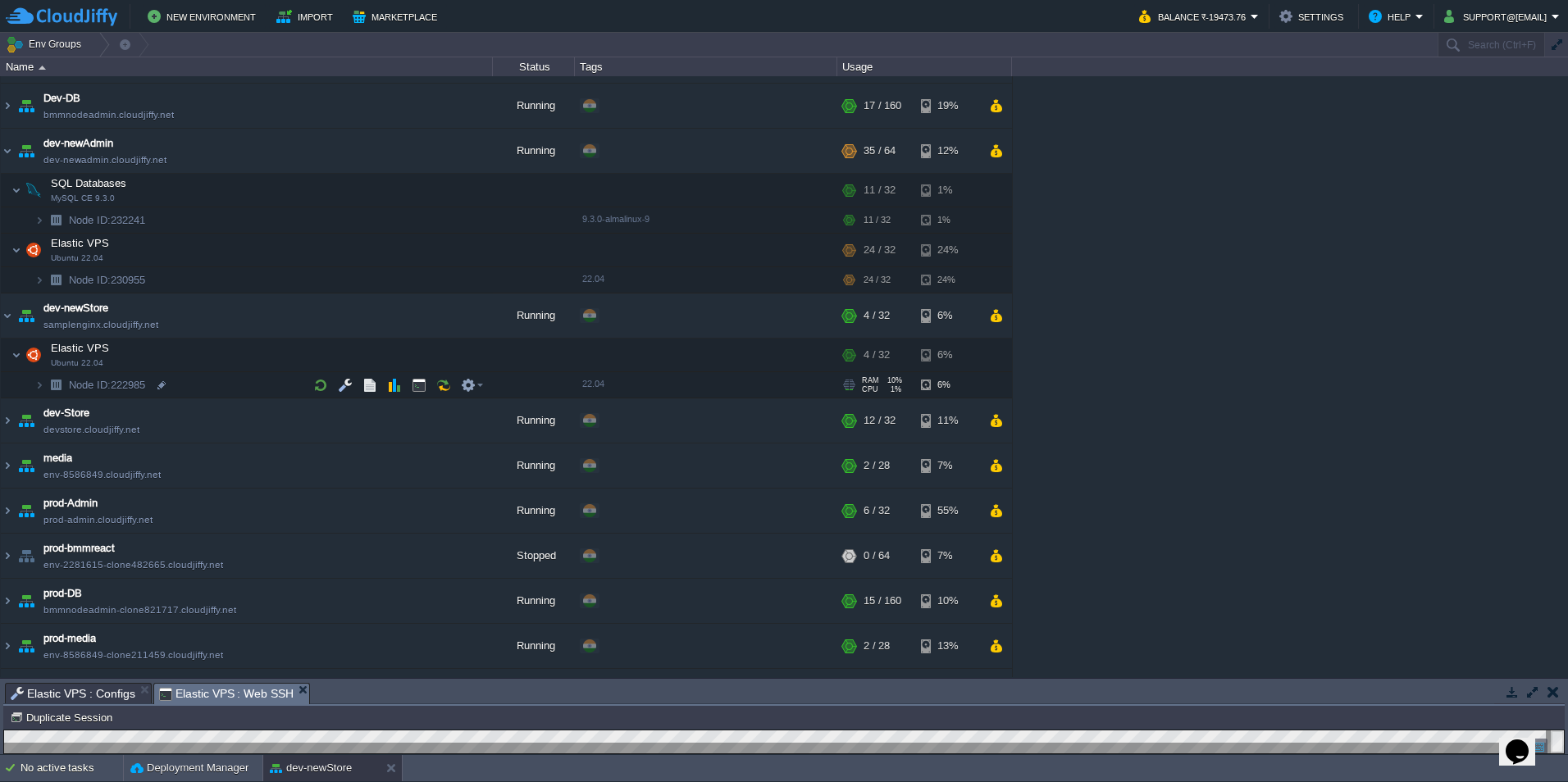 scroll, scrollTop: 0, scrollLeft: 0, axis: both 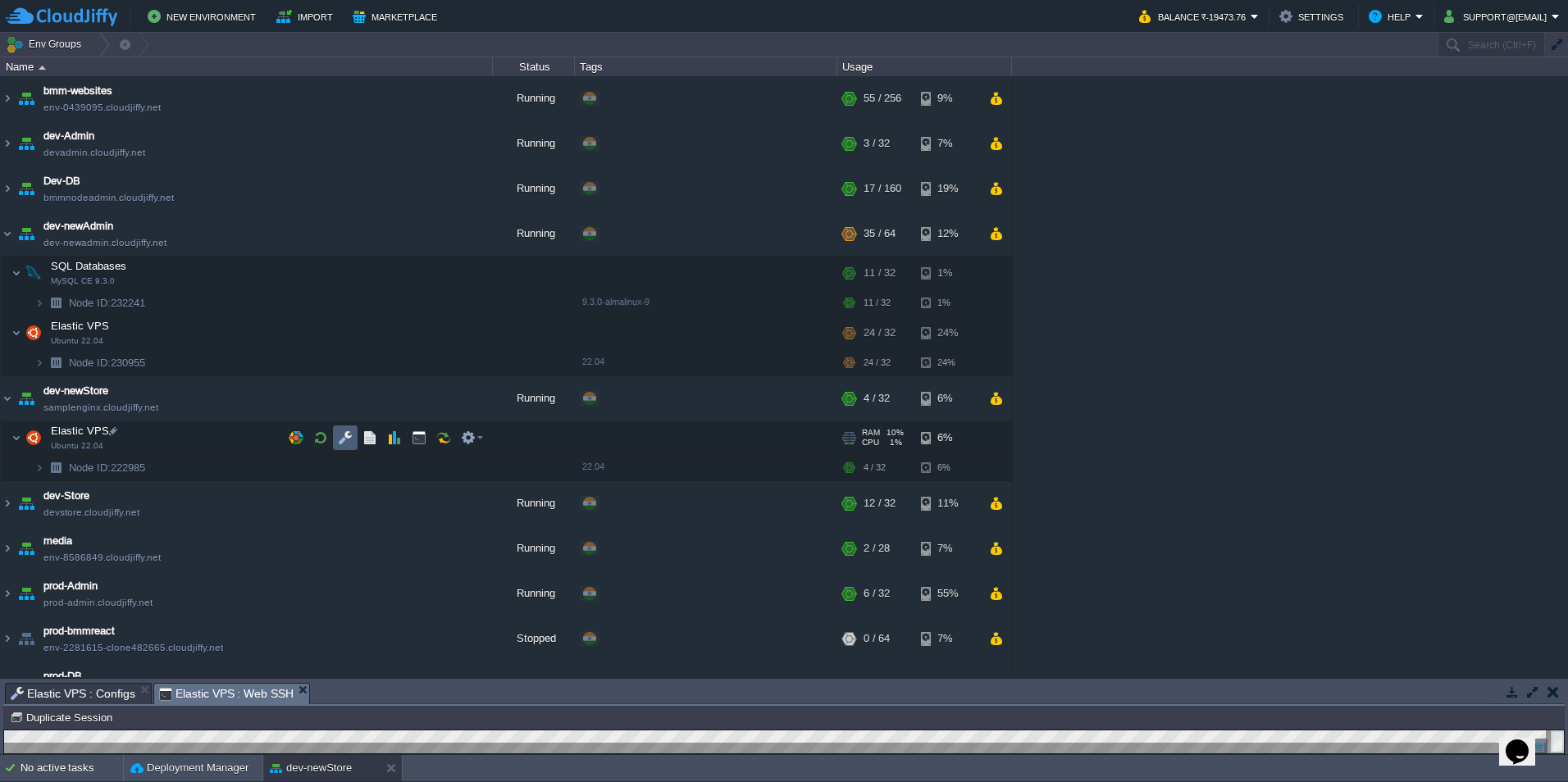 click at bounding box center [345, 438] 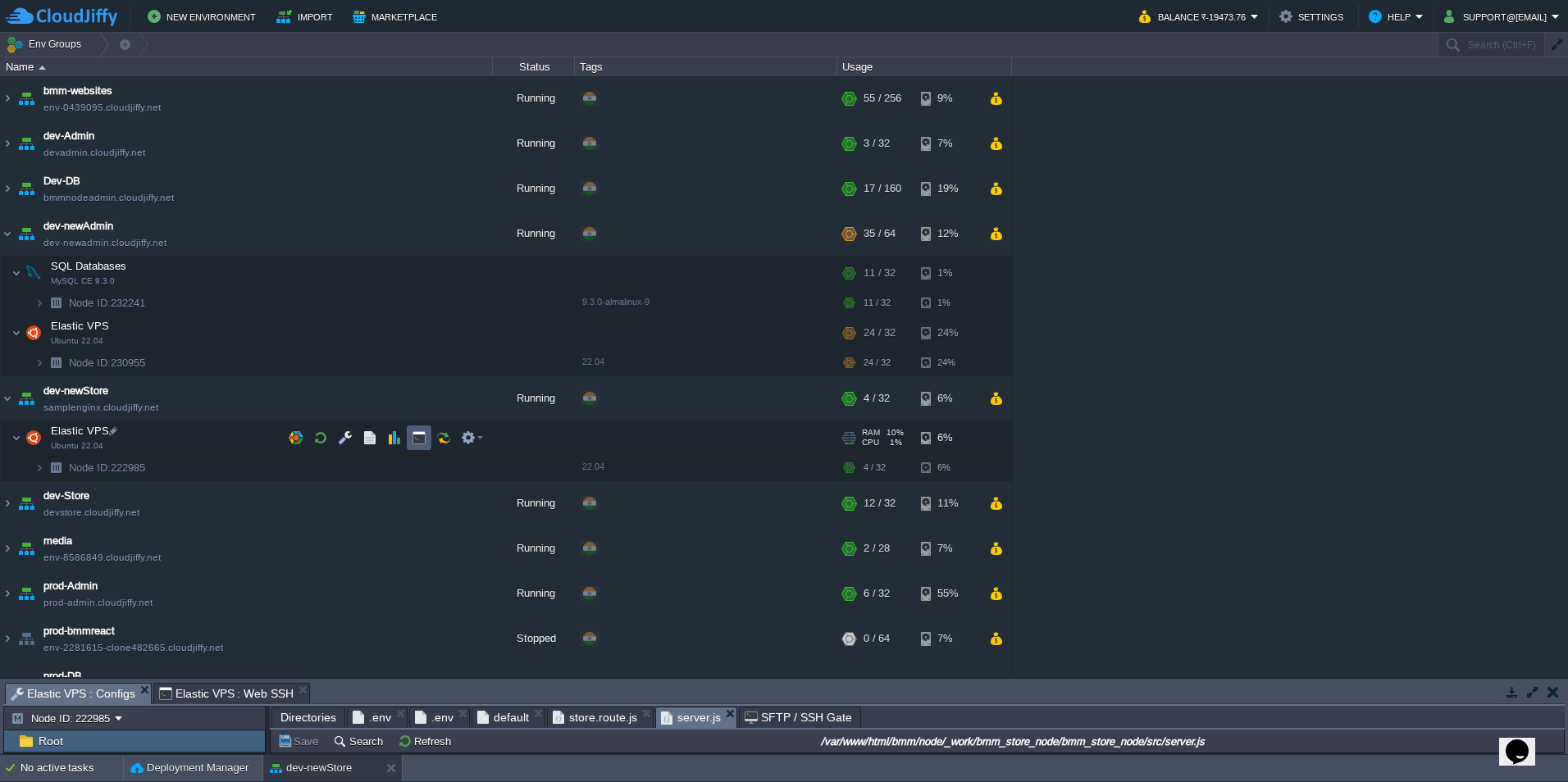 click at bounding box center [419, 438] 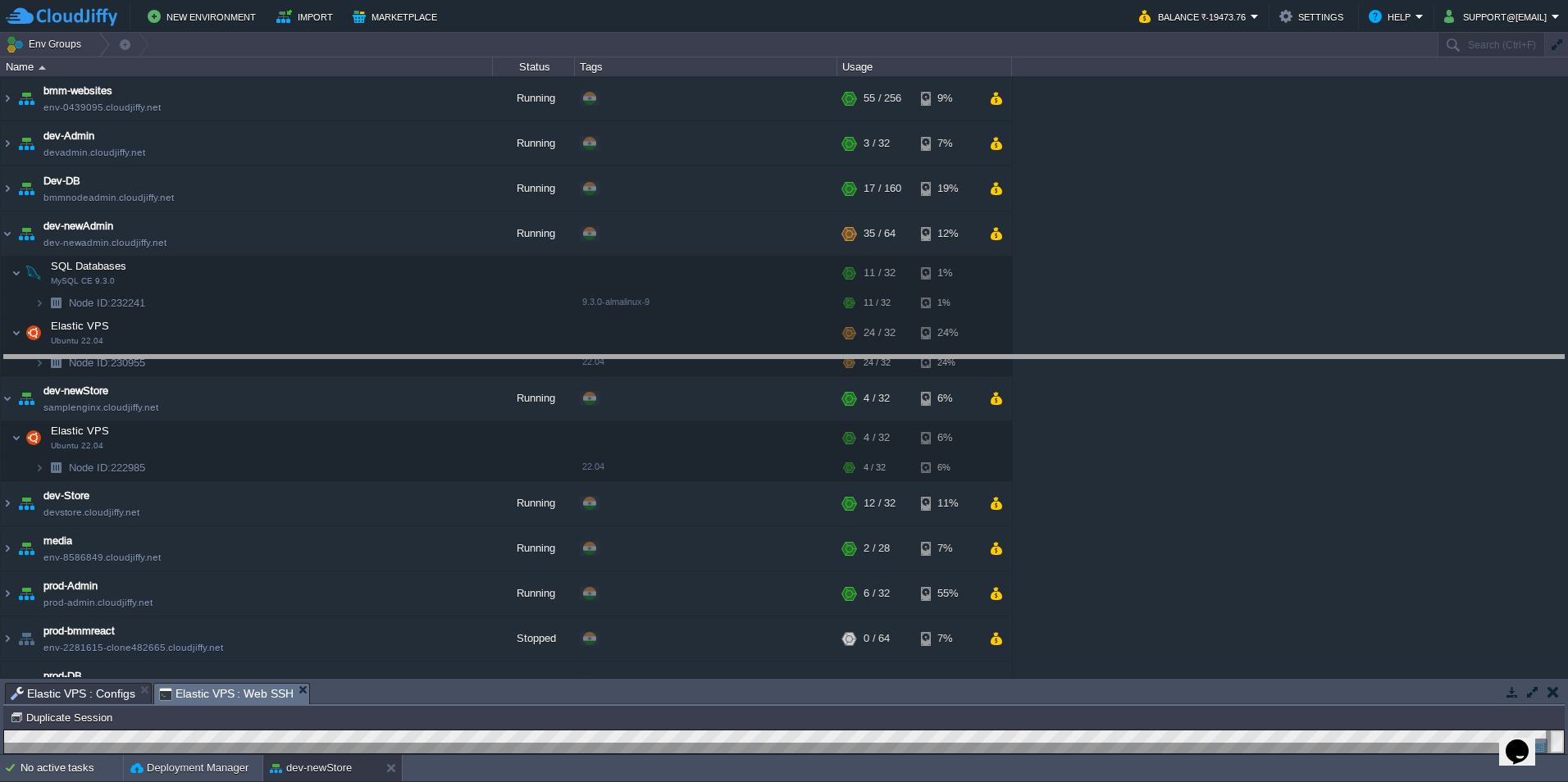 drag, startPoint x: 486, startPoint y: 698, endPoint x: 494, endPoint y: 346, distance: 352.0909 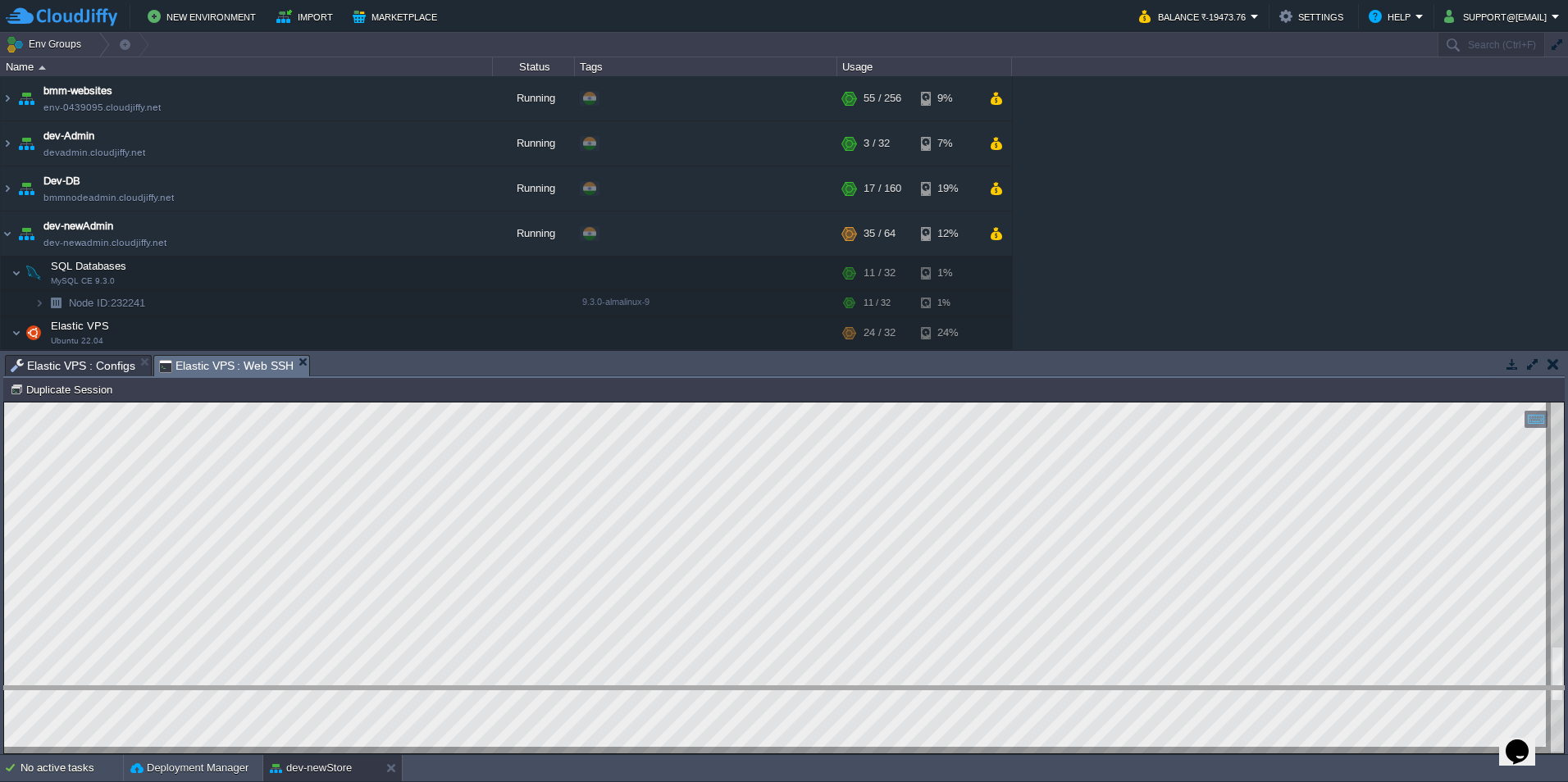 drag, startPoint x: 405, startPoint y: 357, endPoint x: 440, endPoint y: 688, distance: 332.8453 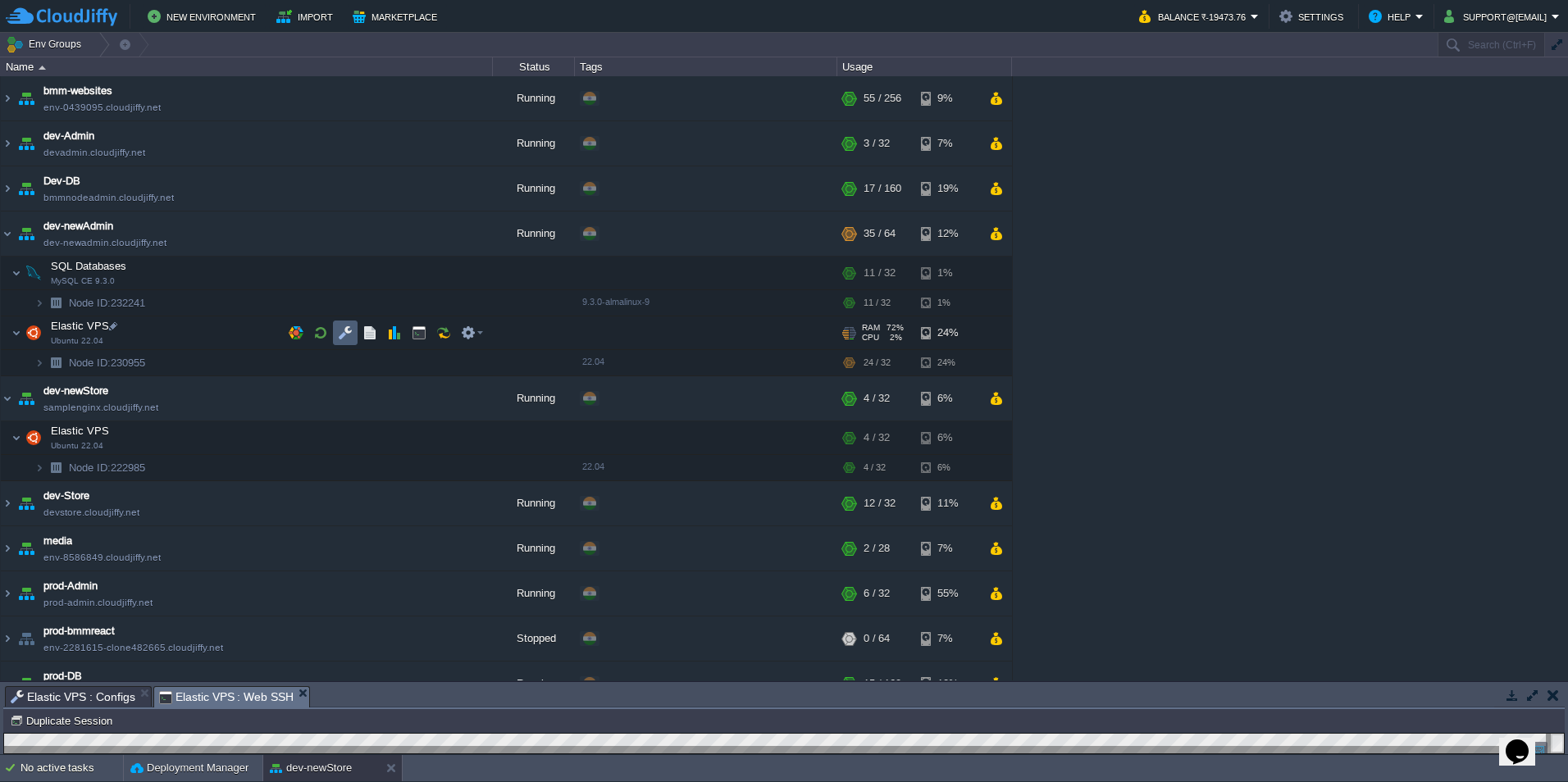 click at bounding box center (345, 333) 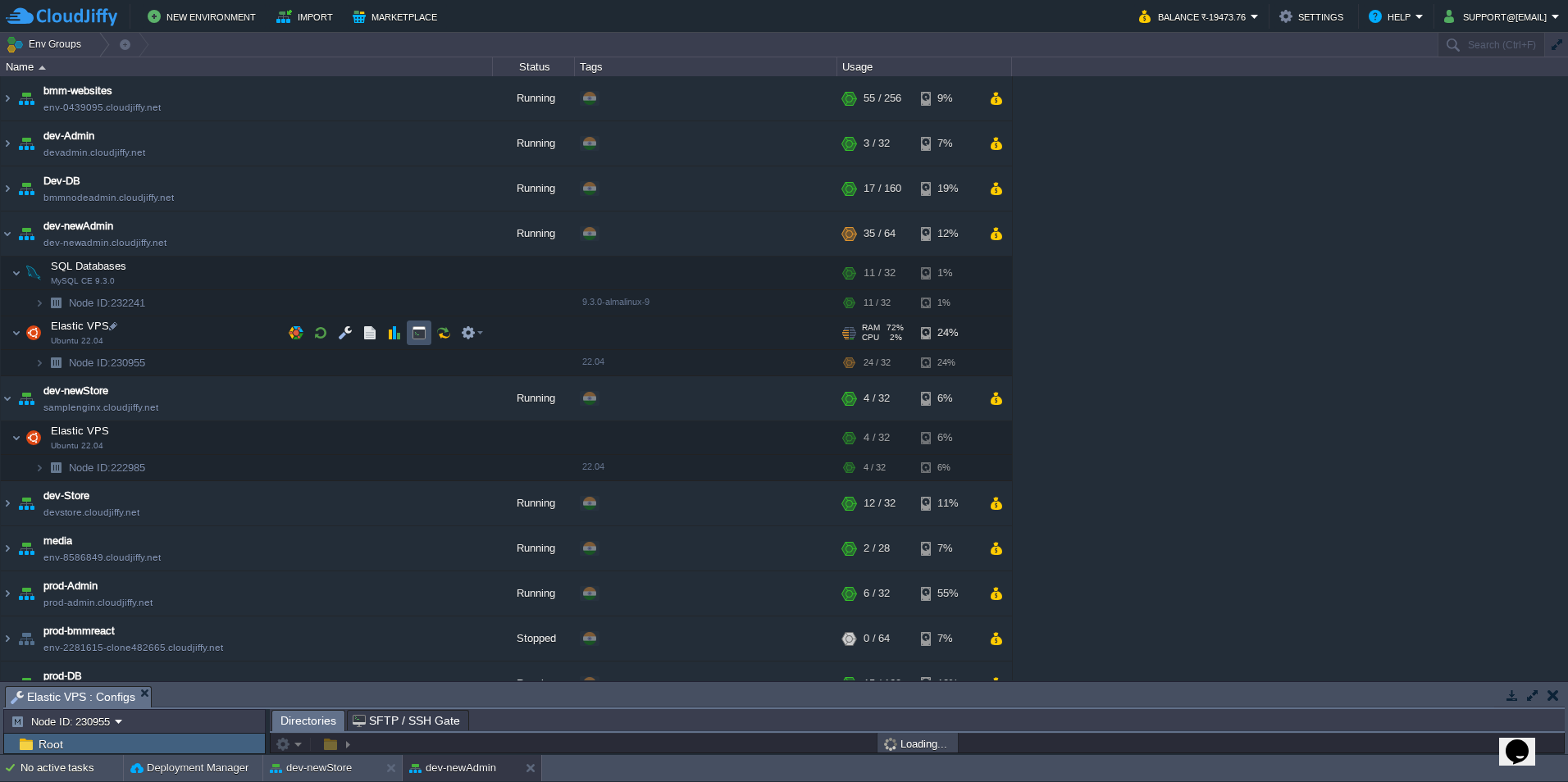 click at bounding box center (419, 333) 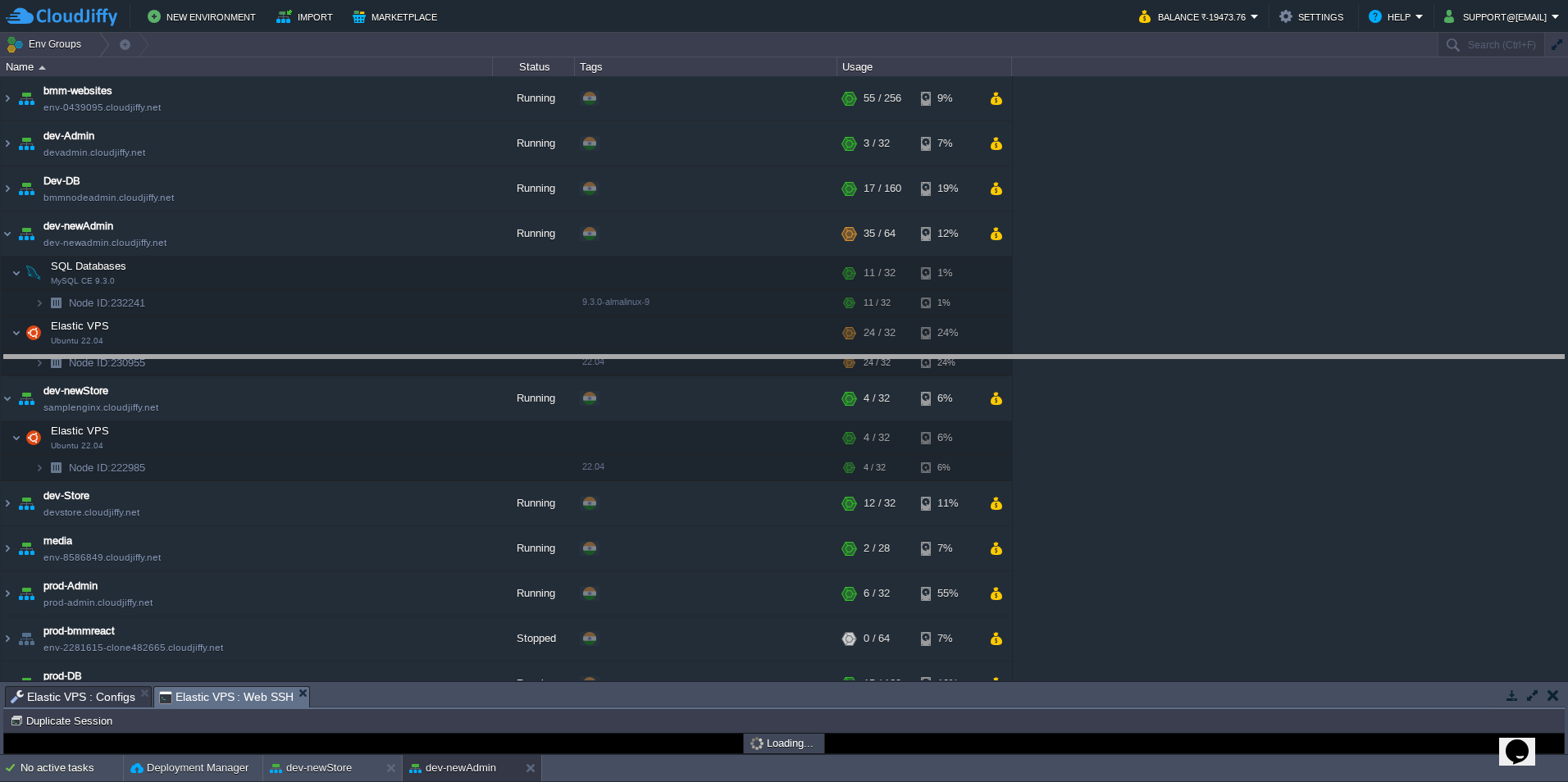 drag, startPoint x: 458, startPoint y: 695, endPoint x: 499, endPoint y: 288, distance: 409.0599 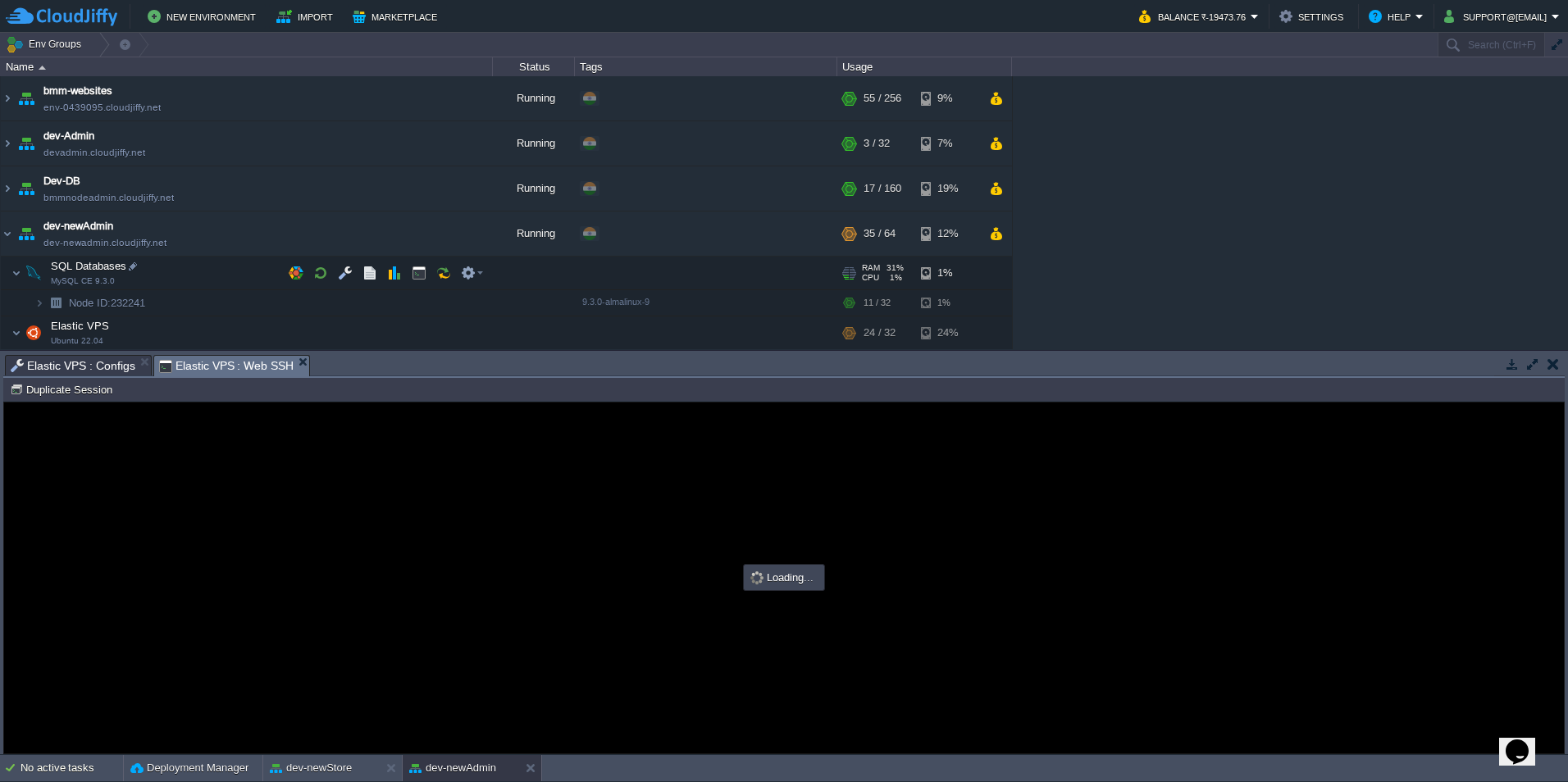 scroll, scrollTop: 0, scrollLeft: 0, axis: both 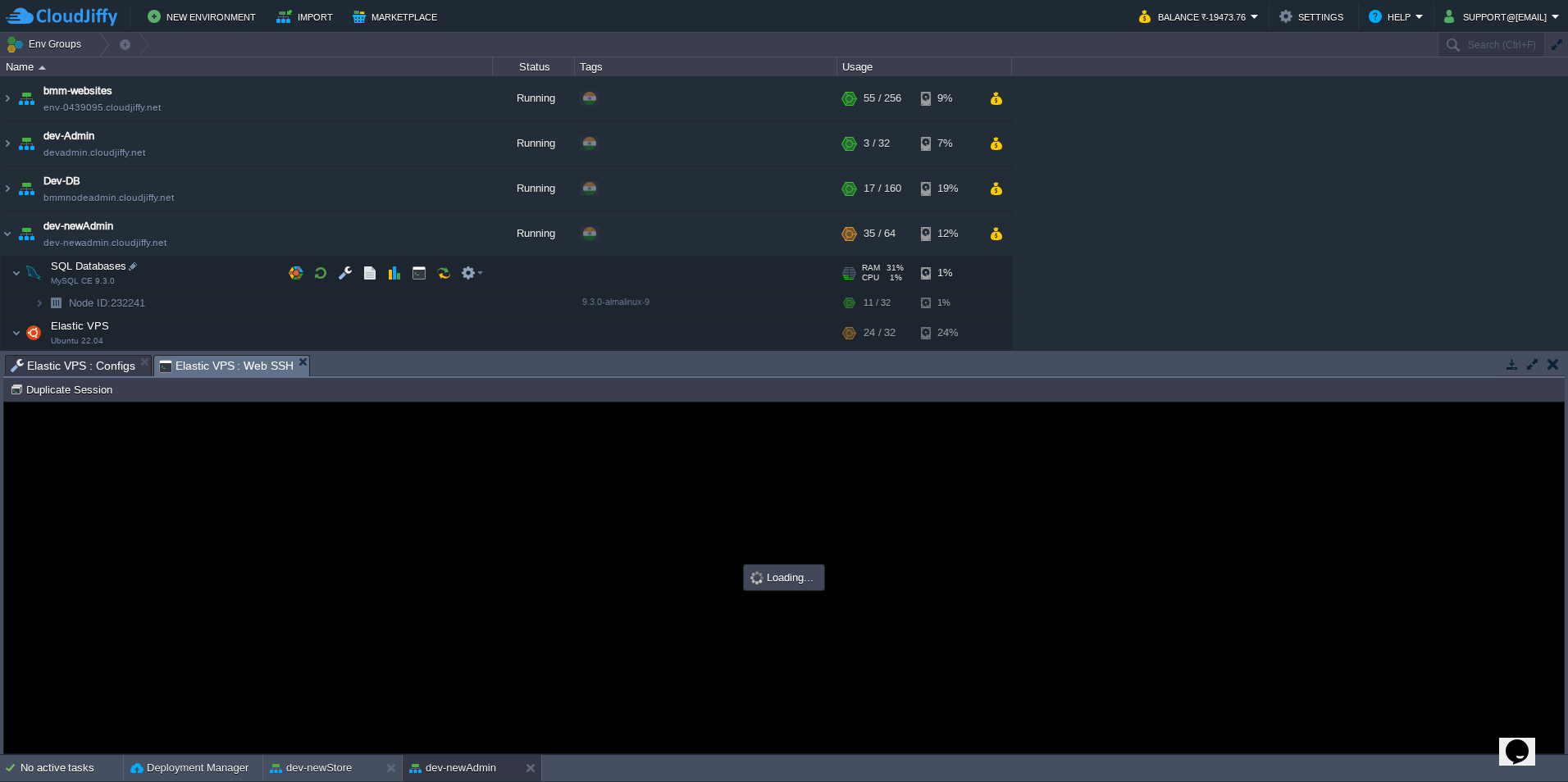 type on "#000000" 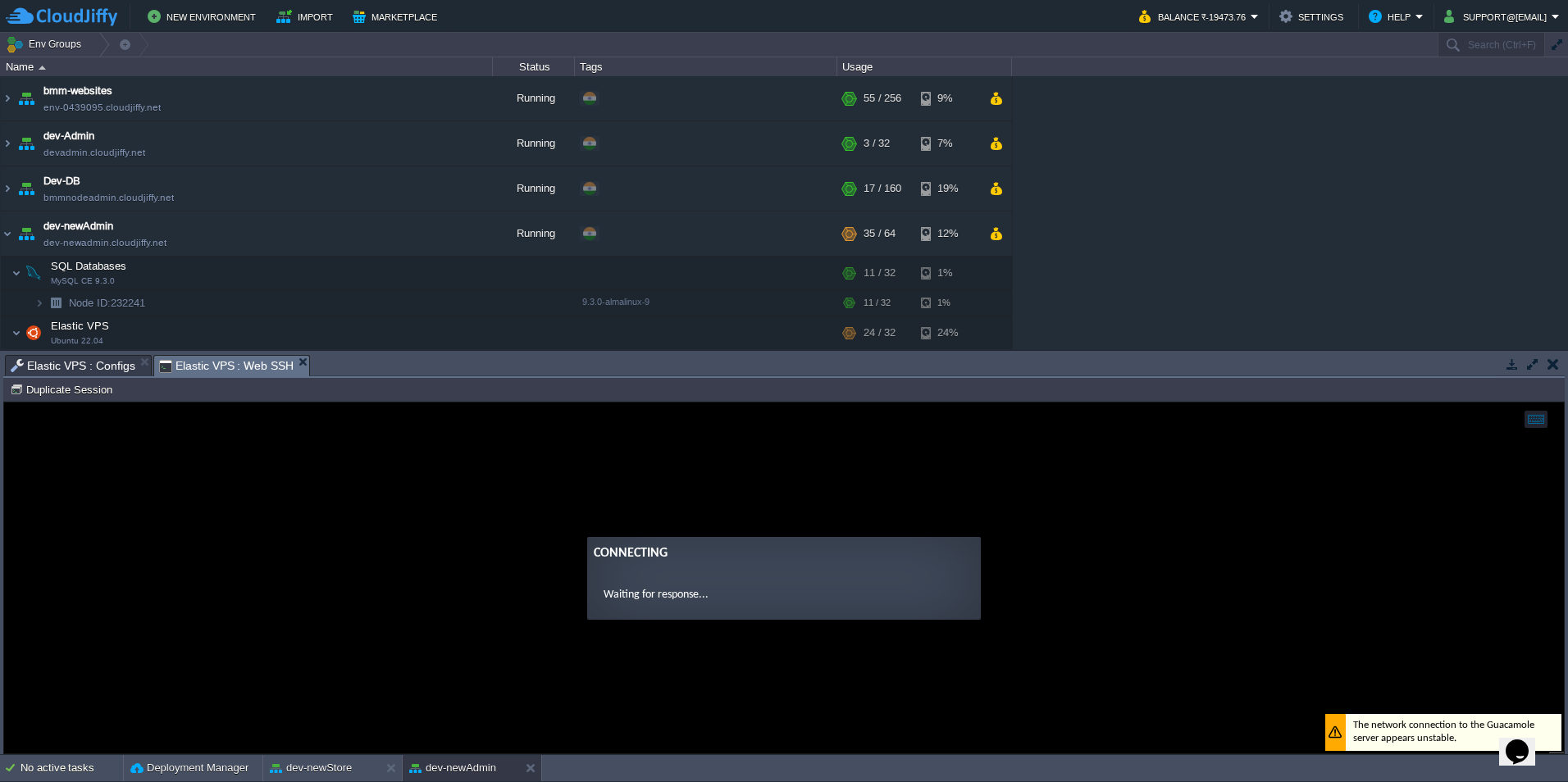 click on "Elastic VPS : Configs" at bounding box center [73, 366] 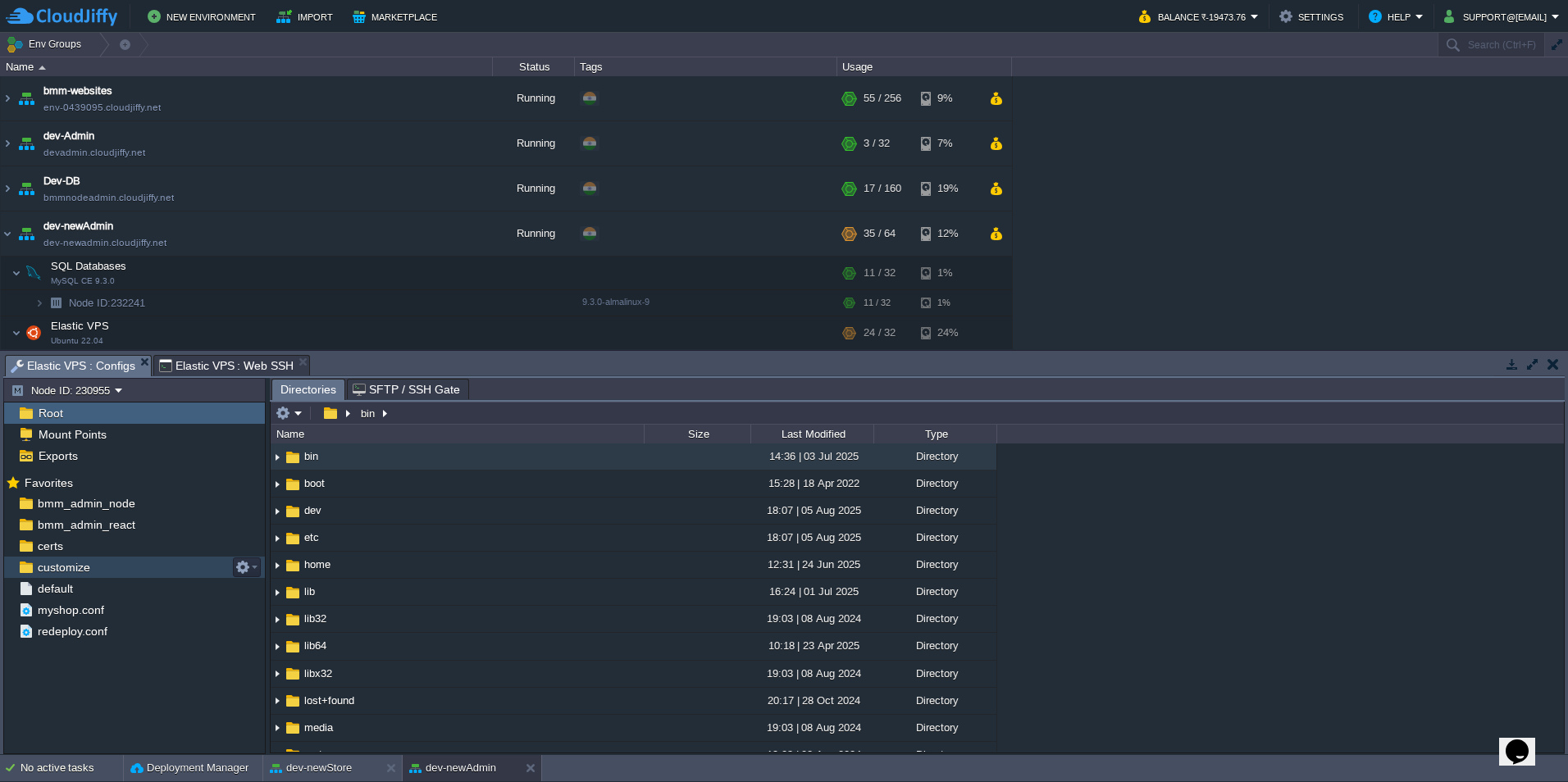 click on "customize" at bounding box center [134, 567] 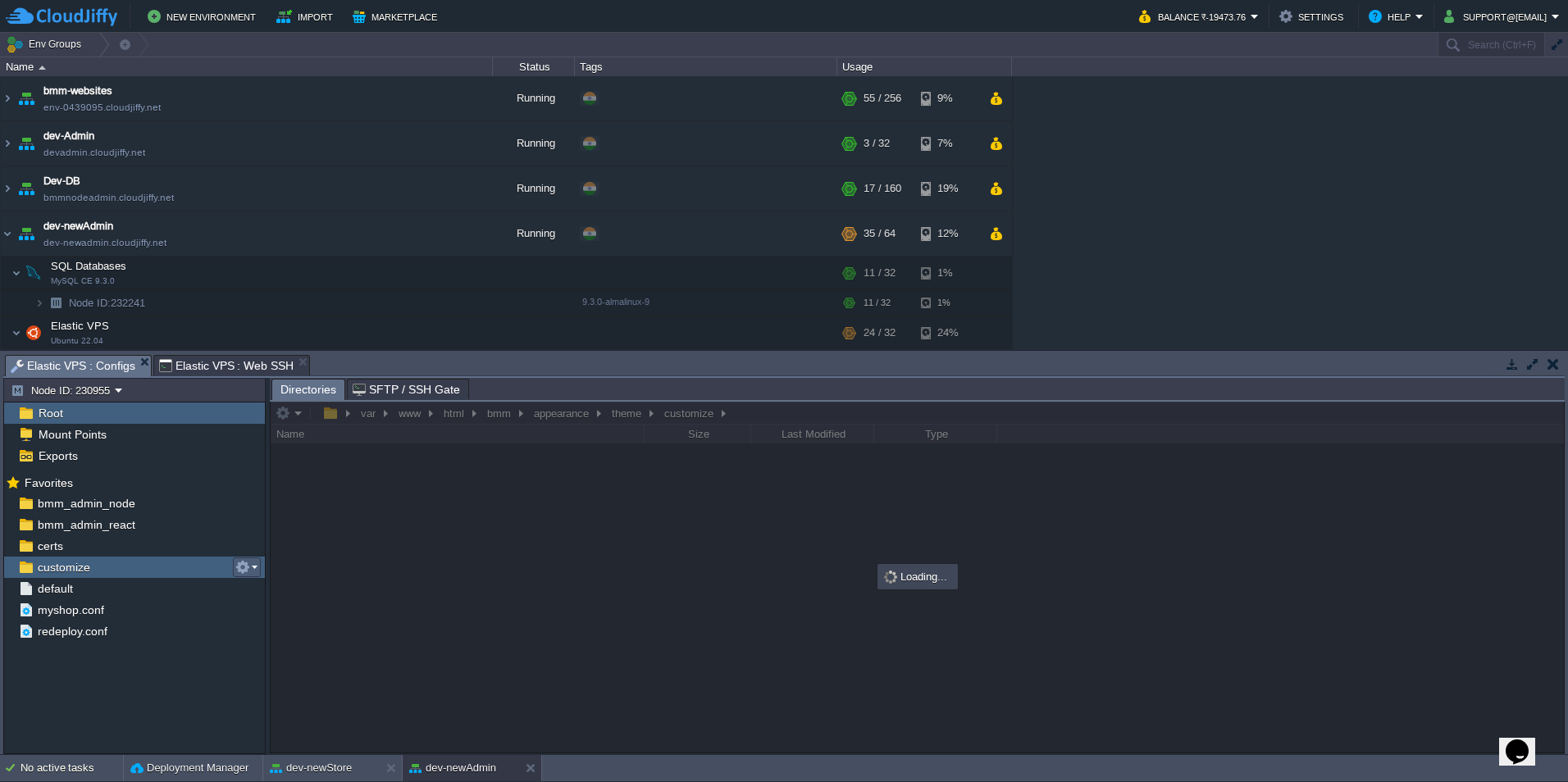 click at bounding box center [247, 567] 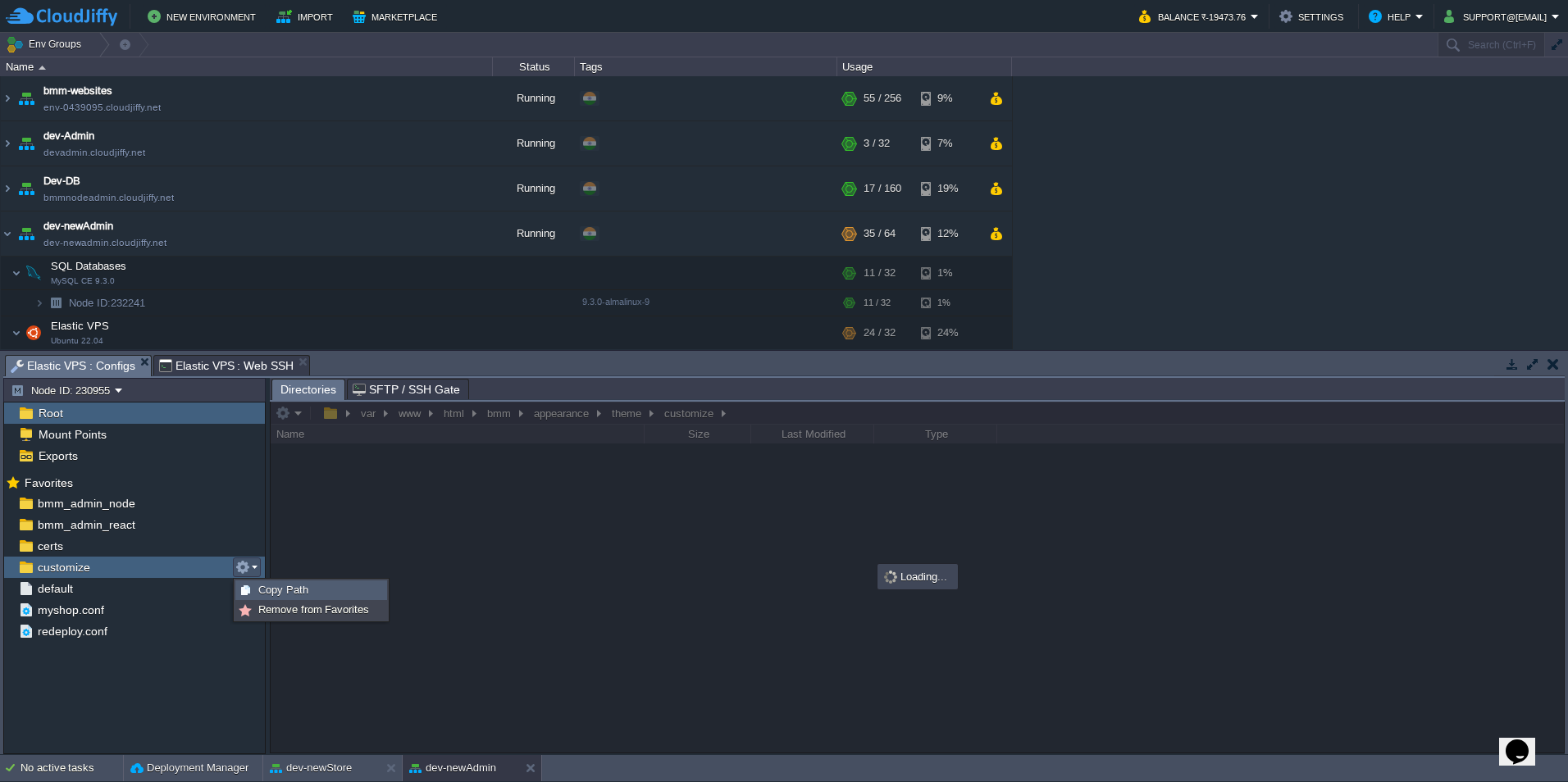 click on "Copy Path" at bounding box center [283, 589] 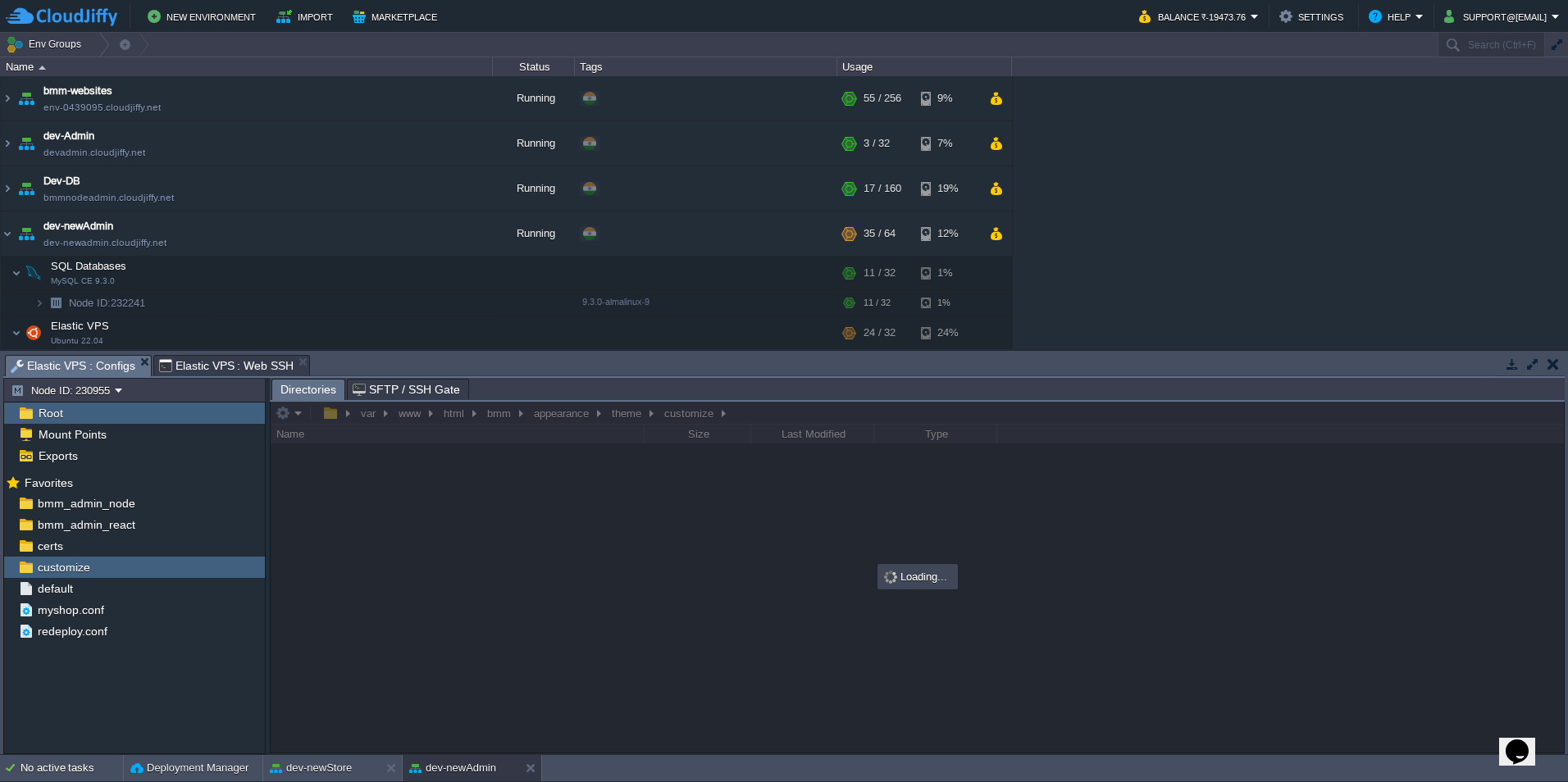 click on "Elastic VPS : Web SSH" at bounding box center [226, 366] 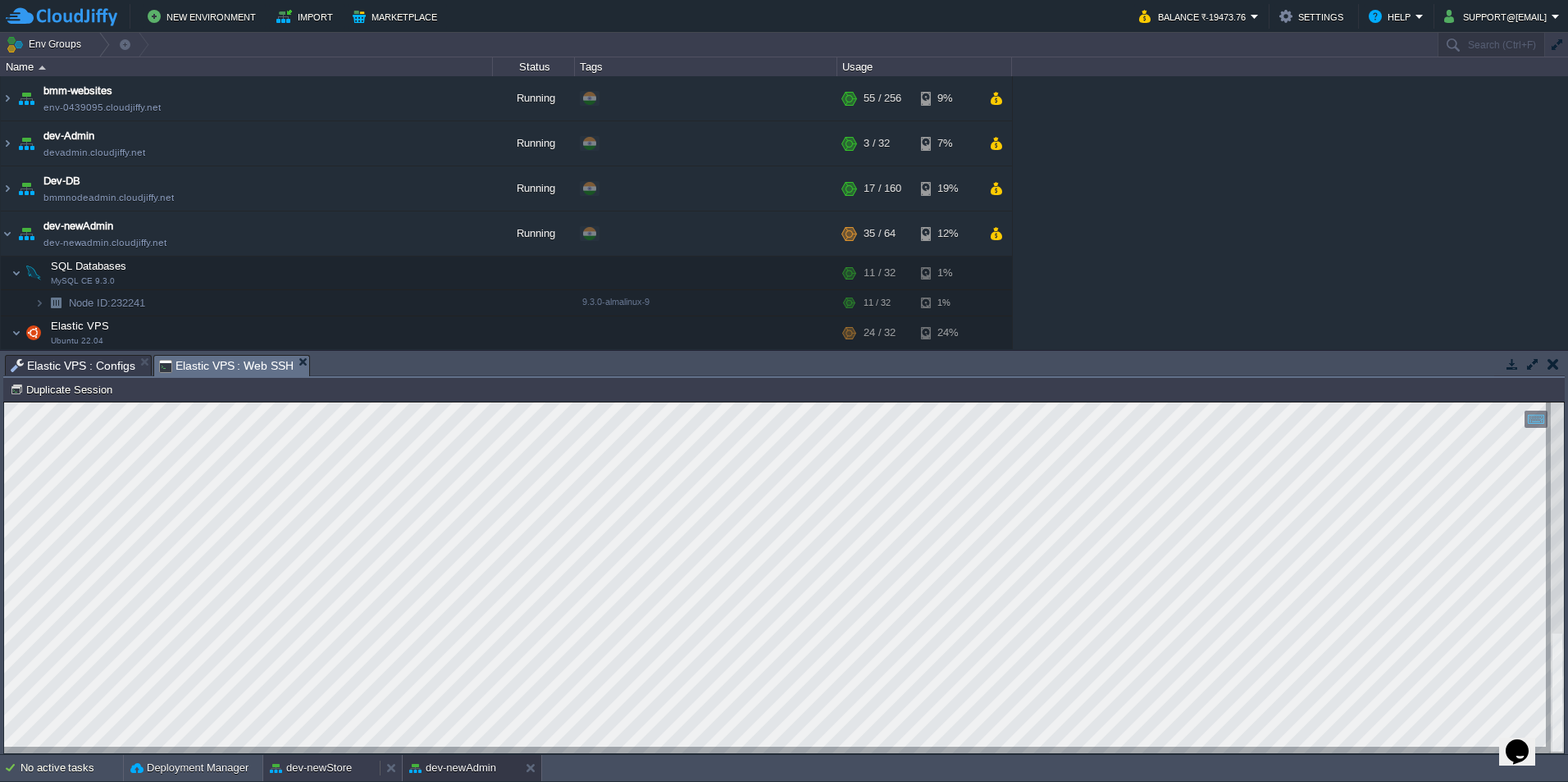 click on "dev-newStore" at bounding box center (311, 768) 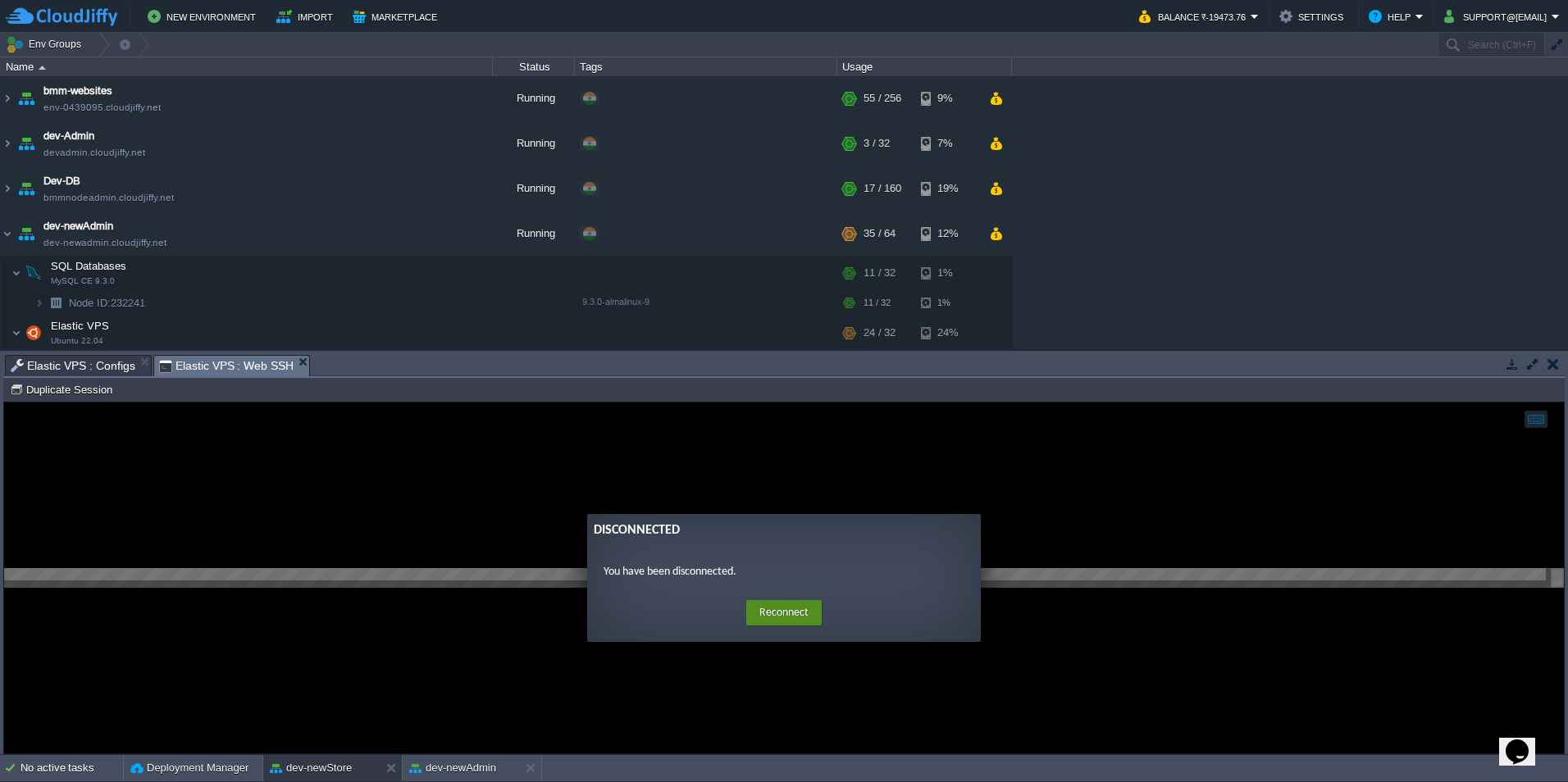 click on "Reconnect" at bounding box center [784, 613] 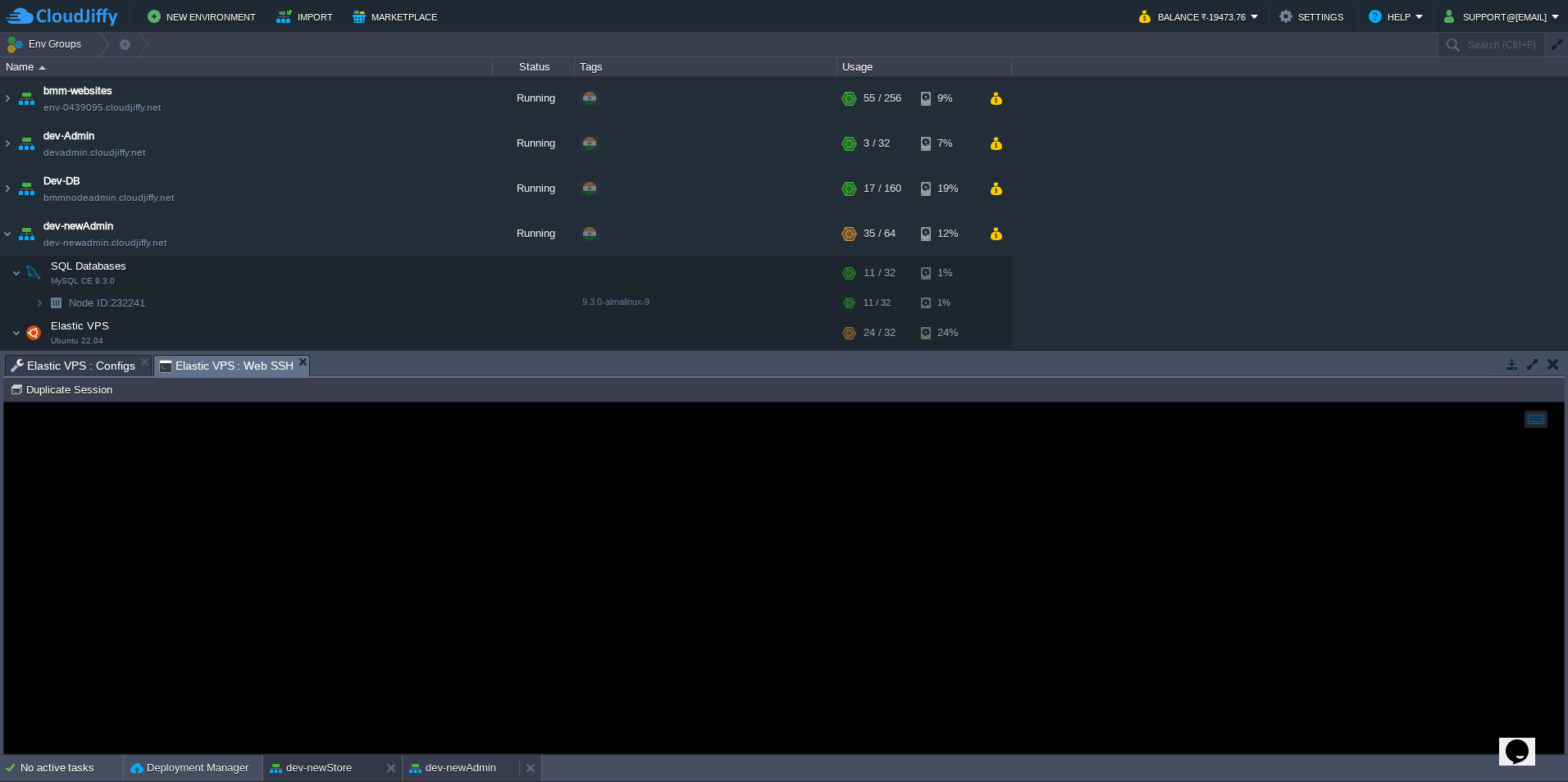 click on "dev-newAdmin" at bounding box center (453, 768) 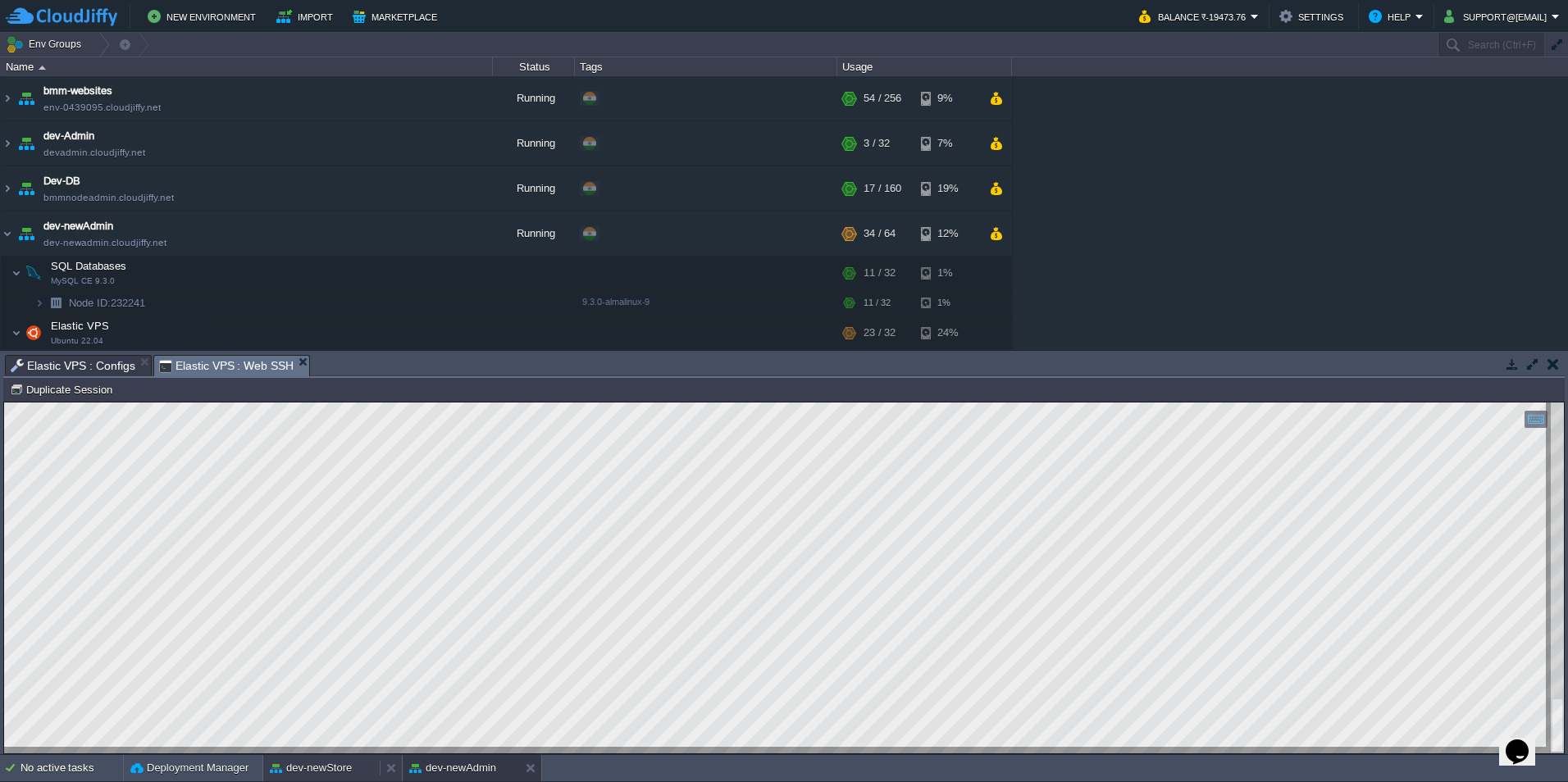 click on "dev-newStore" at bounding box center [311, 768] 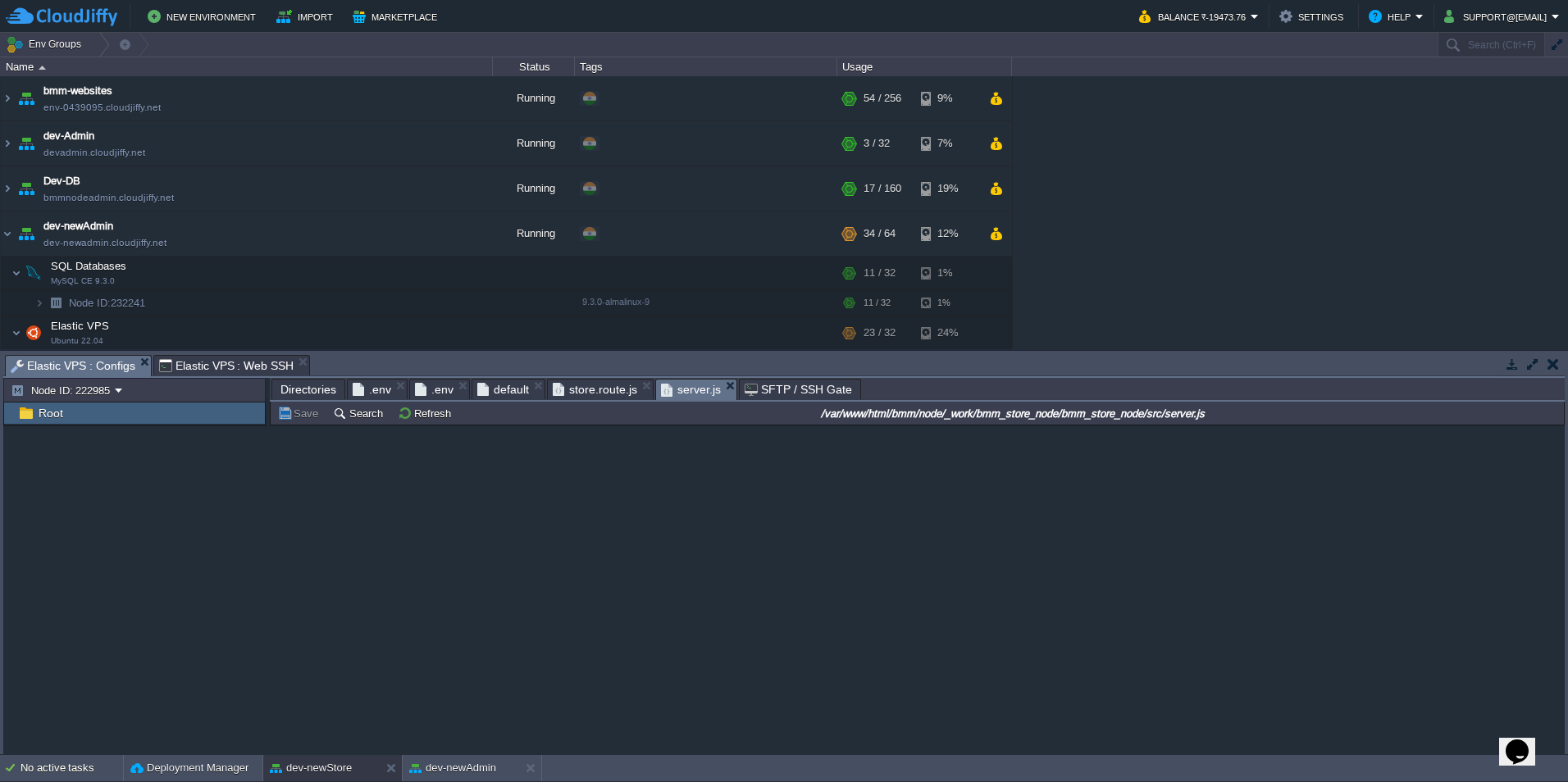 click on "Elastic VPS : Configs" at bounding box center [73, 366] 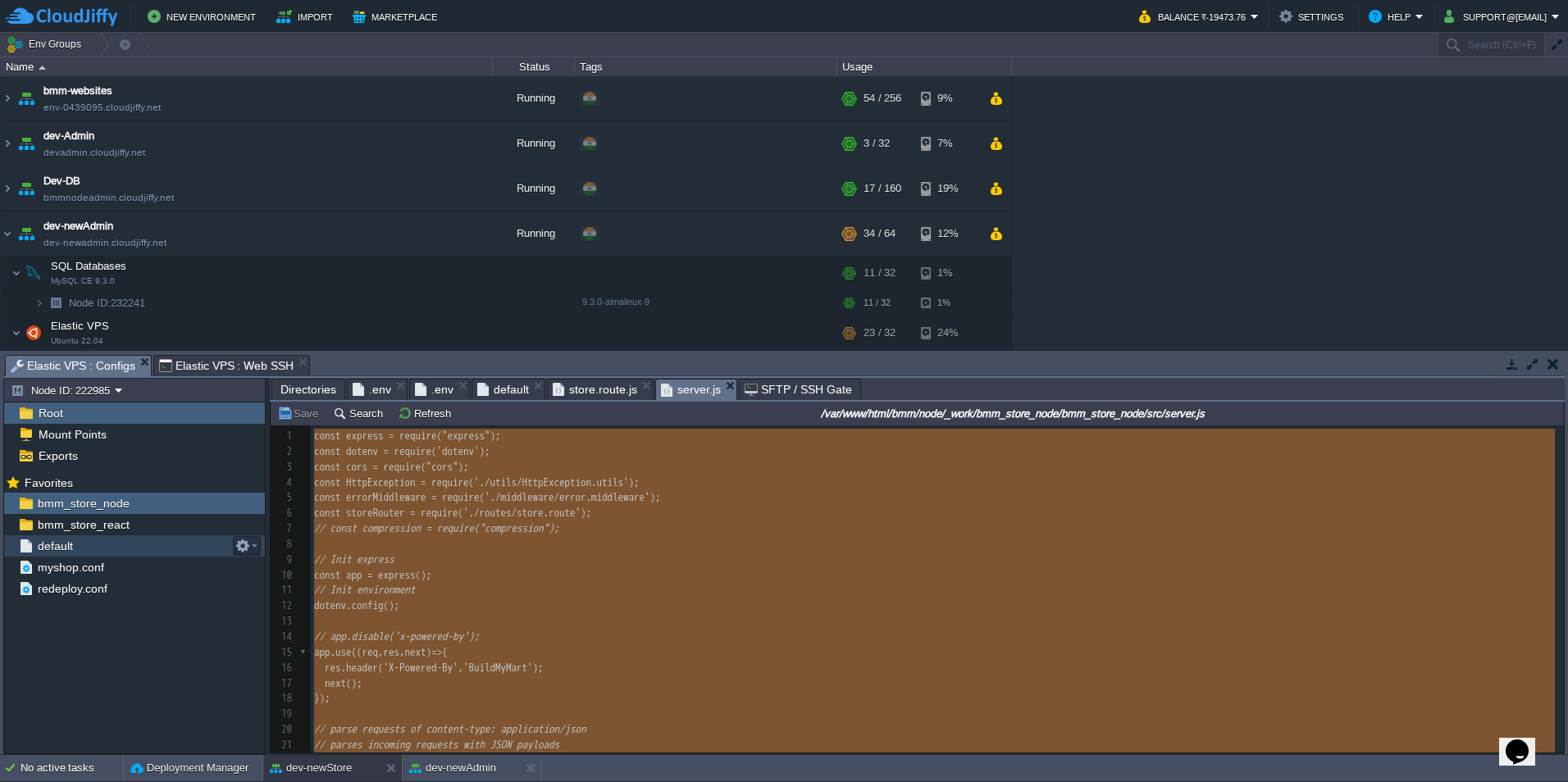 click on "default" at bounding box center (134, 546) 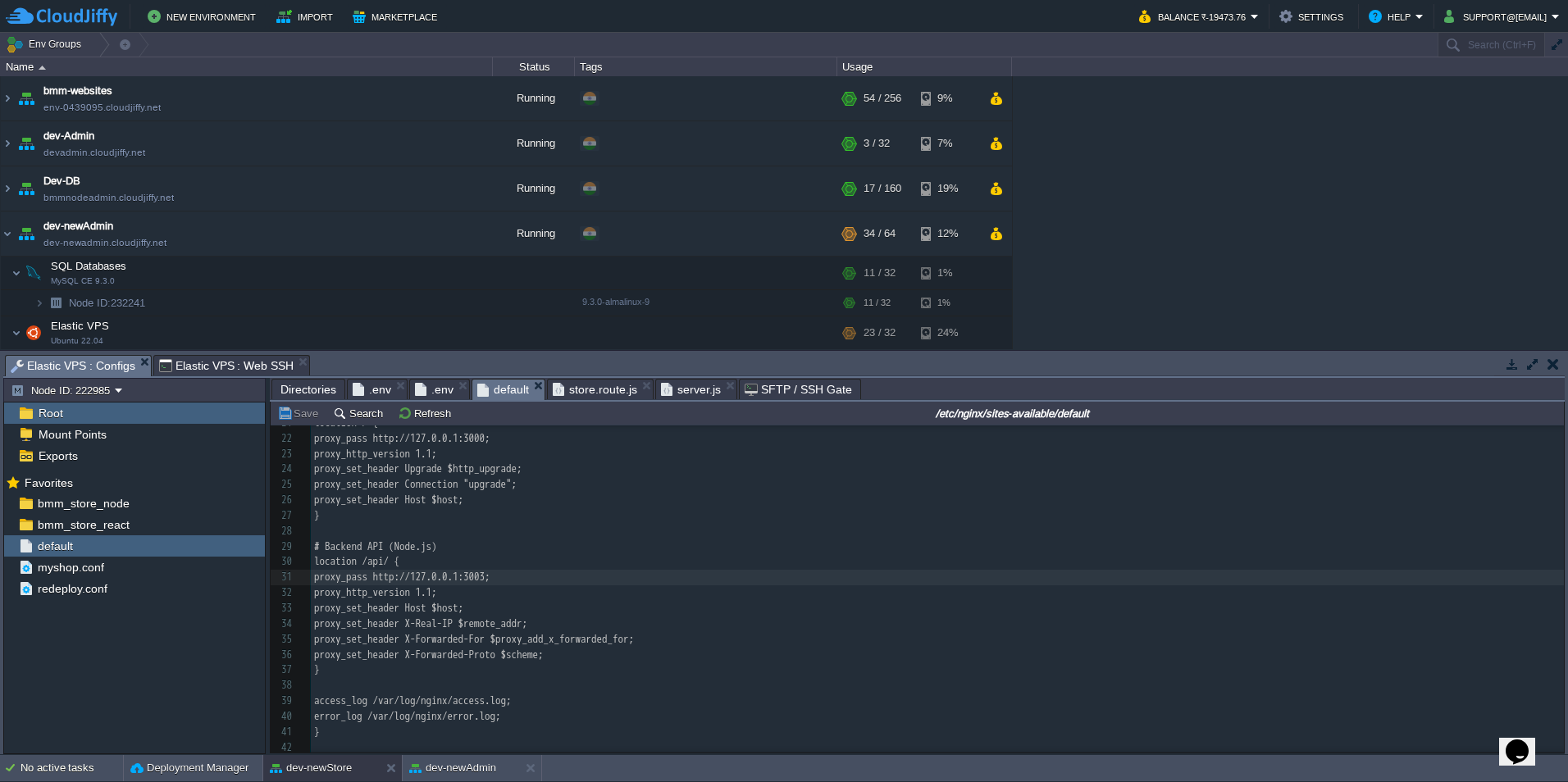 scroll, scrollTop: 246, scrollLeft: 0, axis: vertical 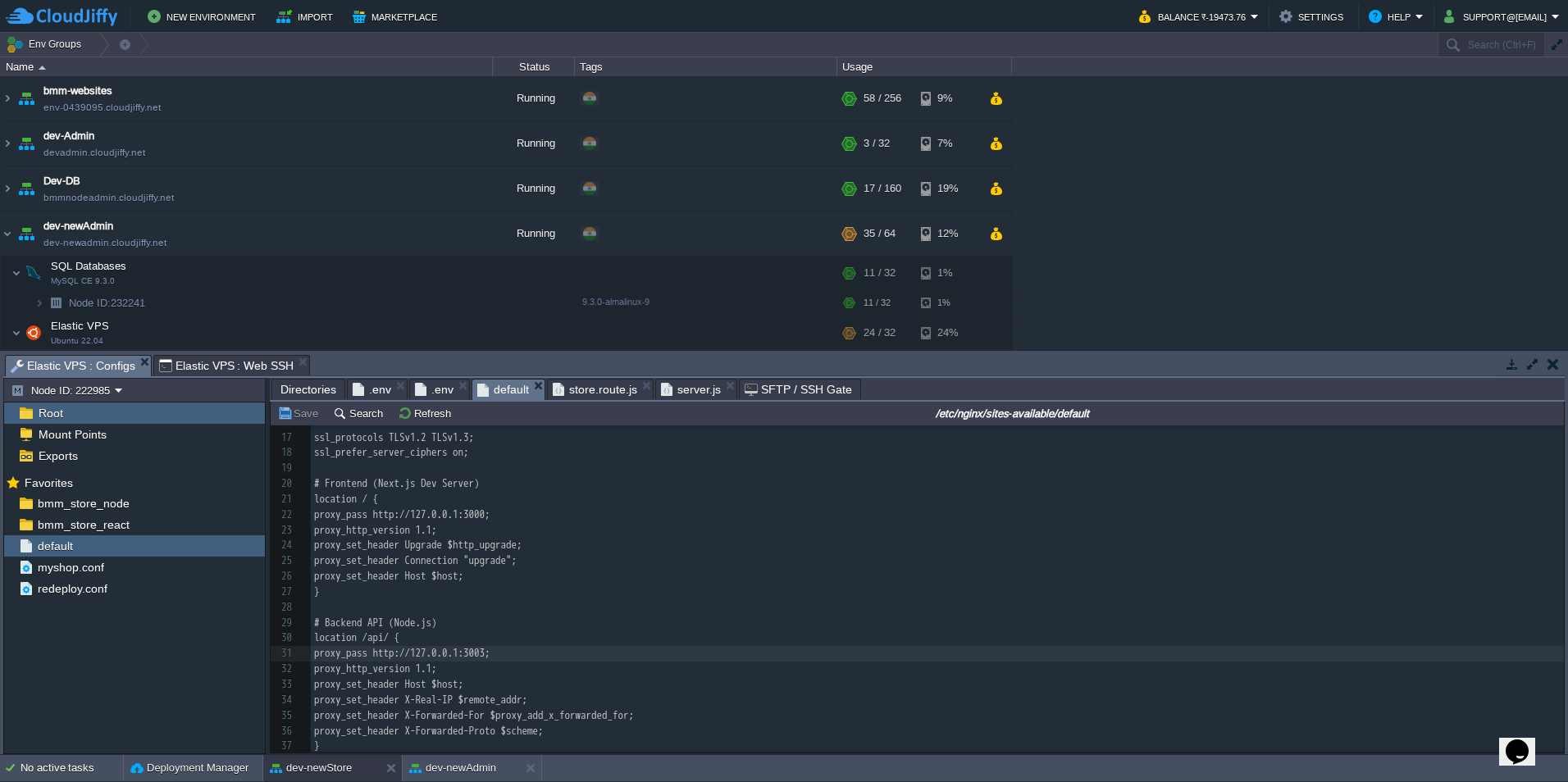 click on "Elastic VPS : Web SSH" at bounding box center [226, 366] 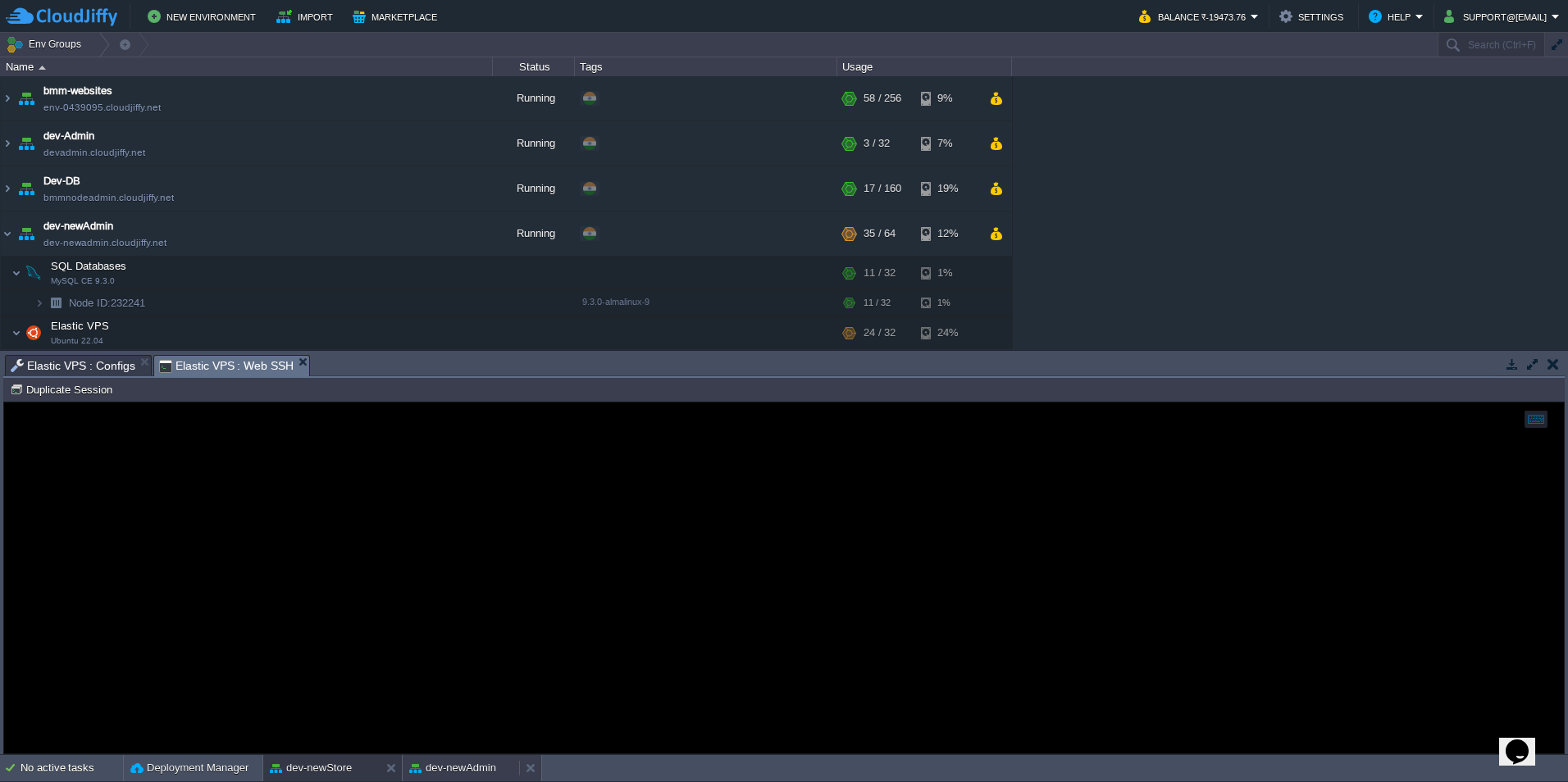 click on "dev-newAdmin" at bounding box center [453, 768] 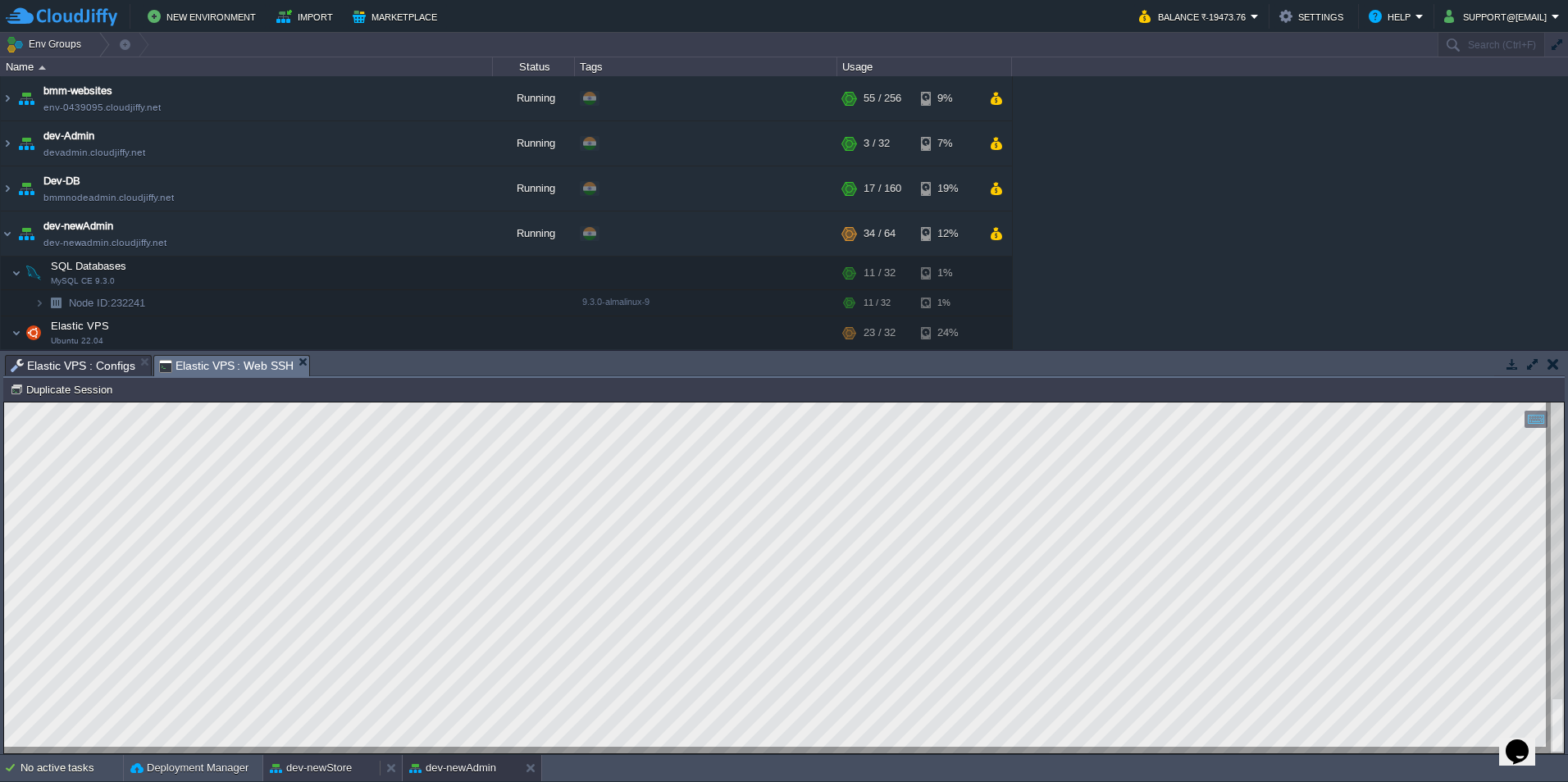 click on "dev-newStore" at bounding box center [311, 768] 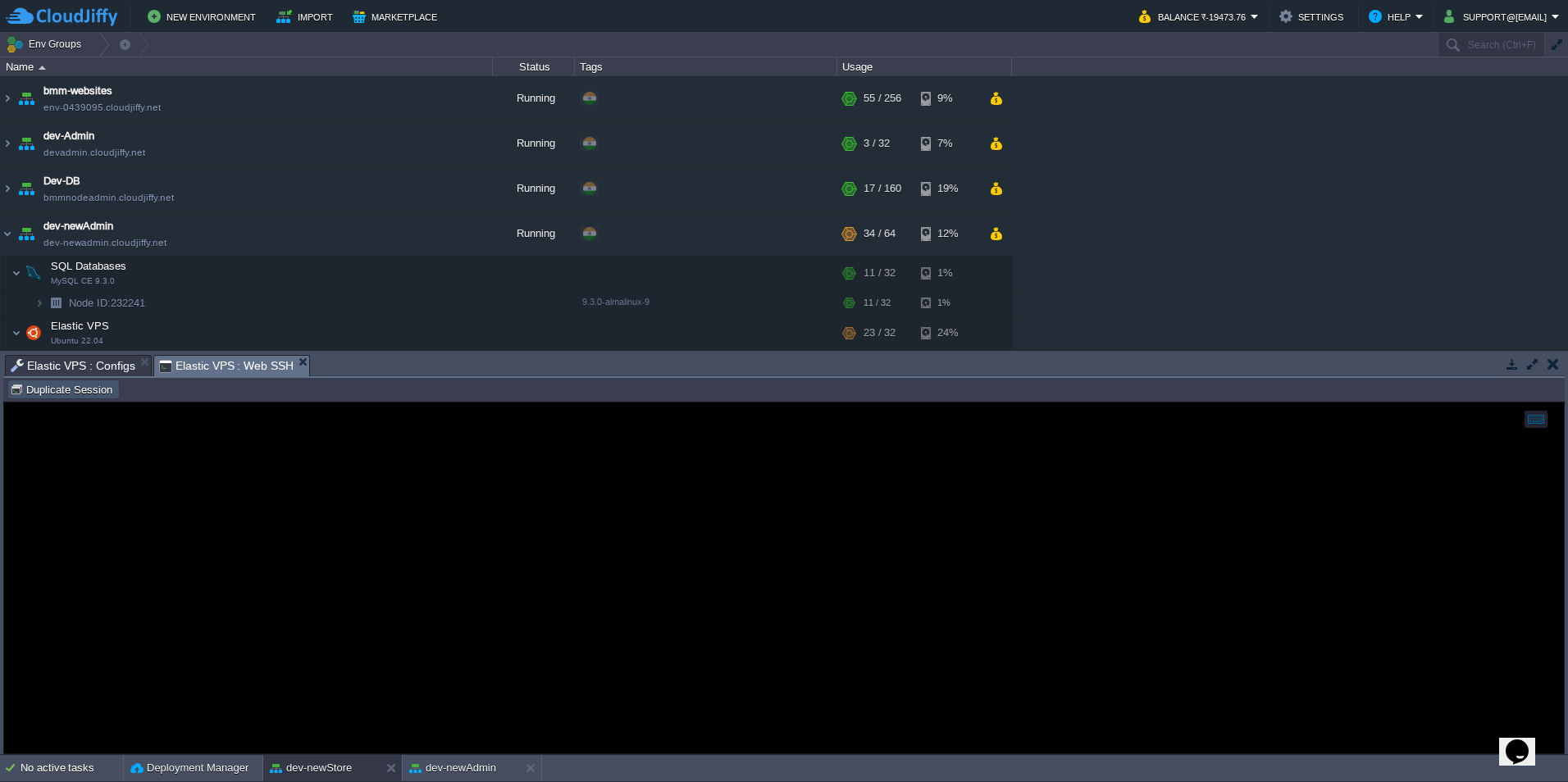 click on "Duplicate Session" at bounding box center [63, 389] 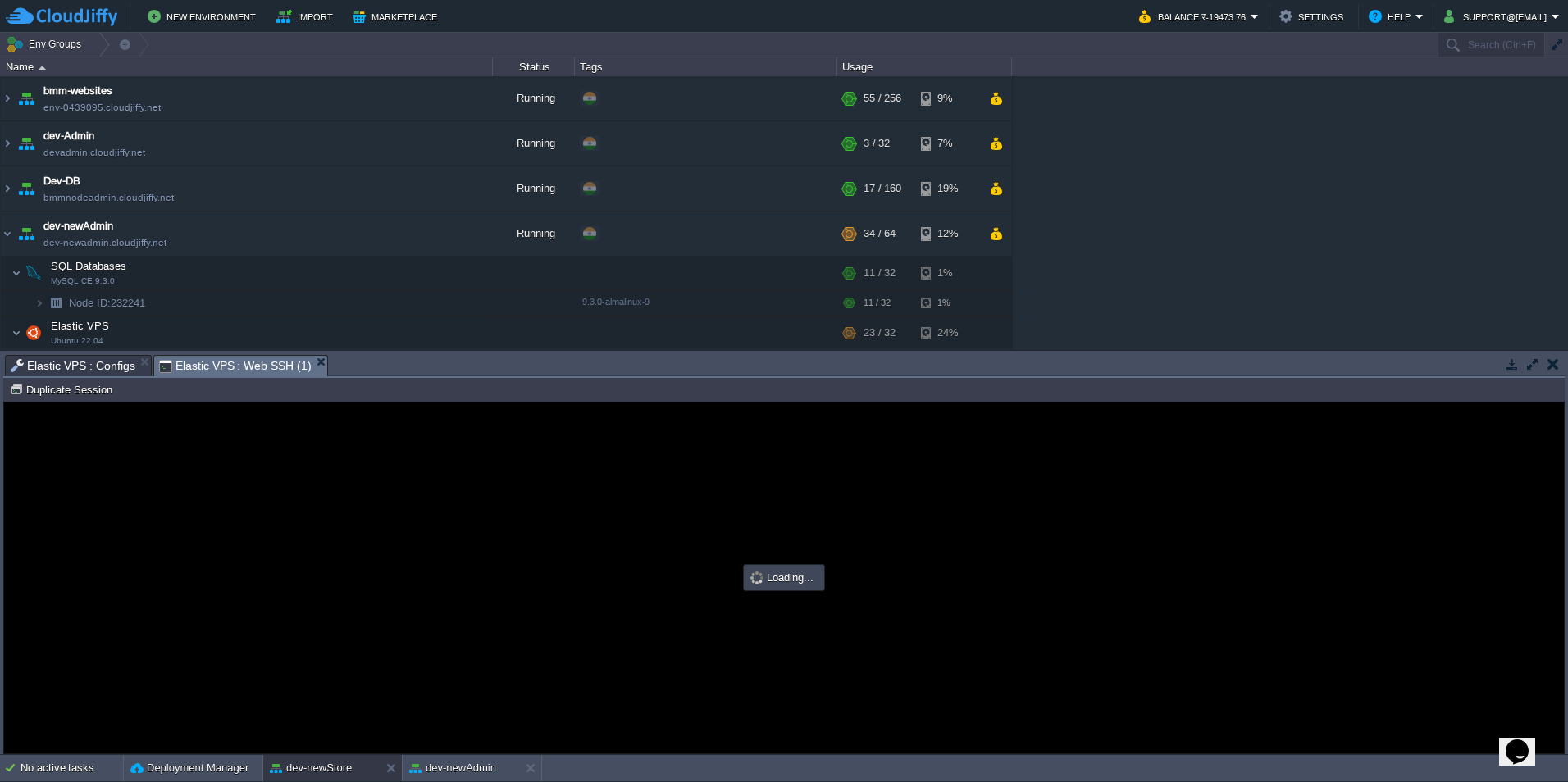 scroll, scrollTop: 0, scrollLeft: 0, axis: both 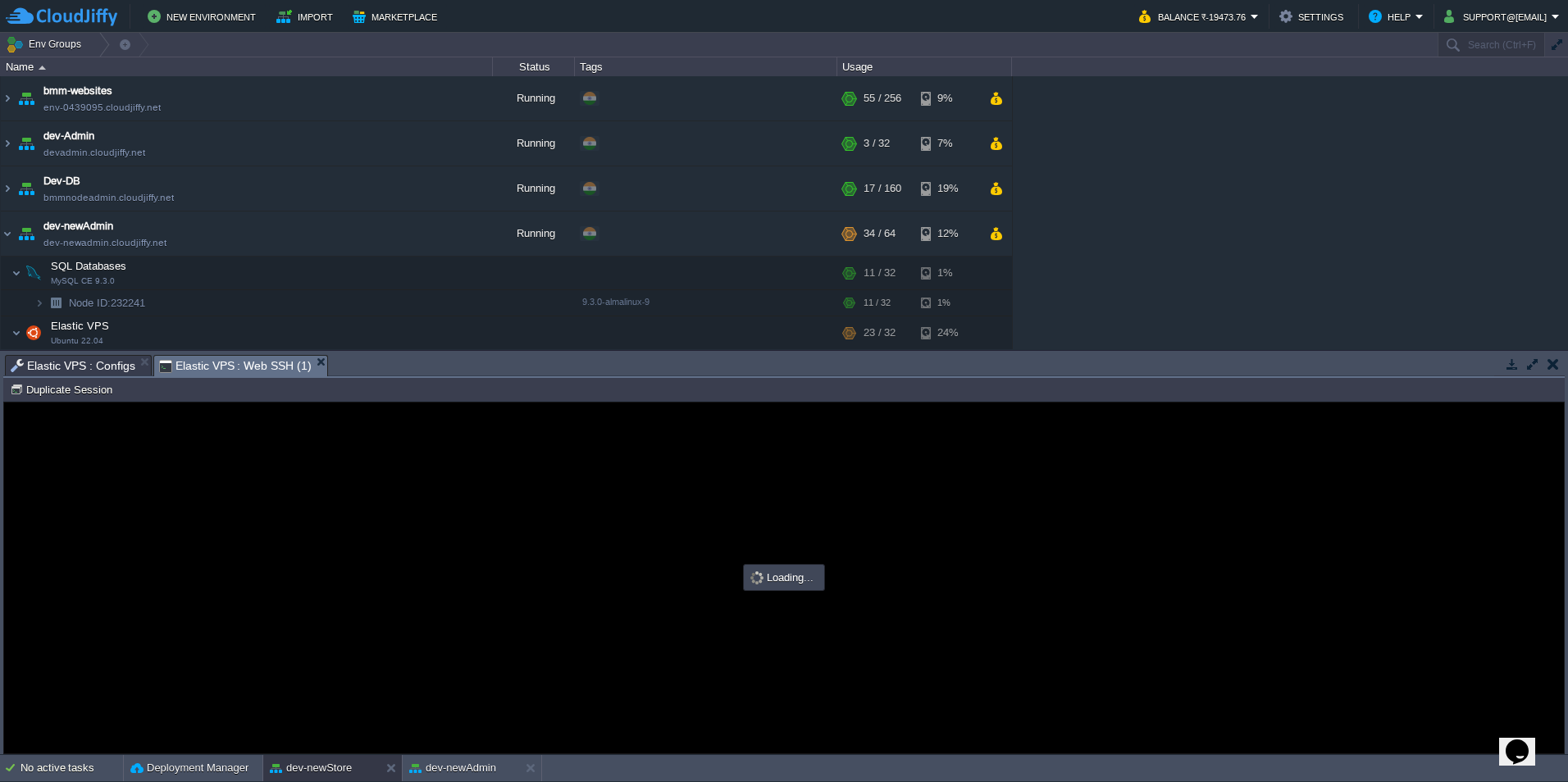 type on "#000000" 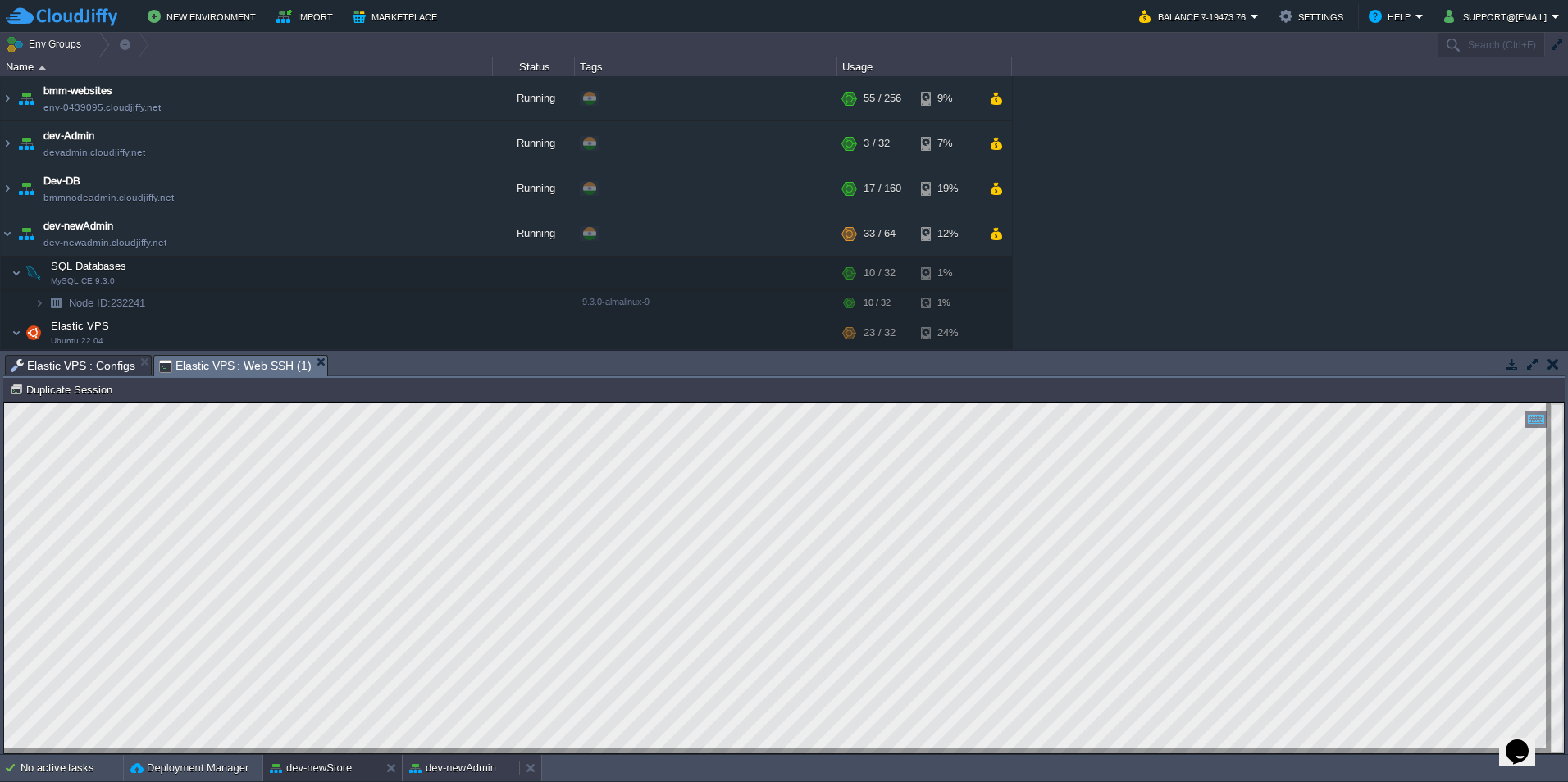 drag, startPoint x: 460, startPoint y: 771, endPoint x: 456, endPoint y: 764, distance: 8.06226 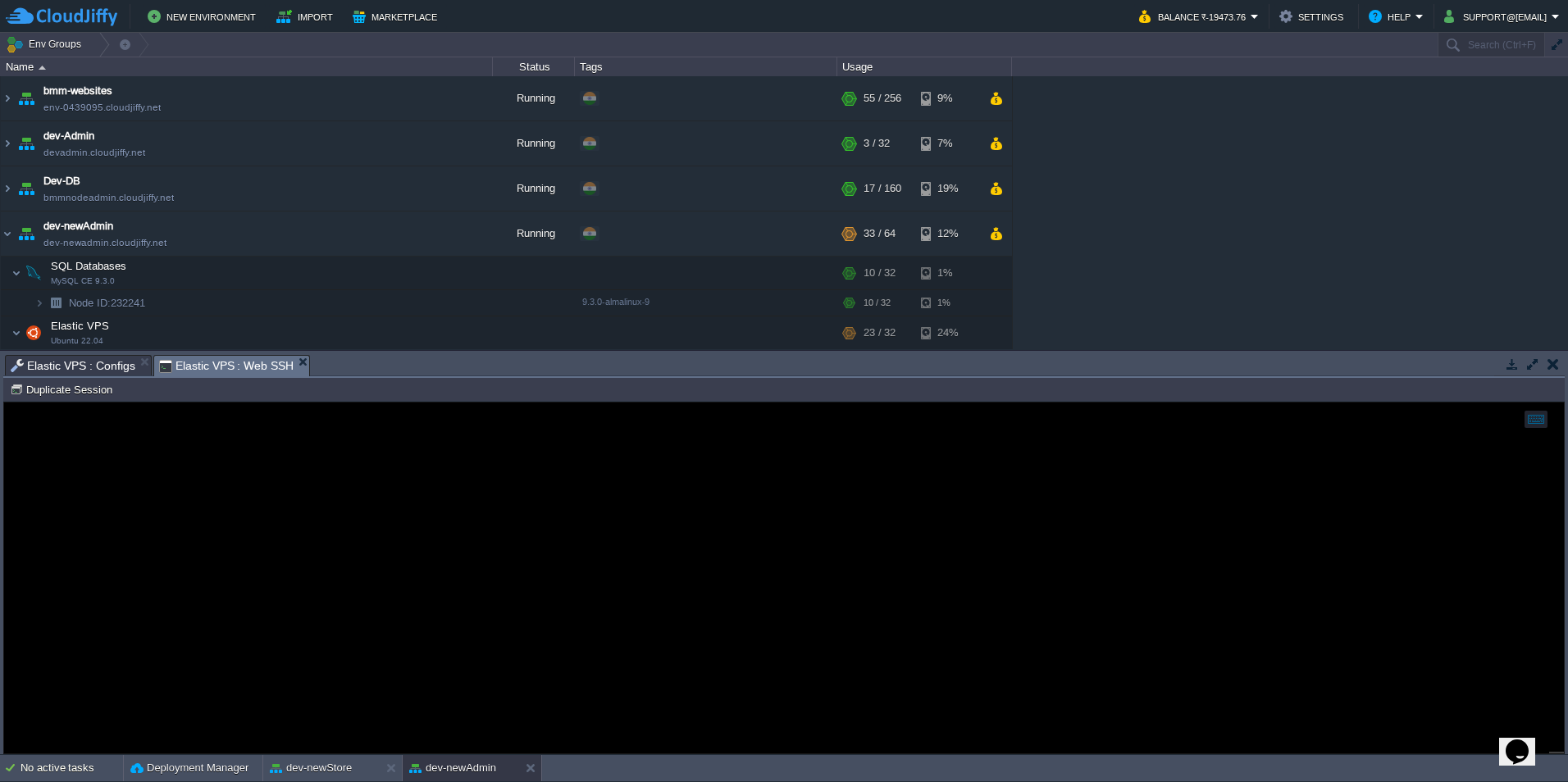 click on "Elastic VPS : Configs" at bounding box center (73, 366) 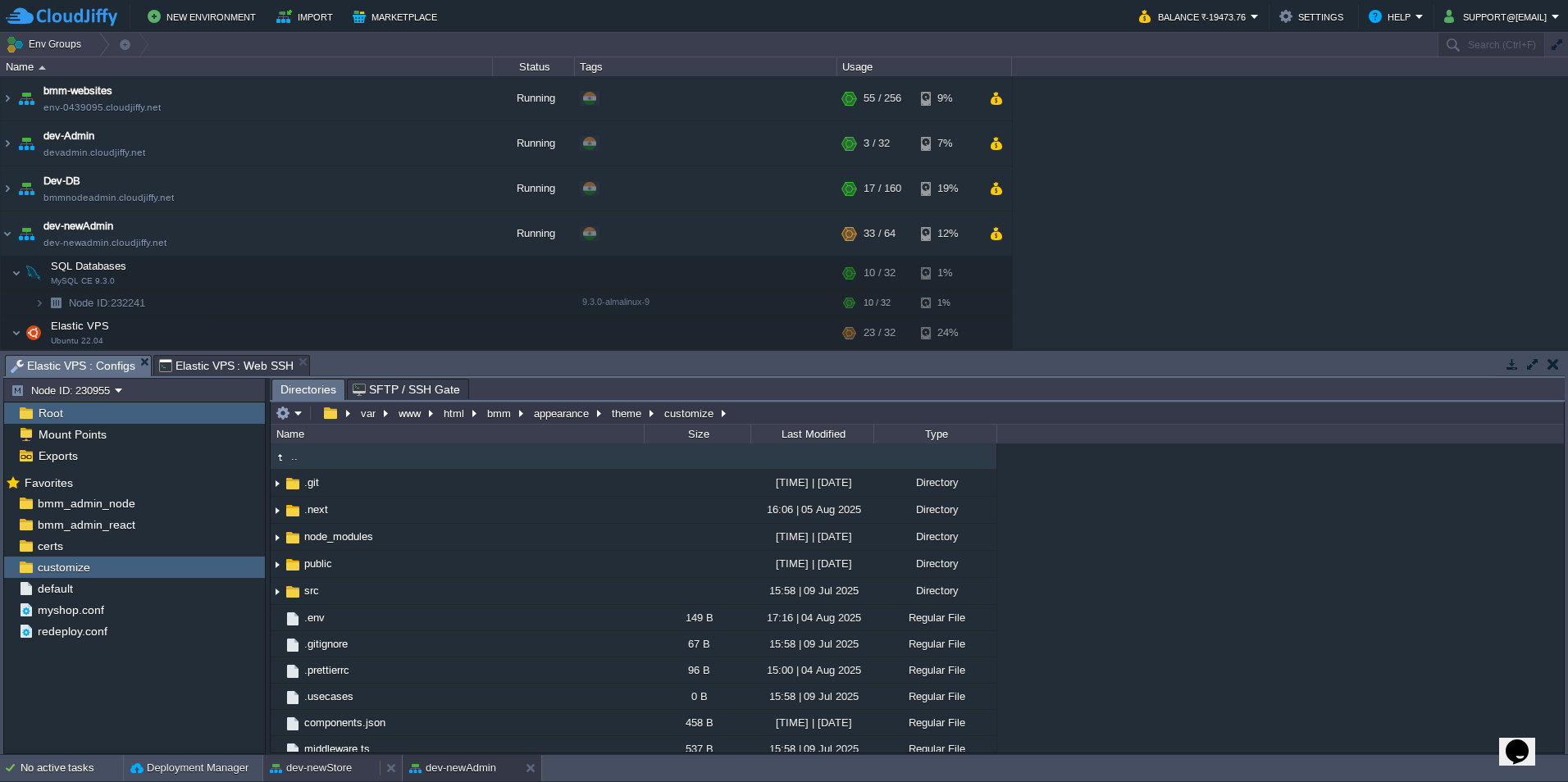 click on "dev-newStore" at bounding box center (311, 768) 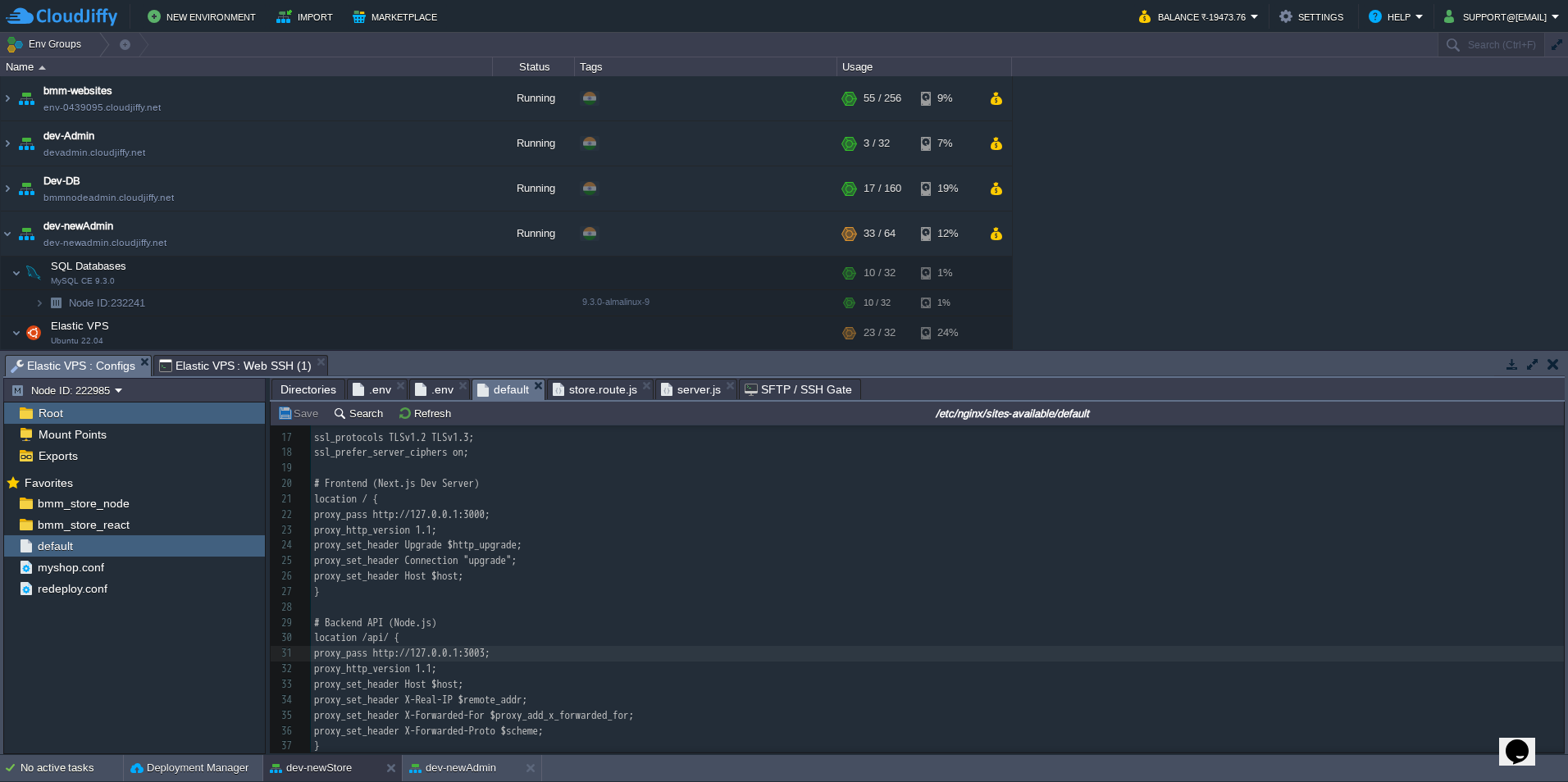 click on "Elastic VPS : Configs" at bounding box center (73, 366) 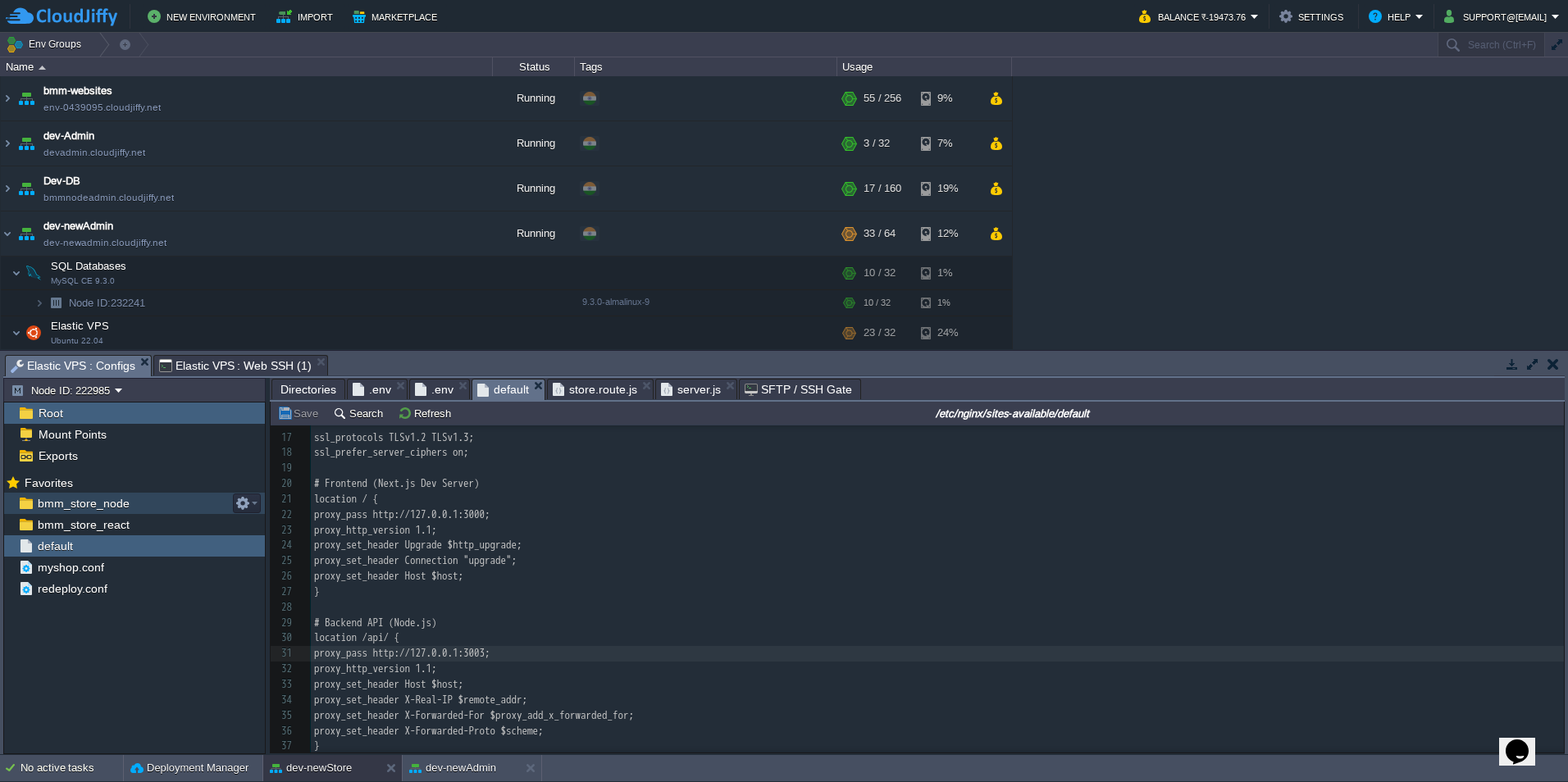 click on "bmm_store_node" at bounding box center (83, 503) 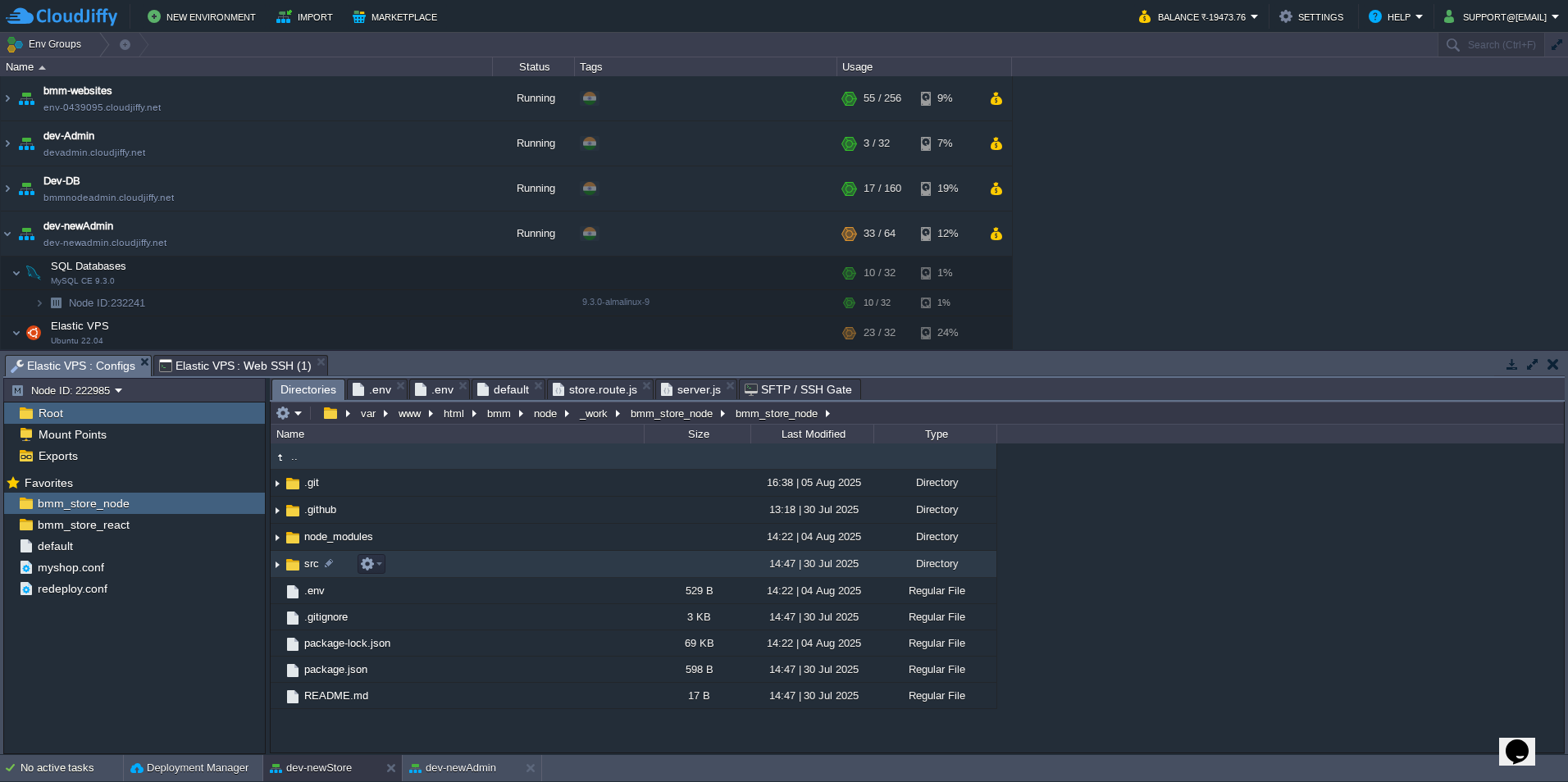 click on "src" at bounding box center (312, 563) 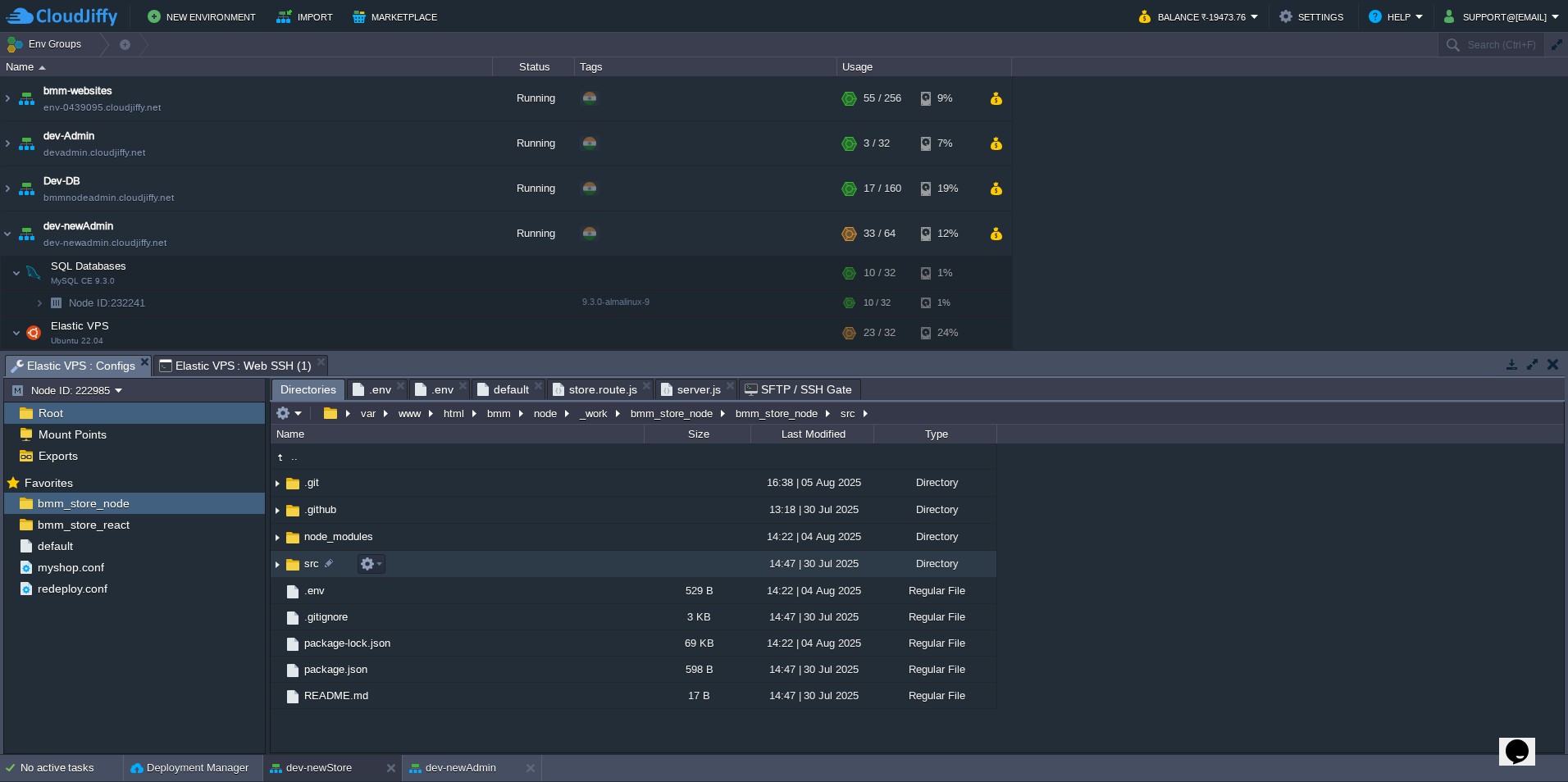 click on "src" at bounding box center (312, 563) 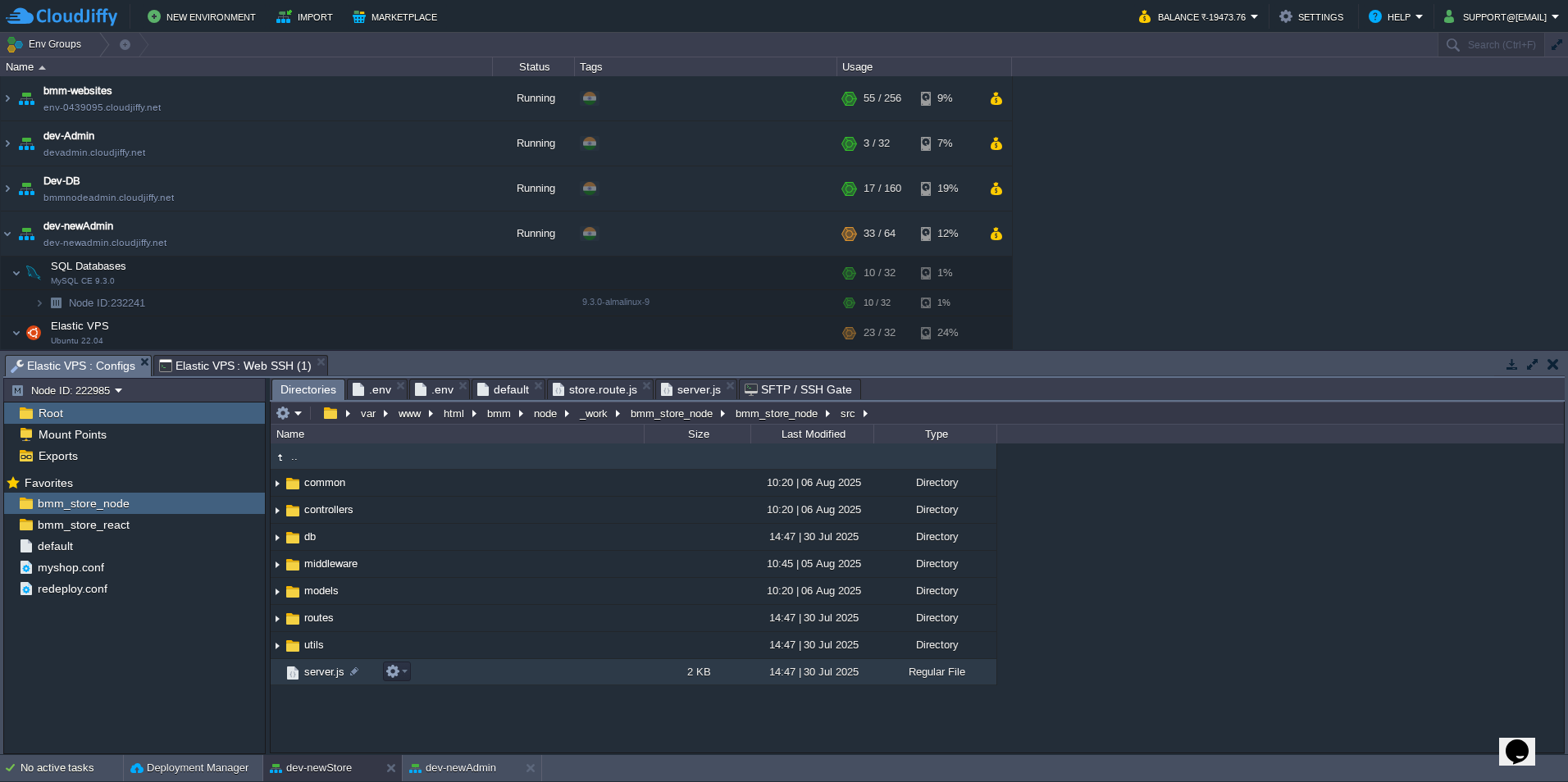 click on "server.js" at bounding box center (324, 671) 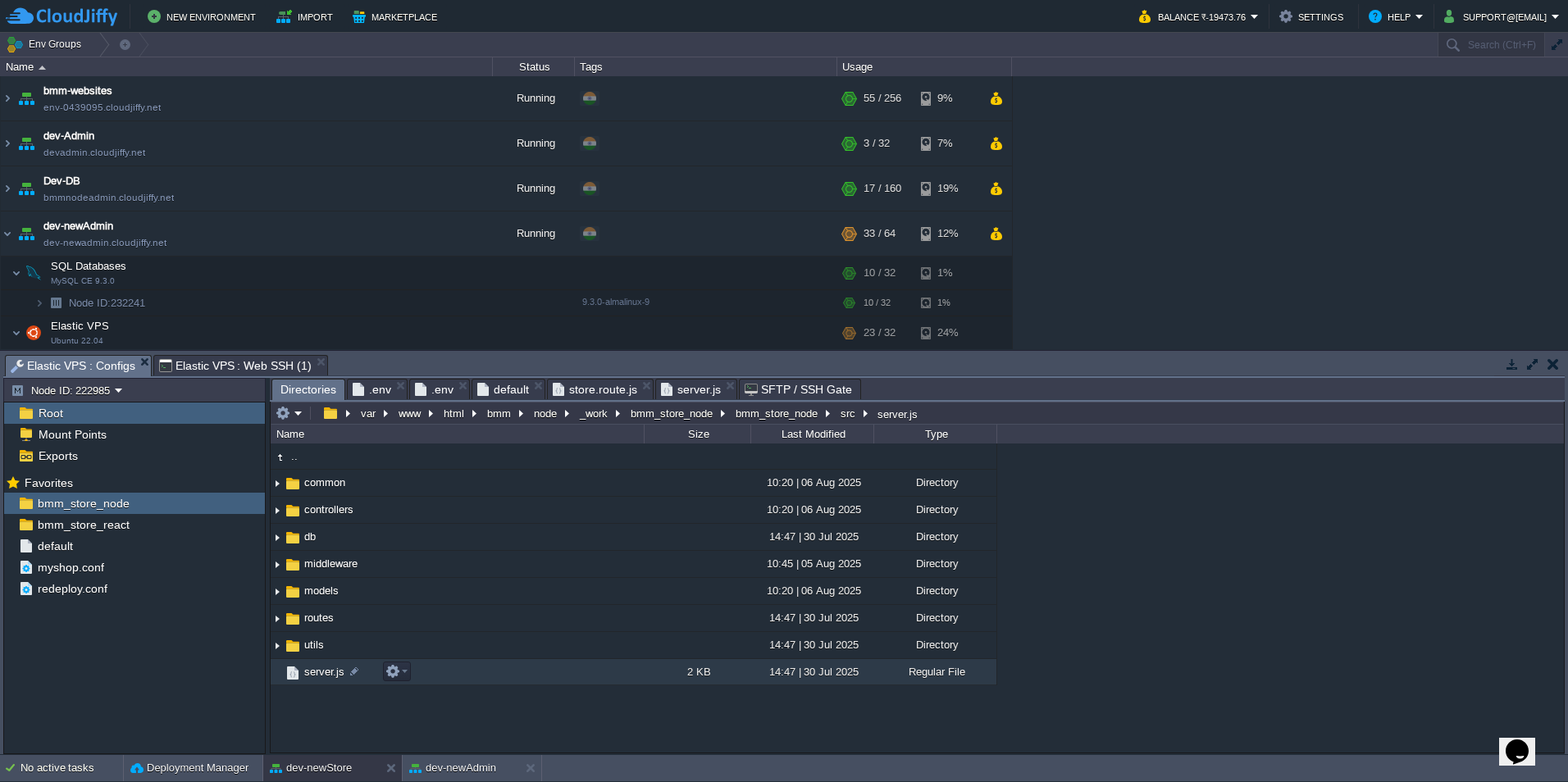 click on "server.js" at bounding box center (324, 671) 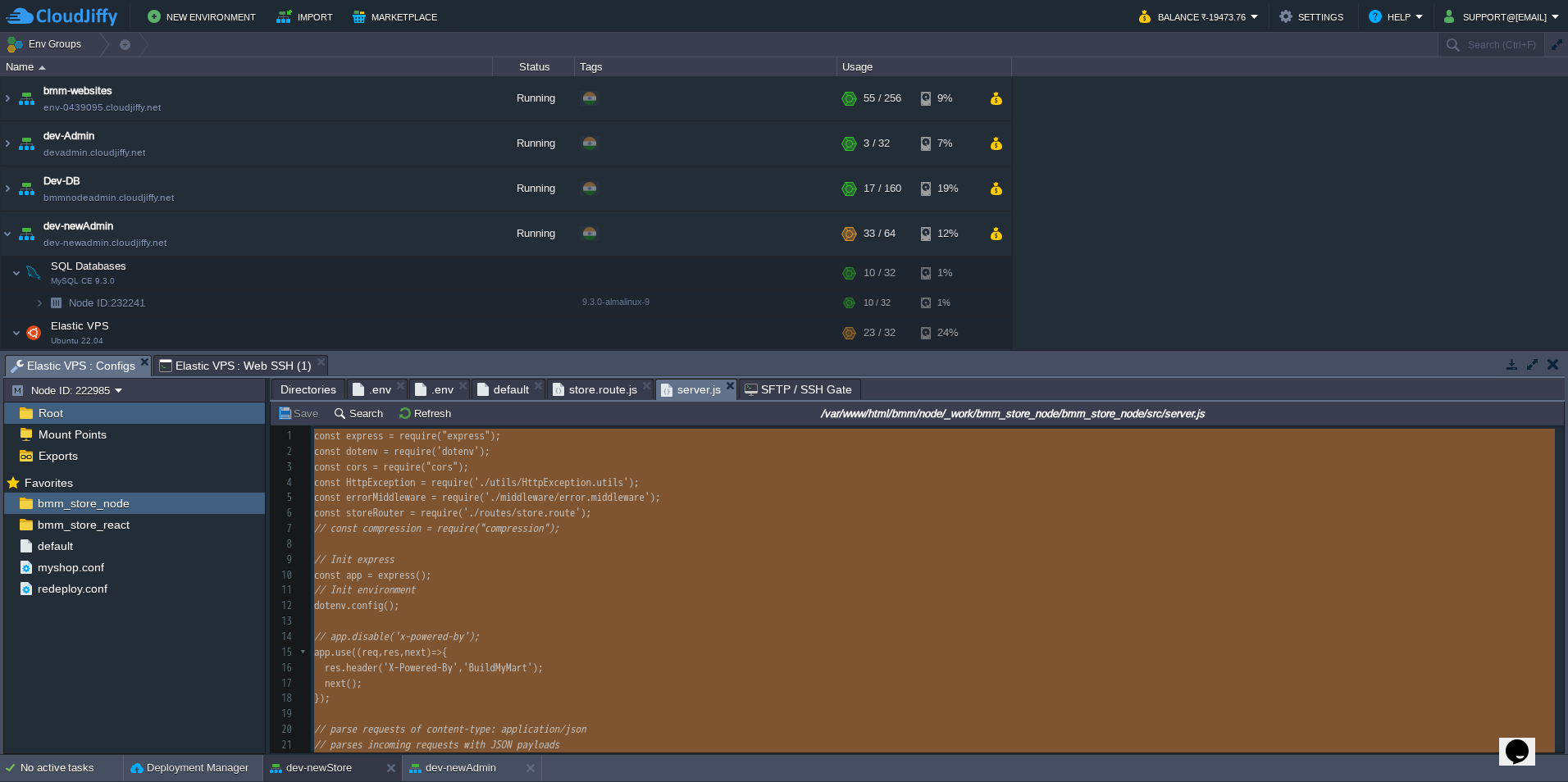 type 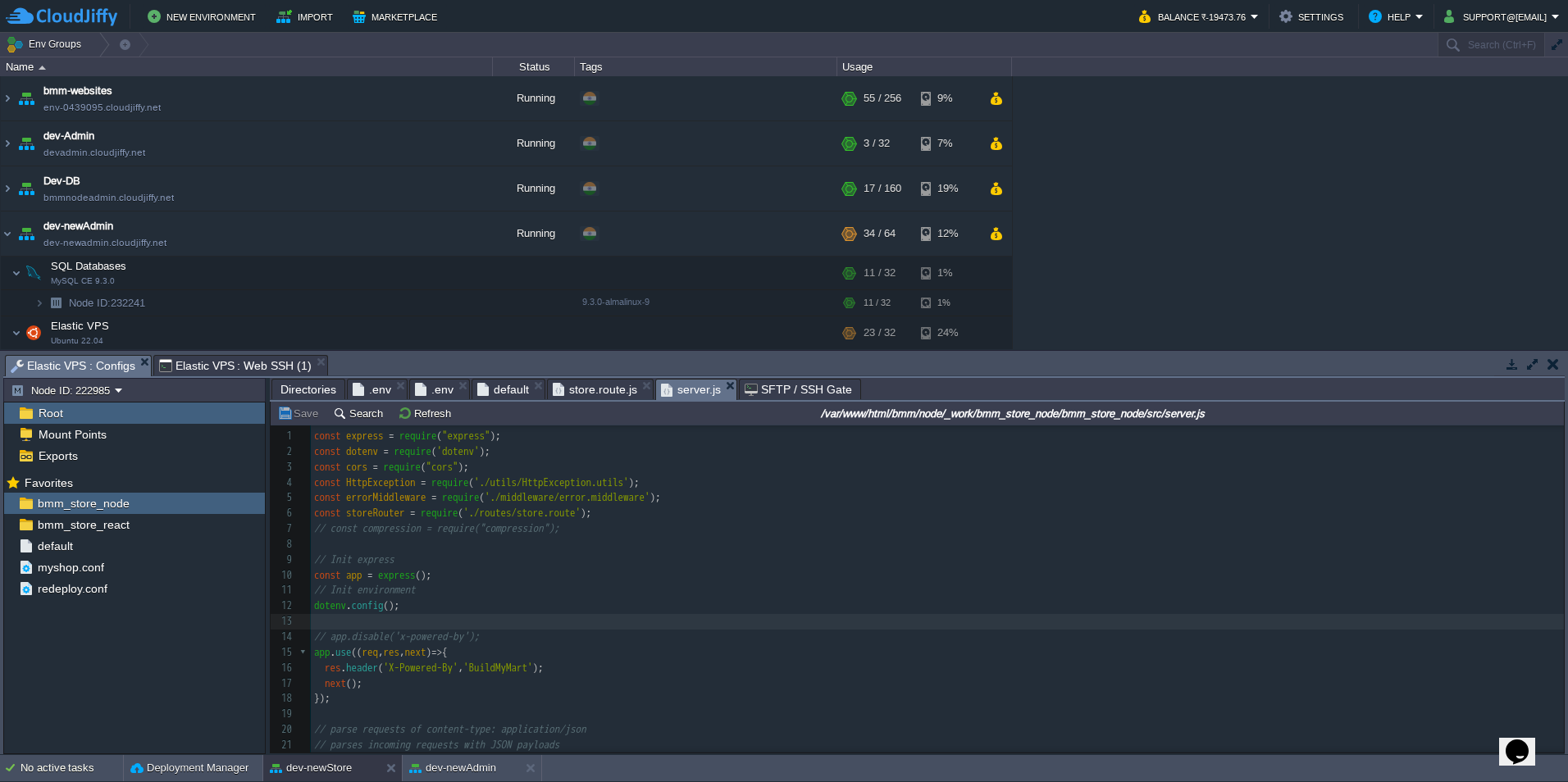 click on "Elastic VPS : Web SSH (1)" at bounding box center (235, 366) 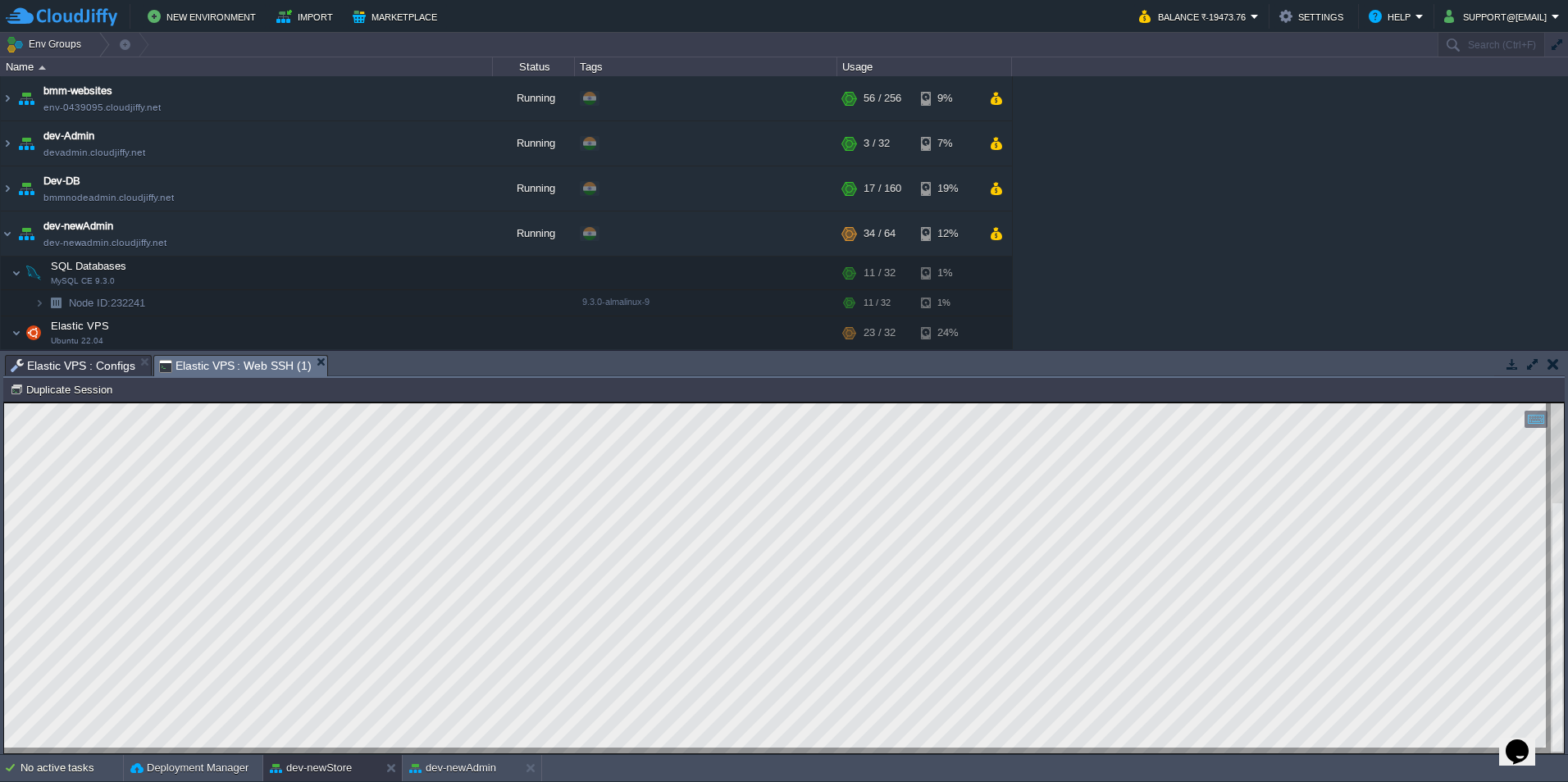 click on "Elastic VPS : Configs" at bounding box center [73, 366] 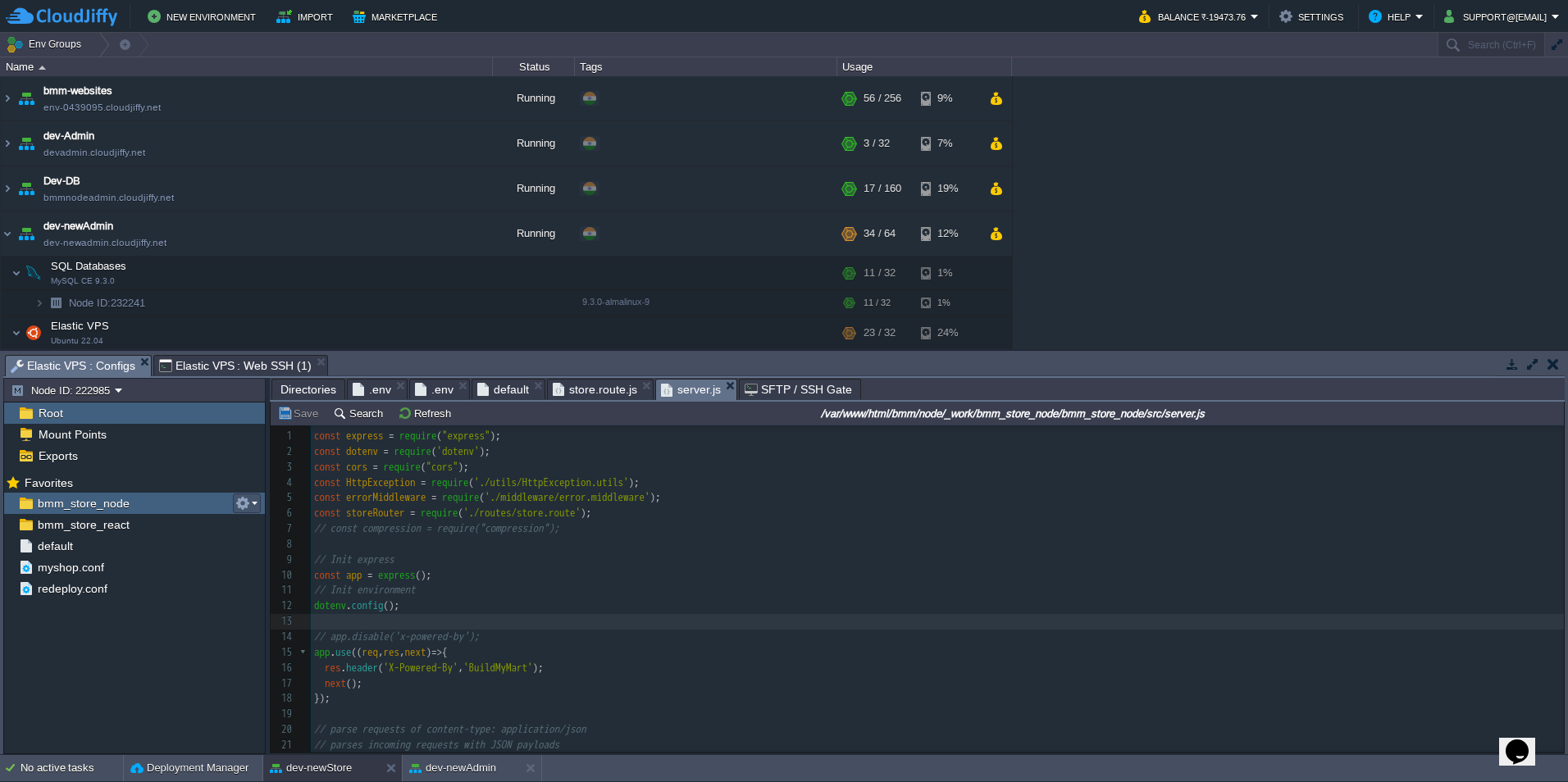 click at bounding box center [243, 503] 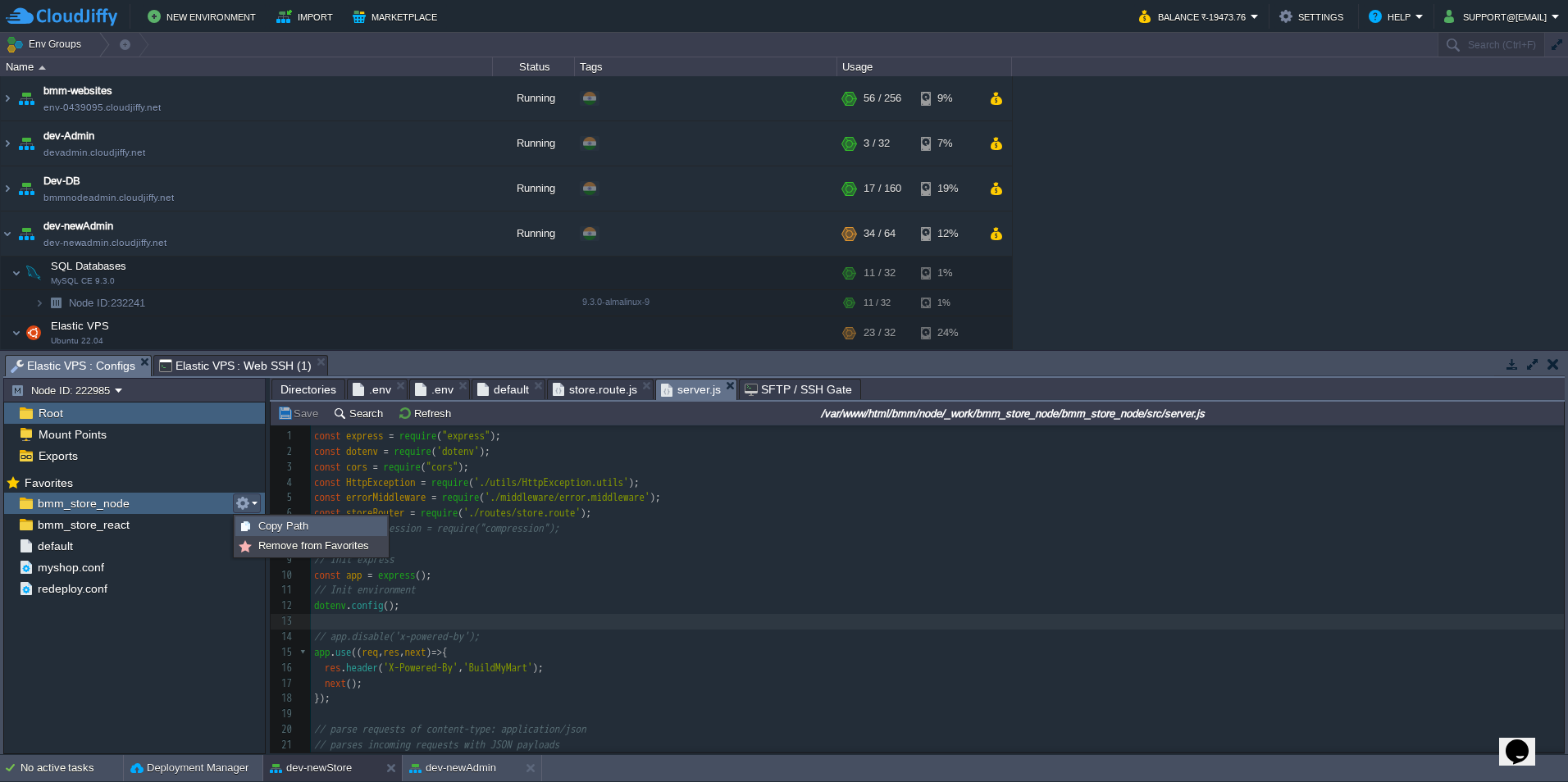 click on "Copy Path" at bounding box center [283, 525] 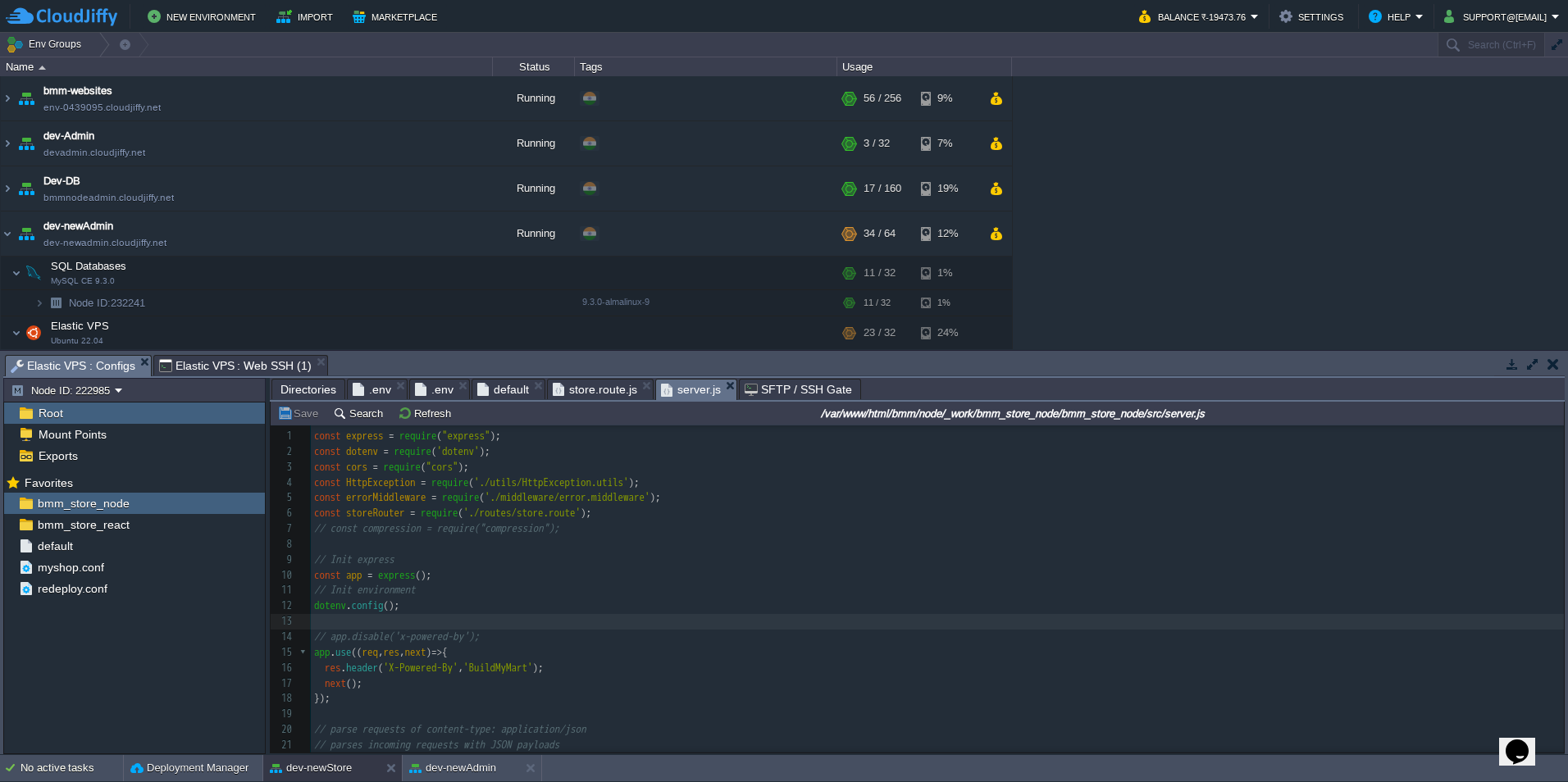 click on "Elastic VPS : Web SSH (1)" at bounding box center (235, 366) 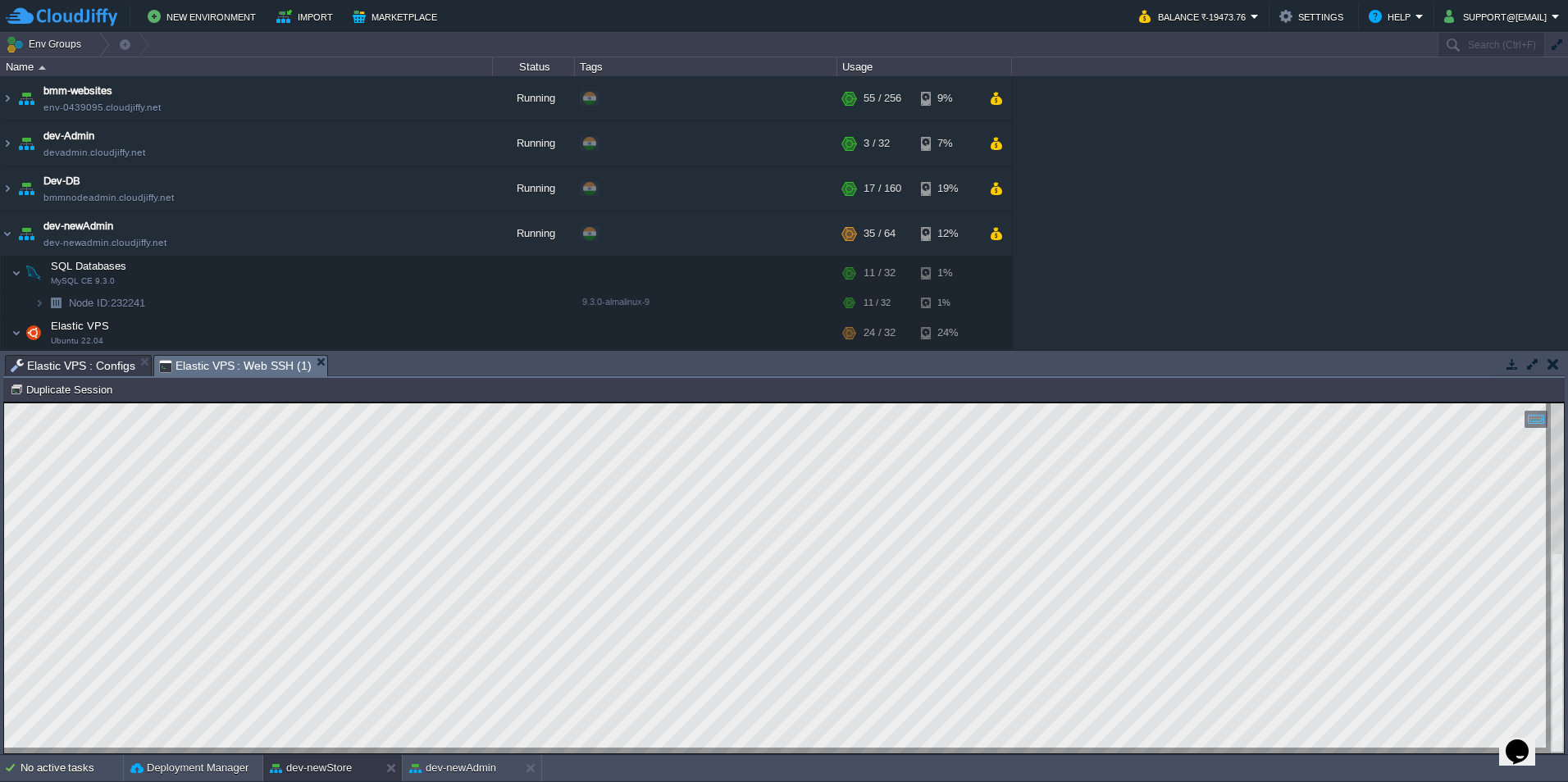click on "Elastic VPS : Configs" at bounding box center (73, 366) 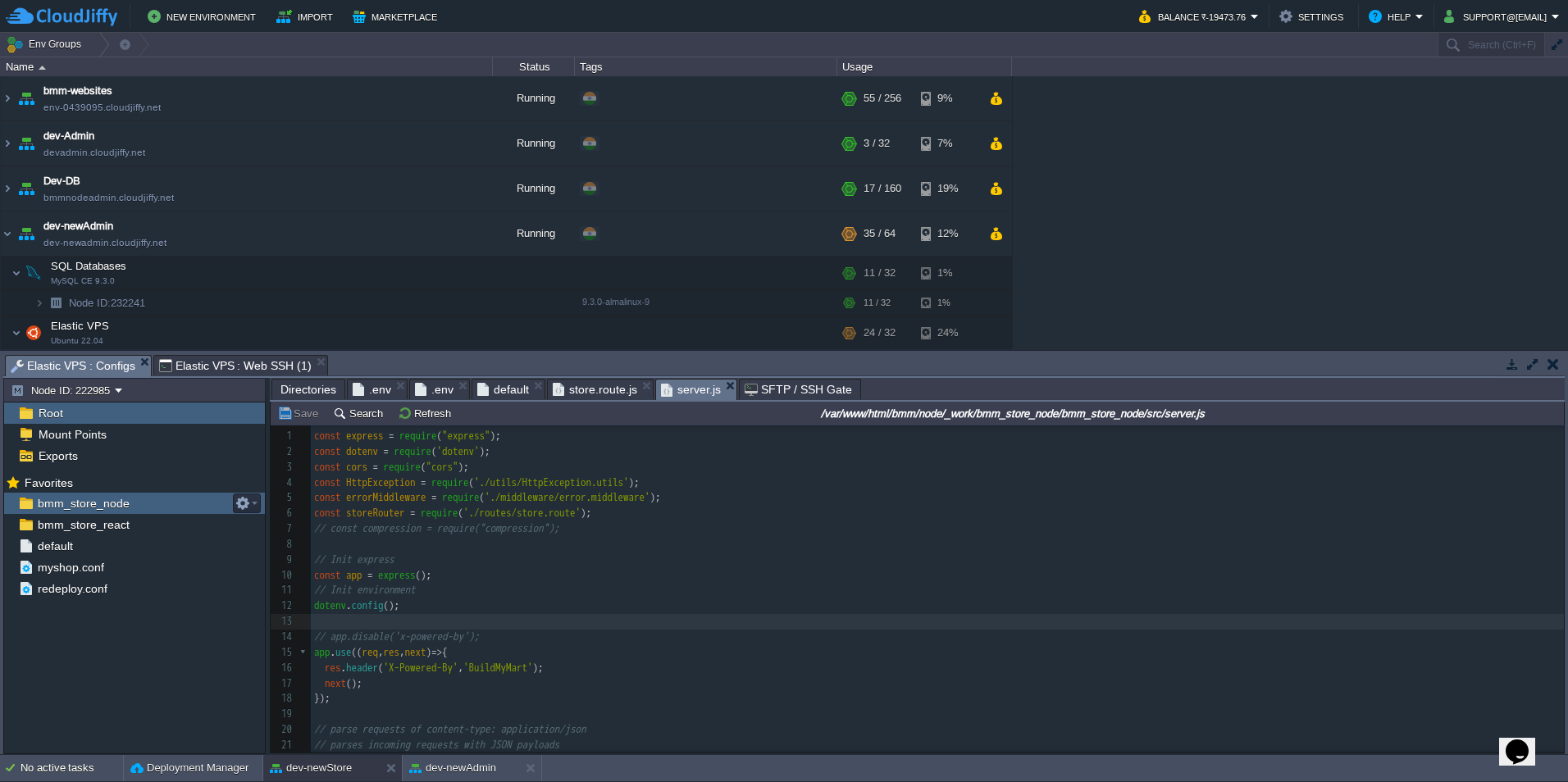 click on "bmm_store_node" at bounding box center (134, 503) 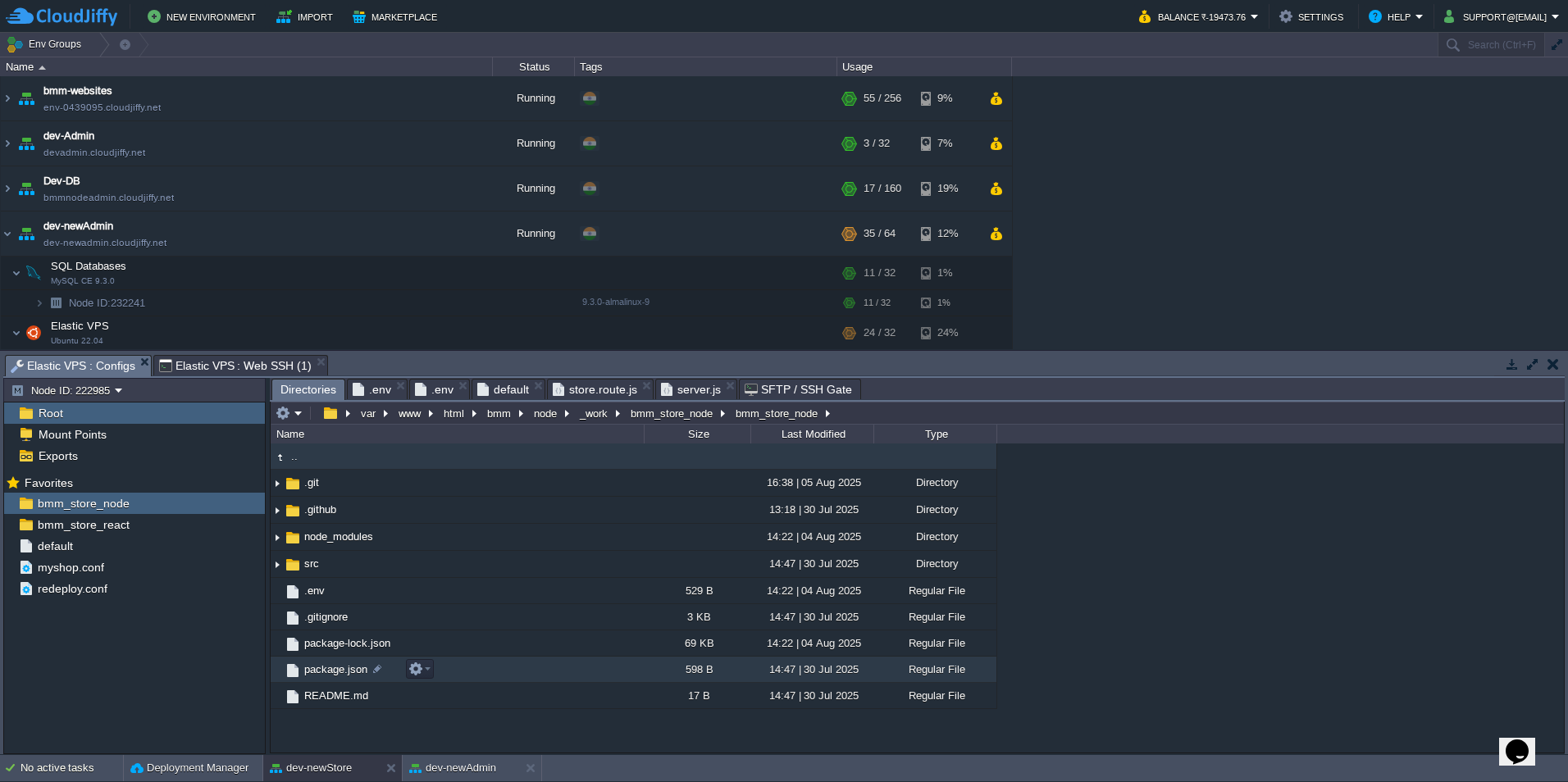 click on "package.json" at bounding box center (335, 669) 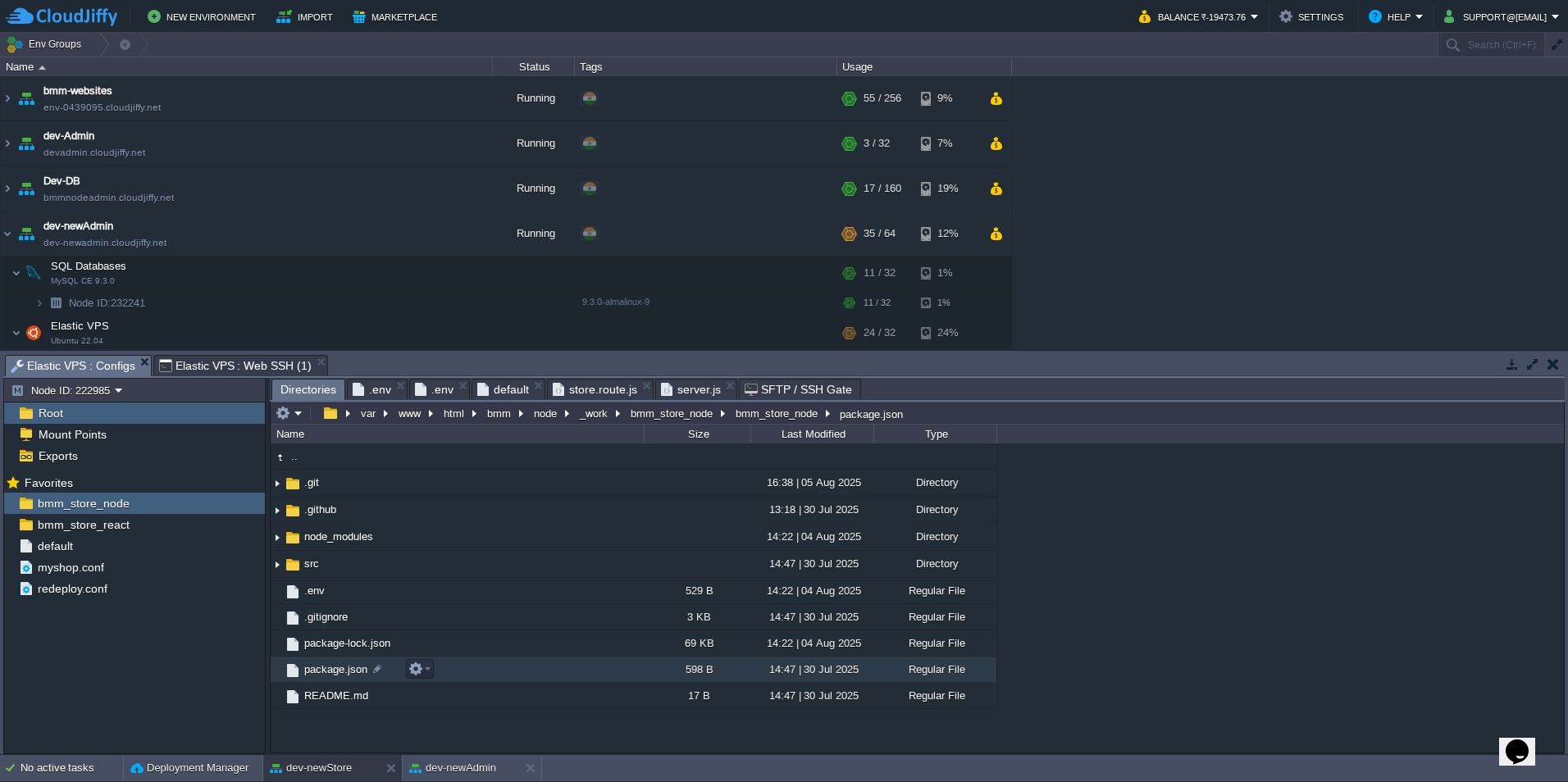 click on "package.json" at bounding box center (335, 669) 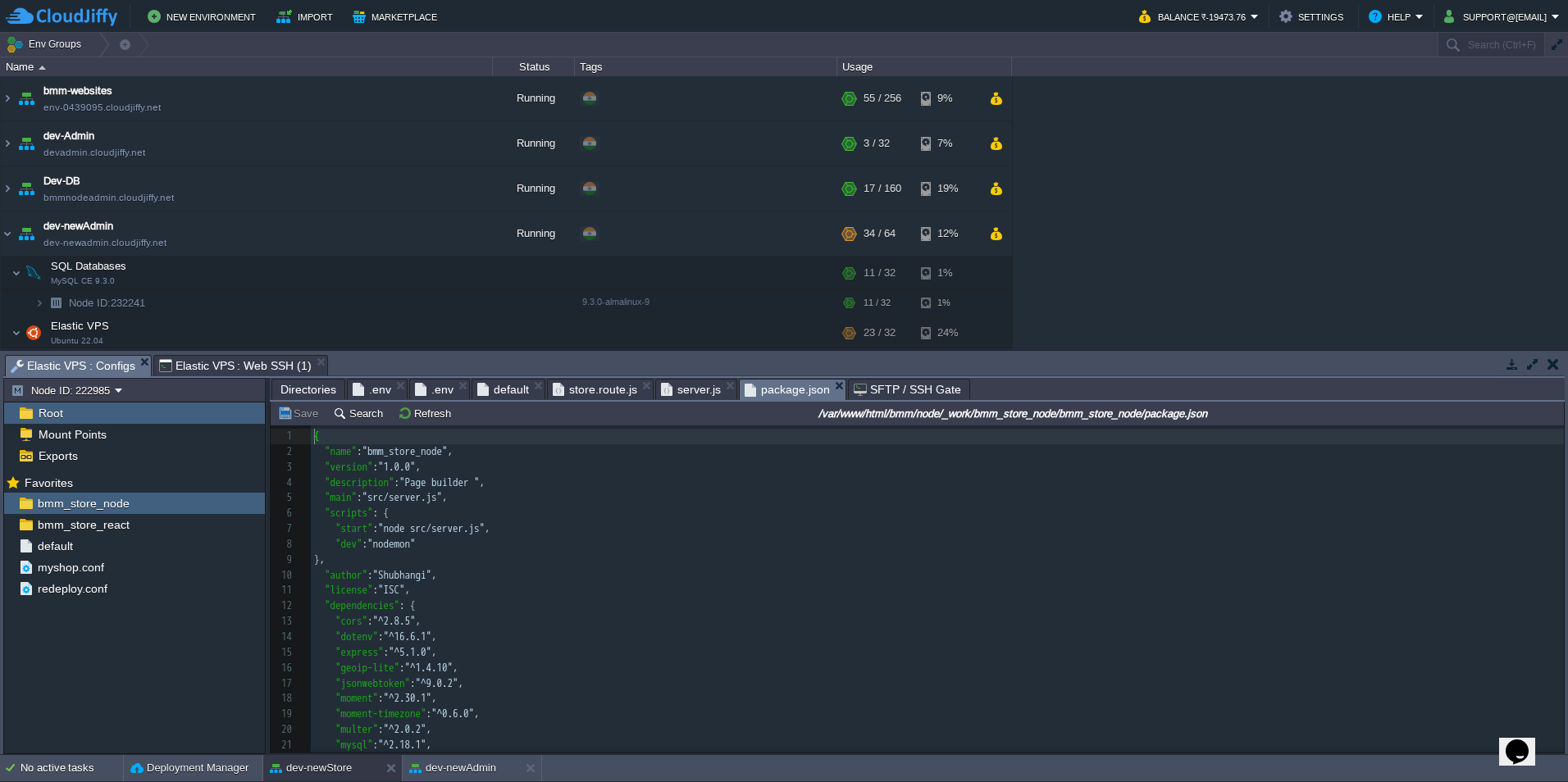 scroll, scrollTop: 6, scrollLeft: 0, axis: vertical 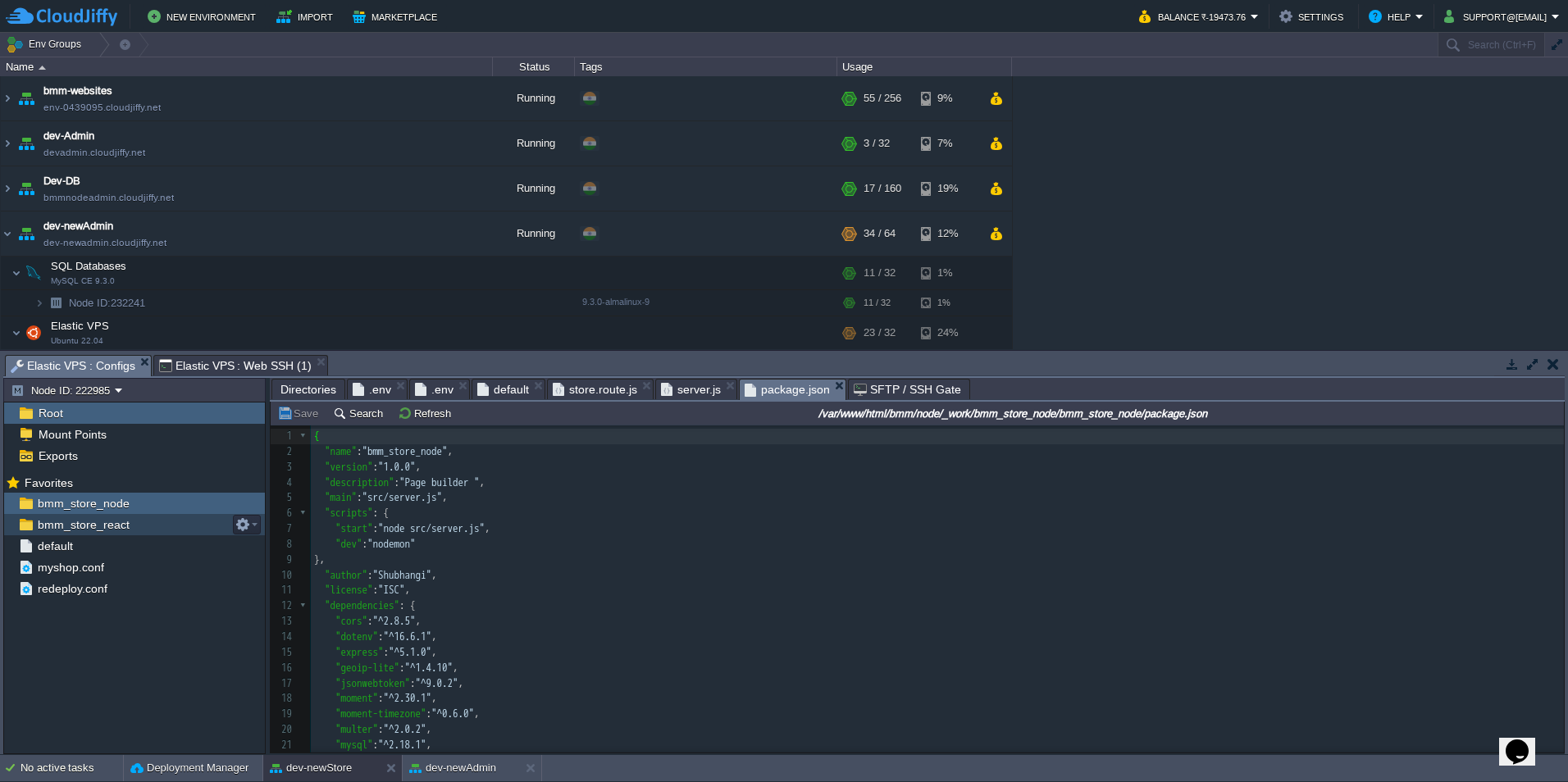 click on "bmm_store_react" at bounding box center [134, 525] 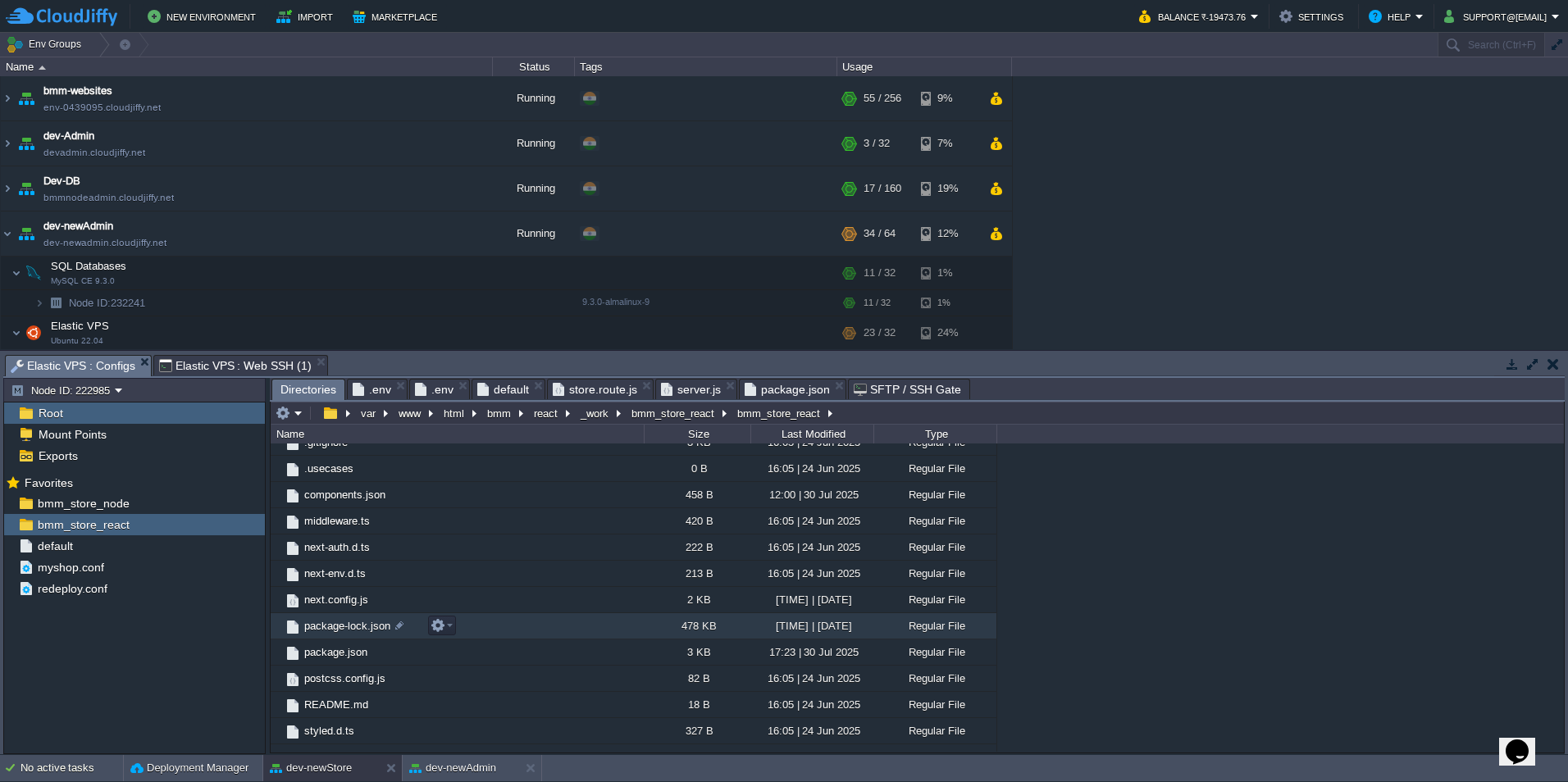 scroll, scrollTop: 246, scrollLeft: 0, axis: vertical 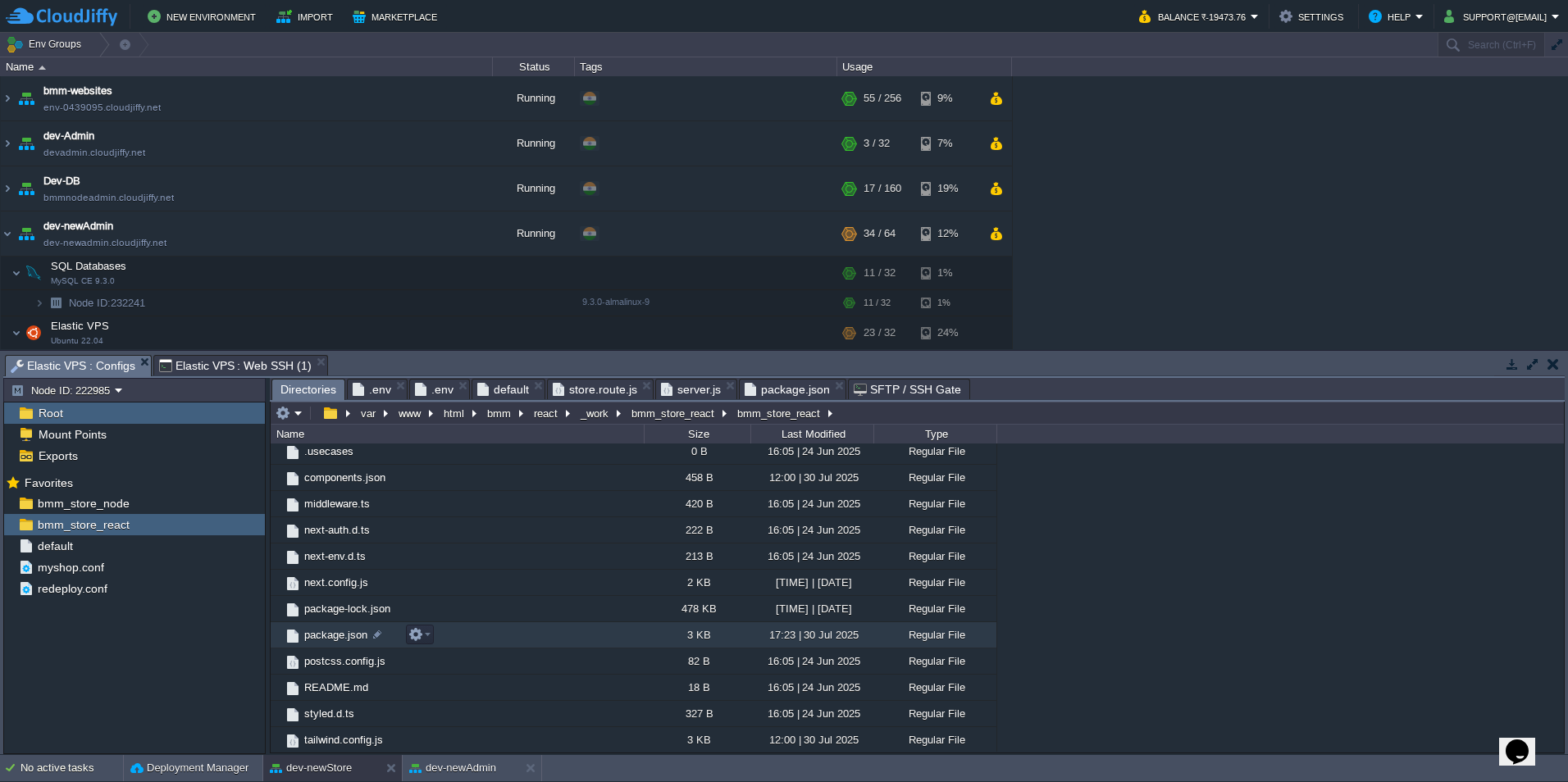 click on "package.json" at bounding box center (335, 634) 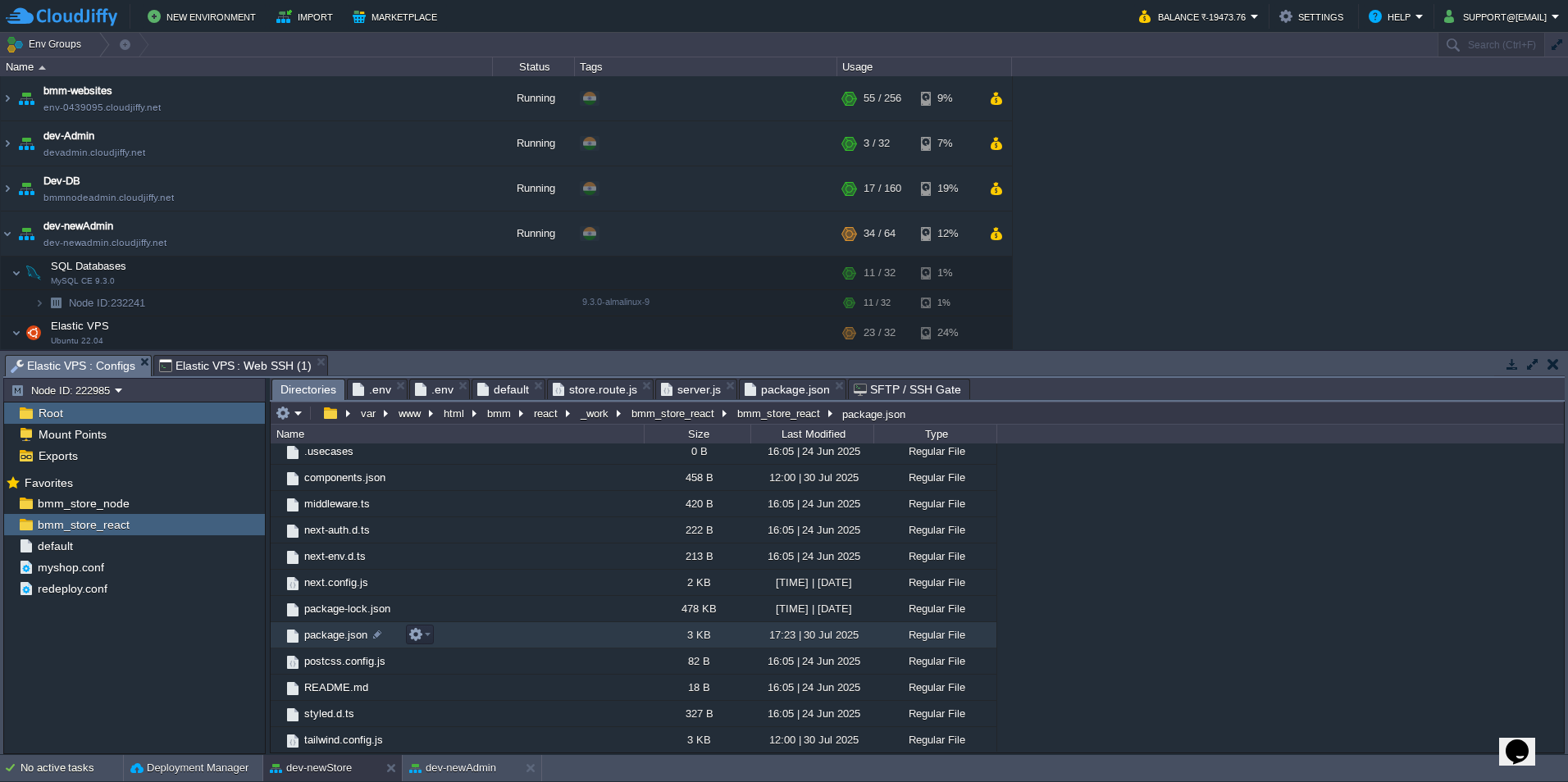 click on "package.json" at bounding box center [335, 634] 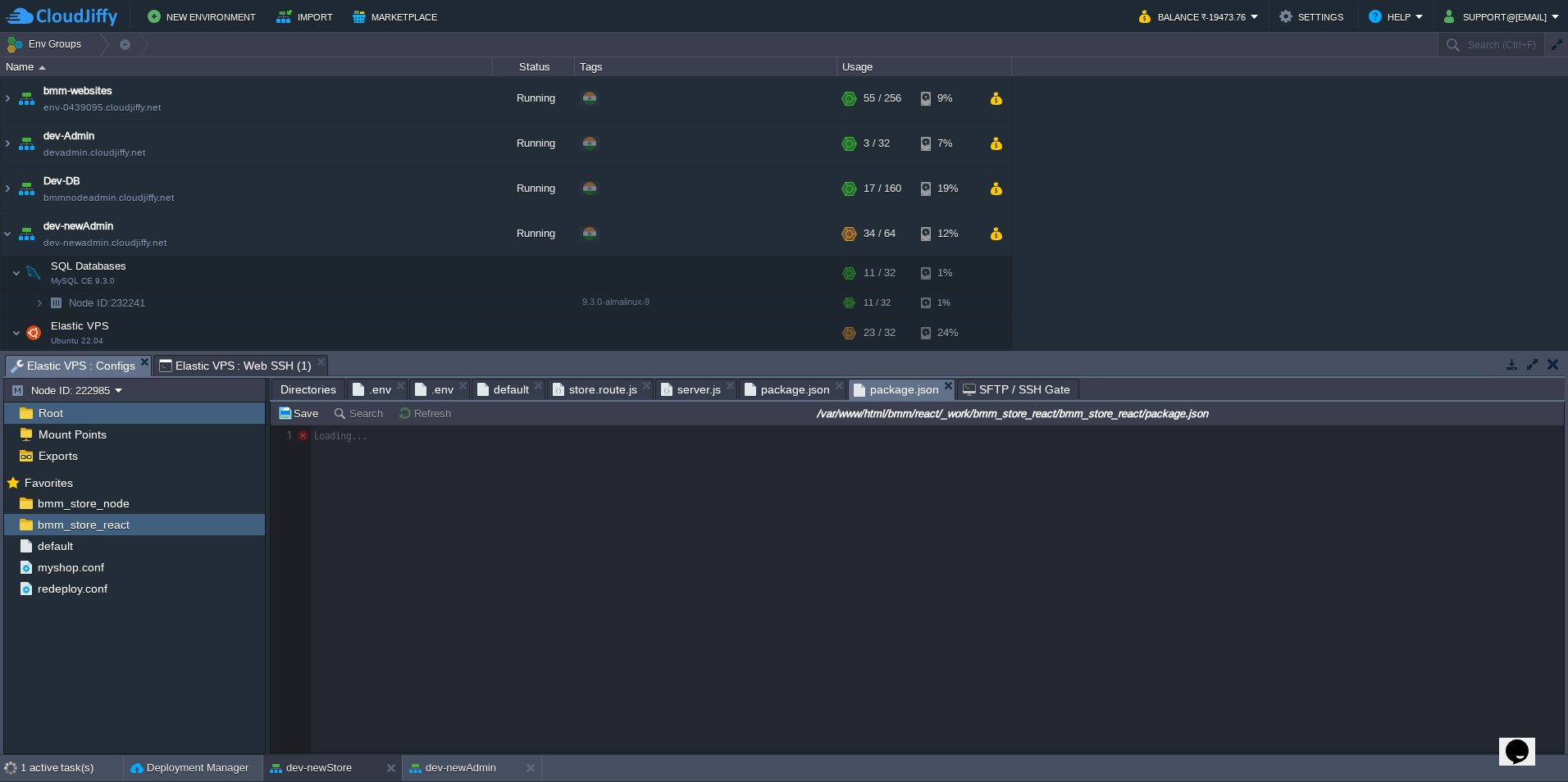 scroll, scrollTop: 6, scrollLeft: 0, axis: vertical 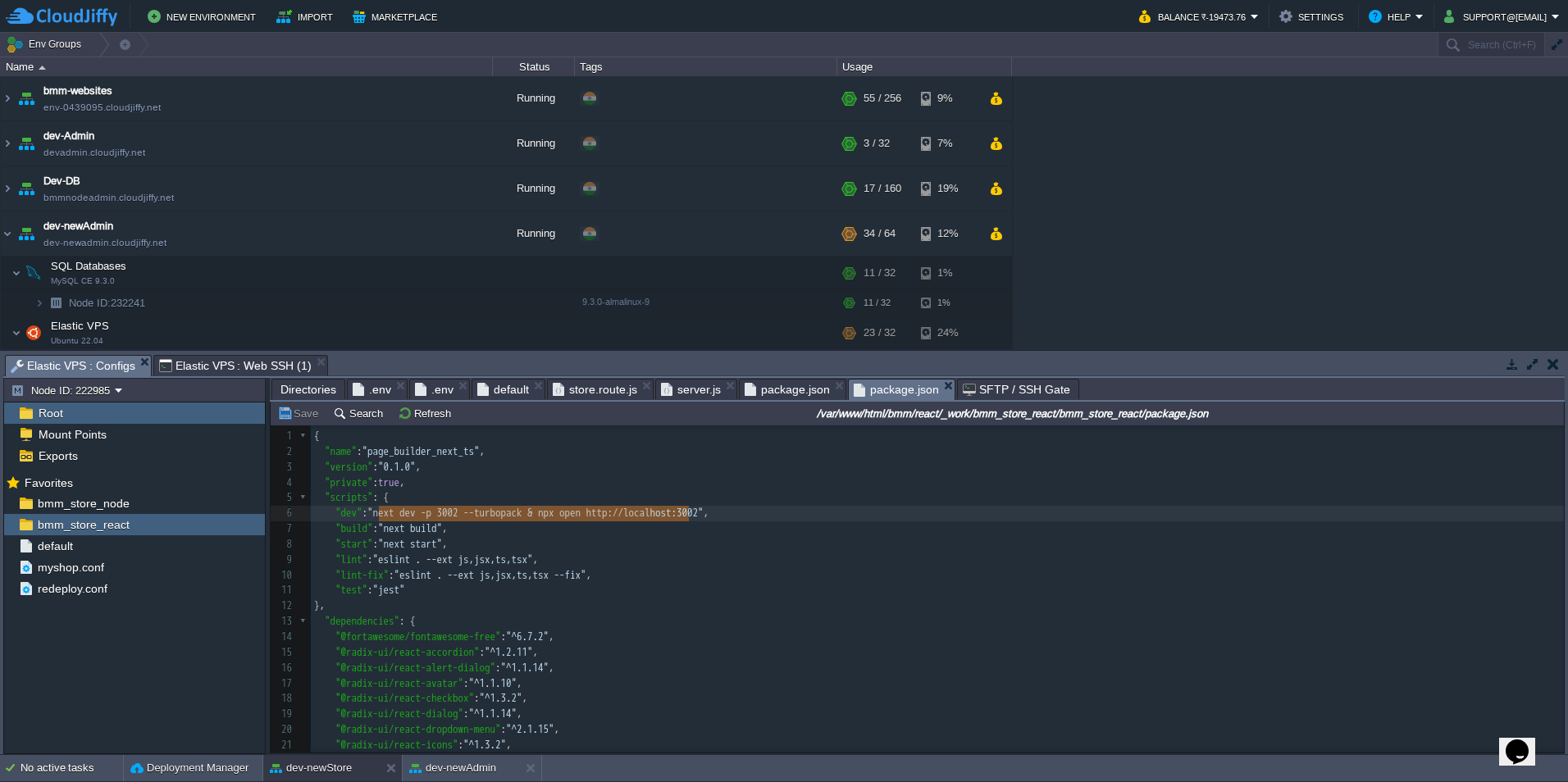 type on ""next dev -p 3002 --turbopack & npx open http://localhost:3002"," 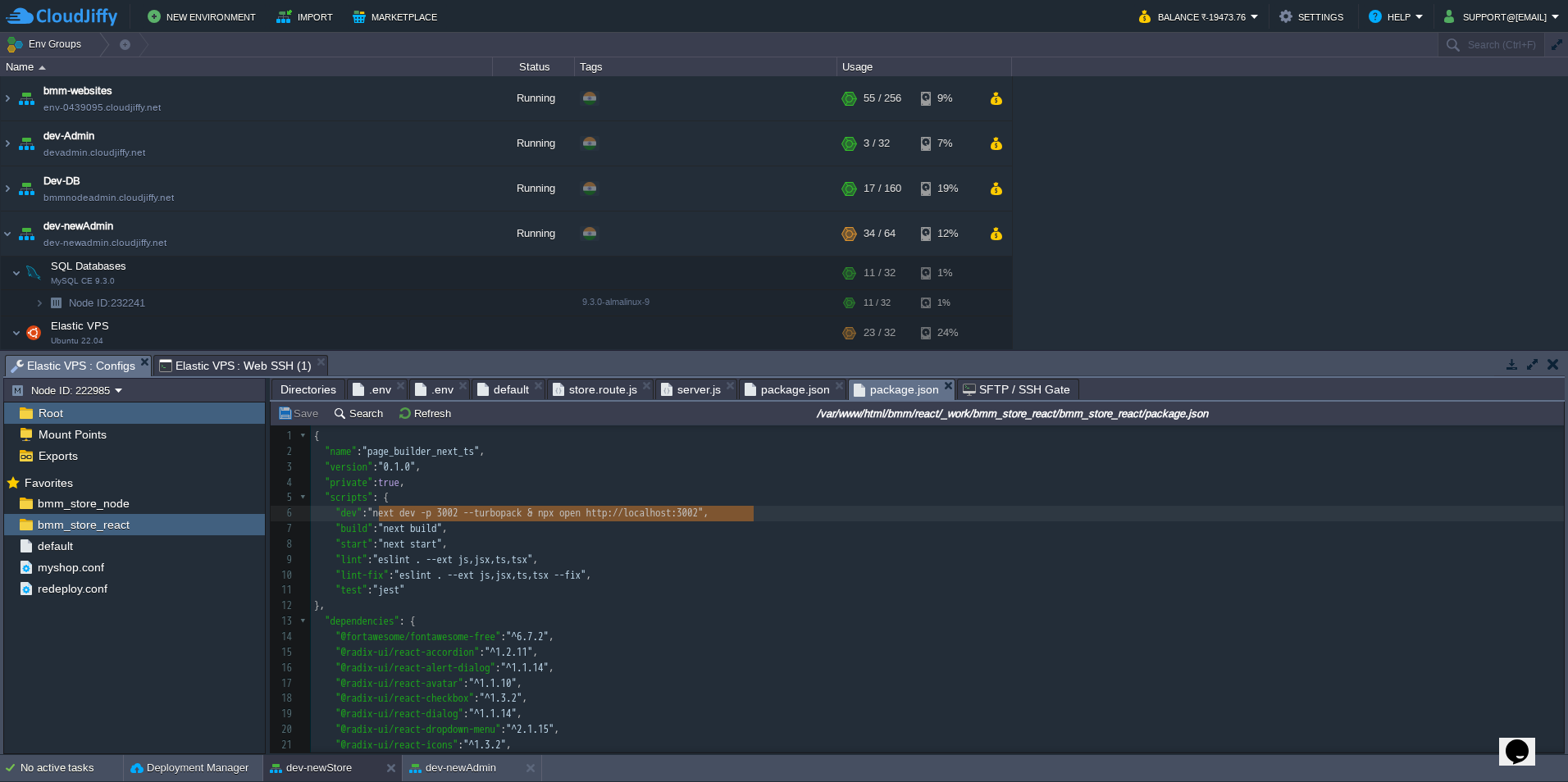 drag, startPoint x: 379, startPoint y: 516, endPoint x: 709, endPoint y: 518, distance: 330.0061 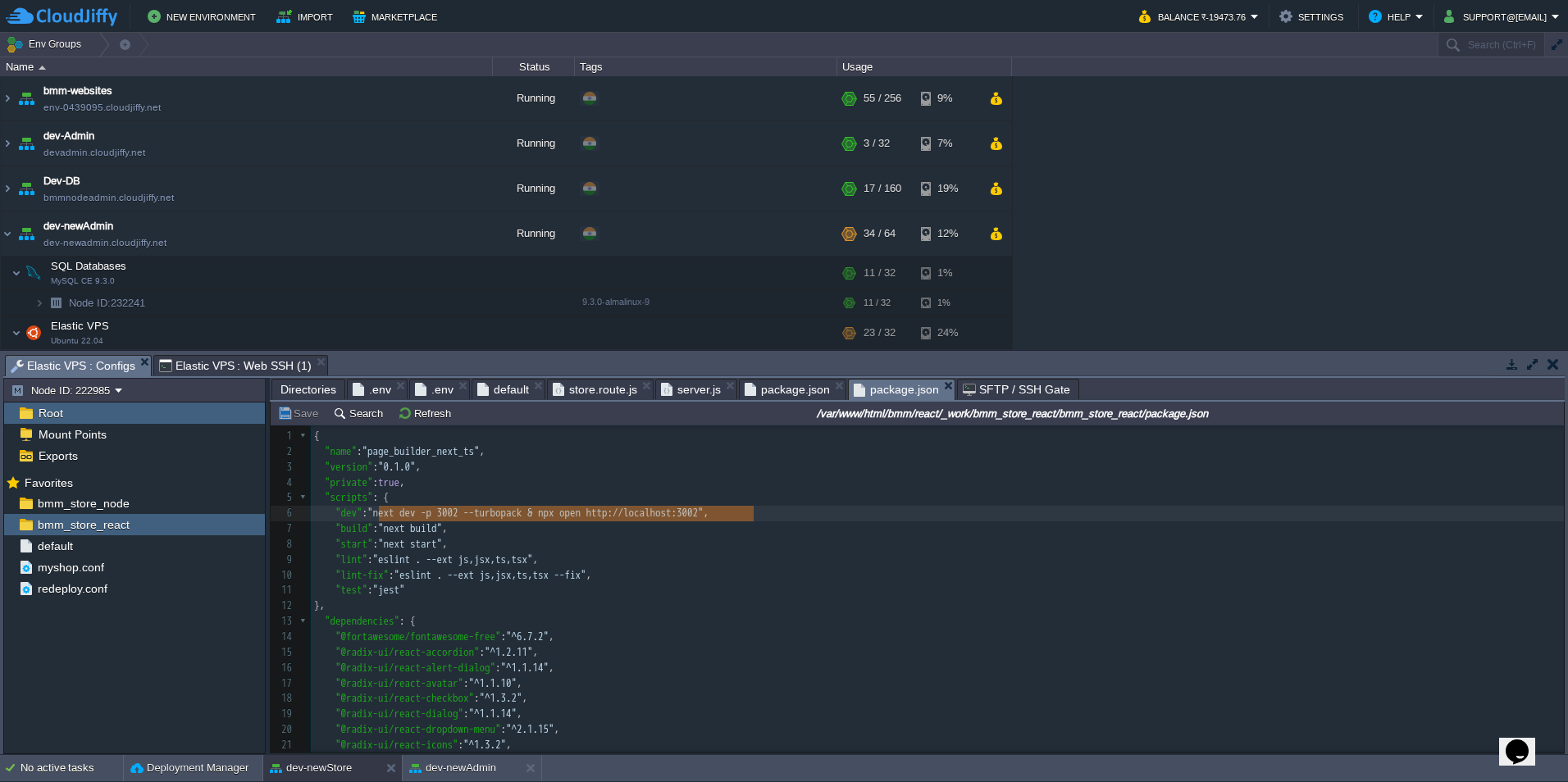 click on "Elastic VPS : Web SSH (1)" at bounding box center [235, 366] 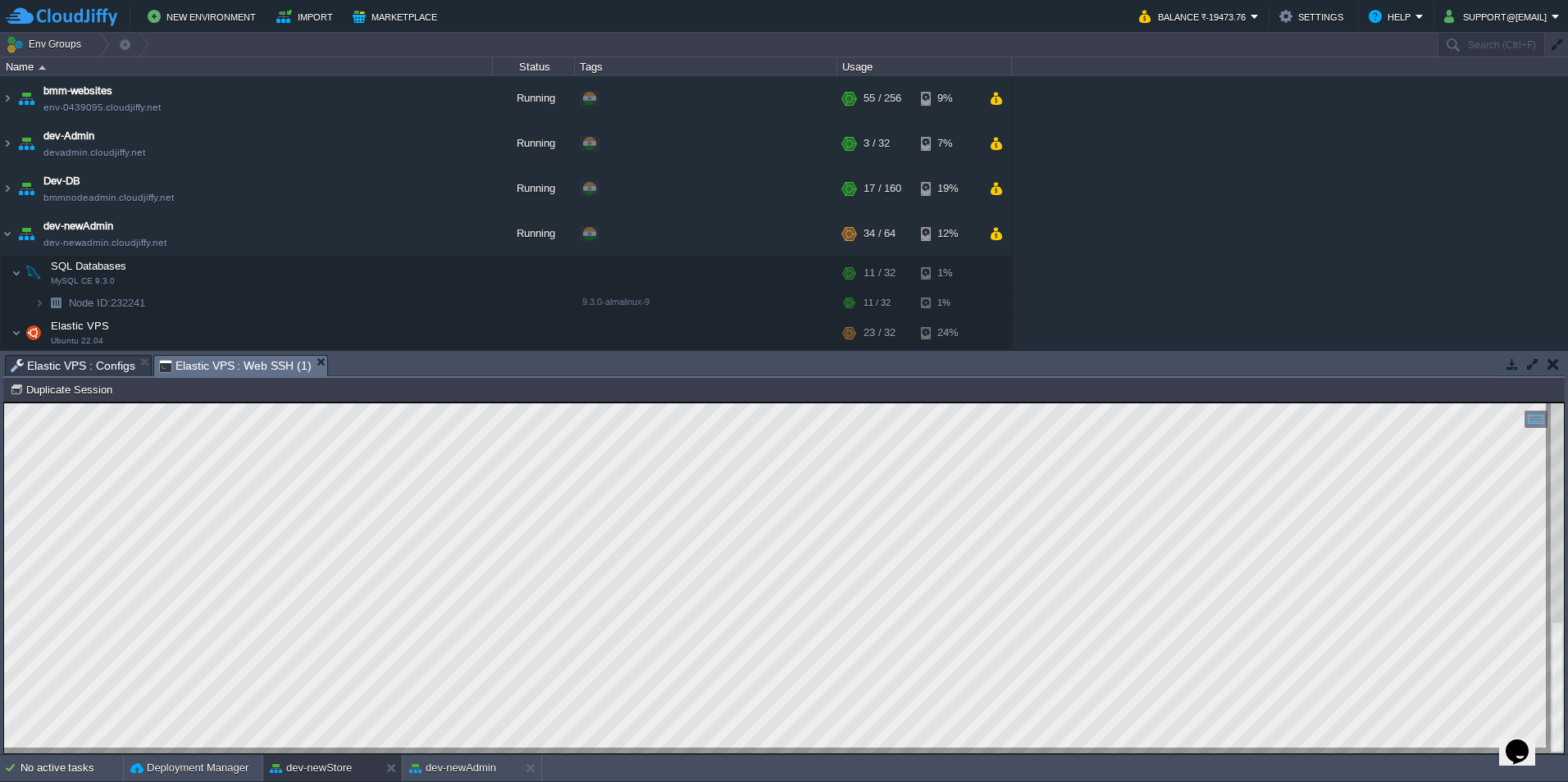 click at bounding box center (784, 578) 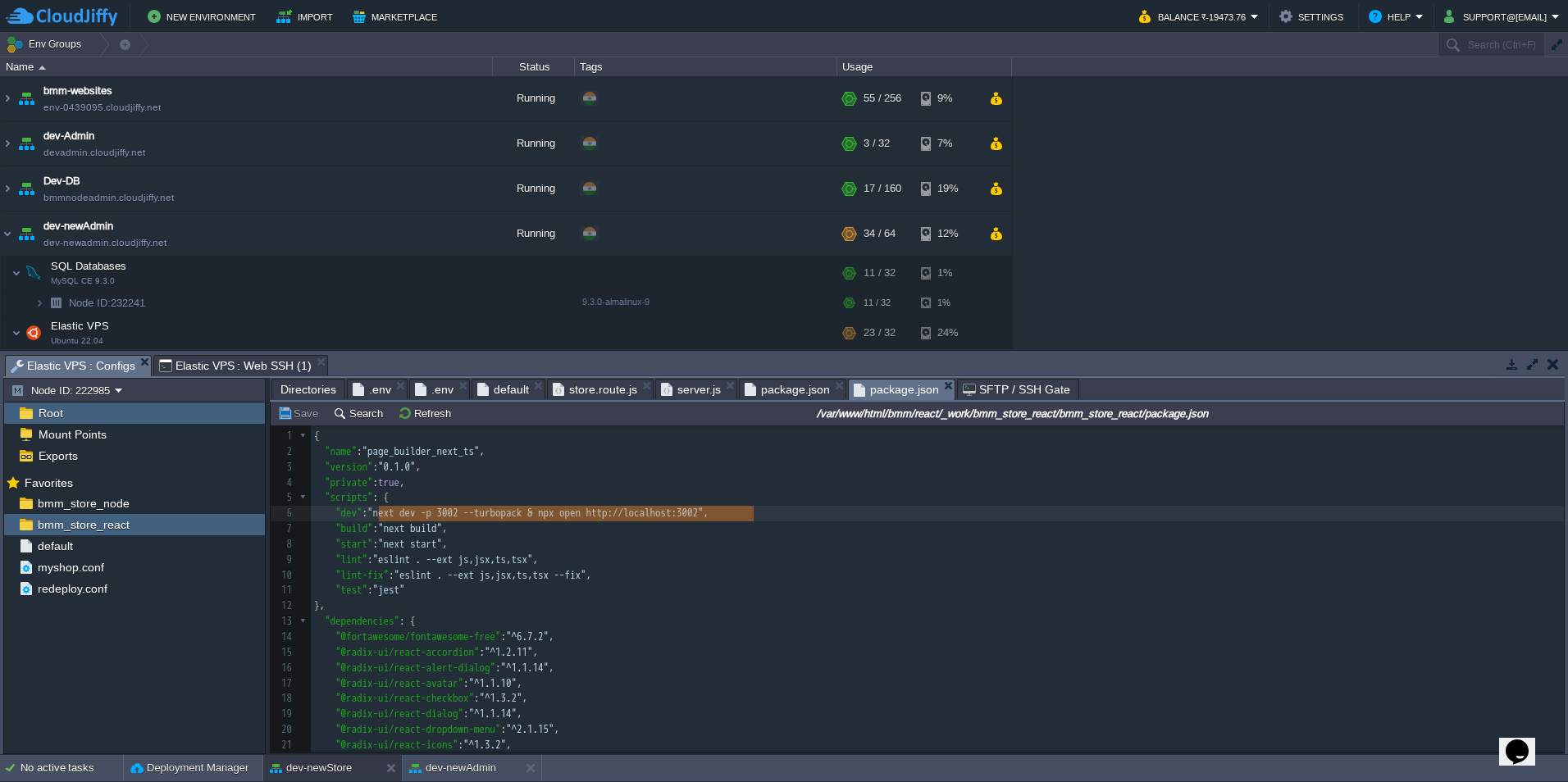 click on "Elastic VPS : Configs" at bounding box center [73, 366] 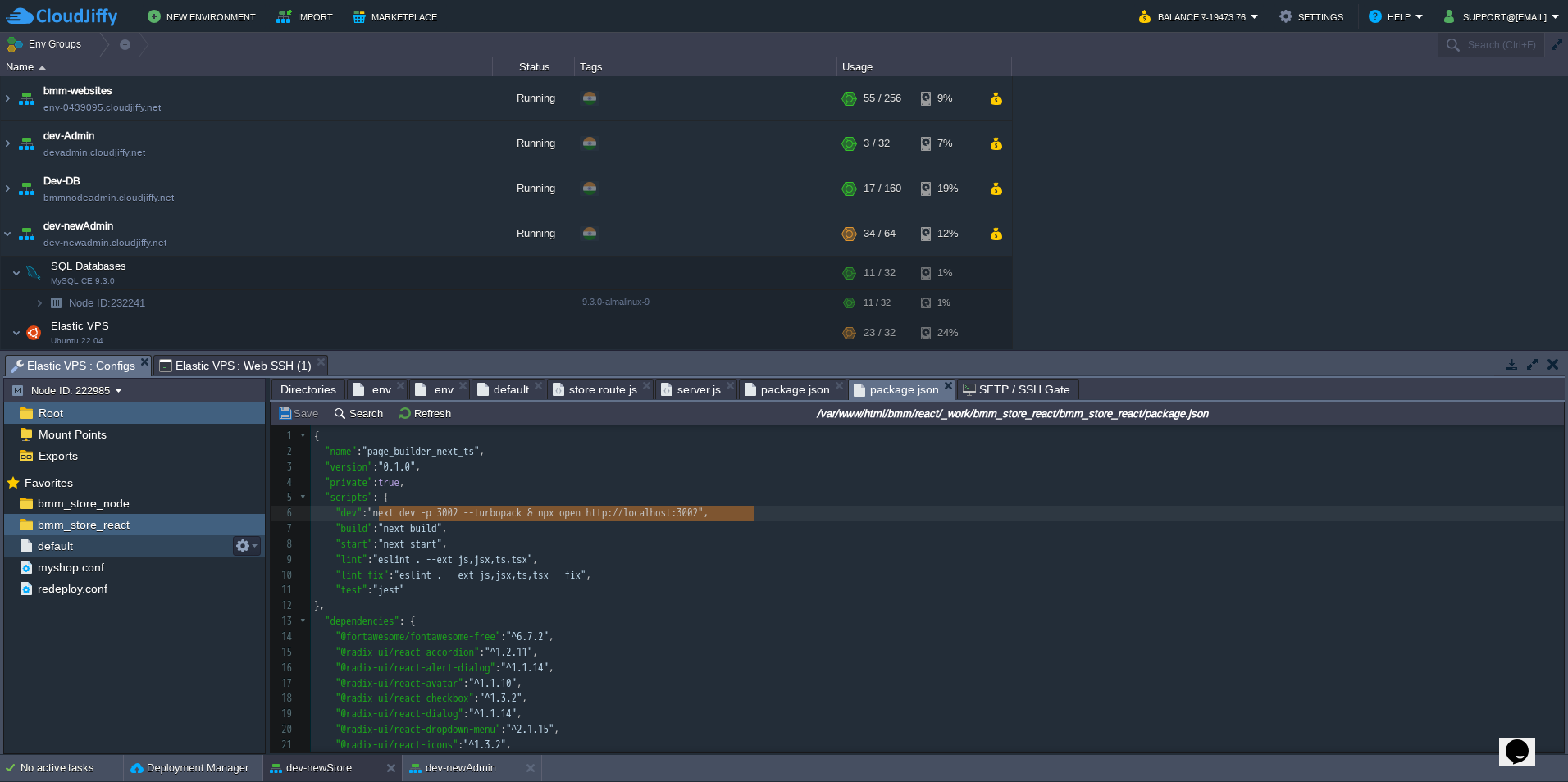 click on "default" at bounding box center [134, 546] 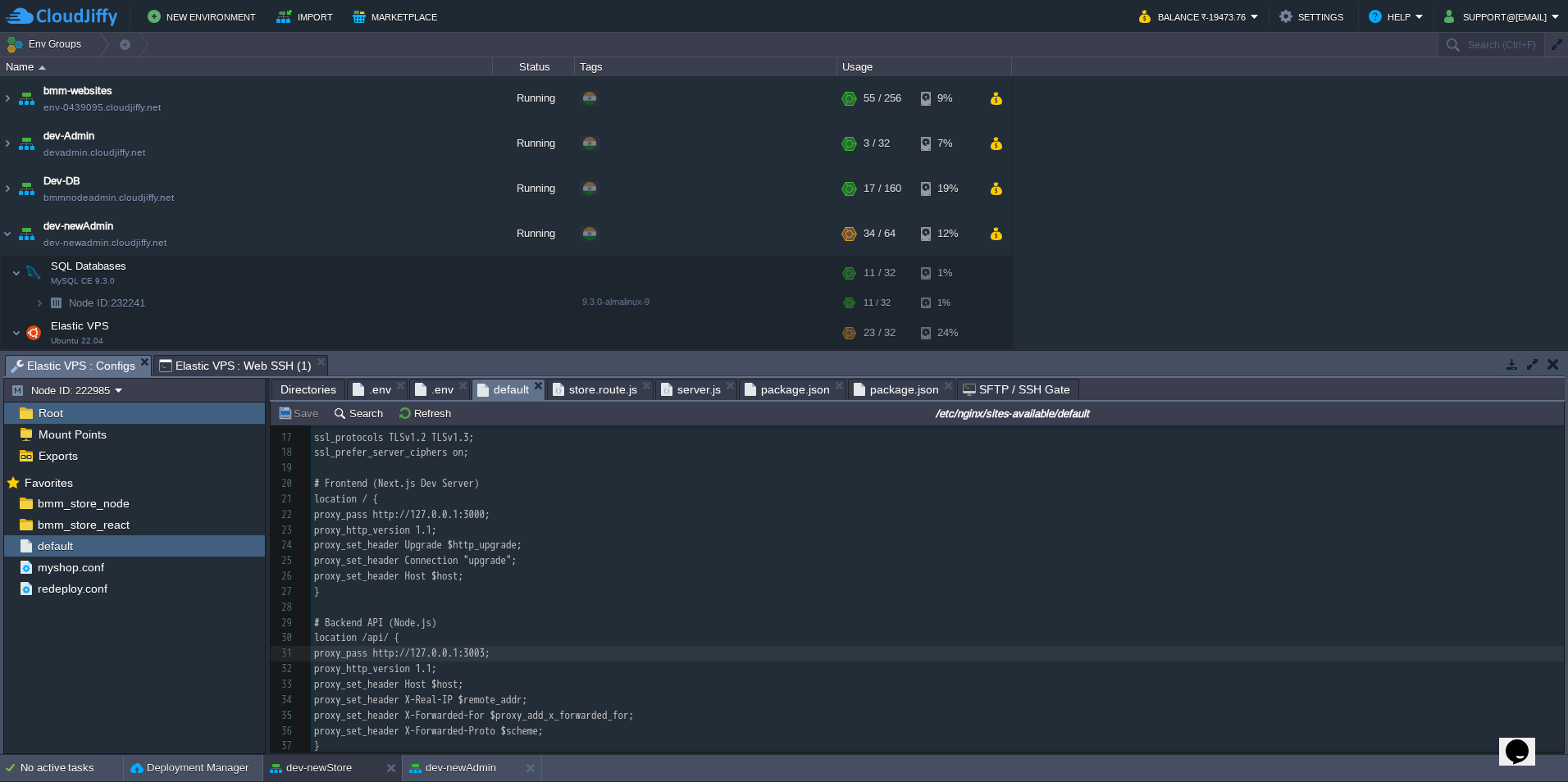 scroll, scrollTop: 328, scrollLeft: 0, axis: vertical 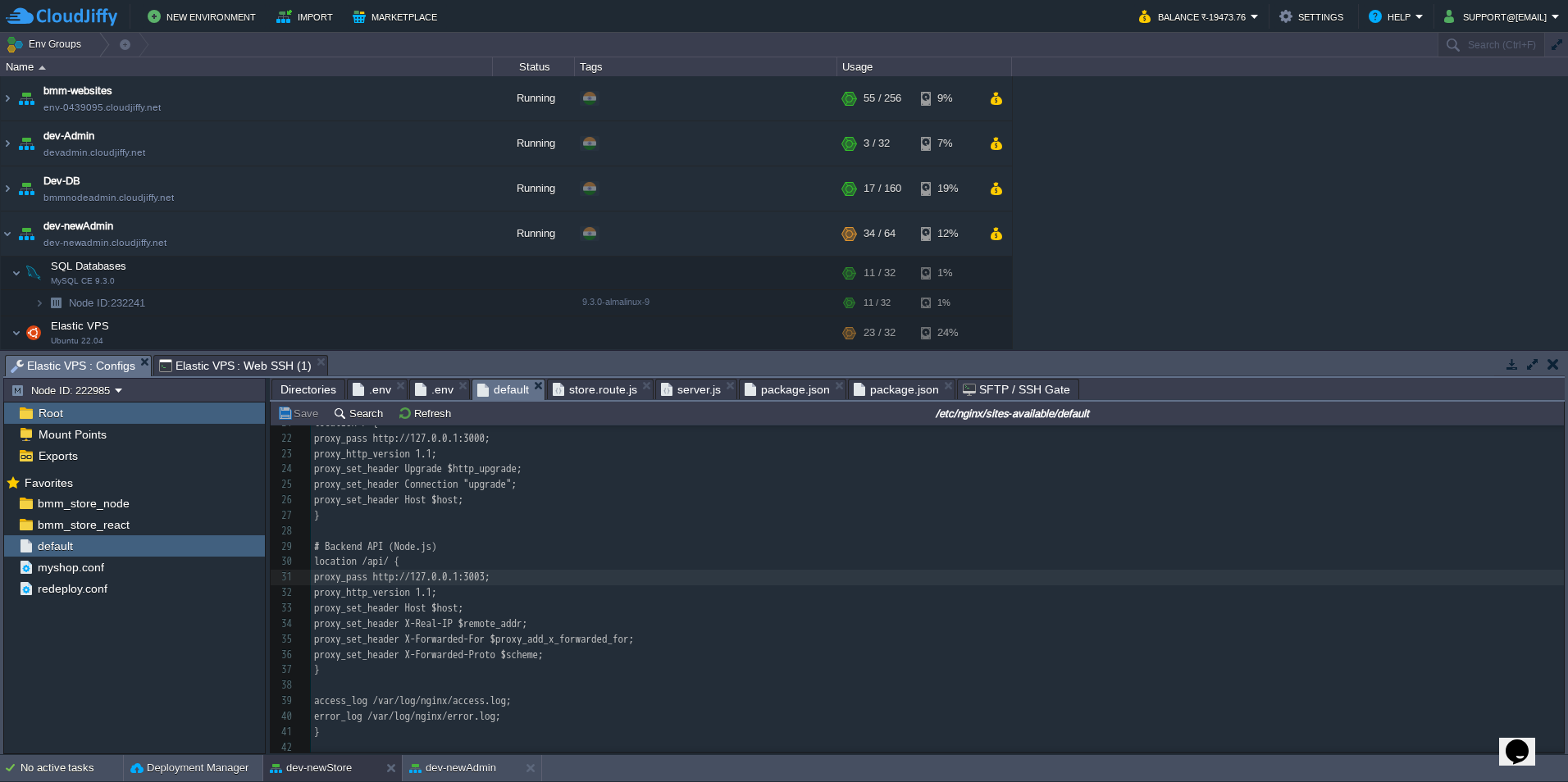 click on "Elastic VPS : Web SSH (1)" at bounding box center [235, 366] 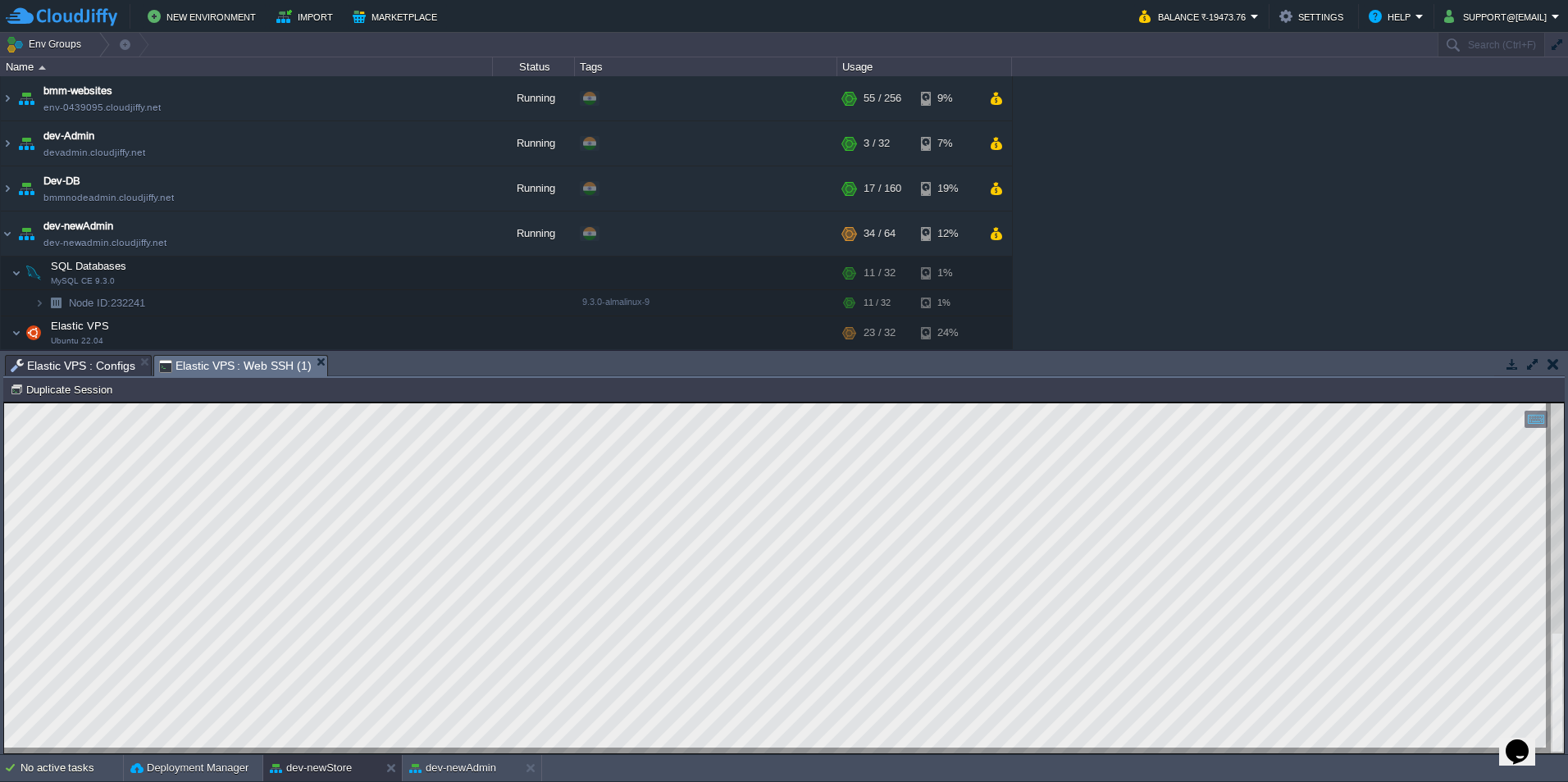 click on "Elastic VPS : Configs" at bounding box center [73, 366] 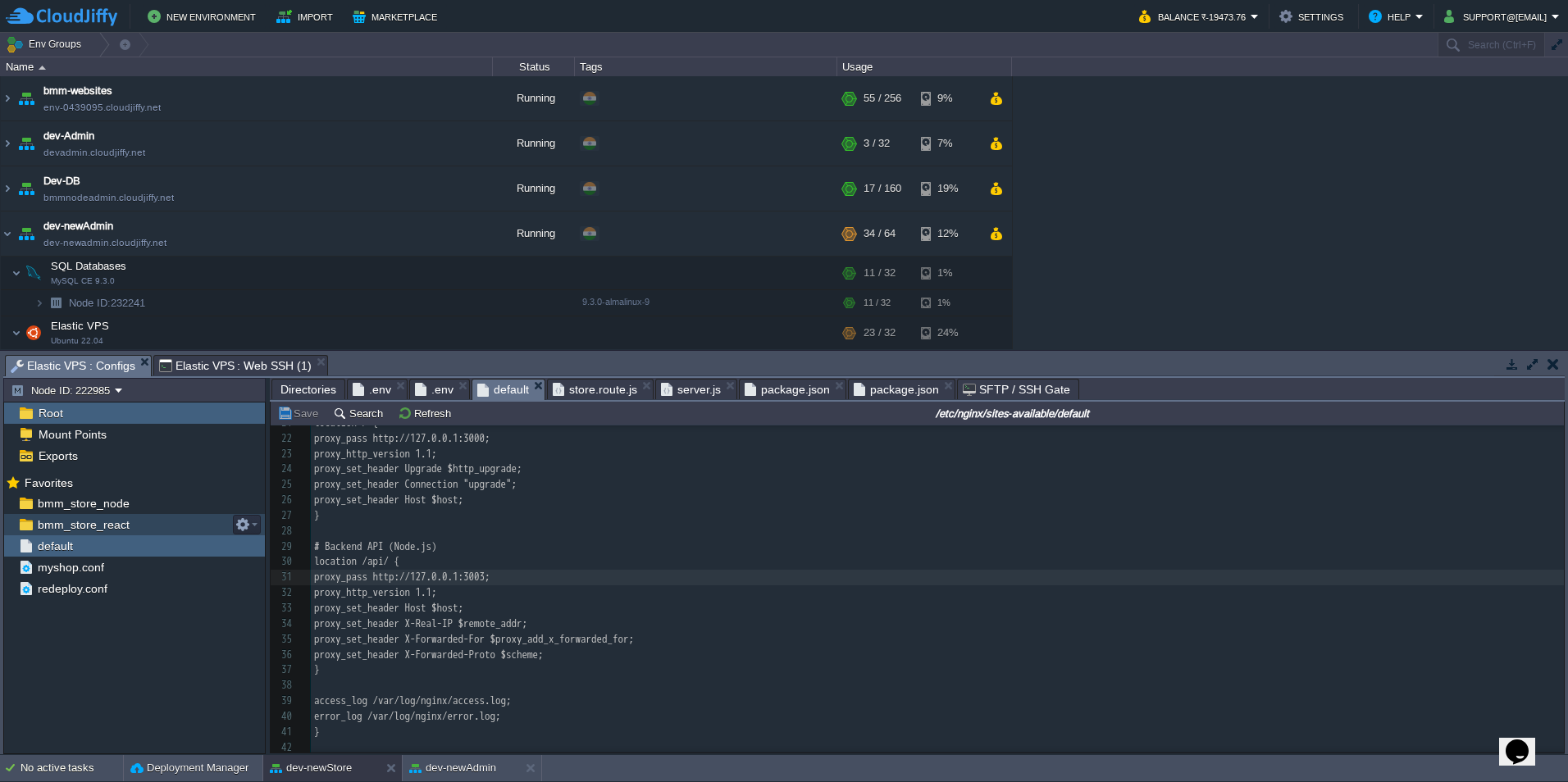 click on "bmm_store_react" at bounding box center (134, 525) 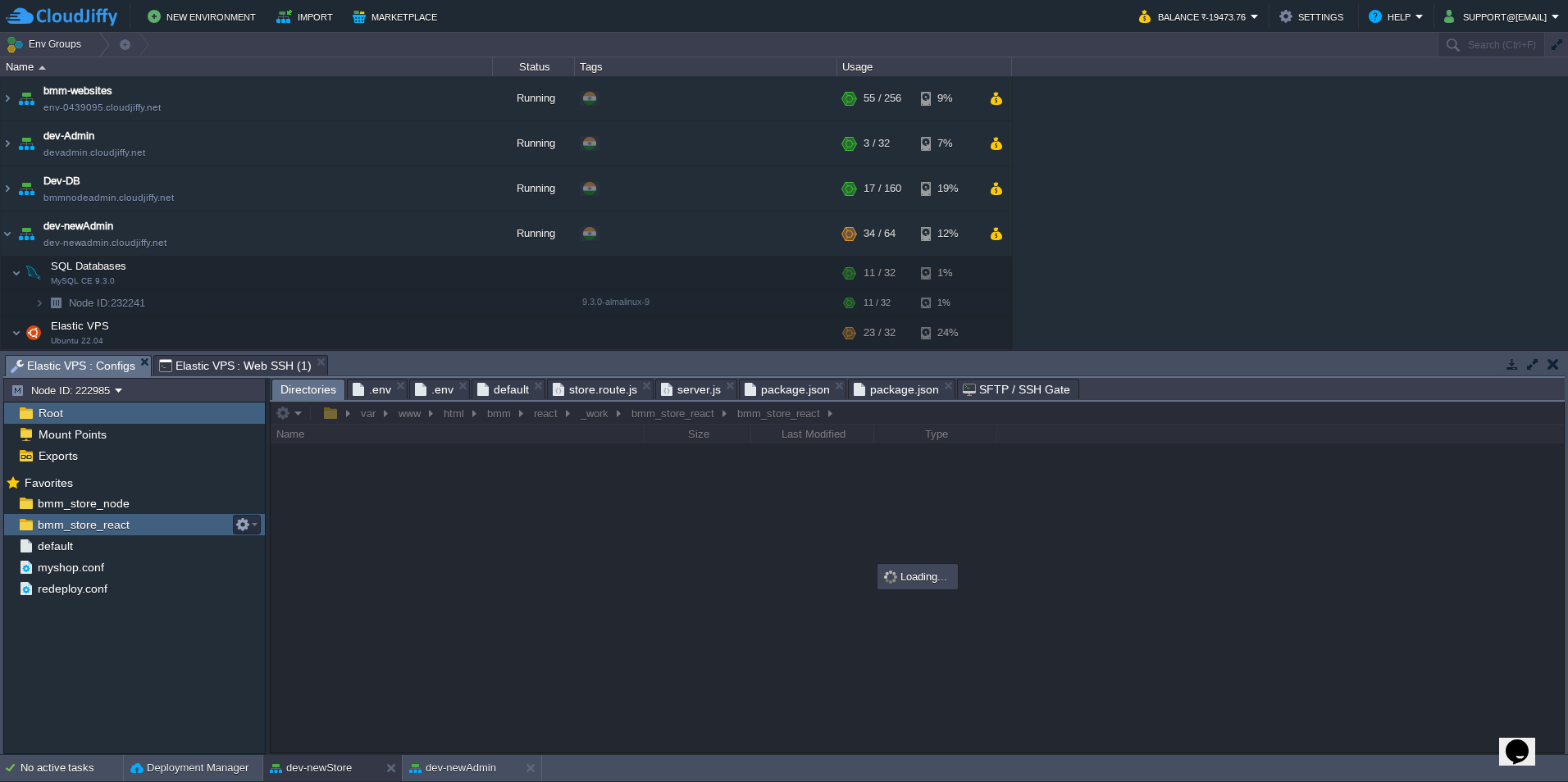 scroll, scrollTop: 0, scrollLeft: 0, axis: both 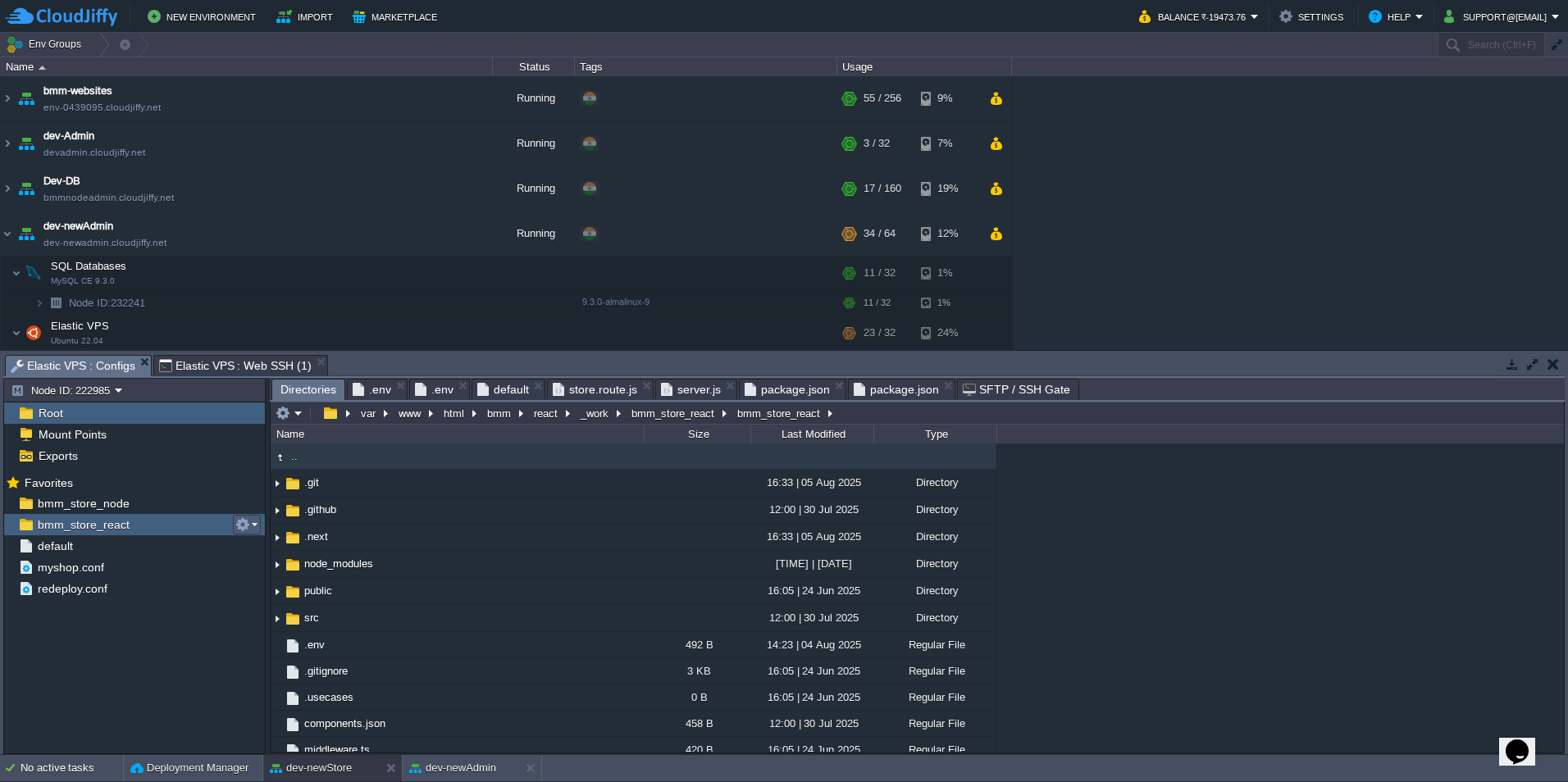 click at bounding box center [243, 525] 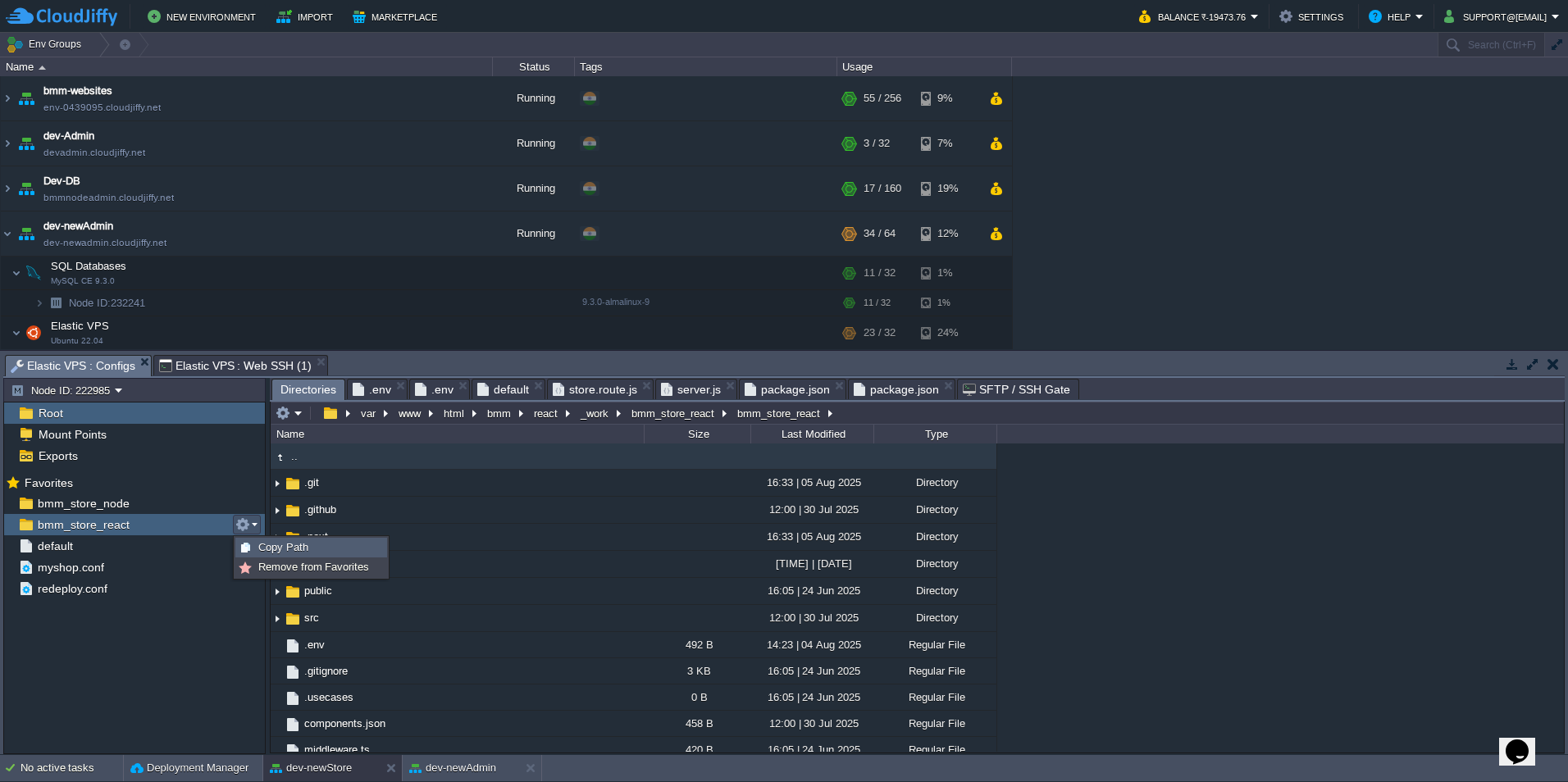 click on "Copy Path" at bounding box center (283, 547) 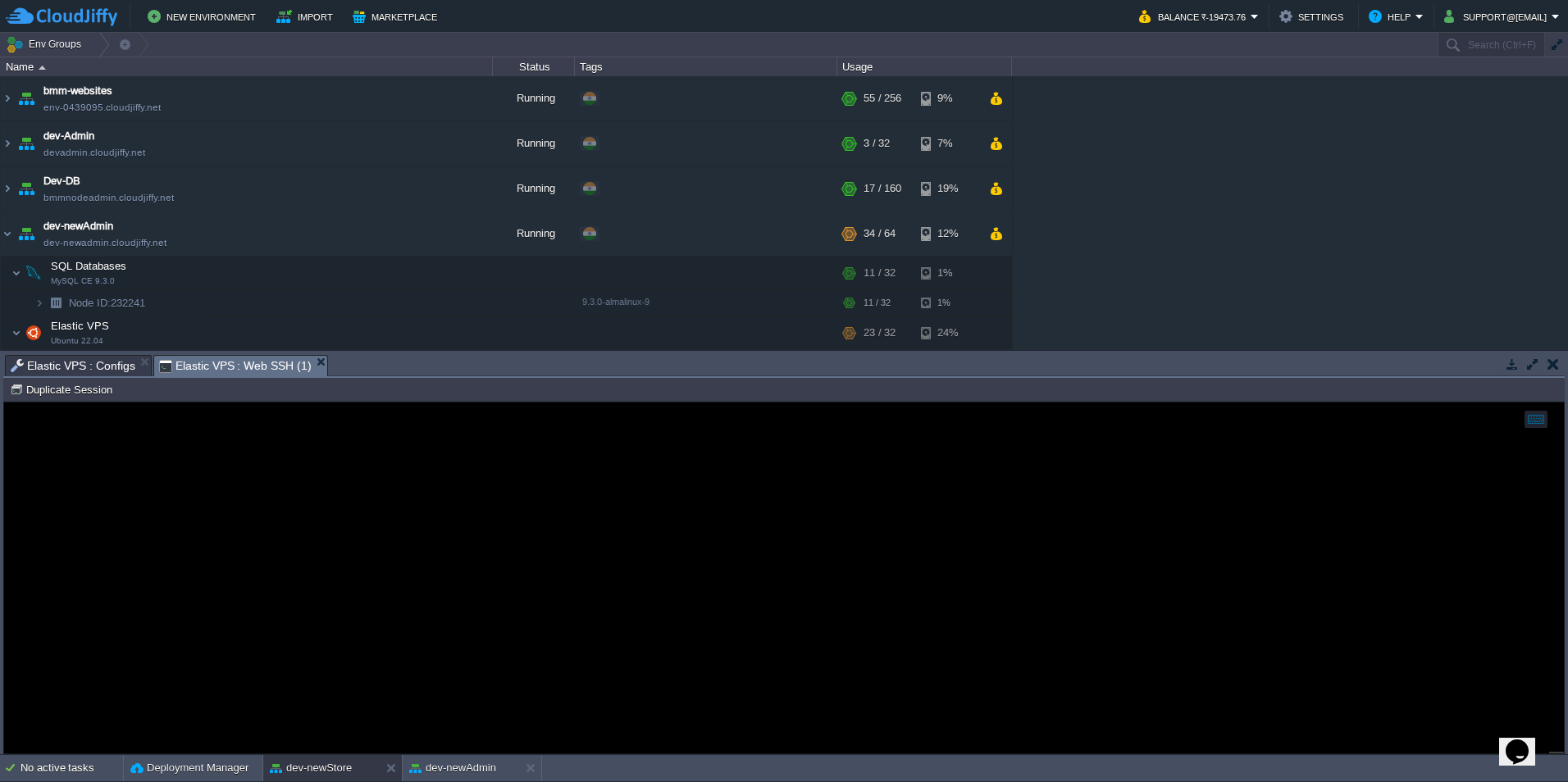 click on "Elastic VPS : Web SSH (1)" at bounding box center (235, 366) 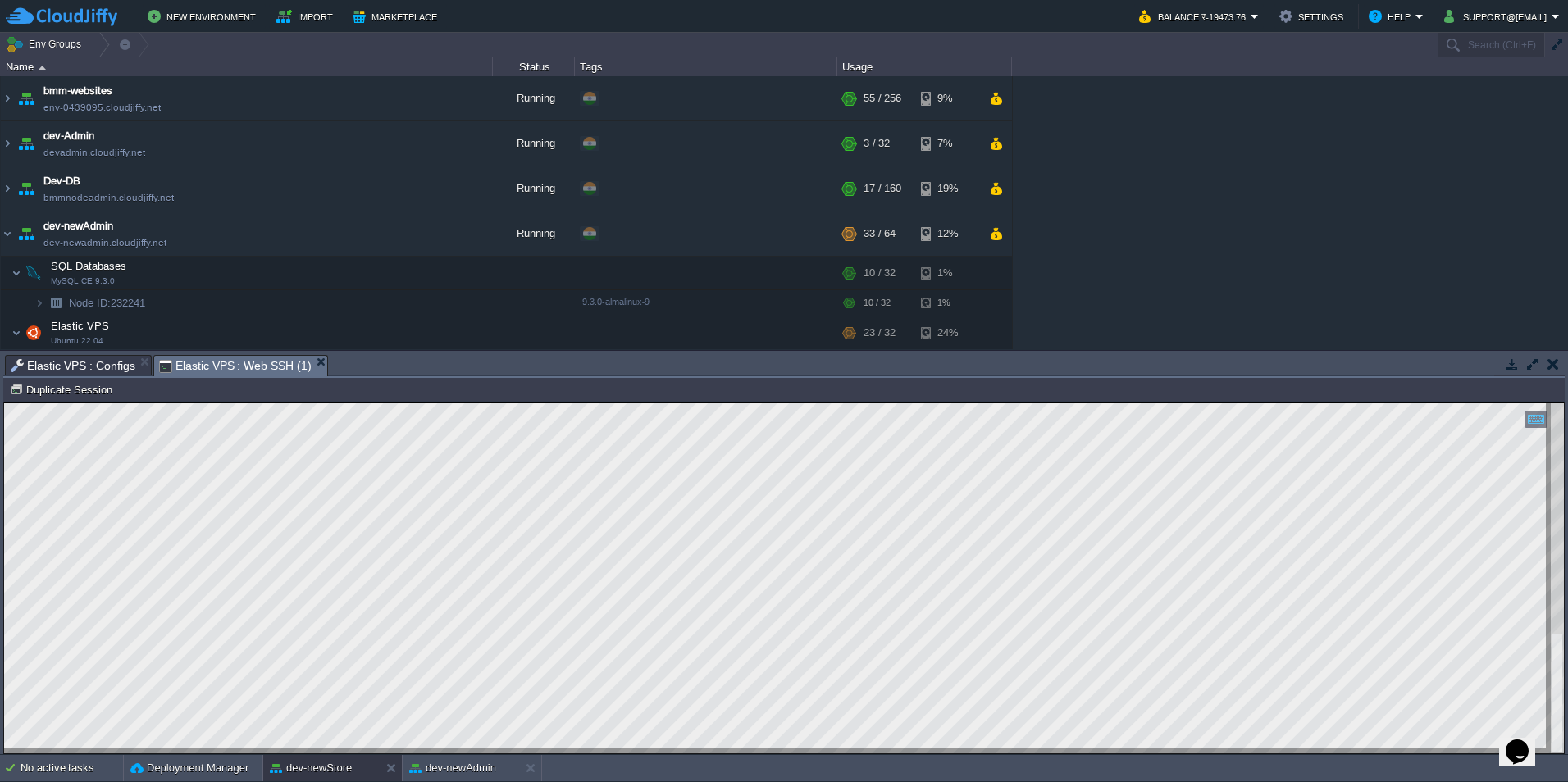 click on "Elastic VPS : Configs" at bounding box center (73, 366) 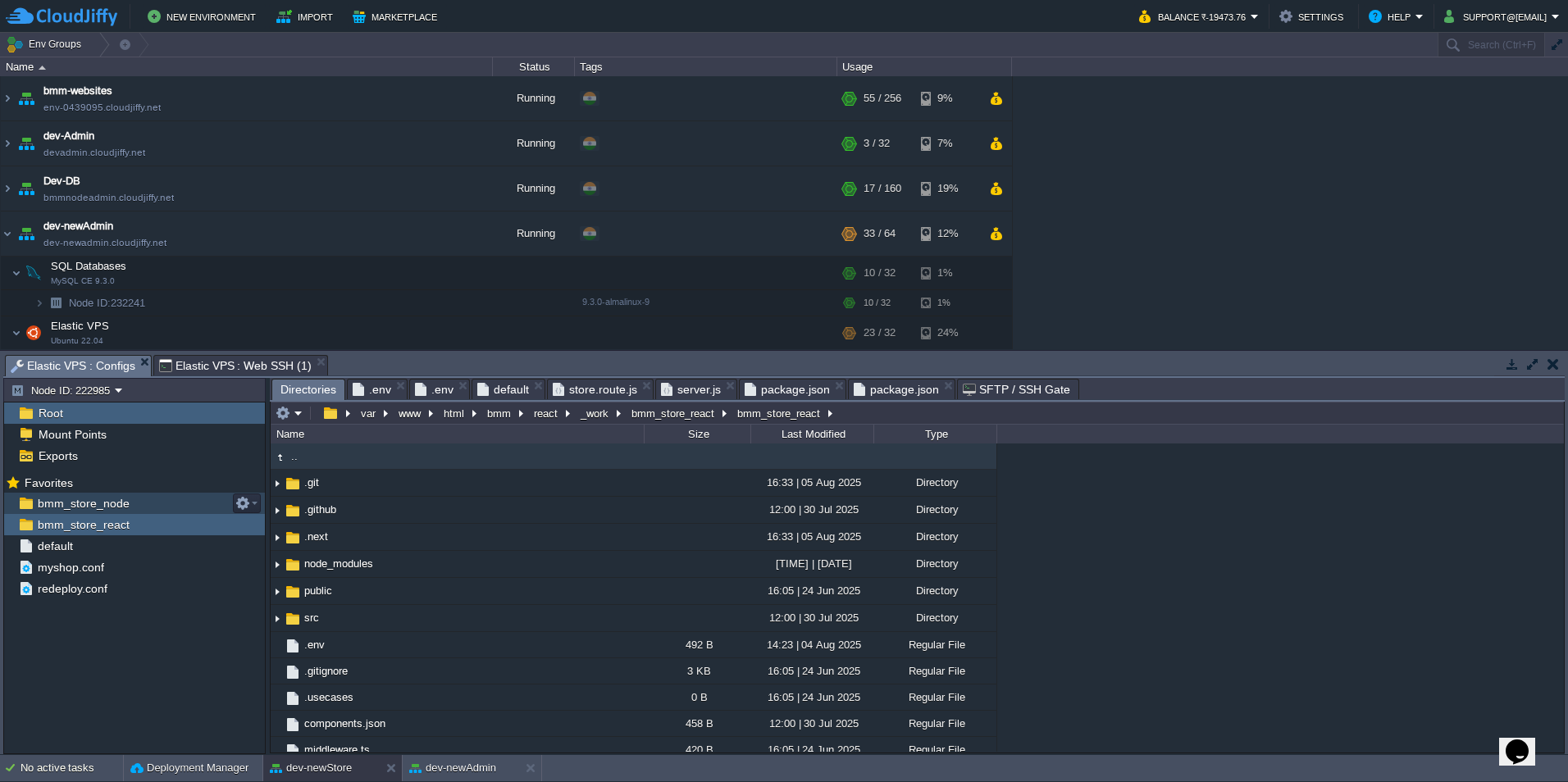 click on "bmm_store_node" at bounding box center (134, 503) 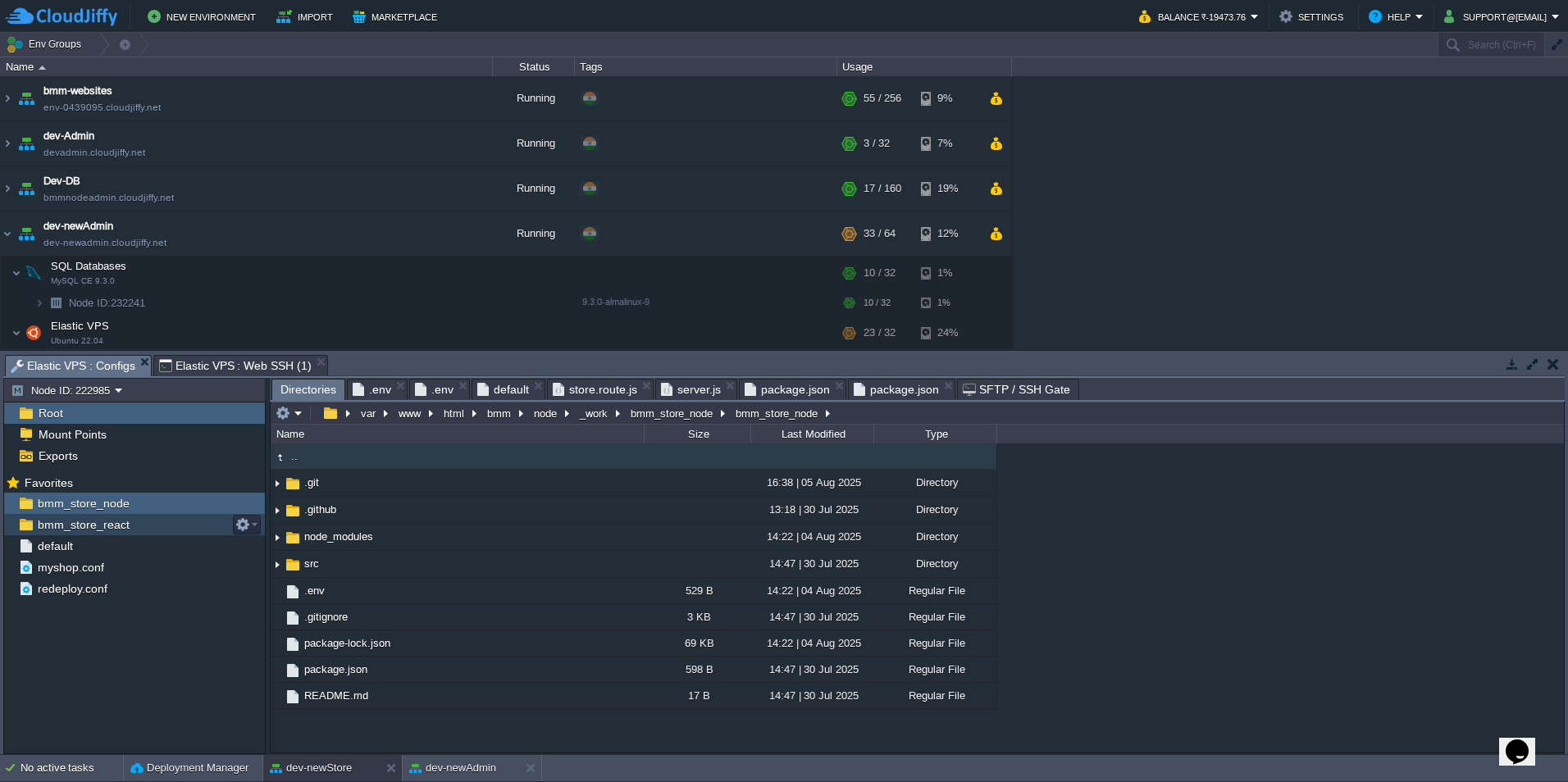 drag, startPoint x: 187, startPoint y: 525, endPoint x: 230, endPoint y: 528, distance: 43.104524 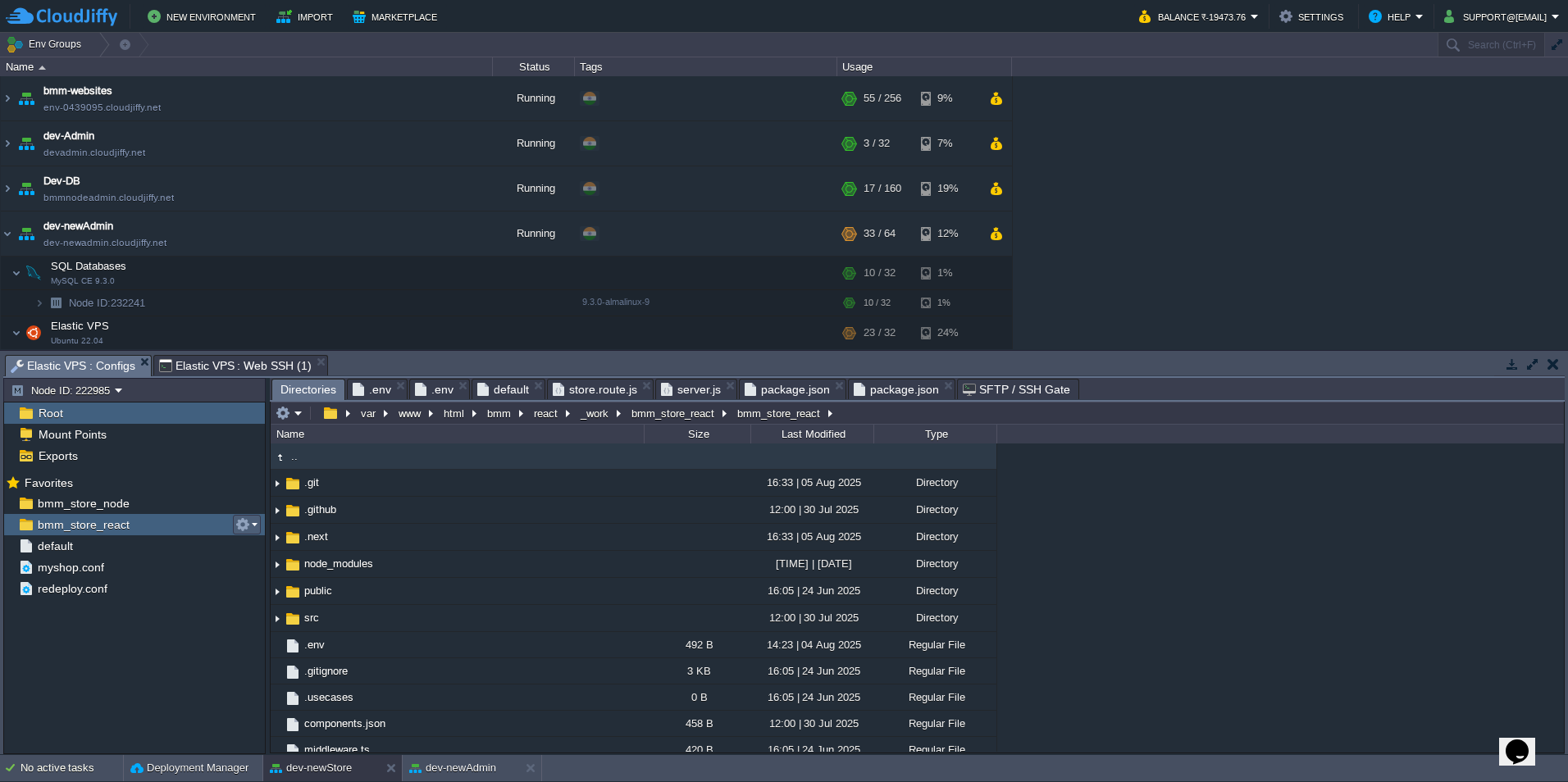 click at bounding box center (243, 525) 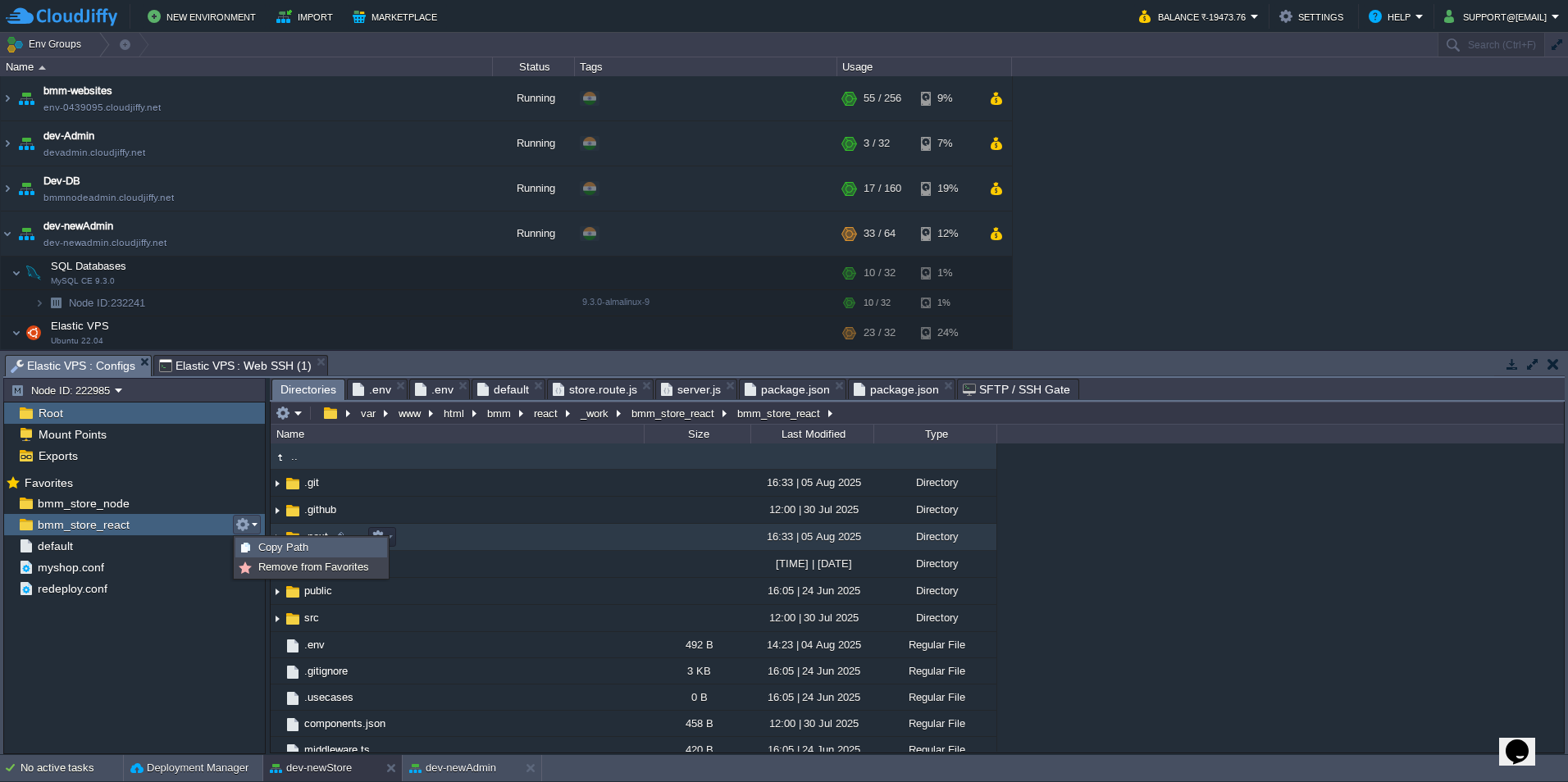 click on "Copy Path" at bounding box center [283, 547] 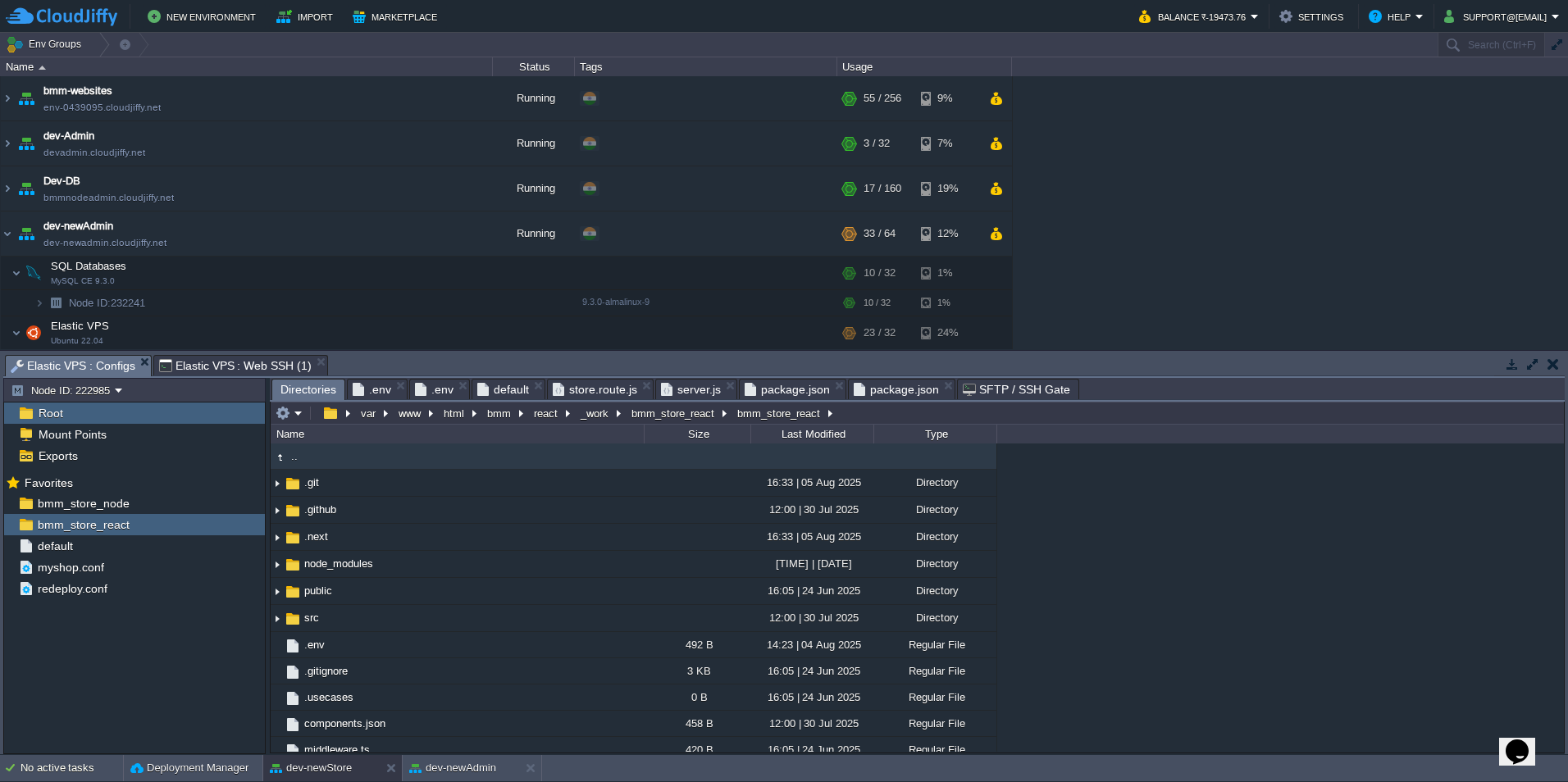 click on "Elastic VPS : Web SSH (1)" at bounding box center [235, 366] 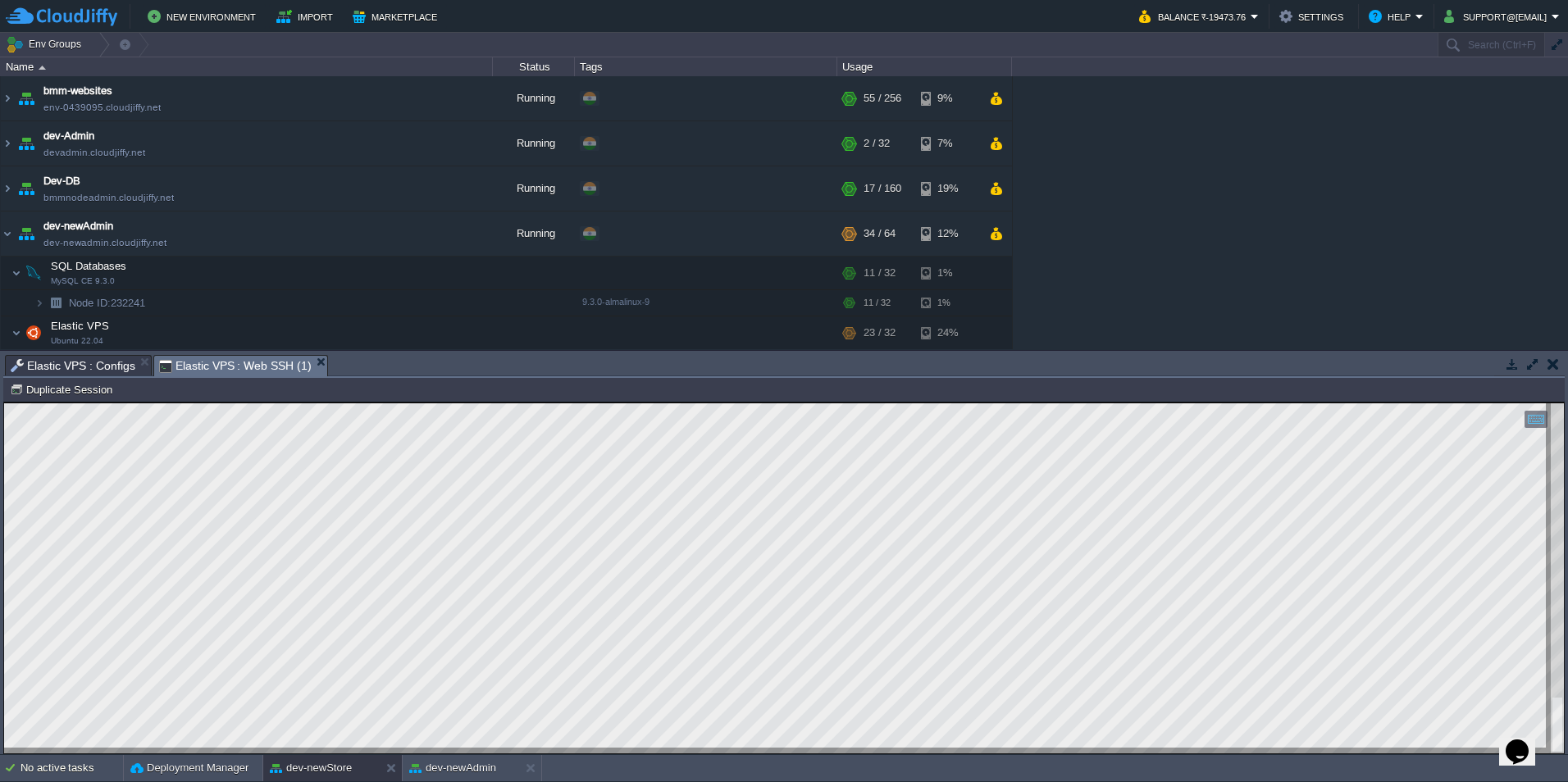click at bounding box center (784, 578) 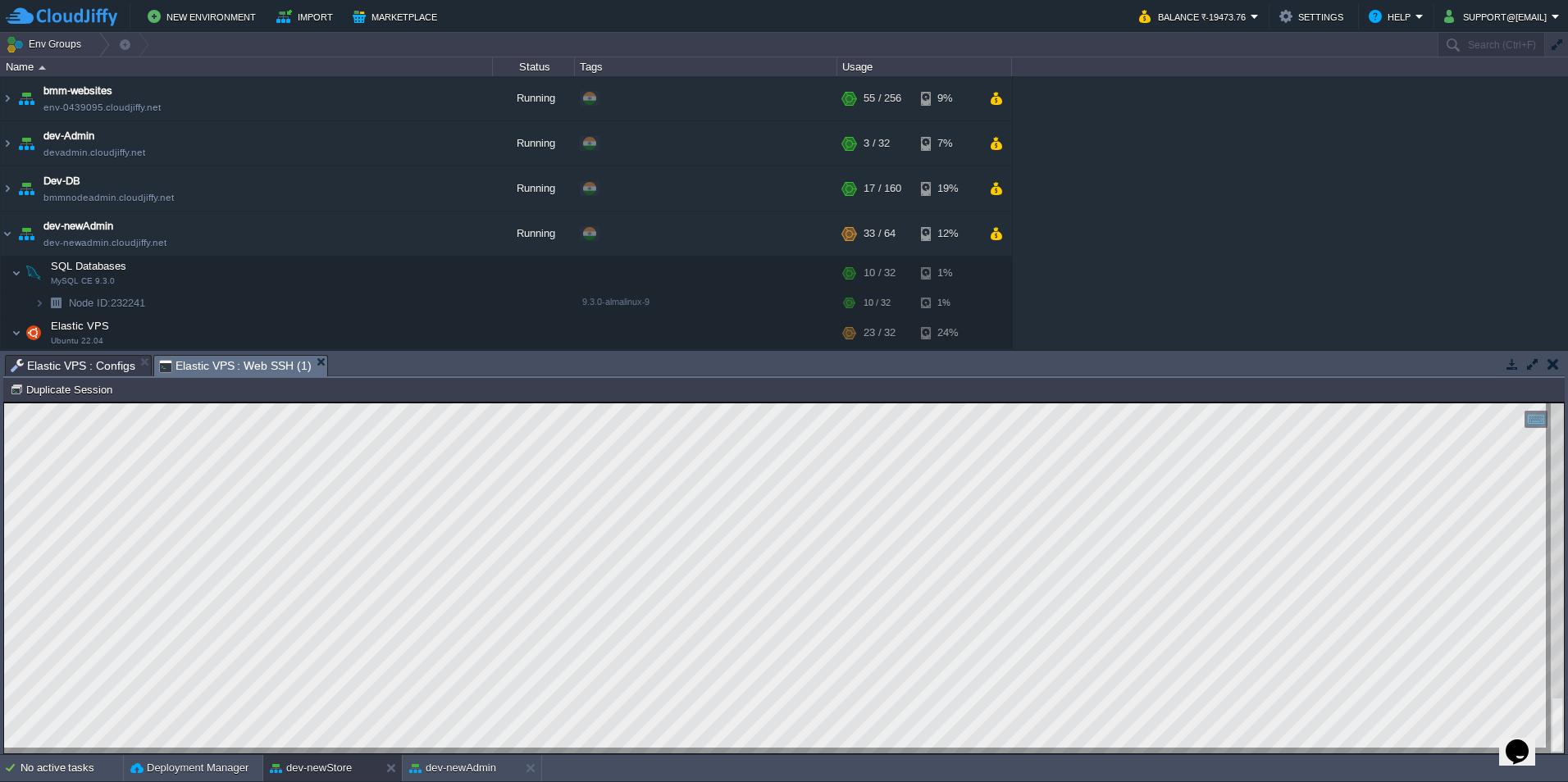 click on "Copy:                  Ctrl + Shift + C                                          Paste:                  Ctrl + V                                         Settings:                  Ctrl + Shift + Alt
0" at bounding box center [784, 402] 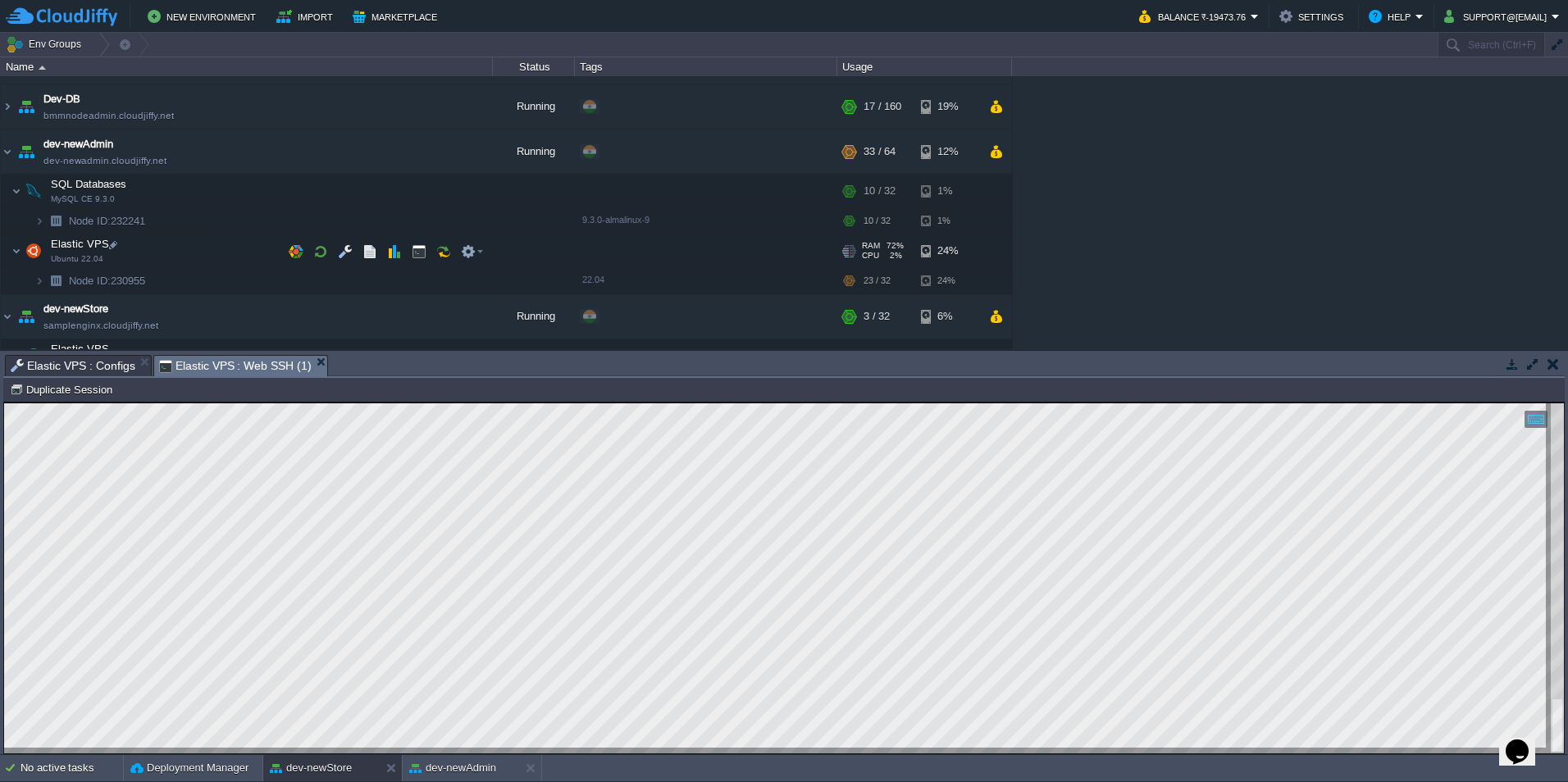 scroll, scrollTop: 82, scrollLeft: 0, axis: vertical 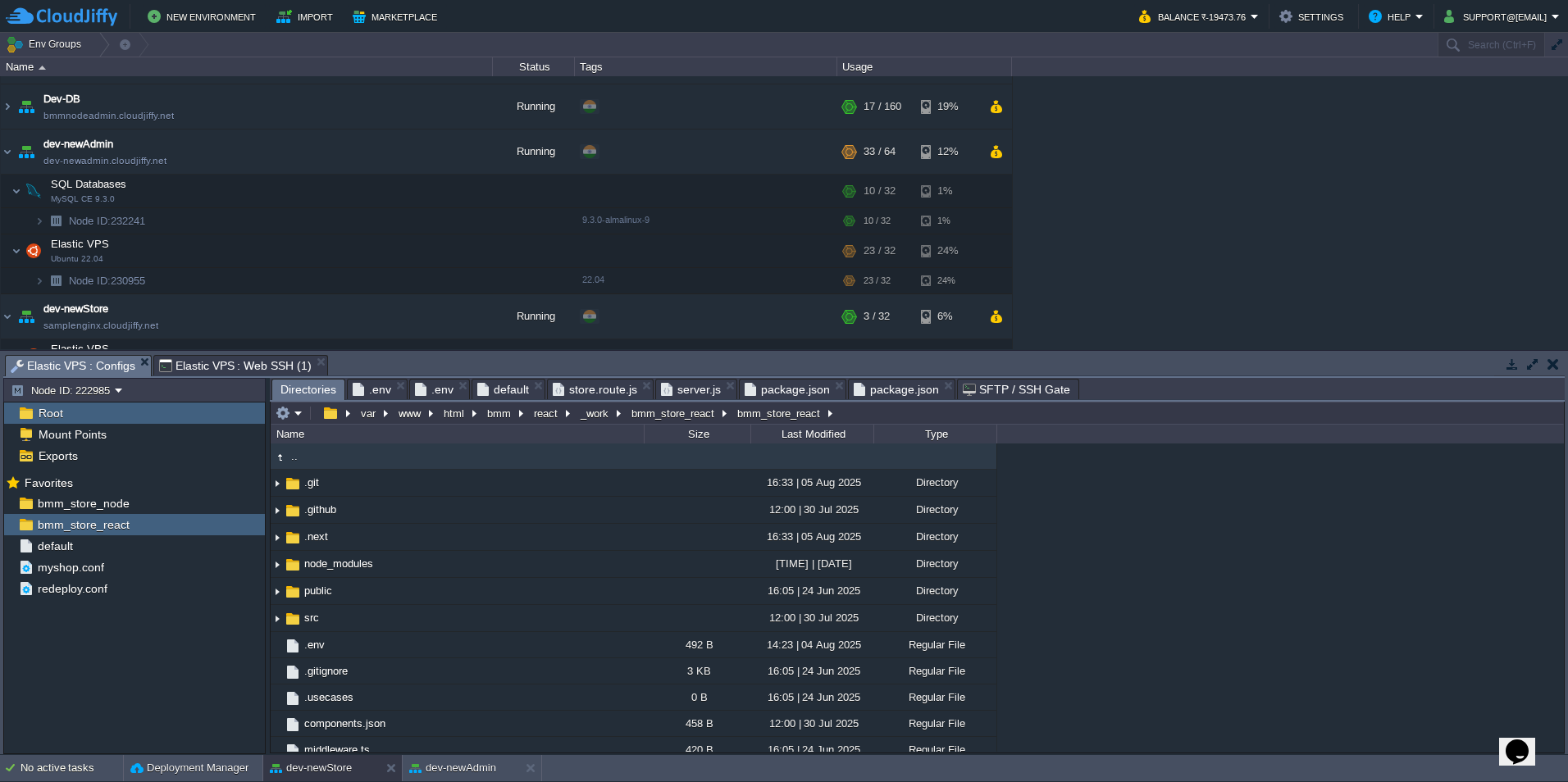 click on "Elastic VPS : Configs" at bounding box center (73, 366) 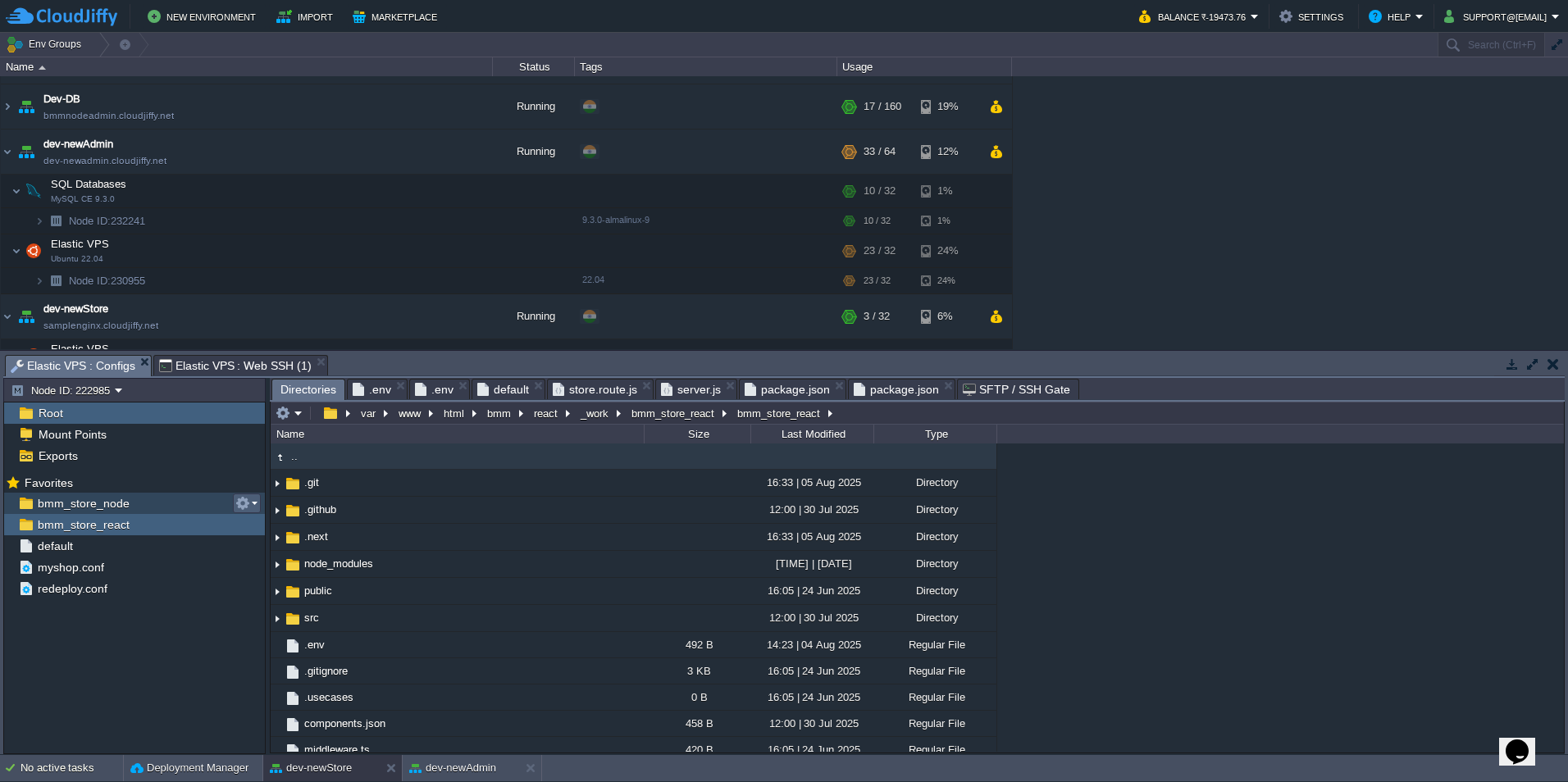 click at bounding box center [243, 503] 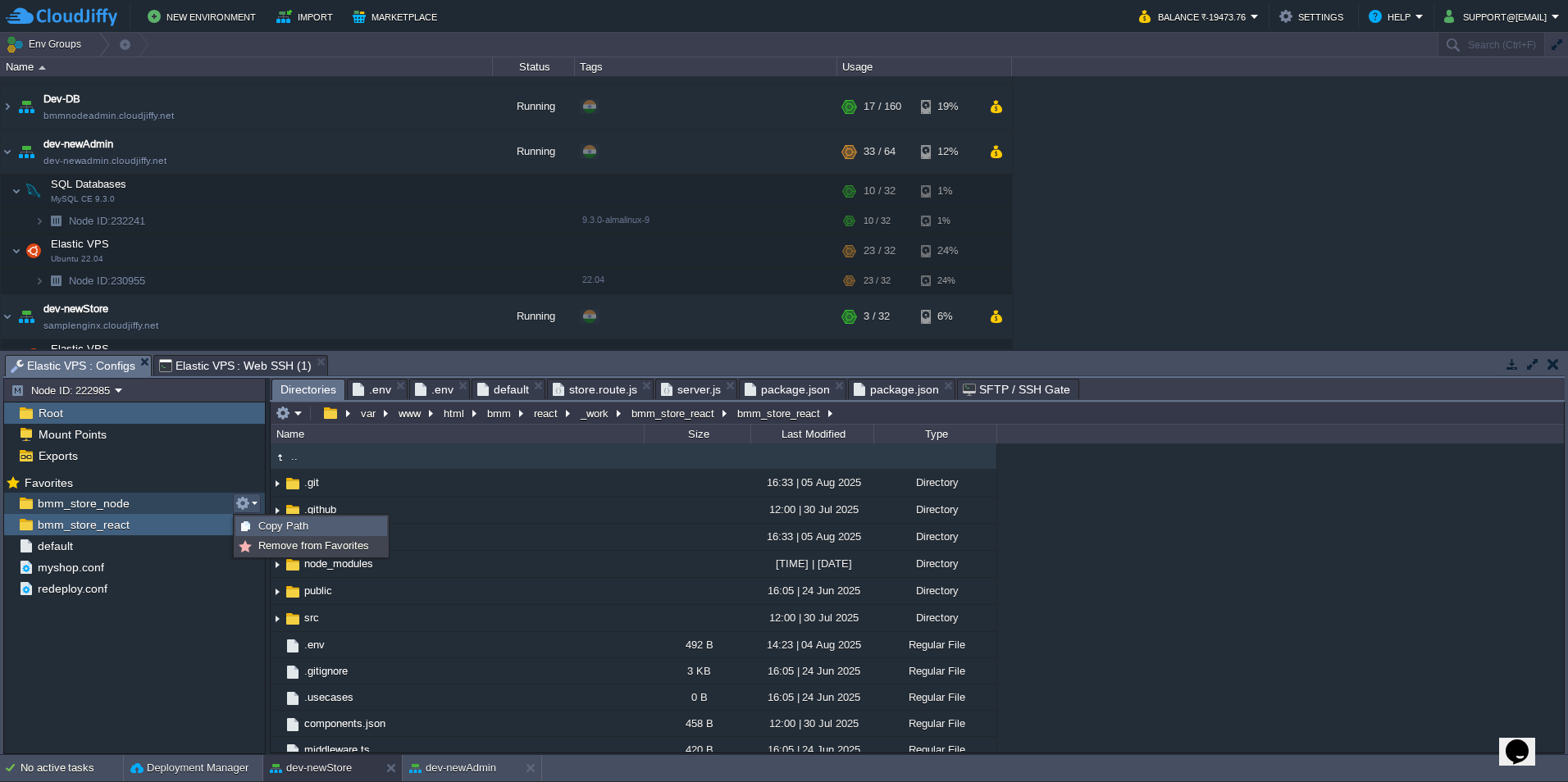 click on "Copy Path" at bounding box center [283, 525] 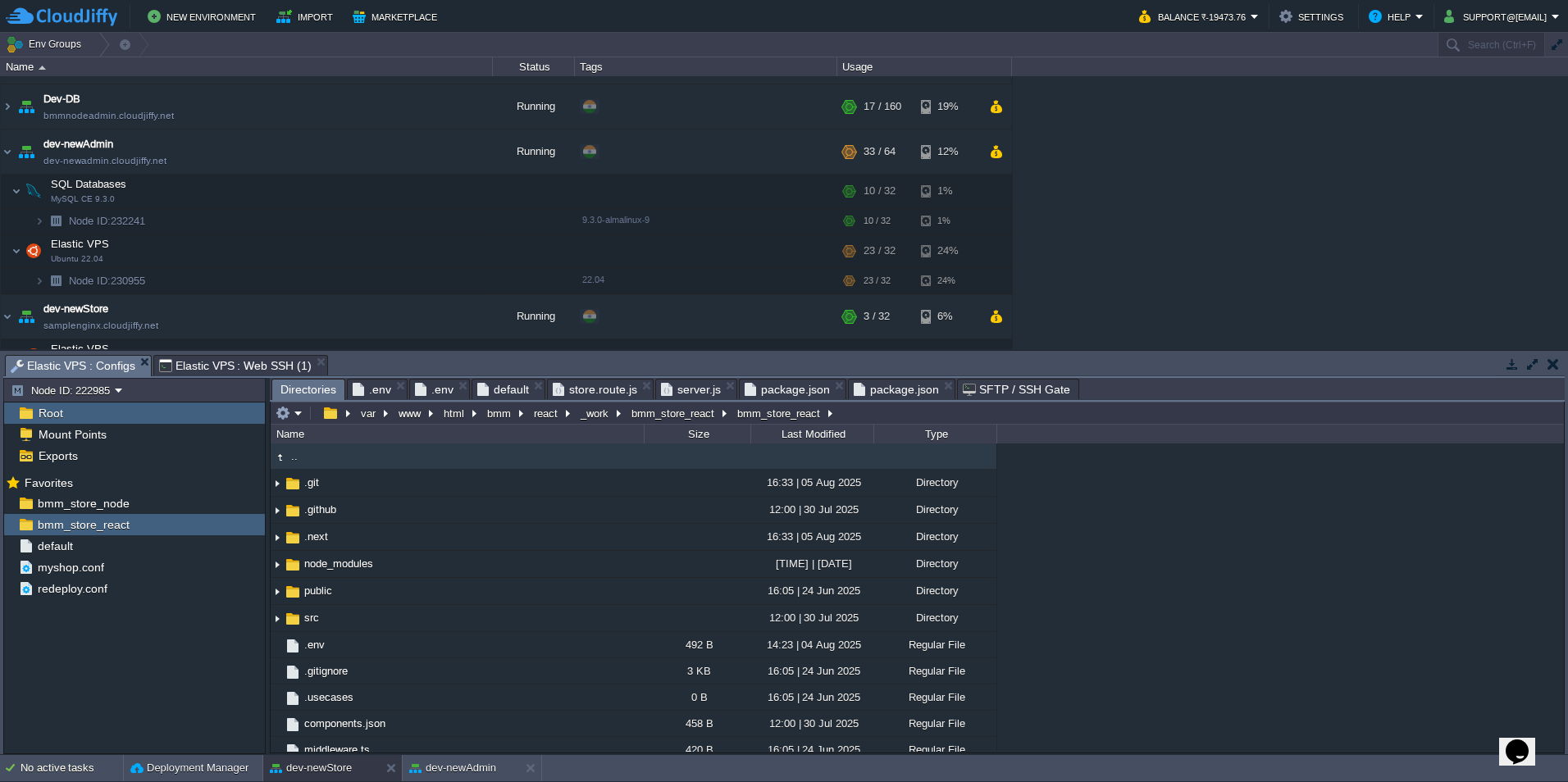 click on "Elastic VPS : Web SSH (1)" at bounding box center [235, 366] 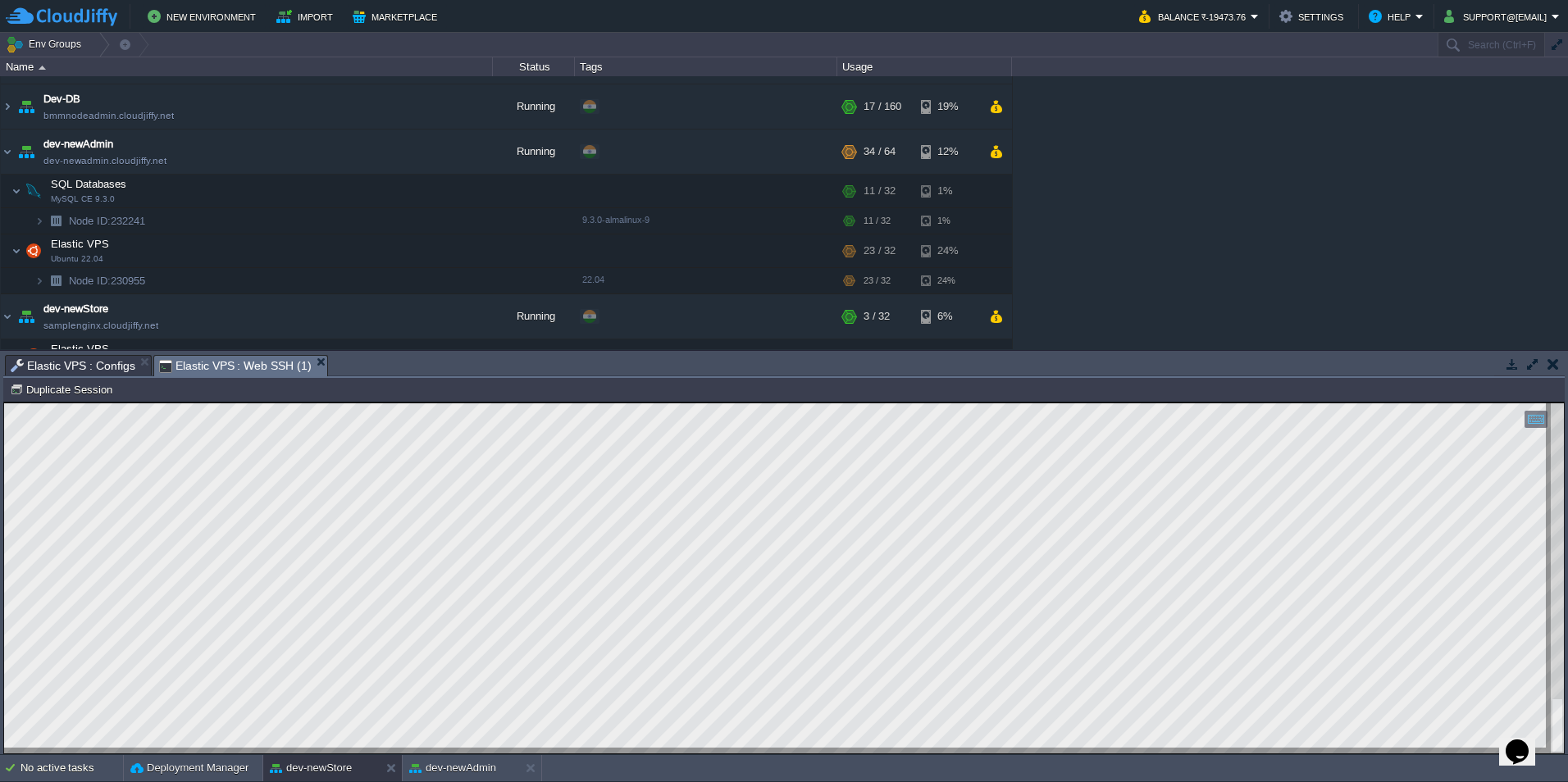 click at bounding box center (784, 578) 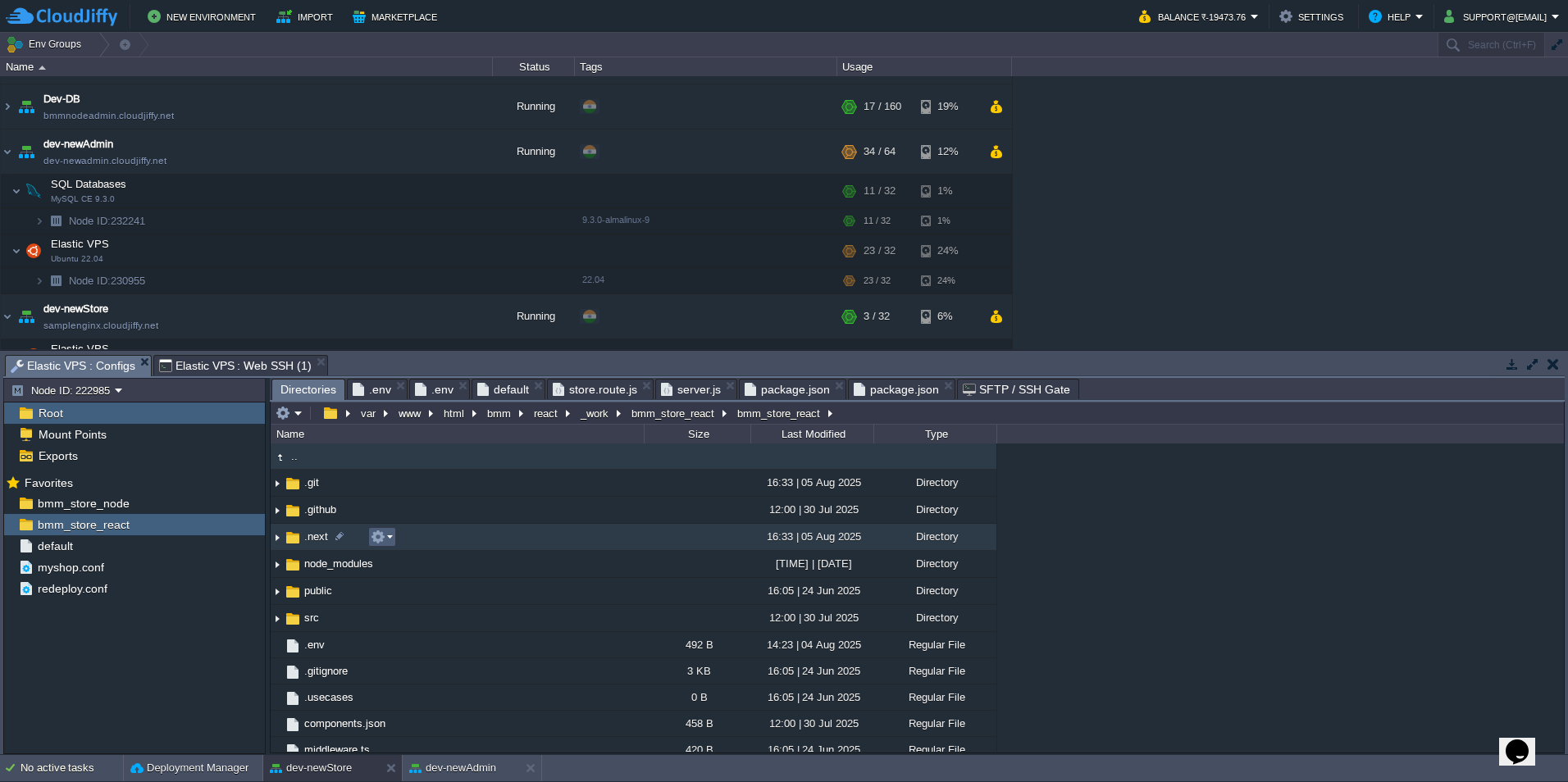 click at bounding box center (378, 537) 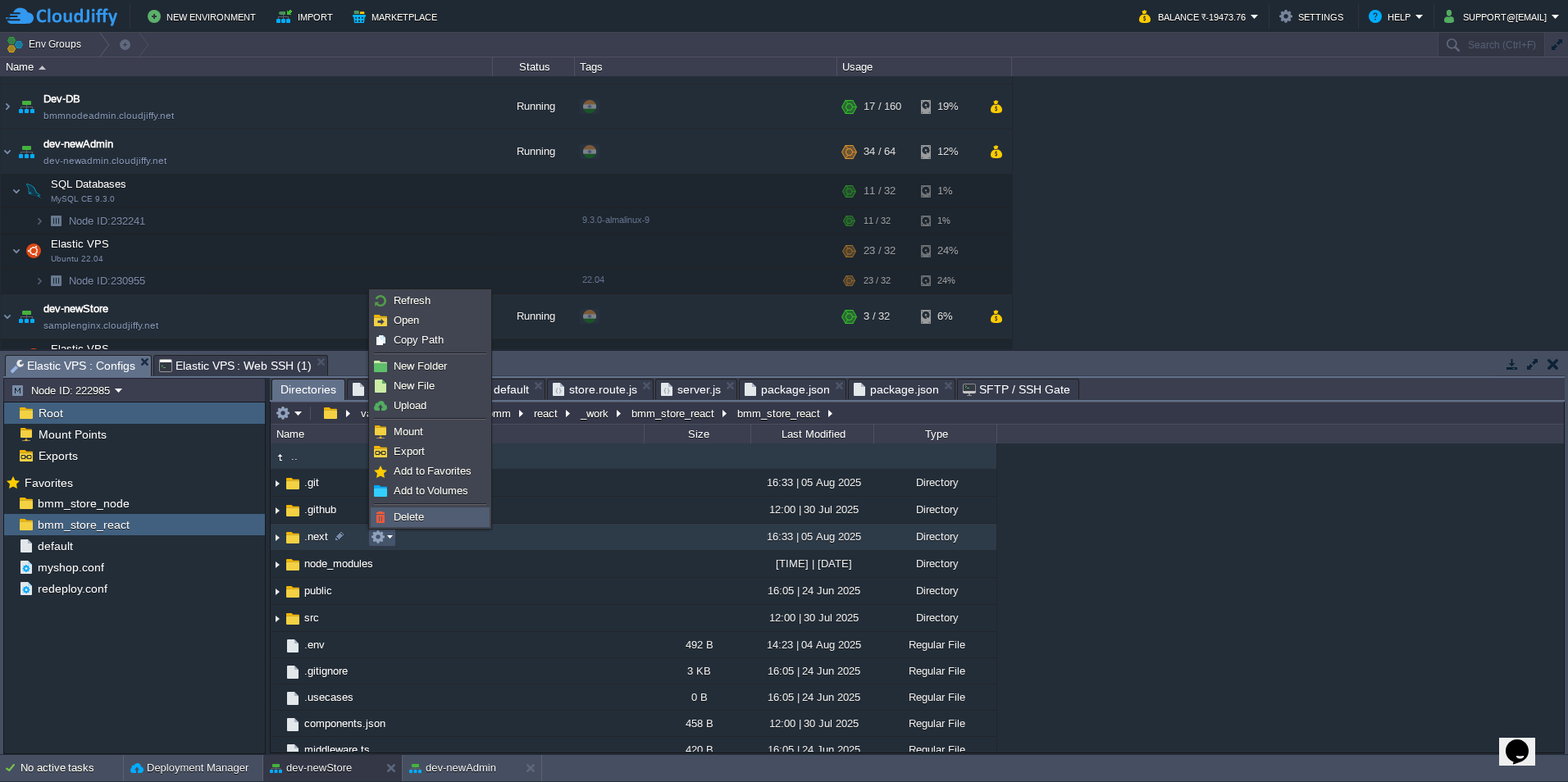 click on "Delete" at bounding box center (430, 517) 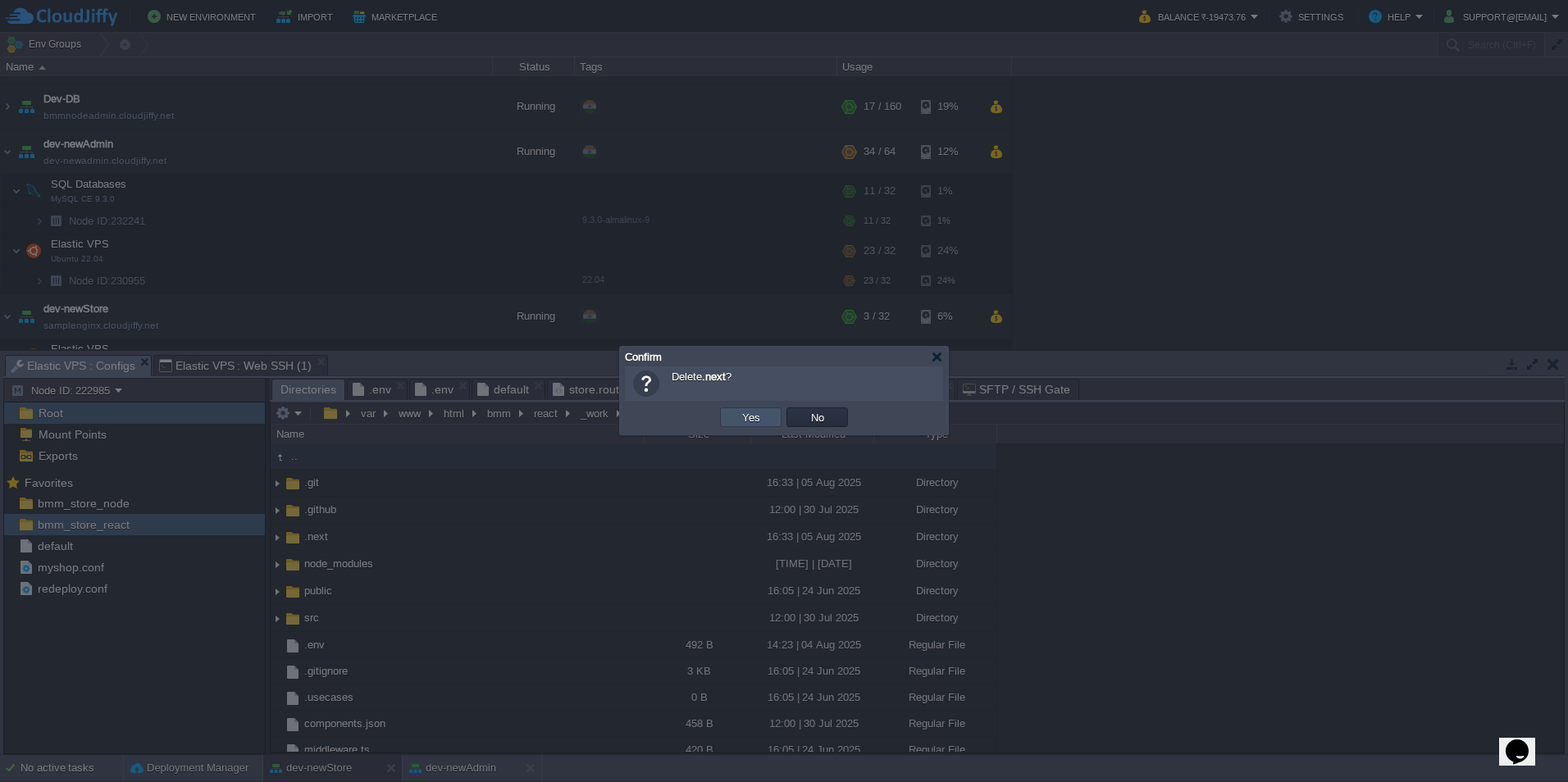click on "Yes" at bounding box center [751, 417] 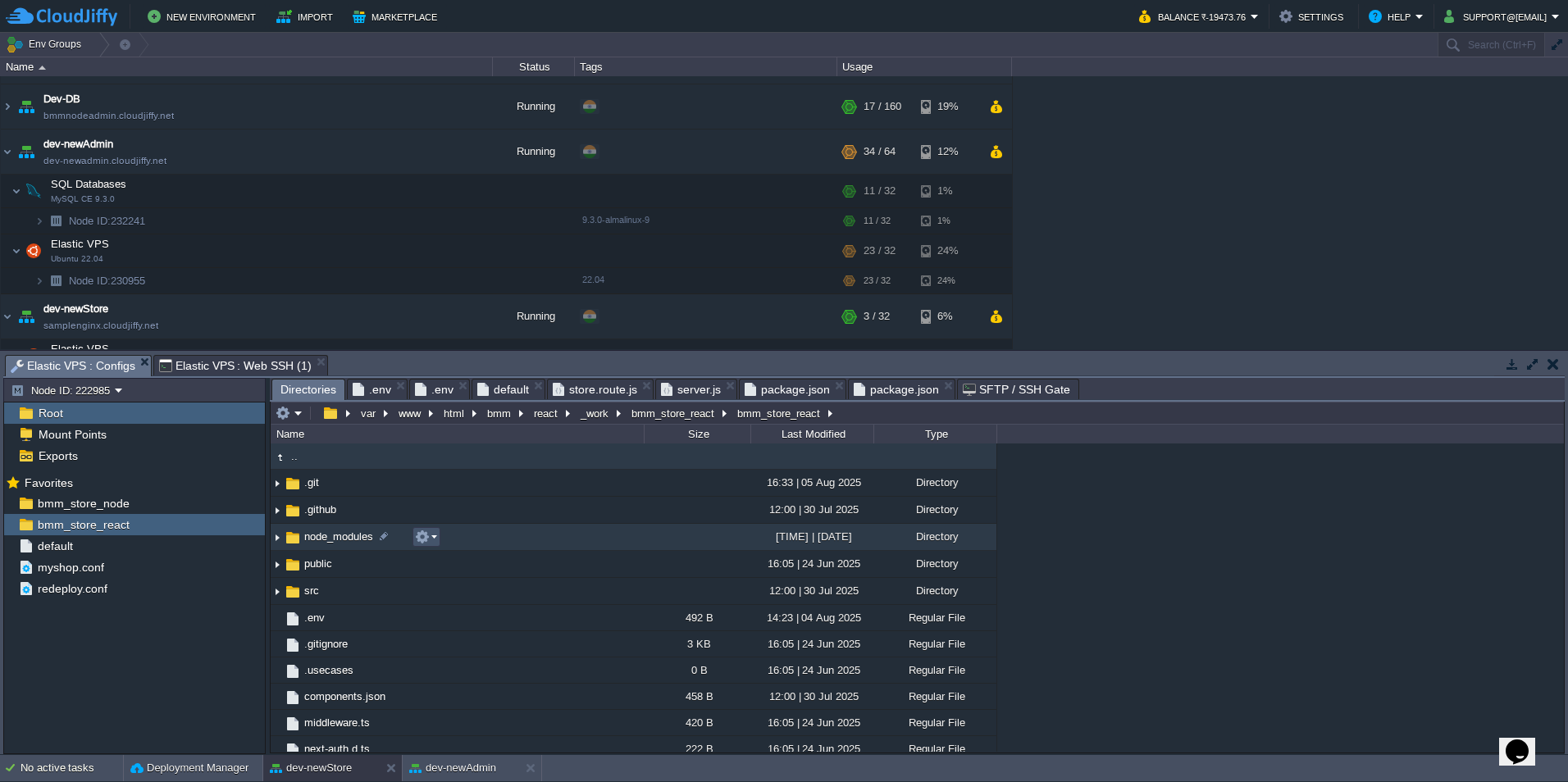 click at bounding box center (422, 537) 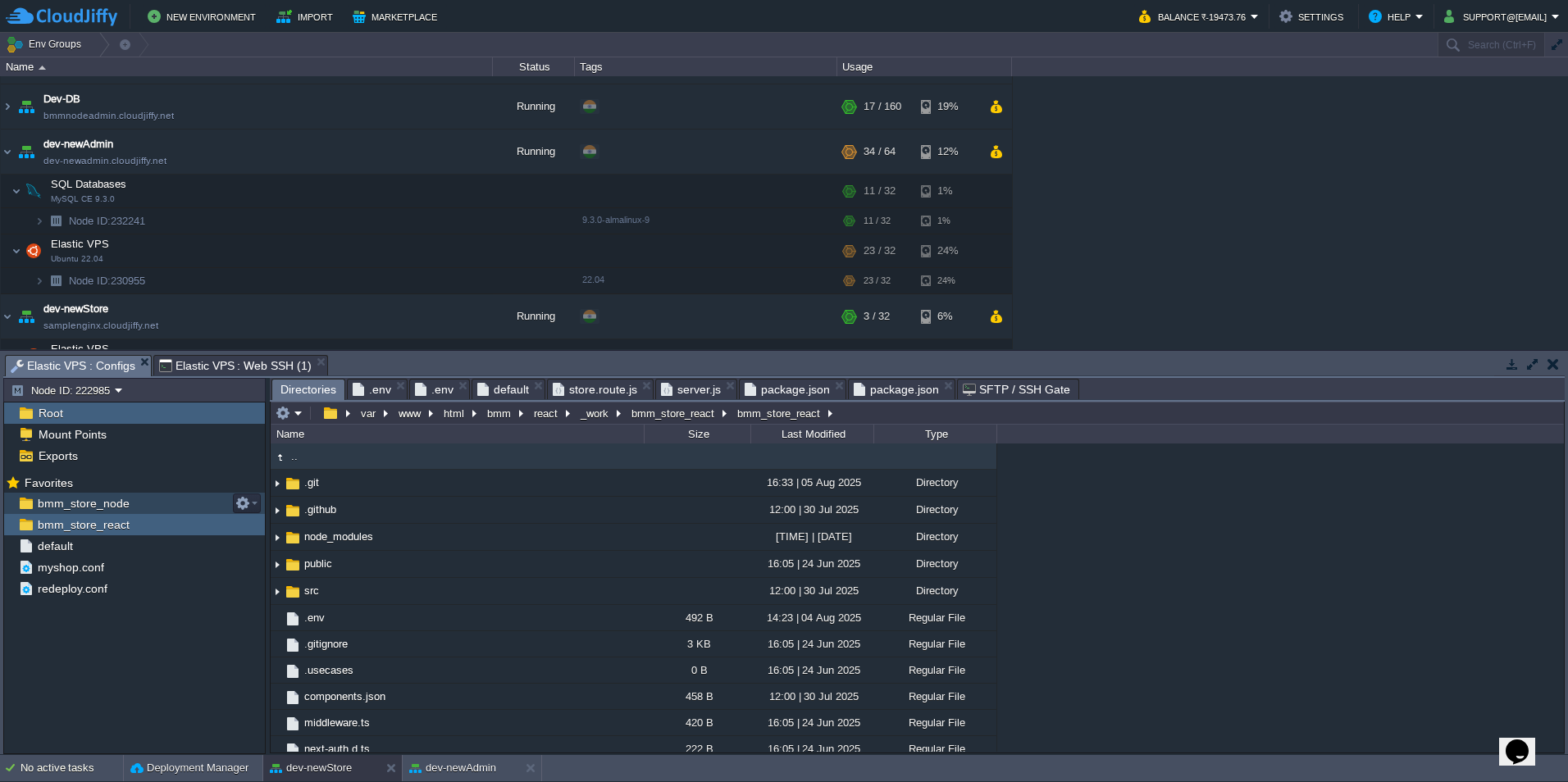 click on "bmm_store_node" at bounding box center [134, 503] 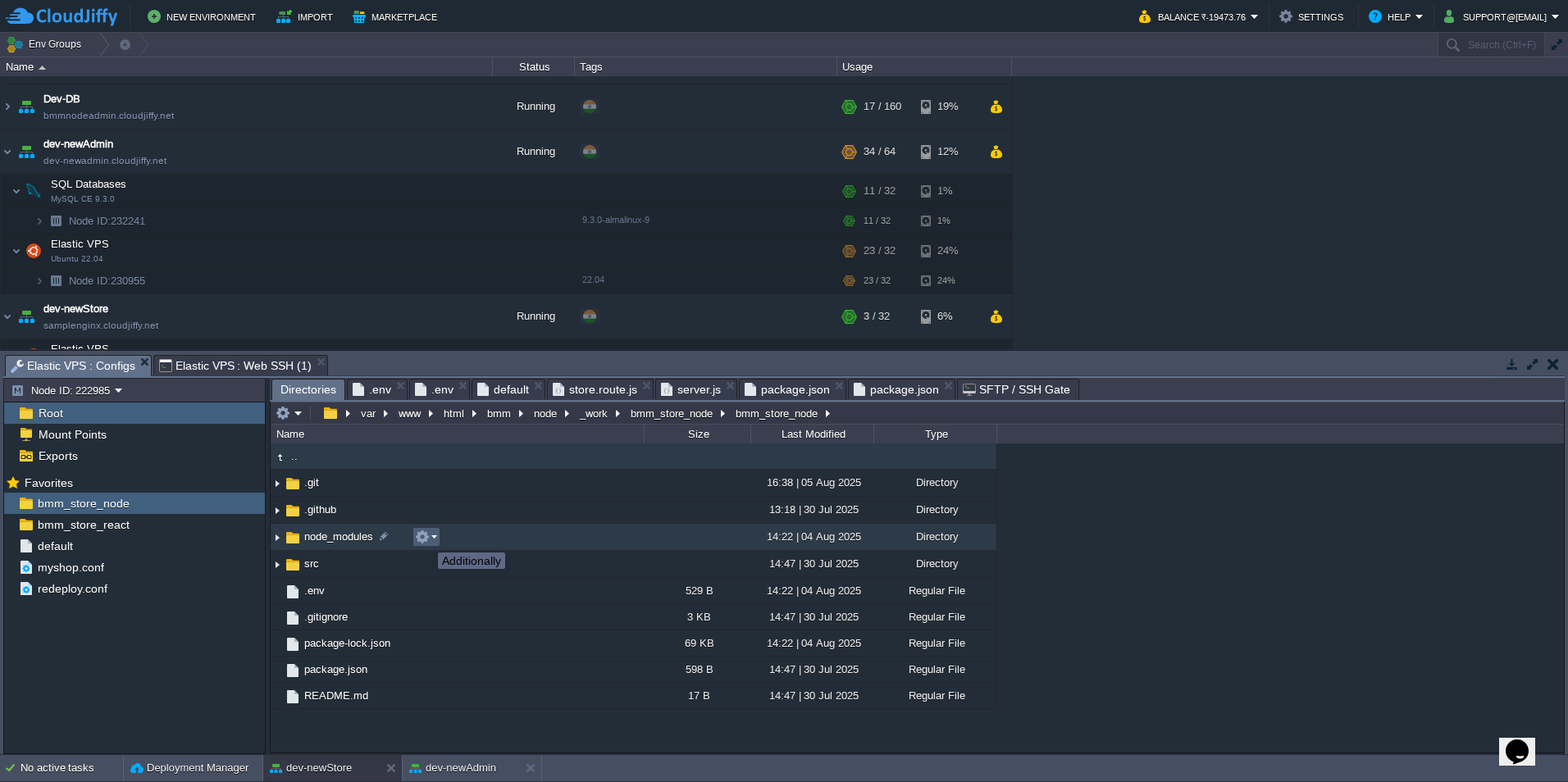 click at bounding box center [422, 537] 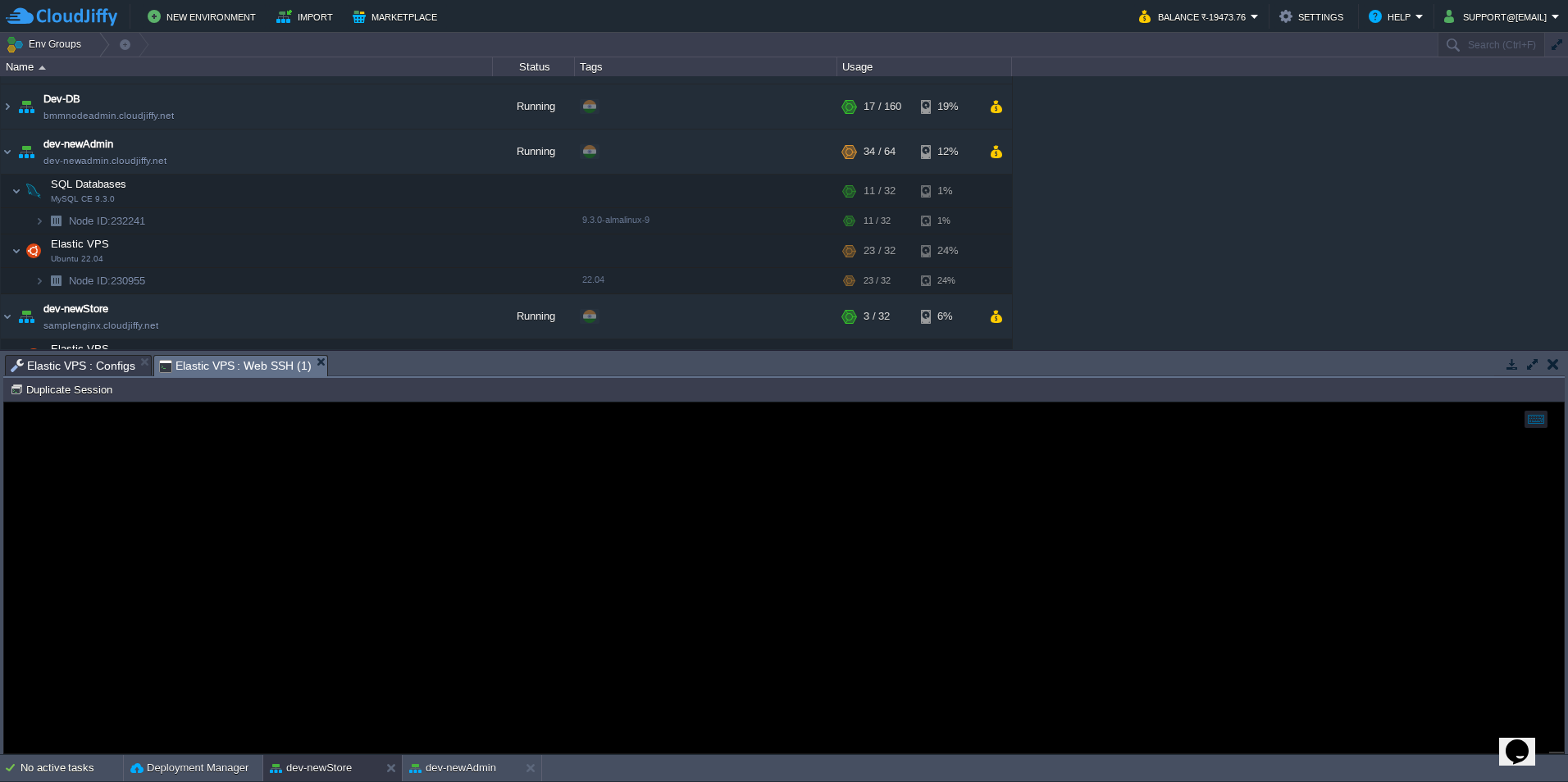 click on "Elastic VPS : Web SSH (1)" at bounding box center (235, 366) 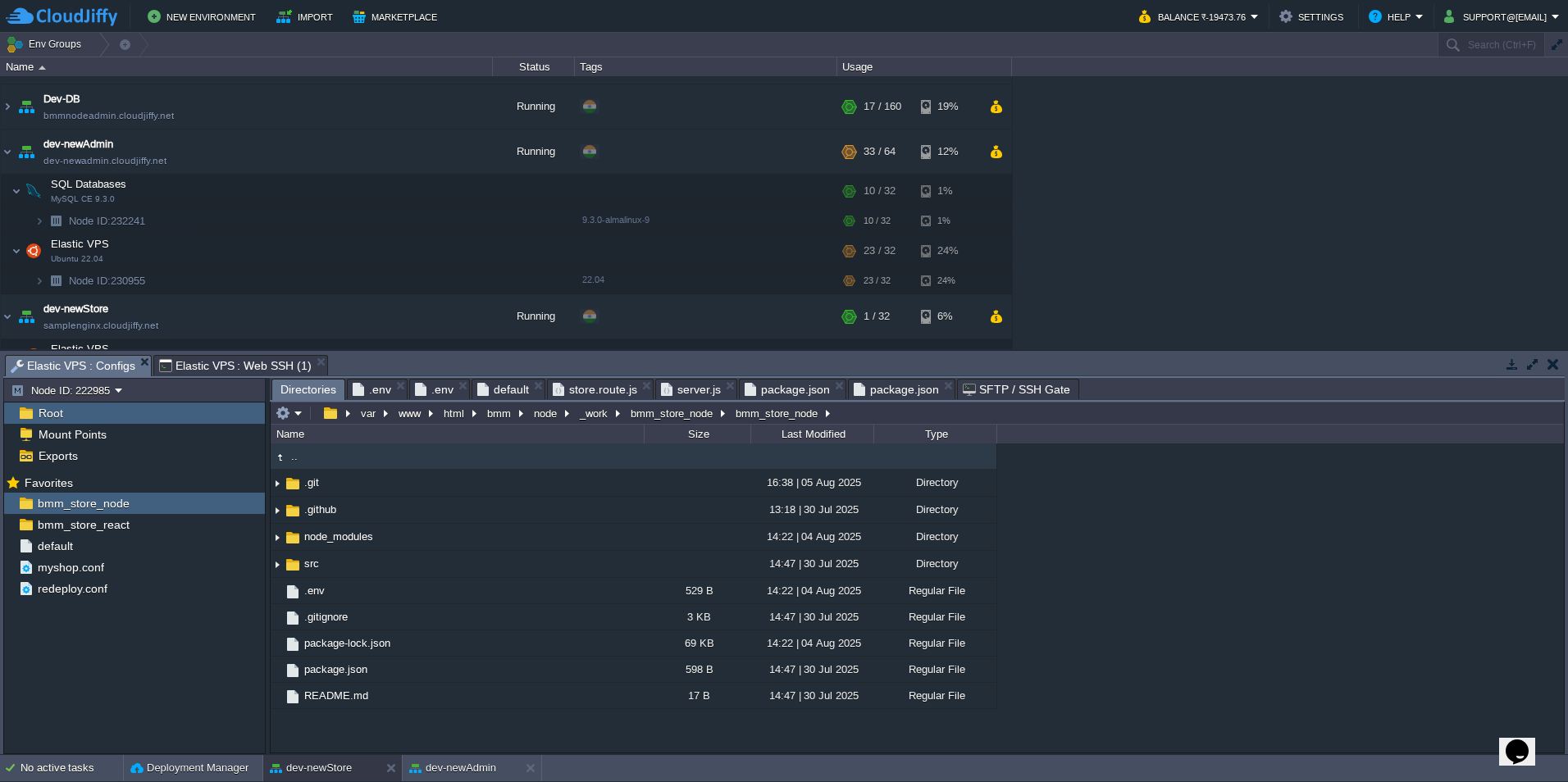 click on "Elastic VPS : Configs" at bounding box center [73, 366] 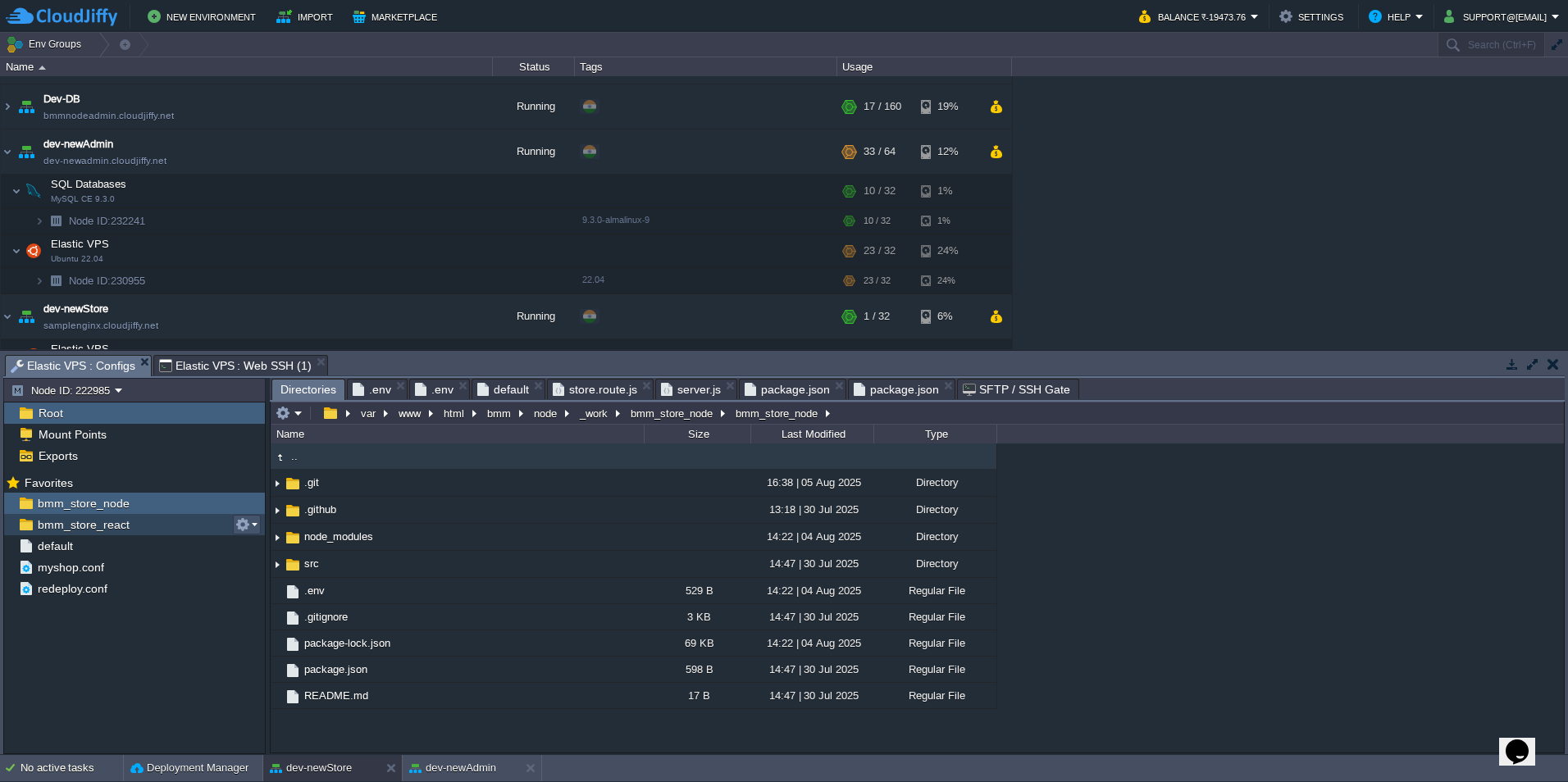 click at bounding box center (243, 525) 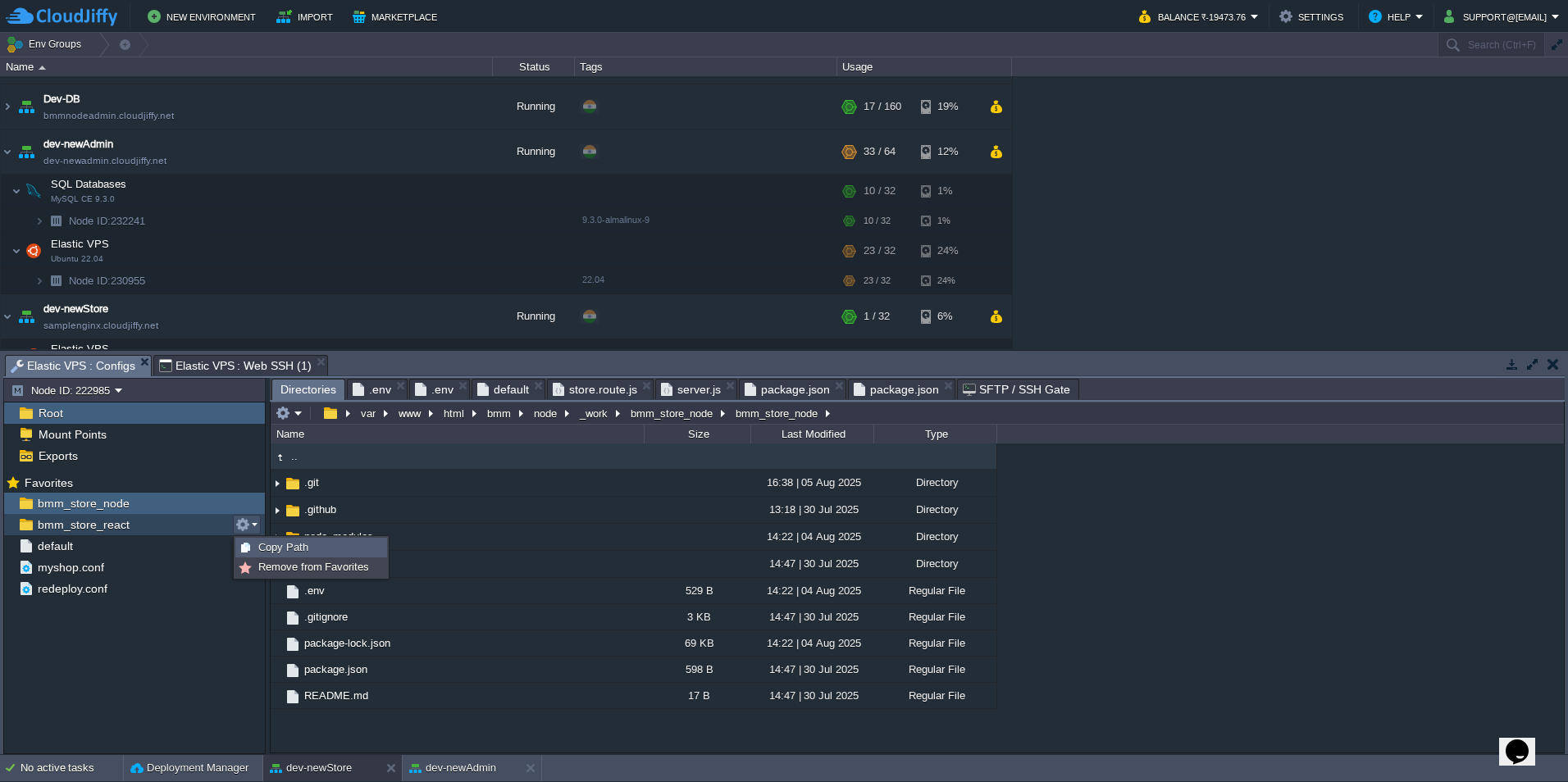 drag, startPoint x: 295, startPoint y: 548, endPoint x: 294, endPoint y: 529, distance: 19.026298 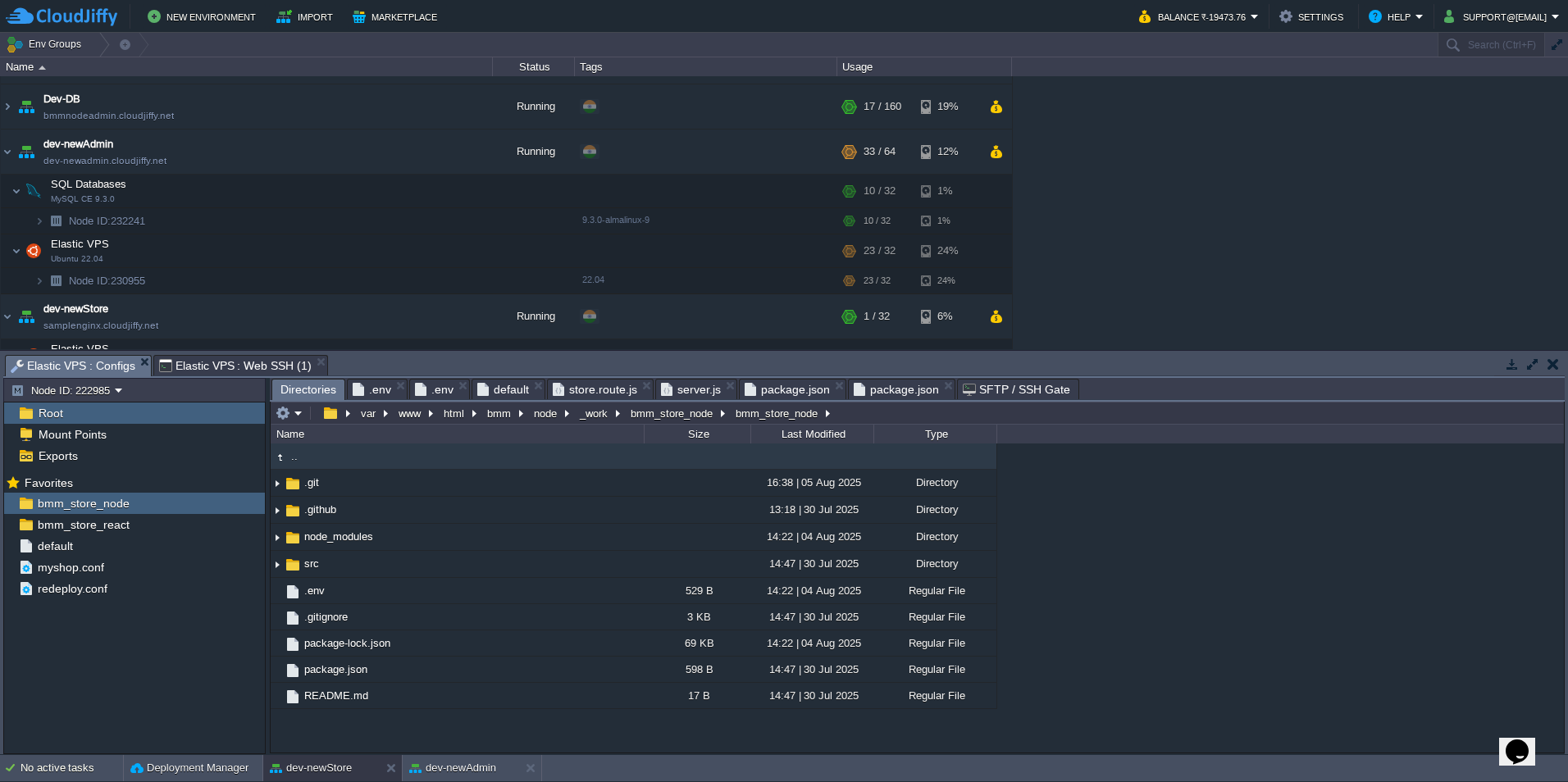 click on "Elastic VPS : Web SSH (1)" at bounding box center [235, 366] 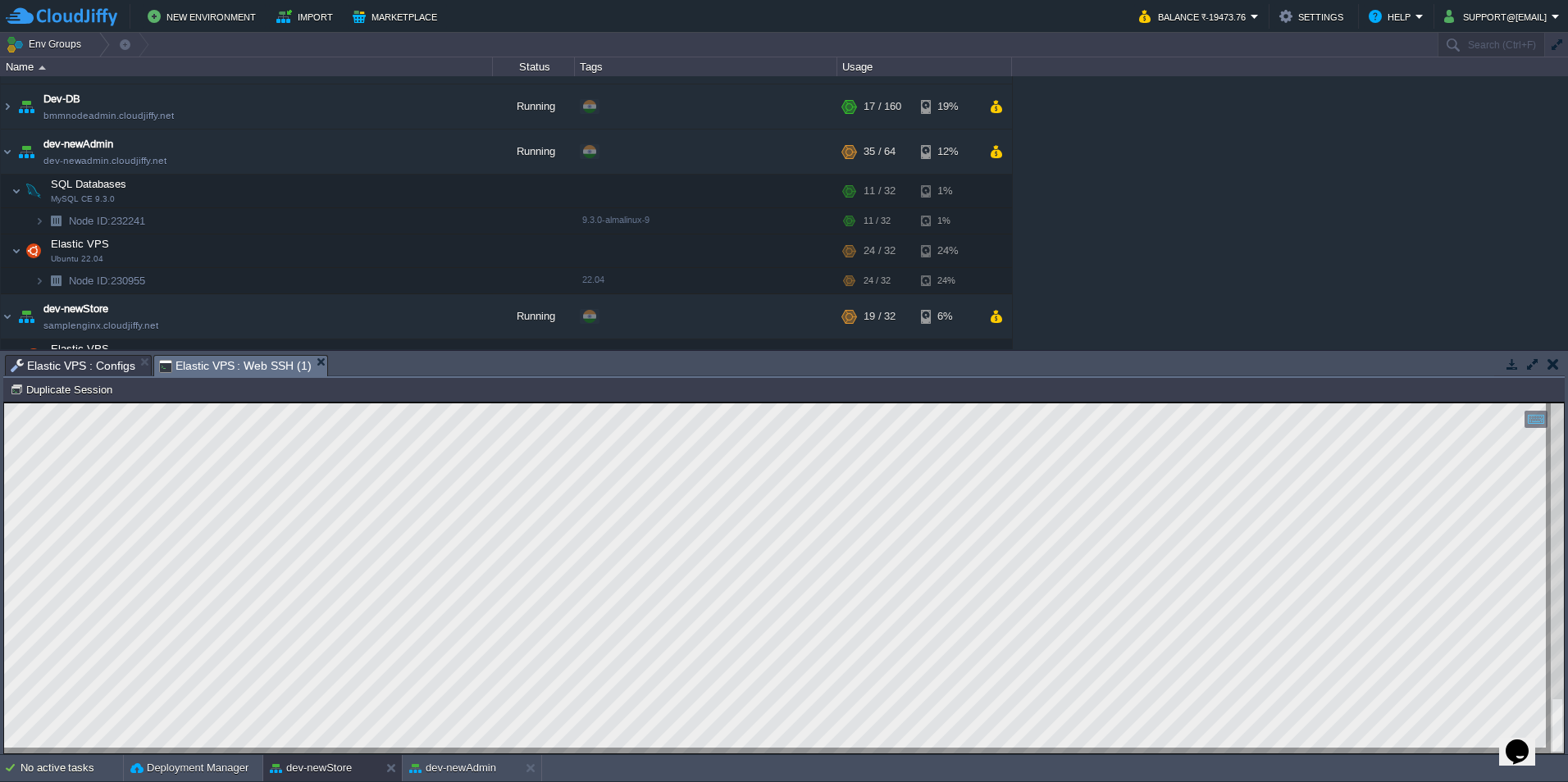 click on "Elastic VPS : Configs" at bounding box center (73, 366) 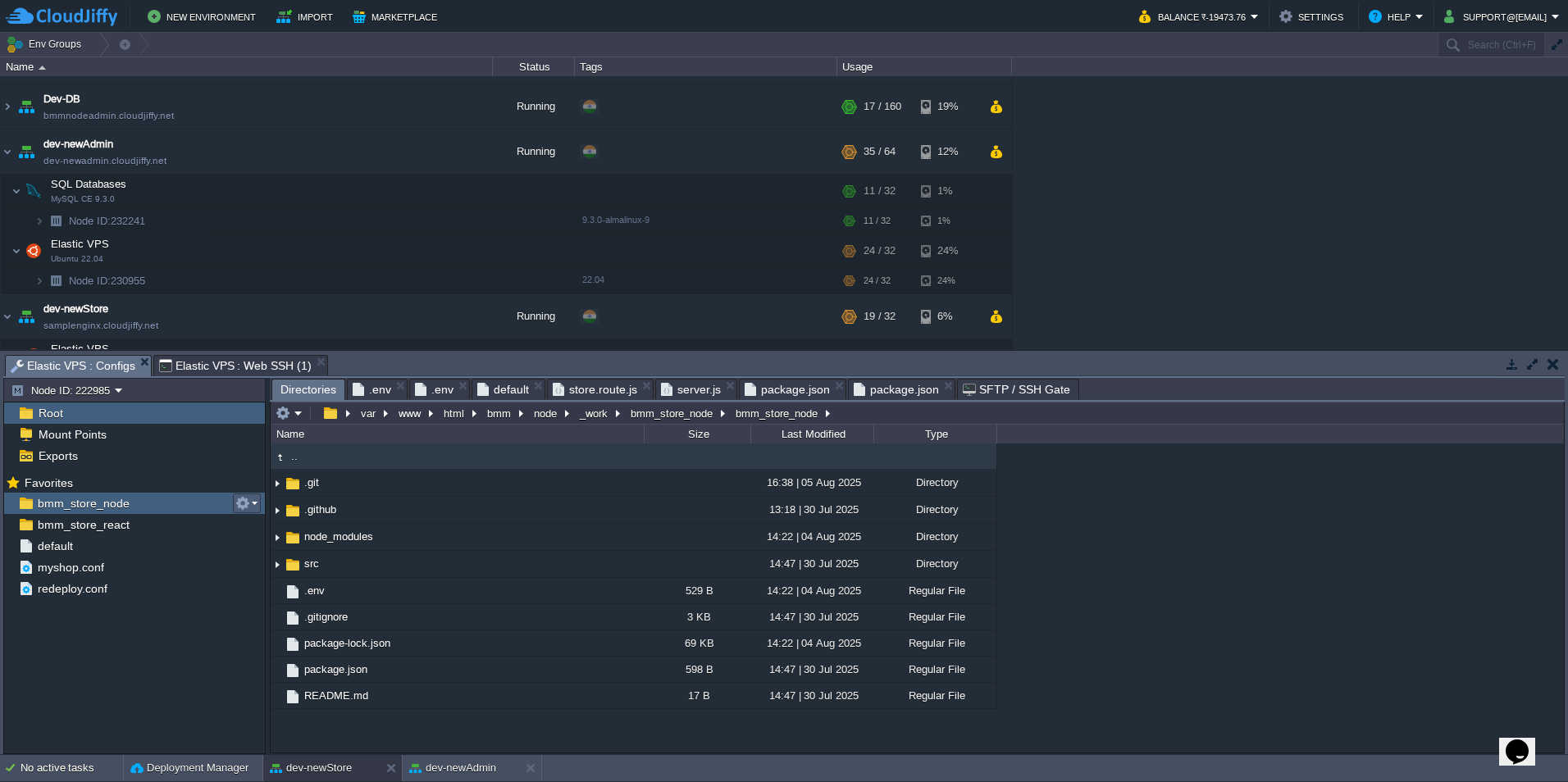 click at bounding box center (243, 503) 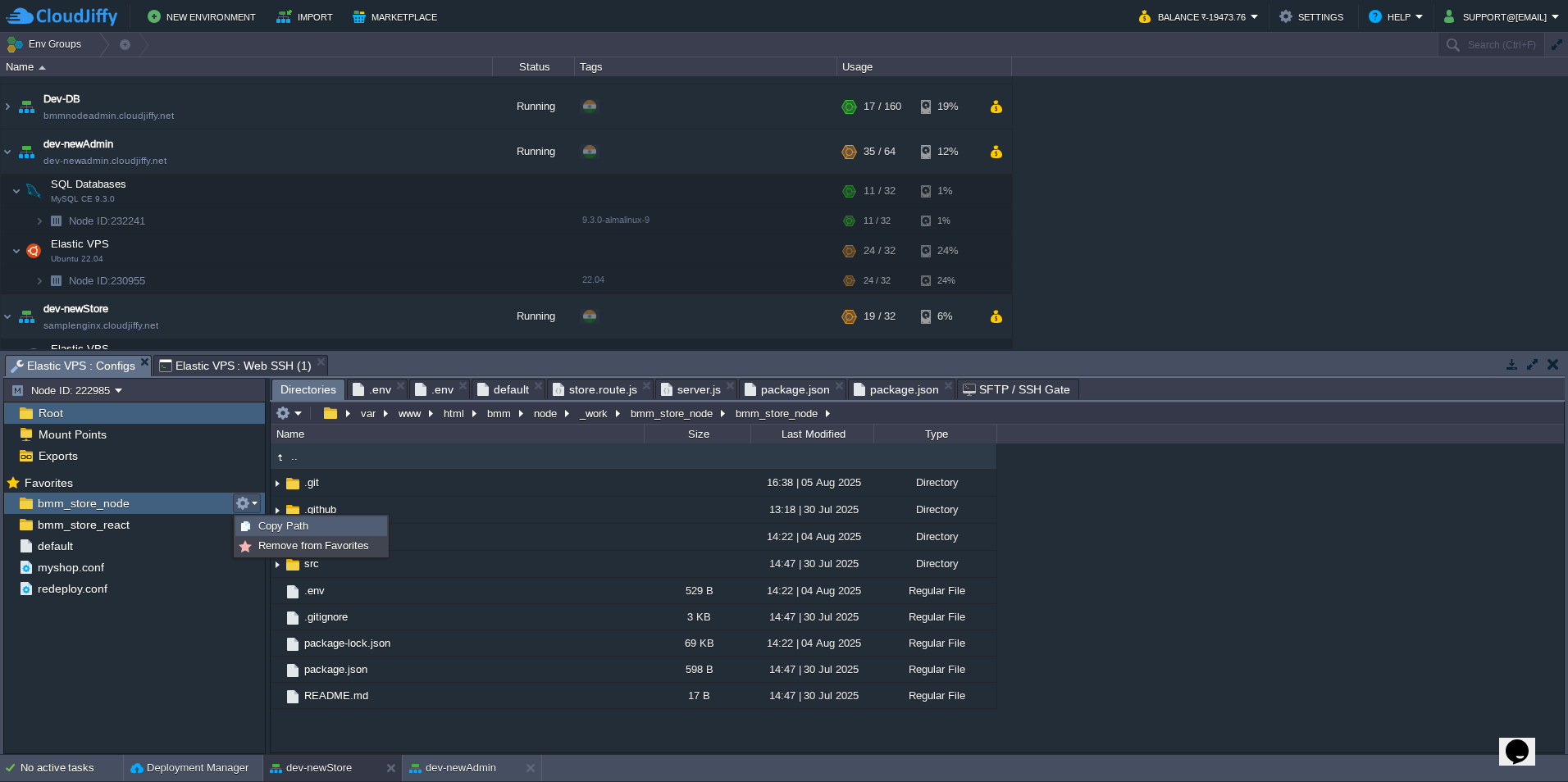 click on "Copy Path" at bounding box center [283, 525] 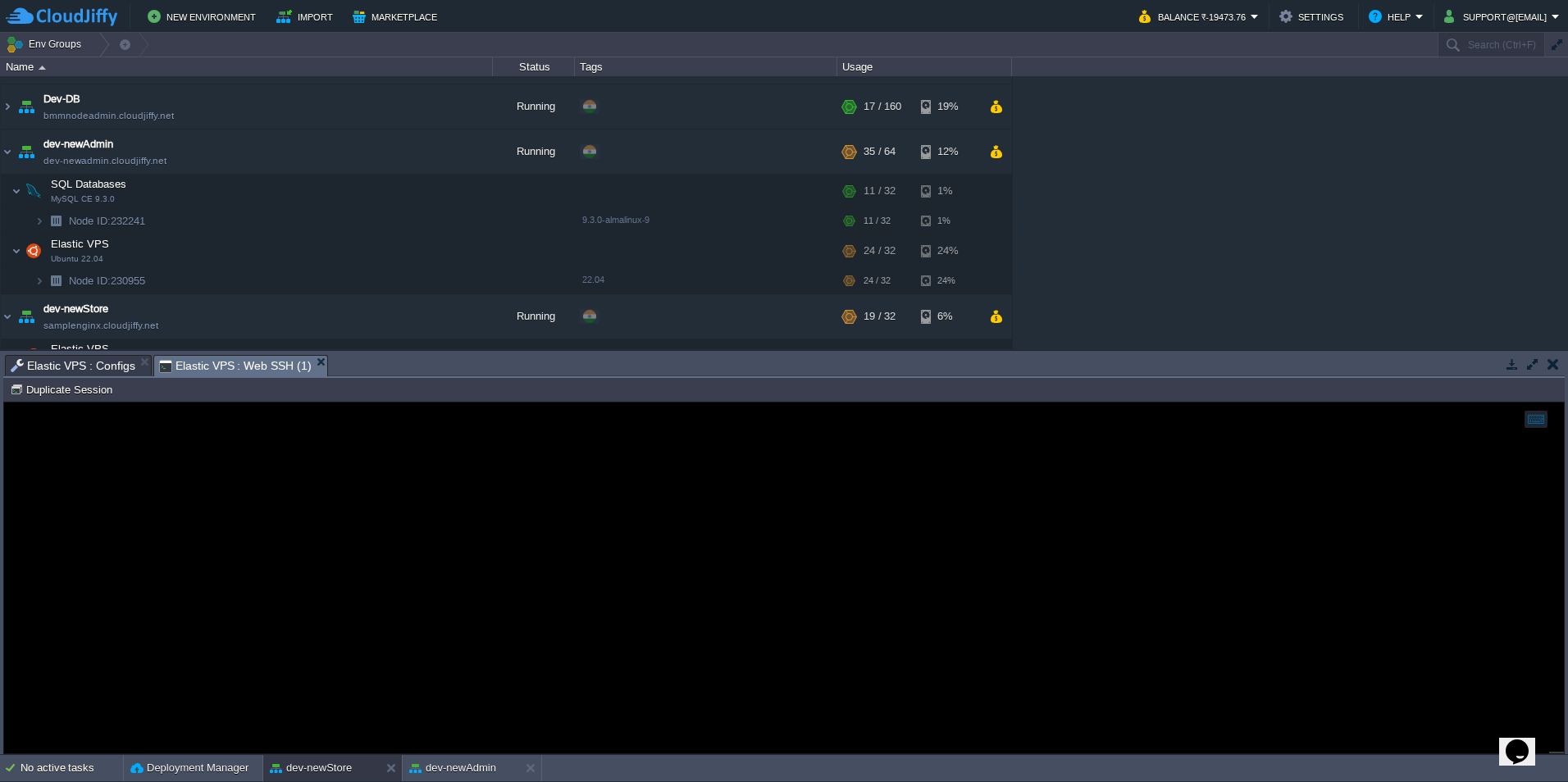 click on "Elastic VPS : Web SSH (1)" at bounding box center [235, 366] 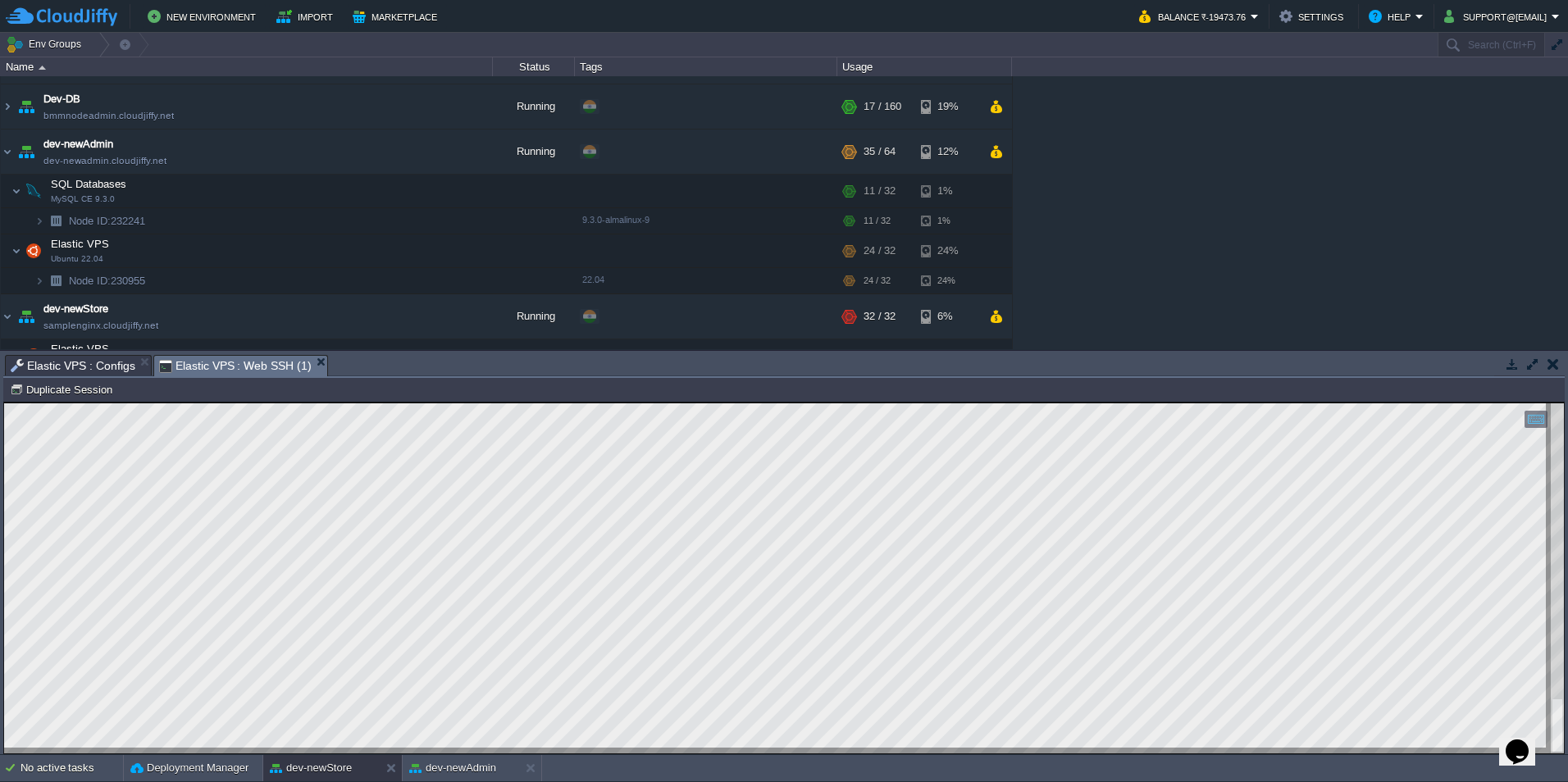 click on "Elastic VPS : Configs" at bounding box center [73, 366] 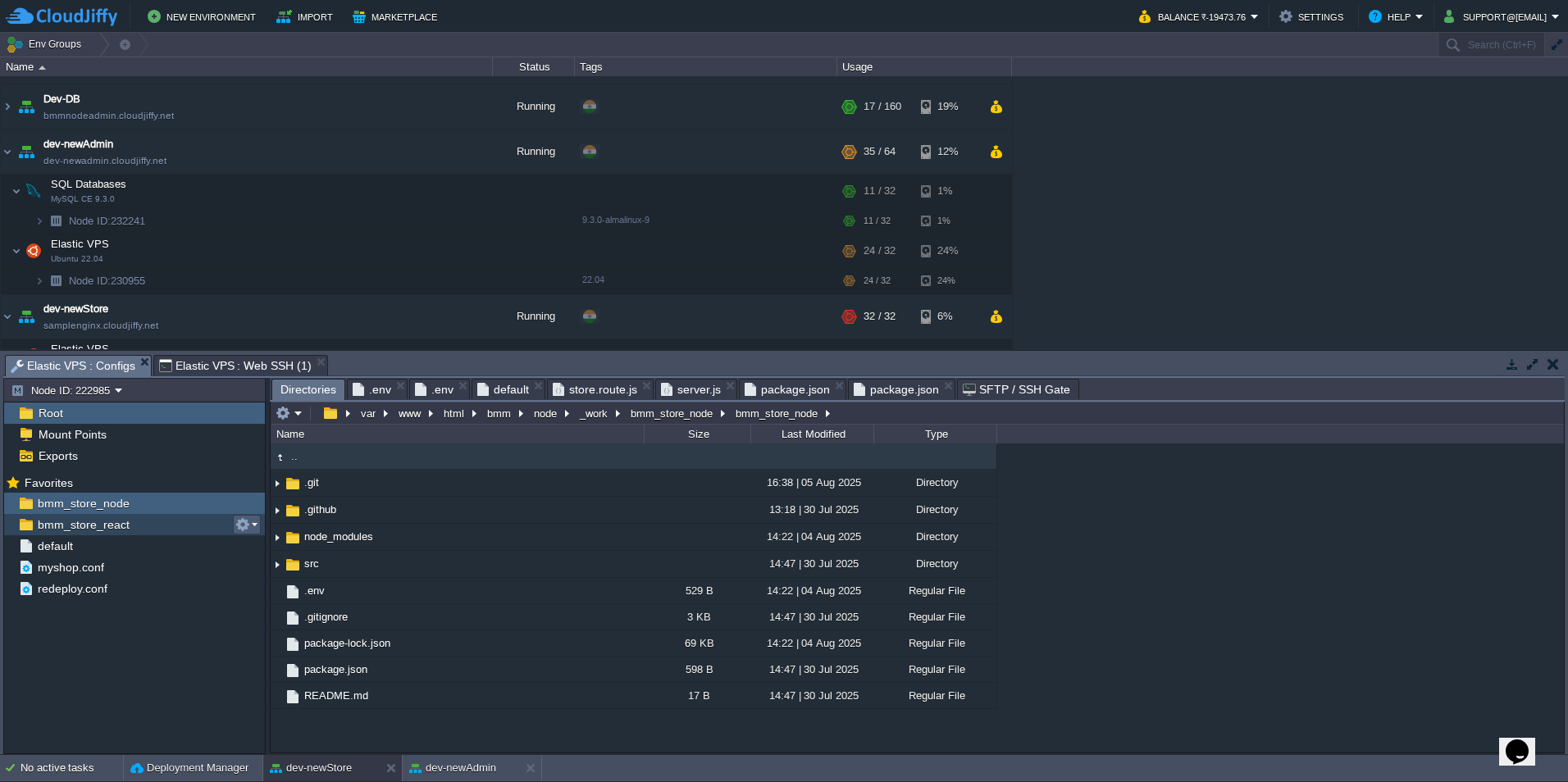 click at bounding box center [243, 525] 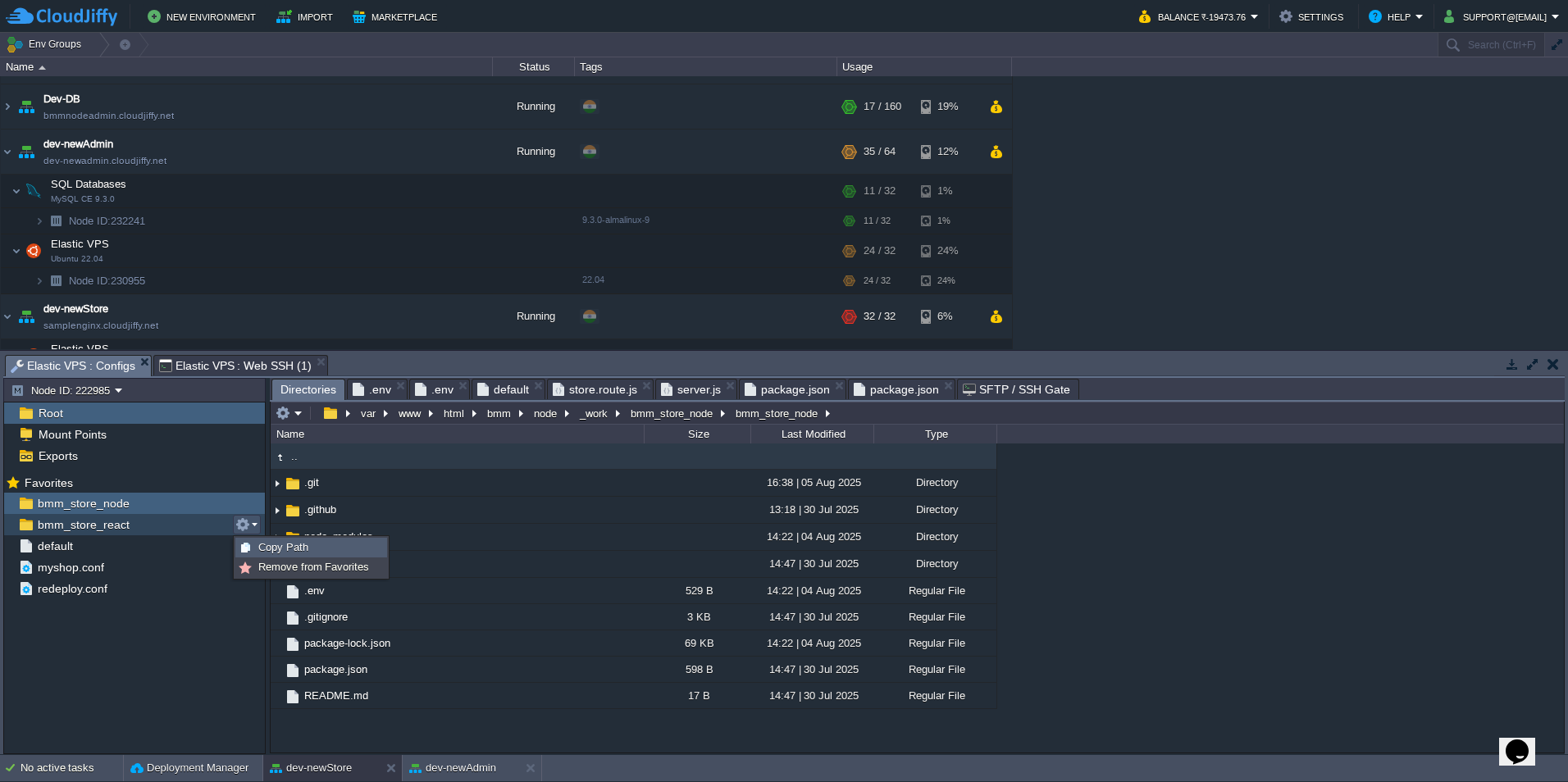 click on "Copy Path" at bounding box center (283, 547) 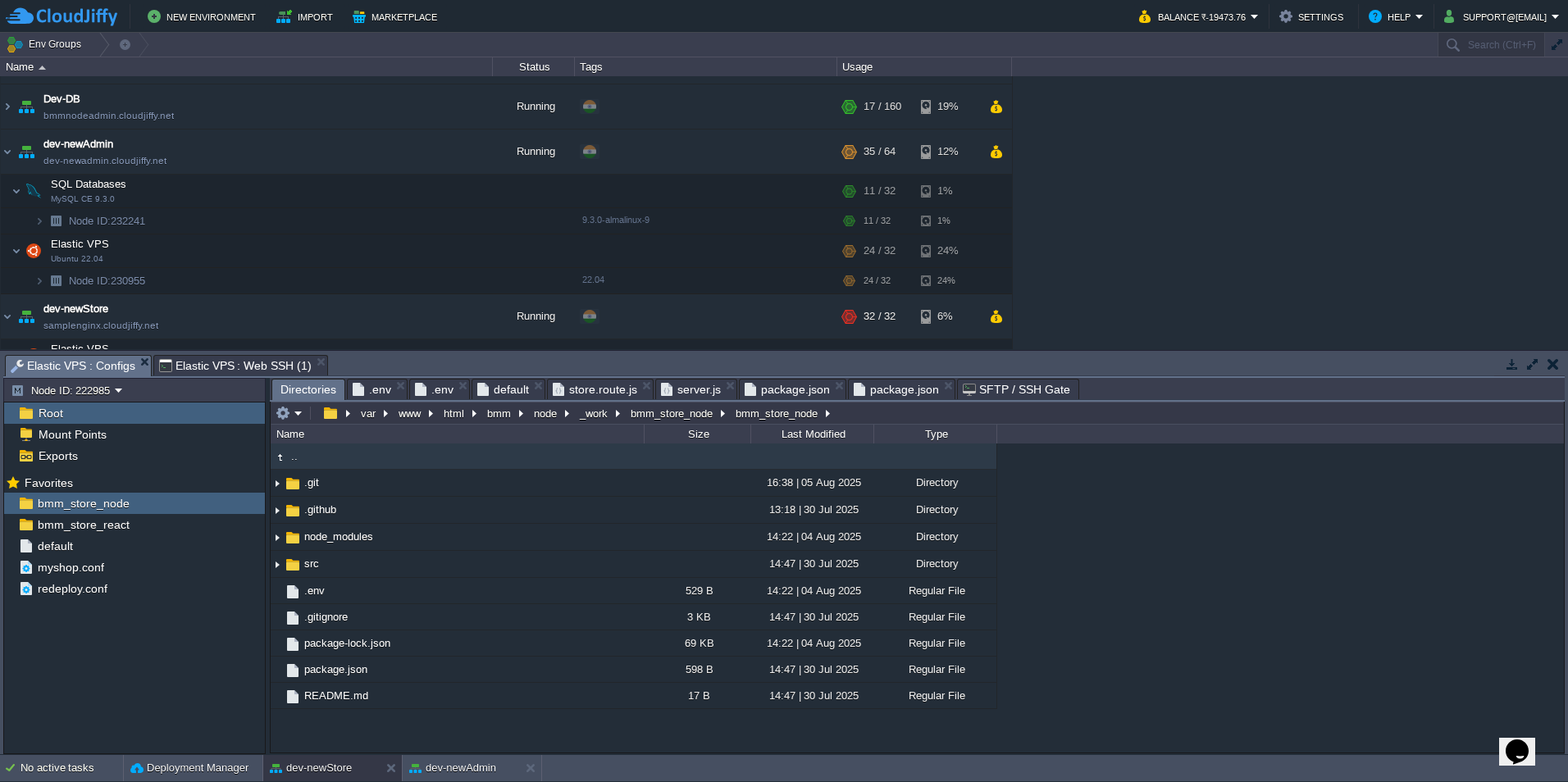 click on "Elastic VPS : Web SSH (1)" at bounding box center [235, 366] 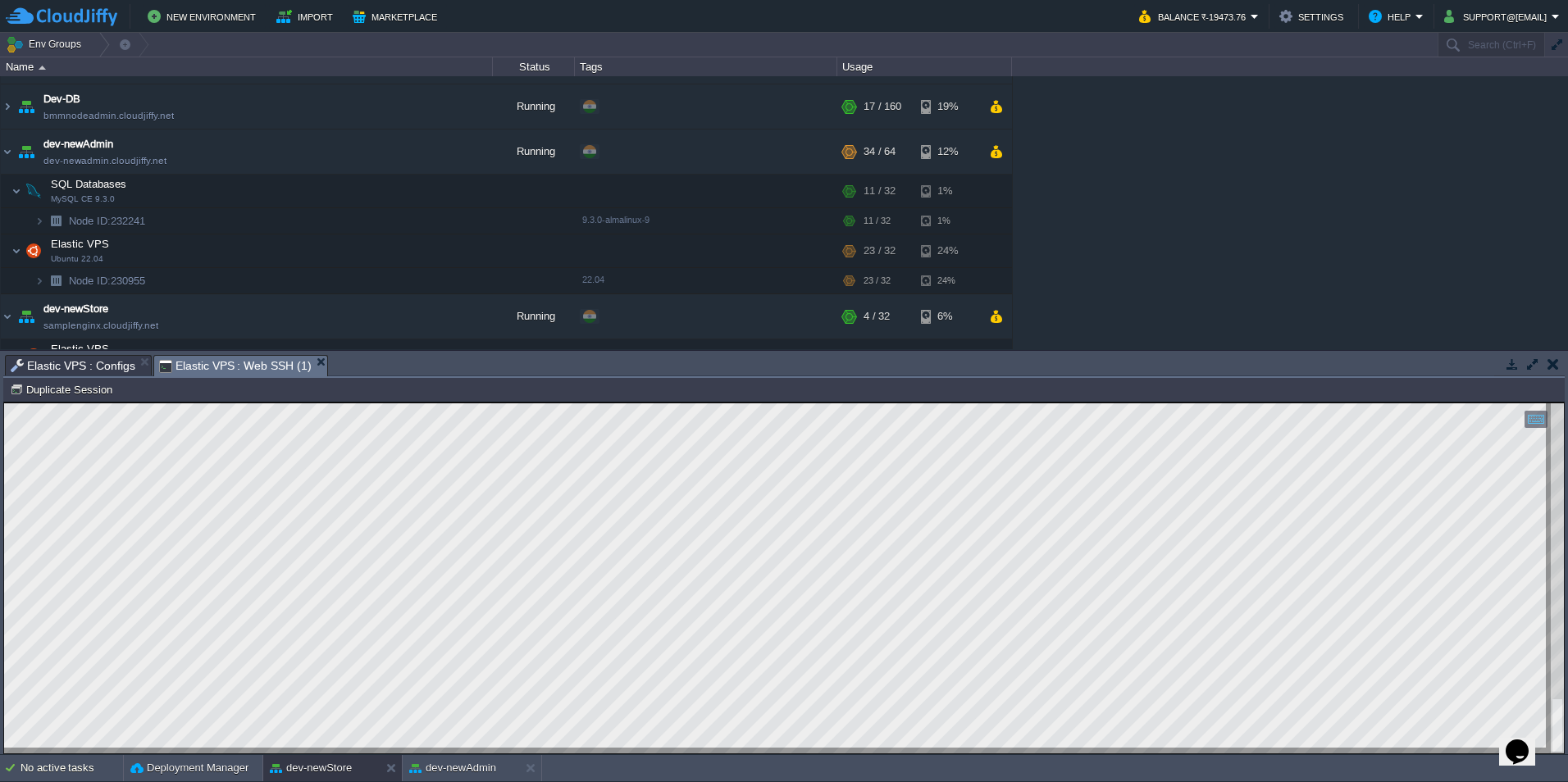 click on "Elastic VPS : Configs" at bounding box center (73, 366) 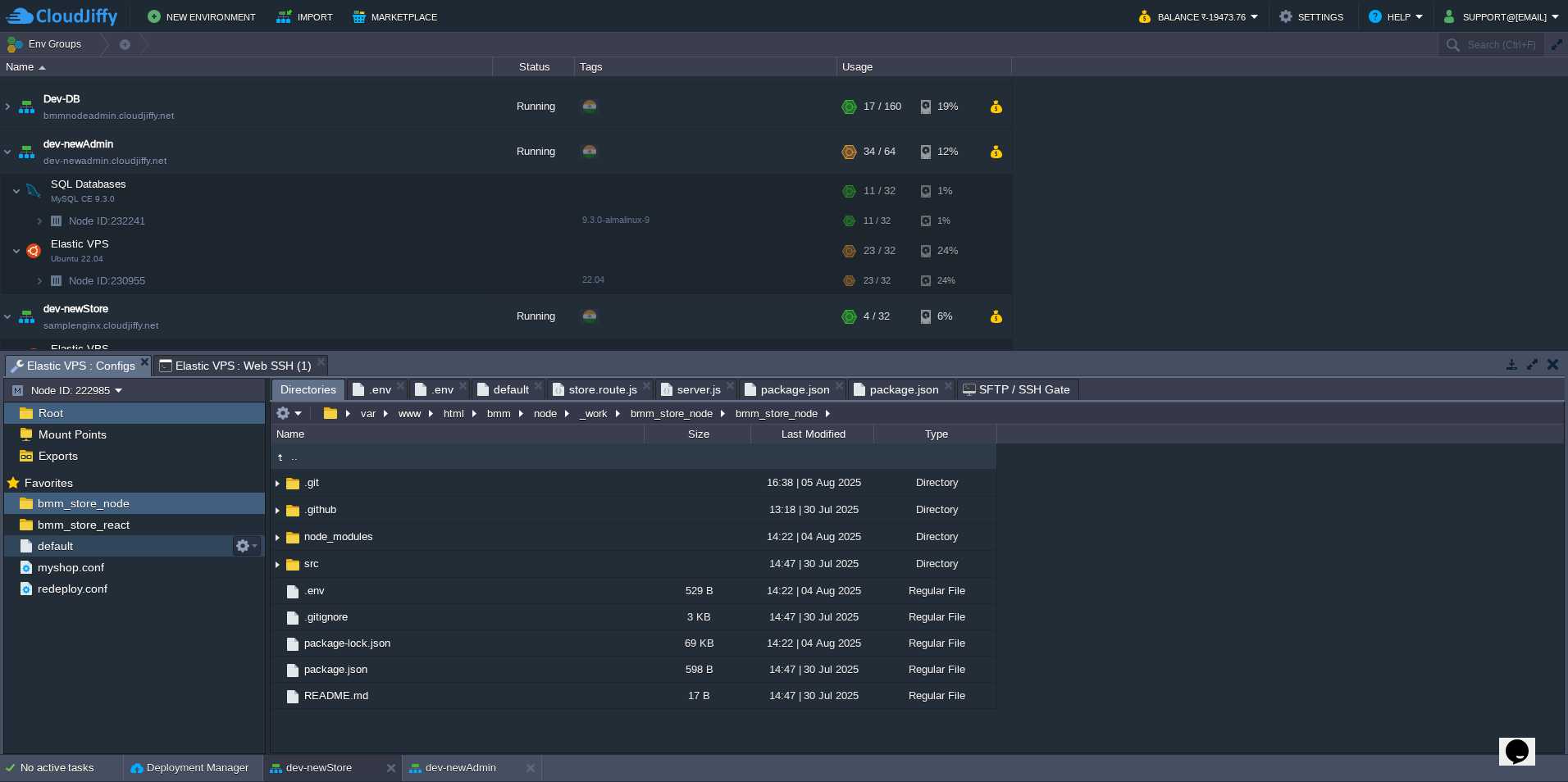 click on "default" at bounding box center (134, 546) 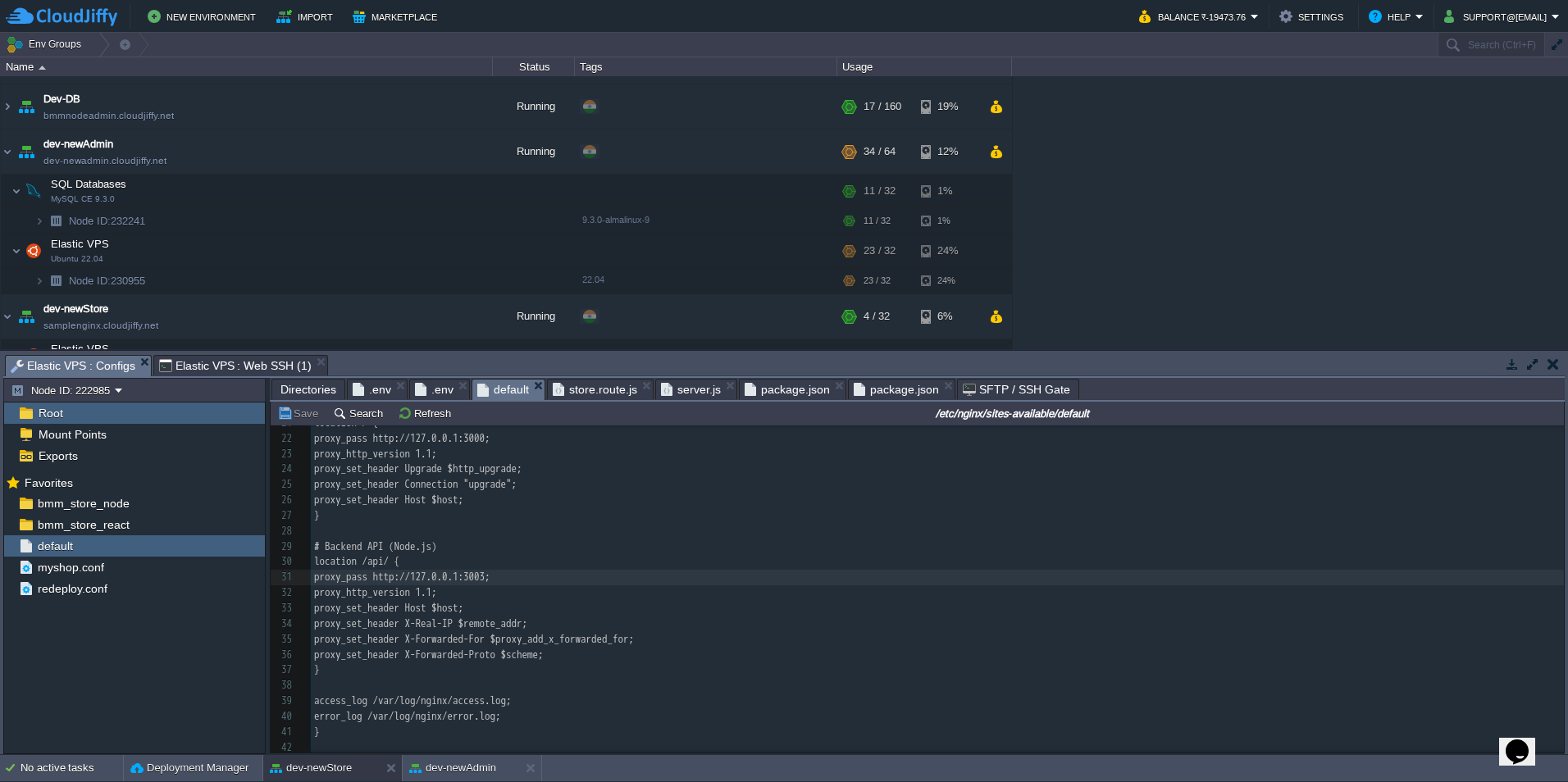click on "xxxxxxxxxx 1 54 1 42 ​   1 # Redirect HTTP to HTTPS 2 server { 3     listen 80; 4     server_name thebuildmymart.in *.thebuildmymart.in; 5     return 301 https://$host$request_uri; 6 } 7 ​ 8 # HTTPS Proxy 9 server { 10     listen 443 ssl; 11     server_name thebuildmymart.in *.thebuildmymart.in; 12 ​ 13     ssl_certificate     /var/www/certs/thebuildmymart.crt; 14     ssl_certificate_key /var/www/certs/server.key; 15     ssl_trusted_certificate /var/www/certs/__thebuildmymart_in.ca-bundle; 16 ​ 17     ssl_protocols TLSv1.2 TLSv1.3; 18     ssl_prefer_server_ciphers on; 19 ​ 20     # Frontend (Next.js Dev Server) 21     location / { 22         proxy_pass http://127.0.0.1:3000; 23         proxy_http_version 1.1; 24         proxy_set_header Upgrade $http_upgrade; 25         proxy_set_header Connection "upgrade"; 26         proxy_set_header Host $host; 27     } 28 ​ 29     # Backend API (Node.js) 30     location /api/ { 31         proxy_pass http://127.0.0.1:3003; 32" at bounding box center [937, 430] 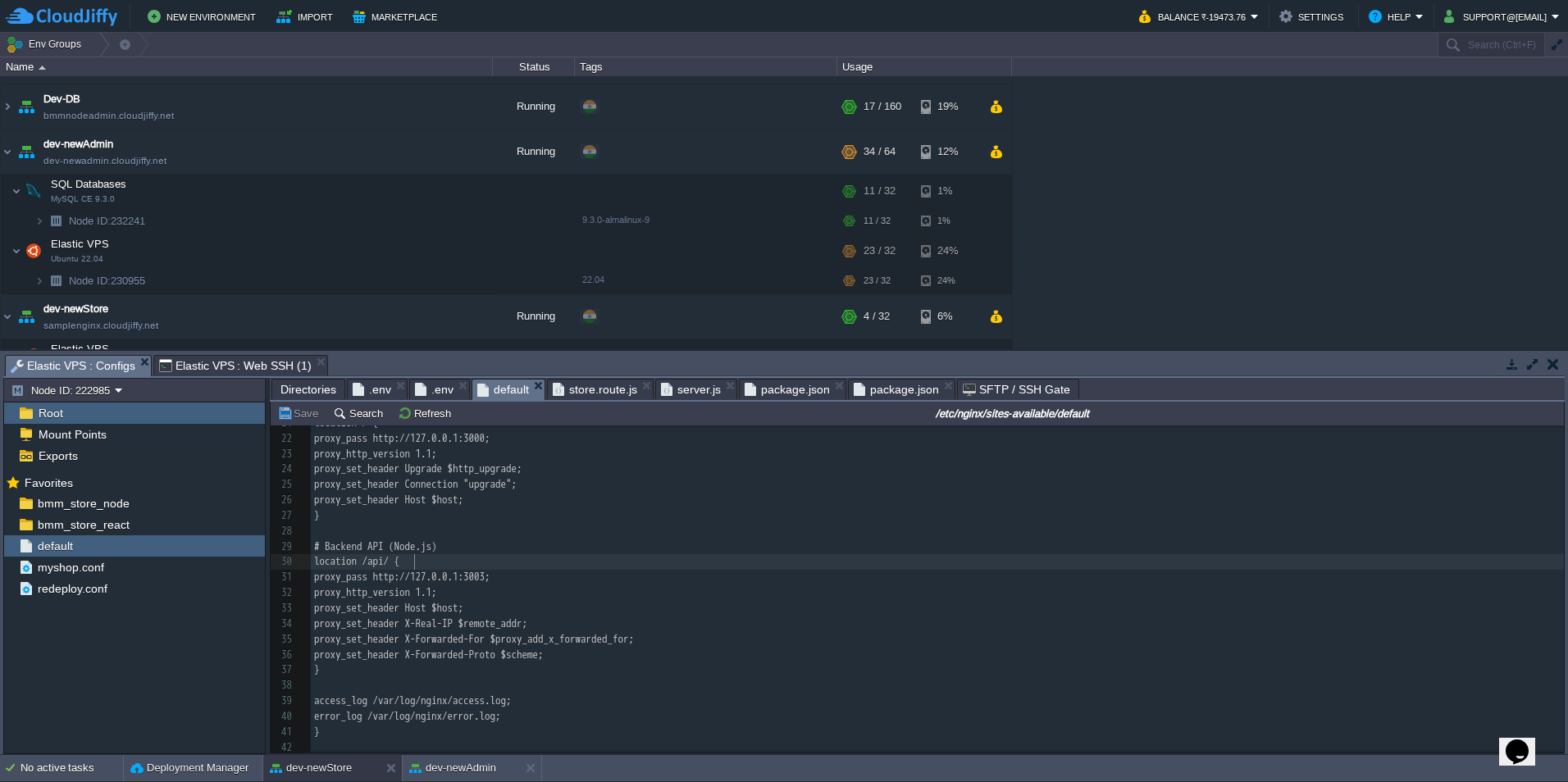 click on "xxxxxxxxxx 1 54 1 42 ​   1 # Redirect HTTP to HTTPS 2 server { 3     listen 80; 4     server_name thebuildmymart.in *.thebuildmymart.in; 5     return 301 https://$host$request_uri; 6 } 7 ​ 8 # HTTPS Proxy 9 server { 10     listen 443 ssl; 11     server_name thebuildmymart.in *.thebuildmymart.in; 12 ​ 13     ssl_certificate     /var/www/certs/thebuildmymart.crt; 14     ssl_certificate_key /var/www/certs/server.key; 15     ssl_trusted_certificate /var/www/certs/__thebuildmymart_in.ca-bundle; 16 ​ 17     ssl_protocols TLSv1.2 TLSv1.3; 18     ssl_prefer_server_ciphers on; 19 ​ 20     # Frontend (Next.js Dev Server) 21     location / { 22         proxy_pass http://127.0.0.1:3000; 23         proxy_http_version 1.1; 24         proxy_set_header Upgrade $http_upgrade; 25         proxy_set_header Connection "upgrade"; 26         proxy_set_header Host $host; 27     } 28 ​ 29     # Backend API (Node.js) 30     location /api/ { 31         proxy_pass http://127.0.0.1:3003; 32" at bounding box center [937, 430] 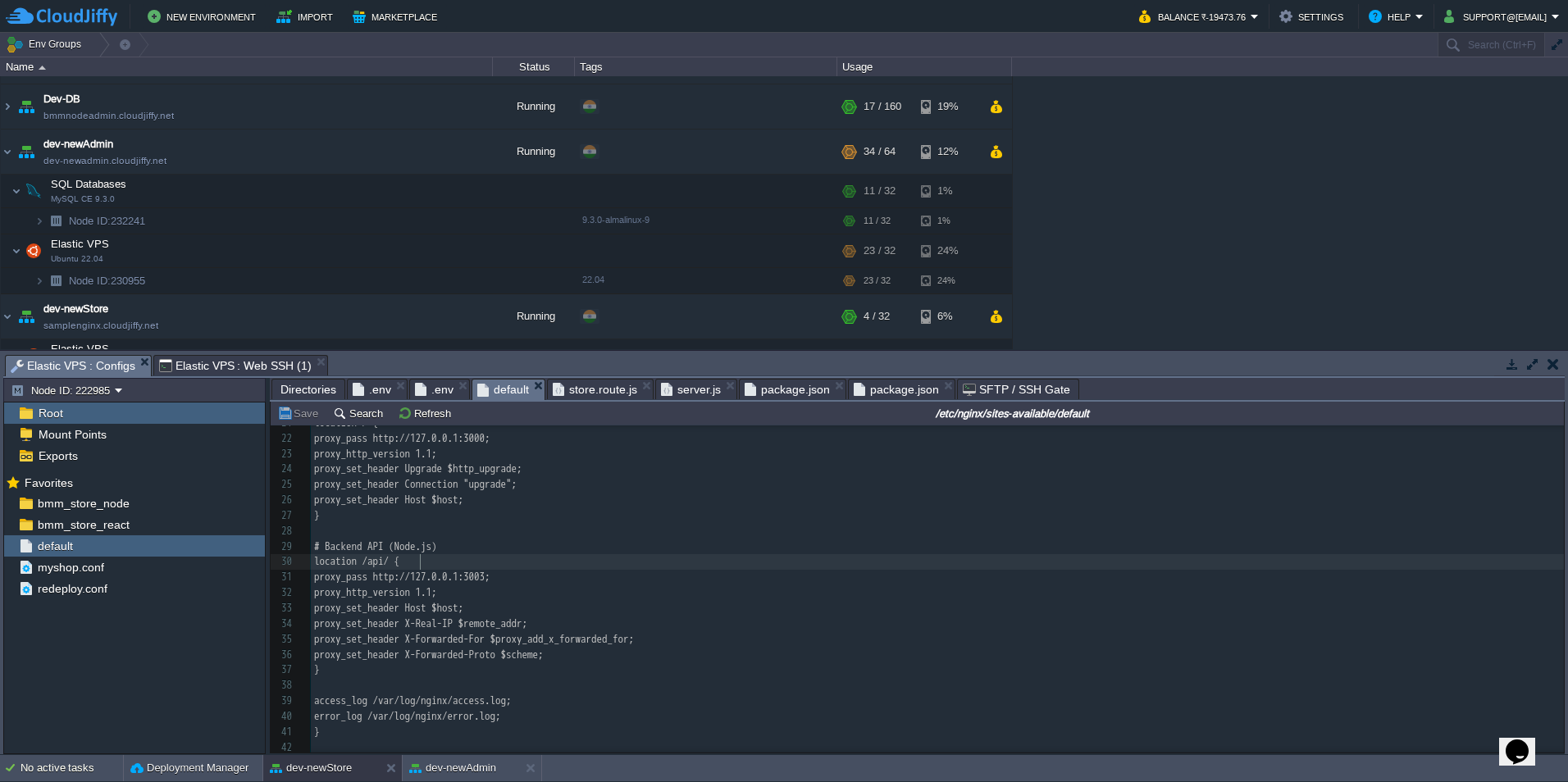 click on "xxxxxxxxxx 1 54 1 42 ​   1 # Redirect HTTP to HTTPS 2 server { 3     listen 80; 4     server_name thebuildmymart.in *.thebuildmymart.in; 5     return 301 https://$host$request_uri; 6 } 7 ​ 8 # HTTPS Proxy 9 server { 10     listen 443 ssl; 11     server_name thebuildmymart.in *.thebuildmymart.in; 12 ​ 13     ssl_certificate     /var/www/certs/thebuildmymart.crt; 14     ssl_certificate_key /var/www/certs/server.key; 15     ssl_trusted_certificate /var/www/certs/__thebuildmymart_in.ca-bundle; 16 ​ 17     ssl_protocols TLSv1.2 TLSv1.3; 18     ssl_prefer_server_ciphers on; 19 ​ 20     # Frontend (Next.js Dev Server) 21     location / { 22         proxy_pass http://127.0.0.1:3000; 23         proxy_http_version 1.1; 24         proxy_set_header Upgrade $http_upgrade; 25         proxy_set_header Connection "upgrade"; 26         proxy_set_header Host $host; 27     } 28 ​ 29     # Backend API (Node.js) 30     location /api/ { 31         proxy_pass http://127.0.0.1:3003; 32" at bounding box center [937, 430] 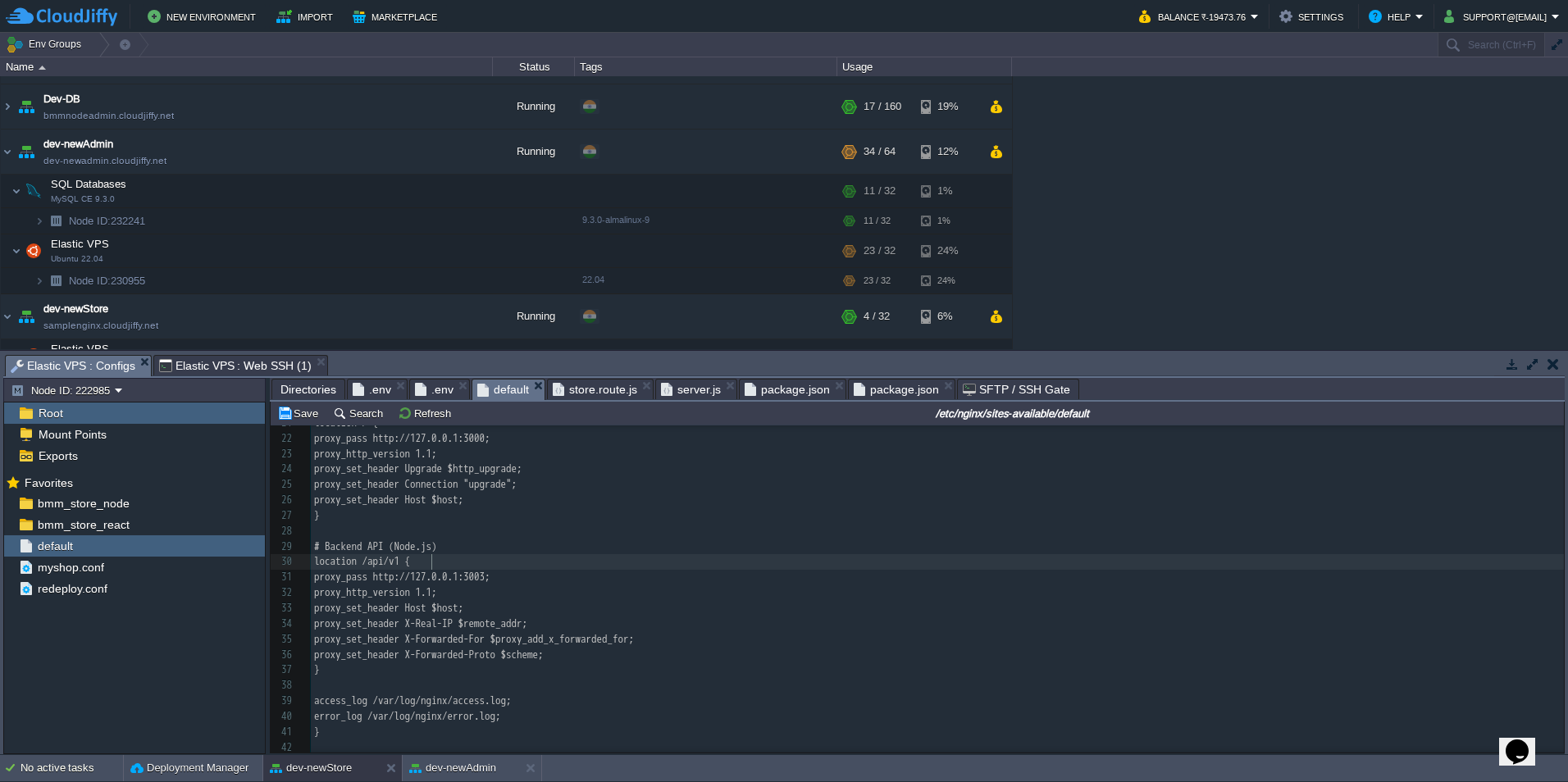 scroll, scrollTop: 6, scrollLeft: 11, axis: both 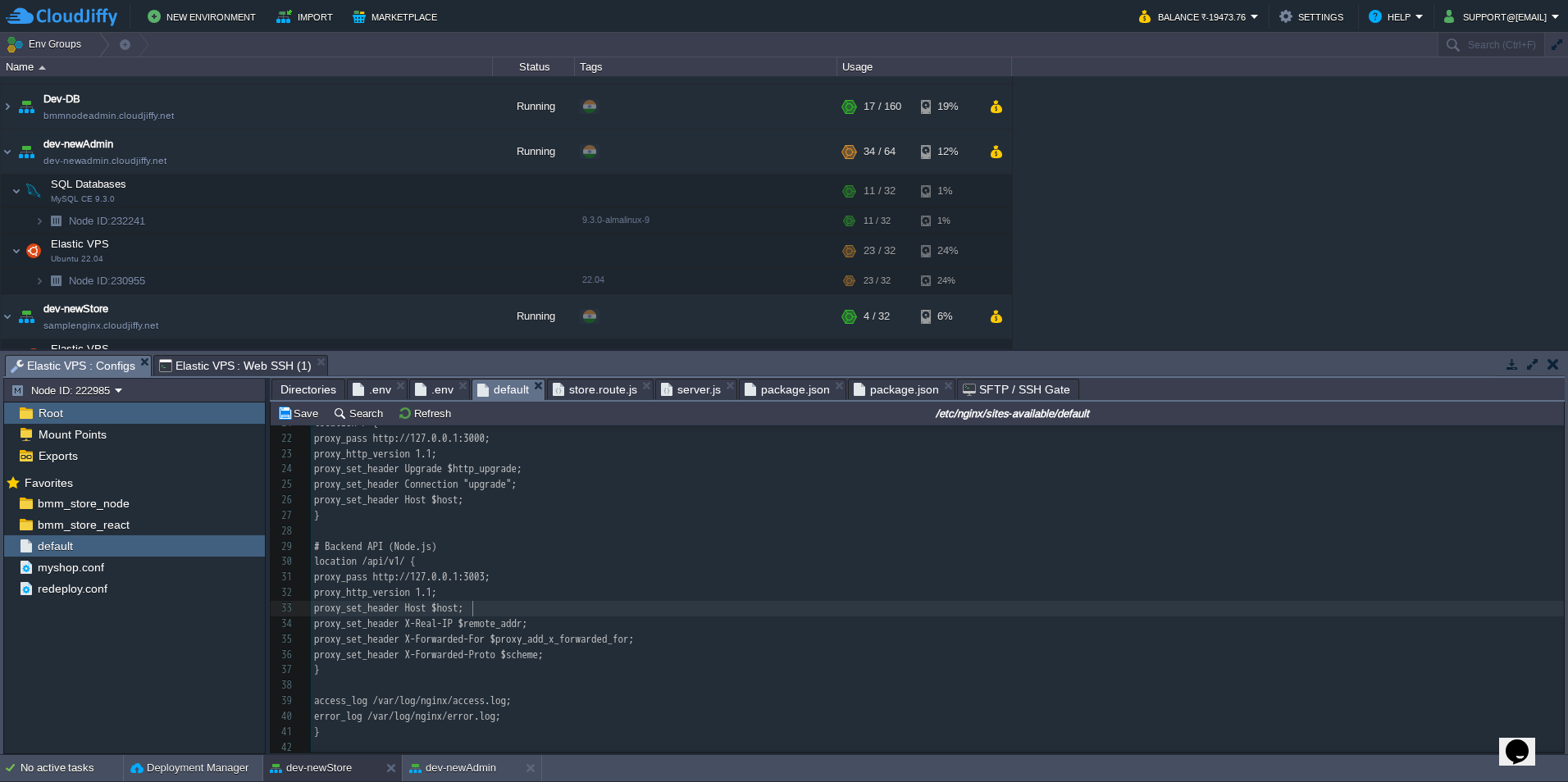 click on "xxxxxxxxxx 1 54 1 42 ​   1 # Redirect HTTP to HTTPS 2 server { 3     listen 80; 4     server_name thebuildmymart.in *.thebuildmymart.in; 5     return 301 https://$host$request_uri; 6 } 7 ​ 8 # HTTPS Proxy 9 server { 10     listen 443 ssl; 11     server_name thebuildmymart.in *.thebuildmymart.in; 12 ​ 13     ssl_certificate     /var/www/certs/thebuildmymart.crt; 14     ssl_certificate_key /var/www/certs/server.key; 15     ssl_trusted_certificate /var/www/certs/__thebuildmymart_in.ca-bundle; 16 ​ 17     ssl_protocols TLSv1.2 TLSv1.3; 18     ssl_prefer_server_ciphers on; 19 ​ 20     # Frontend (Next.js Dev Server) 21     location / { 22         proxy_pass http://127.0.0.1:3000; 23         proxy_http_version 1.1; 24         proxy_set_header Upgrade $http_upgrade; 25         proxy_set_header Connection "upgrade"; 26         proxy_set_header Host $host; 27     } 28 ​ 29     # Backend API (Node.js) 30     location /api/v1/ { 31         proxy_pass http://127.0.0.1:3003;" at bounding box center [937, 430] 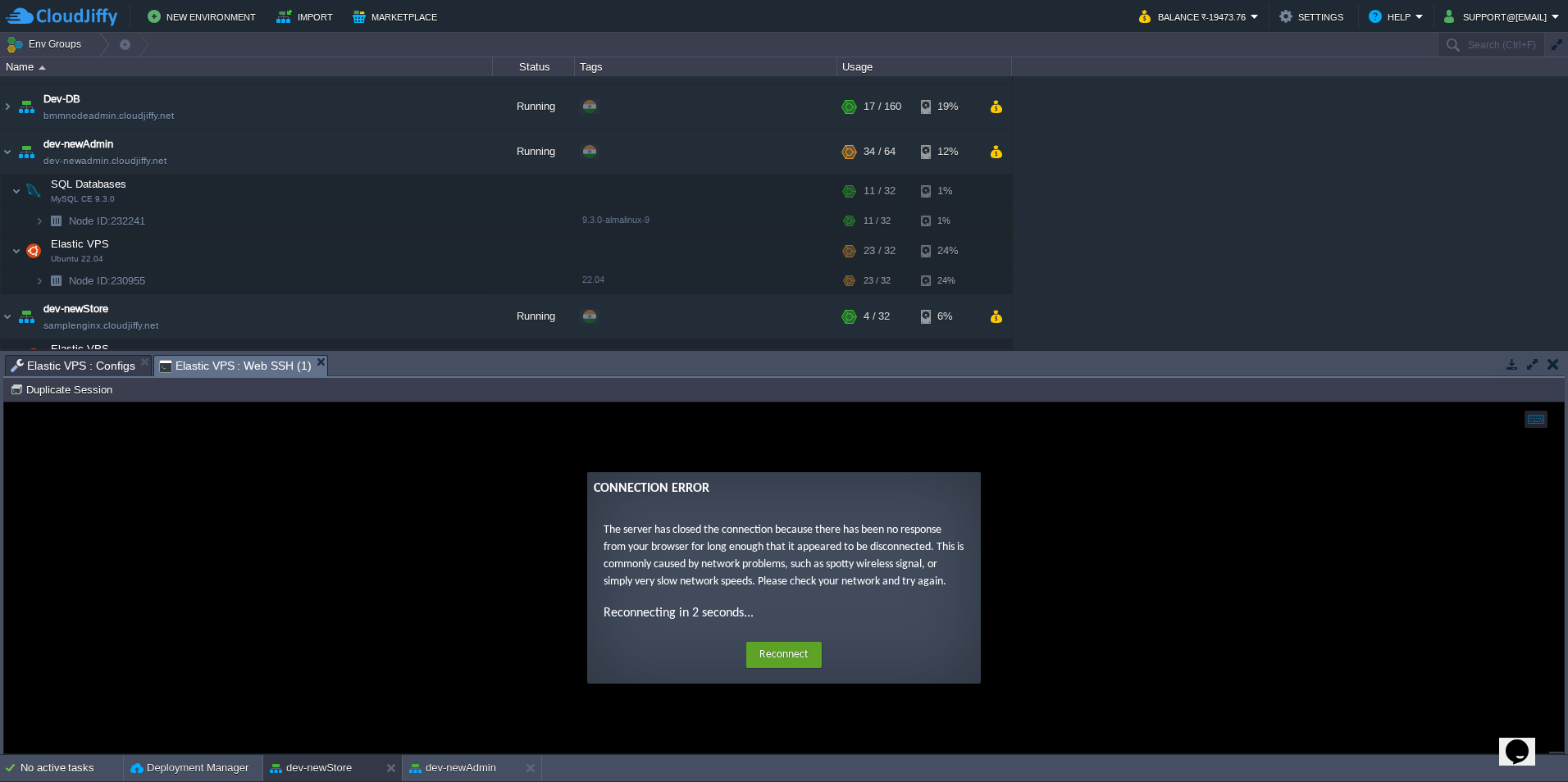 click on "Elastic VPS : Web SSH (1)" at bounding box center [235, 366] 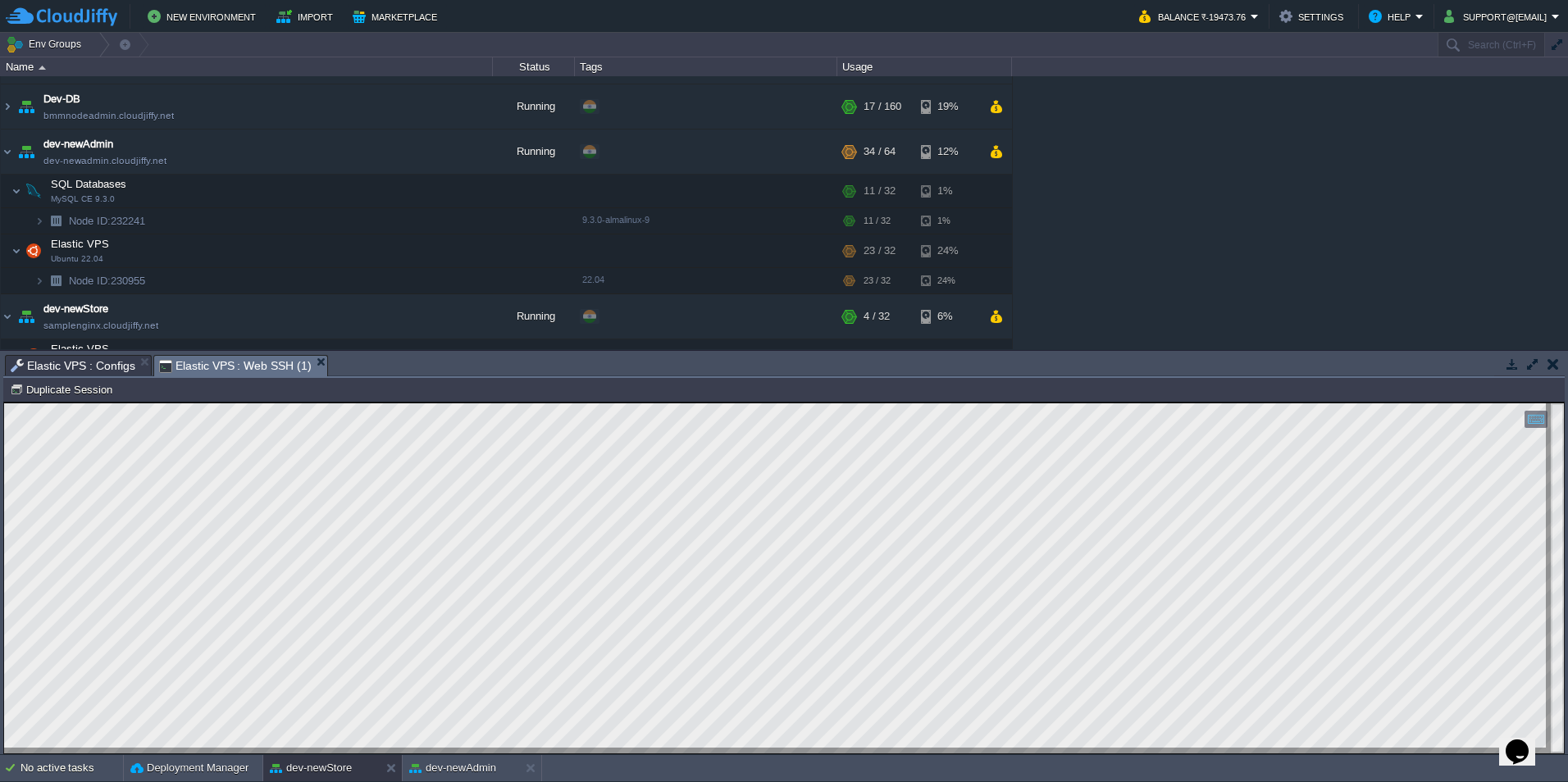 click on "Elastic VPS : Configs" at bounding box center (73, 366) 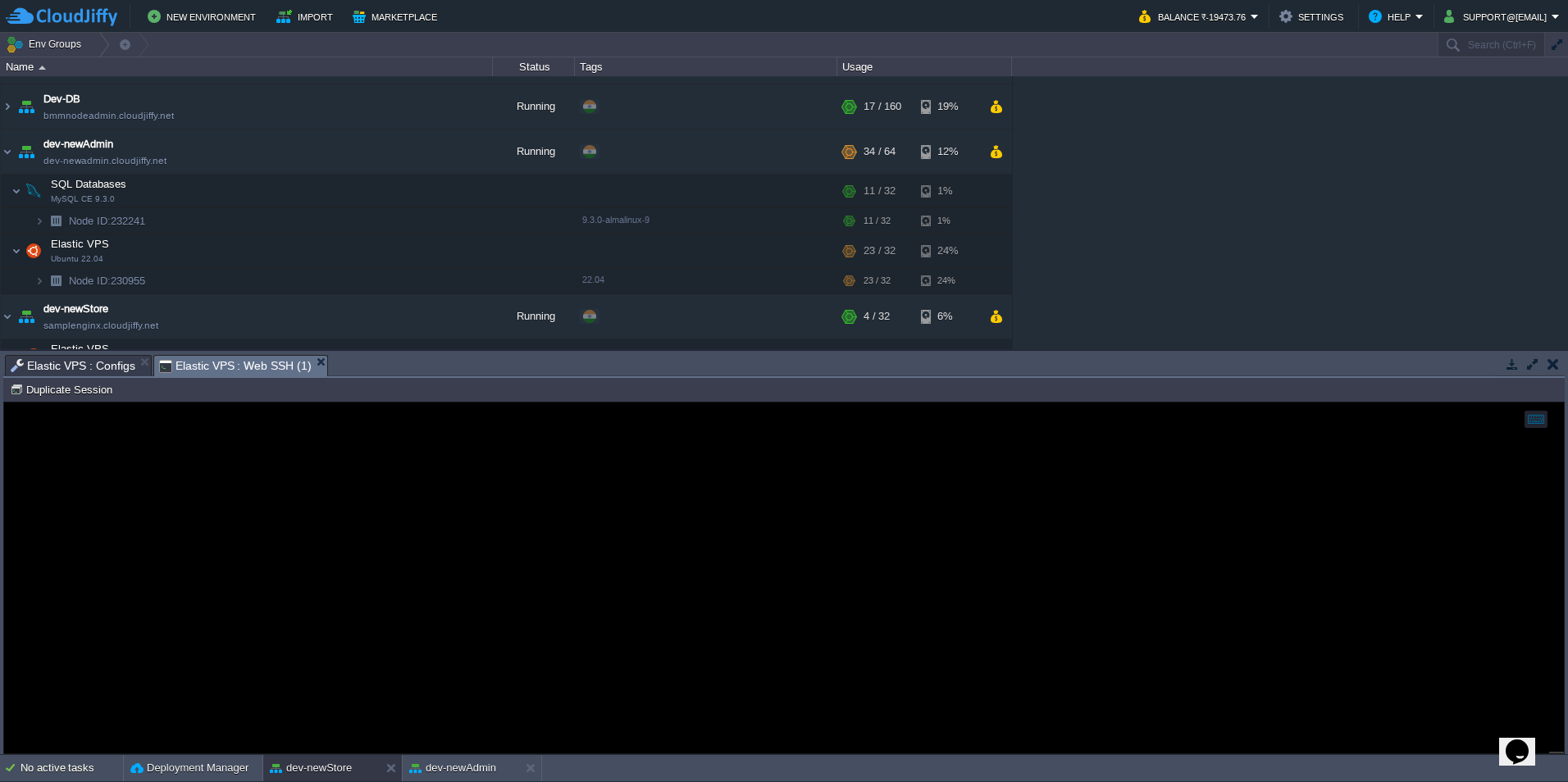 click on "Elastic VPS : Web SSH (1)" at bounding box center [235, 366] 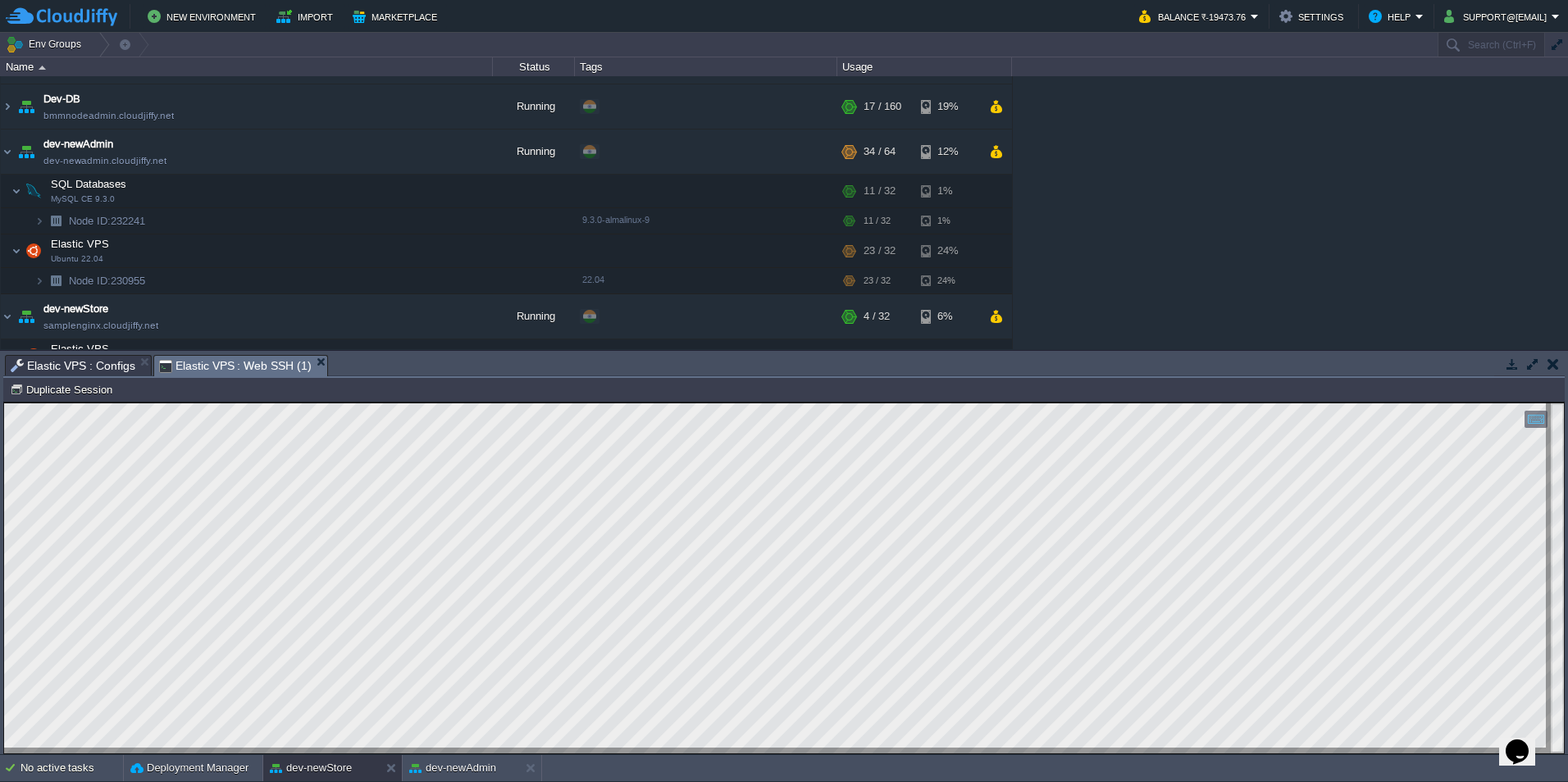 click on "Elastic VPS : Configs" at bounding box center [73, 366] 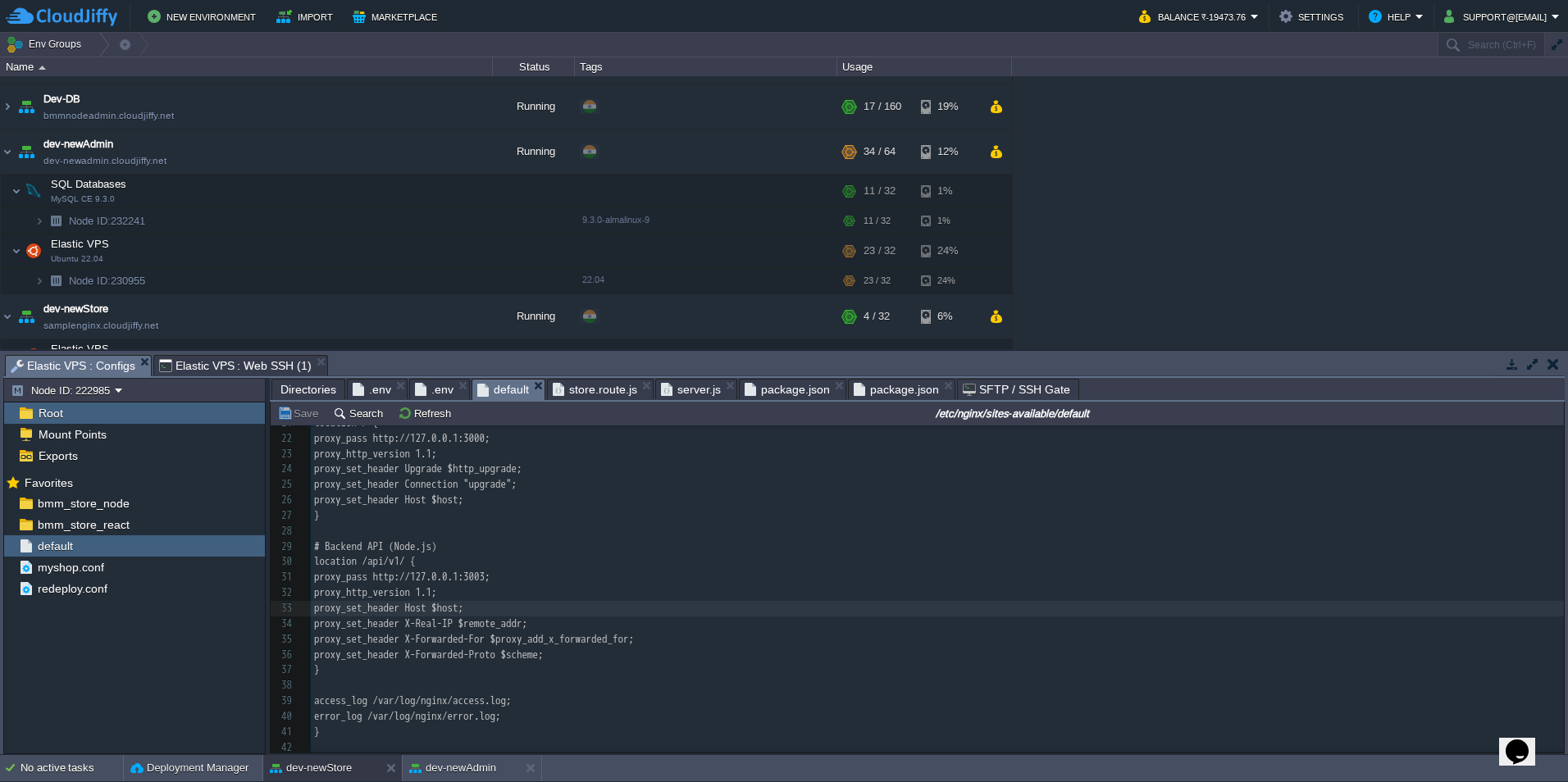 scroll, scrollTop: 246, scrollLeft: 0, axis: vertical 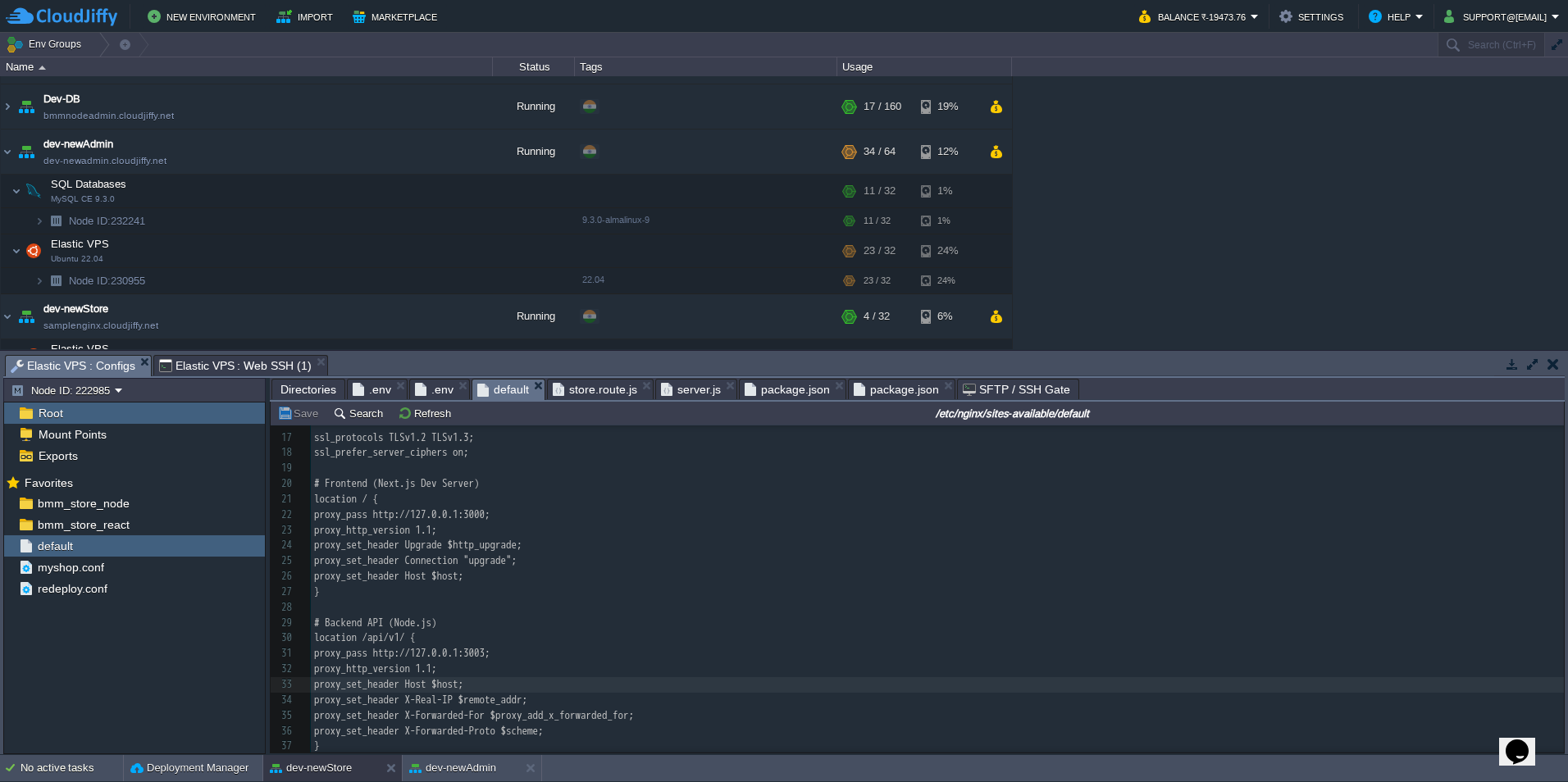 click on "xxxxxxxxxx 1 54 1 42 ​   1 # Redirect HTTP to HTTPS 2 server { 3     listen 80; 4     server_name thebuildmymart.in *.thebuildmymart.in; 5     return 301 https://$host$request_uri; 6 } 7 ​ 8 # HTTPS Proxy 9 server { 10     listen 443 ssl; 11     server_name thebuildmymart.in *.thebuildmymart.in; 12 ​ 13     ssl_certificate     /var/www/certs/thebuildmymart.crt; 14     ssl_certificate_key /var/www/certs/server.key; 15     ssl_trusted_certificate /var/www/certs/__thebuildmymart_in.ca-bundle; 16 ​ 17     ssl_protocols TLSv1.2 TLSv1.3; 18     ssl_prefer_server_ciphers on; 19 ​ 20     # Frontend (Next.js Dev Server) 21     location / { 22         proxy_pass http://127.0.0.1:3000; 23         proxy_http_version 1.1; 24         proxy_set_header Upgrade $http_upgrade; 25         proxy_set_header Connection "upgrade"; 26         proxy_set_header Host $host; 27     } 28 ​ 29     # Backend API (Node.js) 30     location /api/v1/ { 31         proxy_pass http://127.0.0.1:3003;" at bounding box center [937, 507] 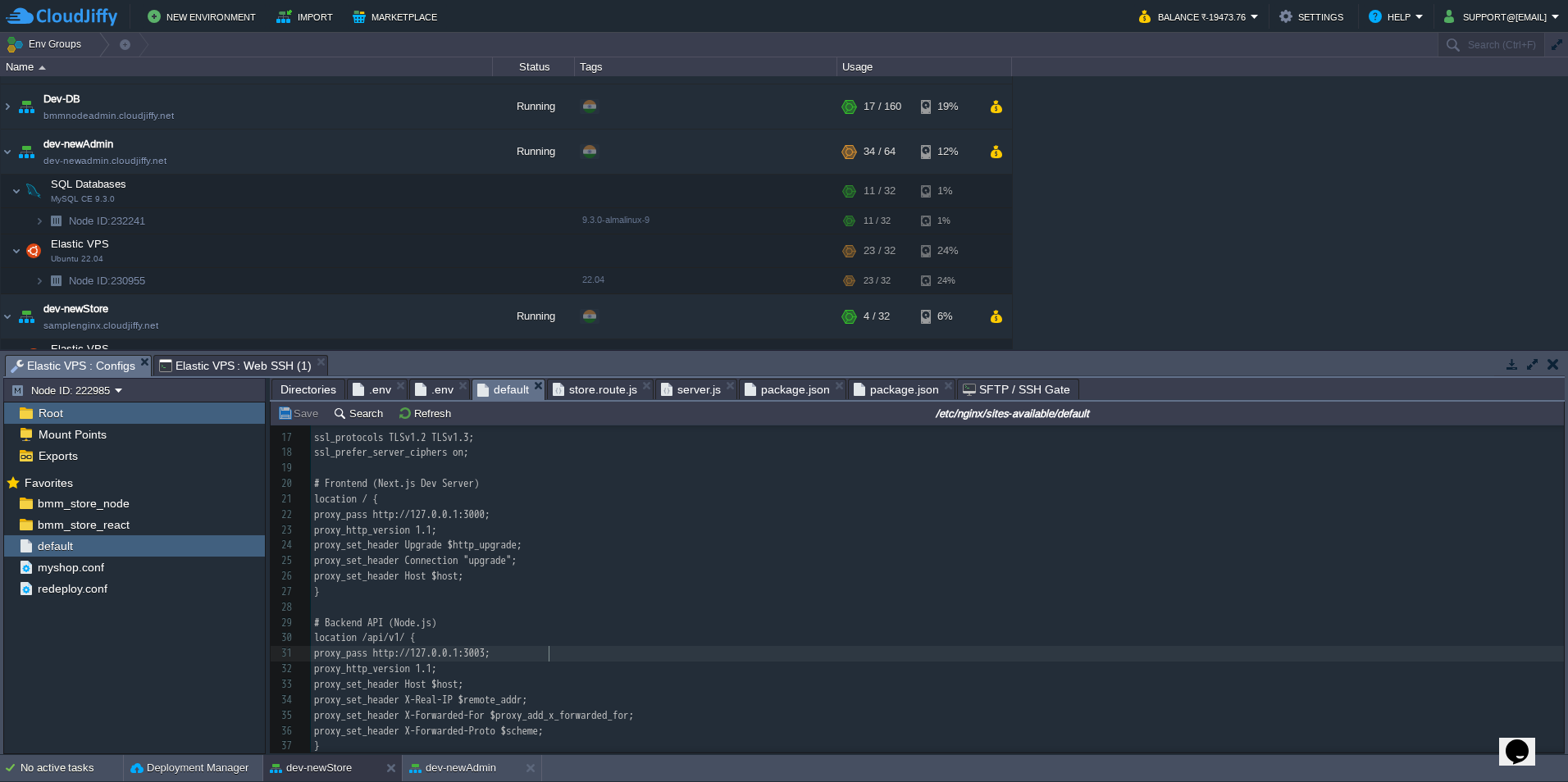 scroll, scrollTop: 6, scrollLeft: 0, axis: vertical 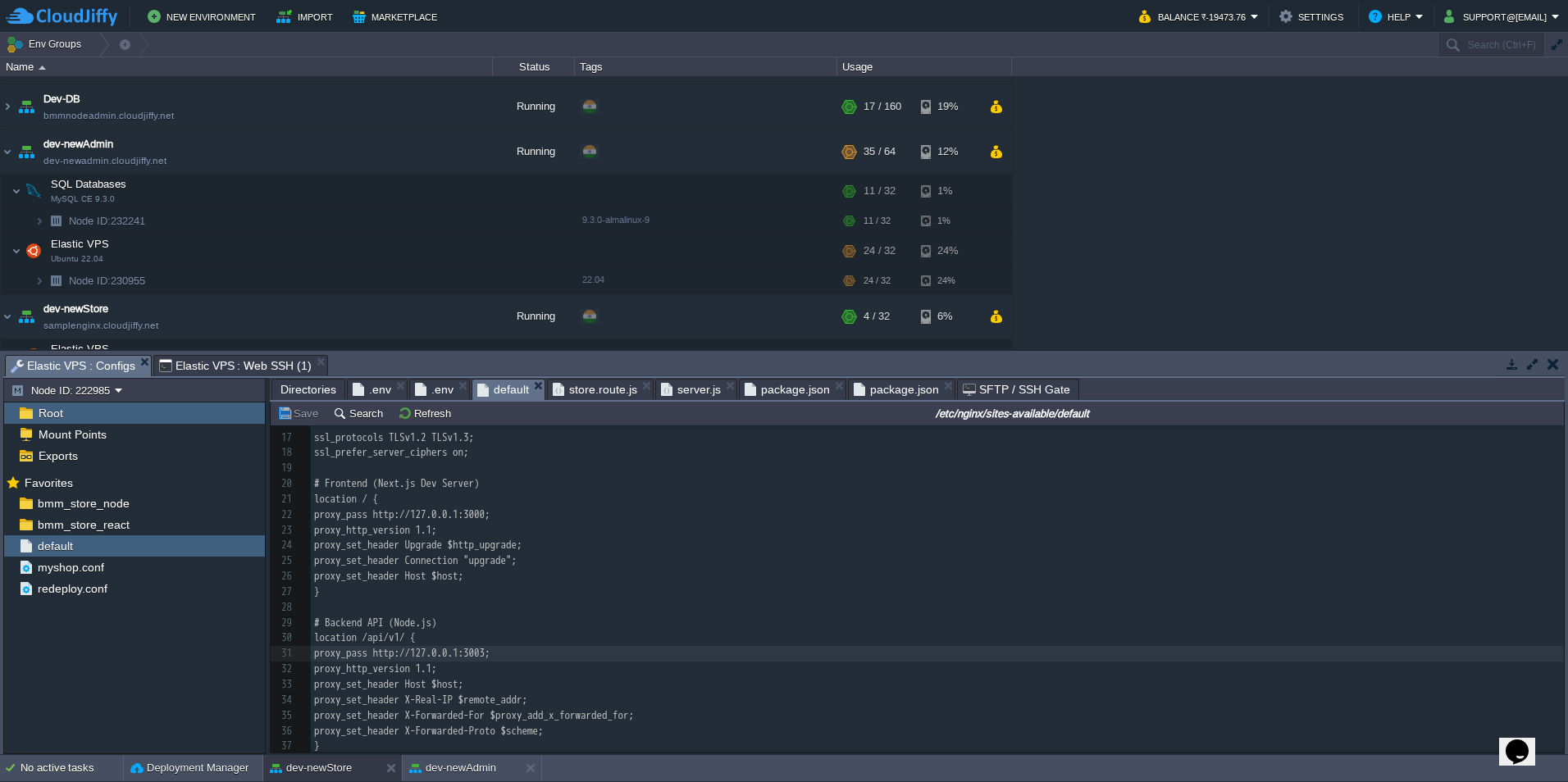 click on "proxy_set_header Upgrade $http_upgrade;" at bounding box center [418, 544] 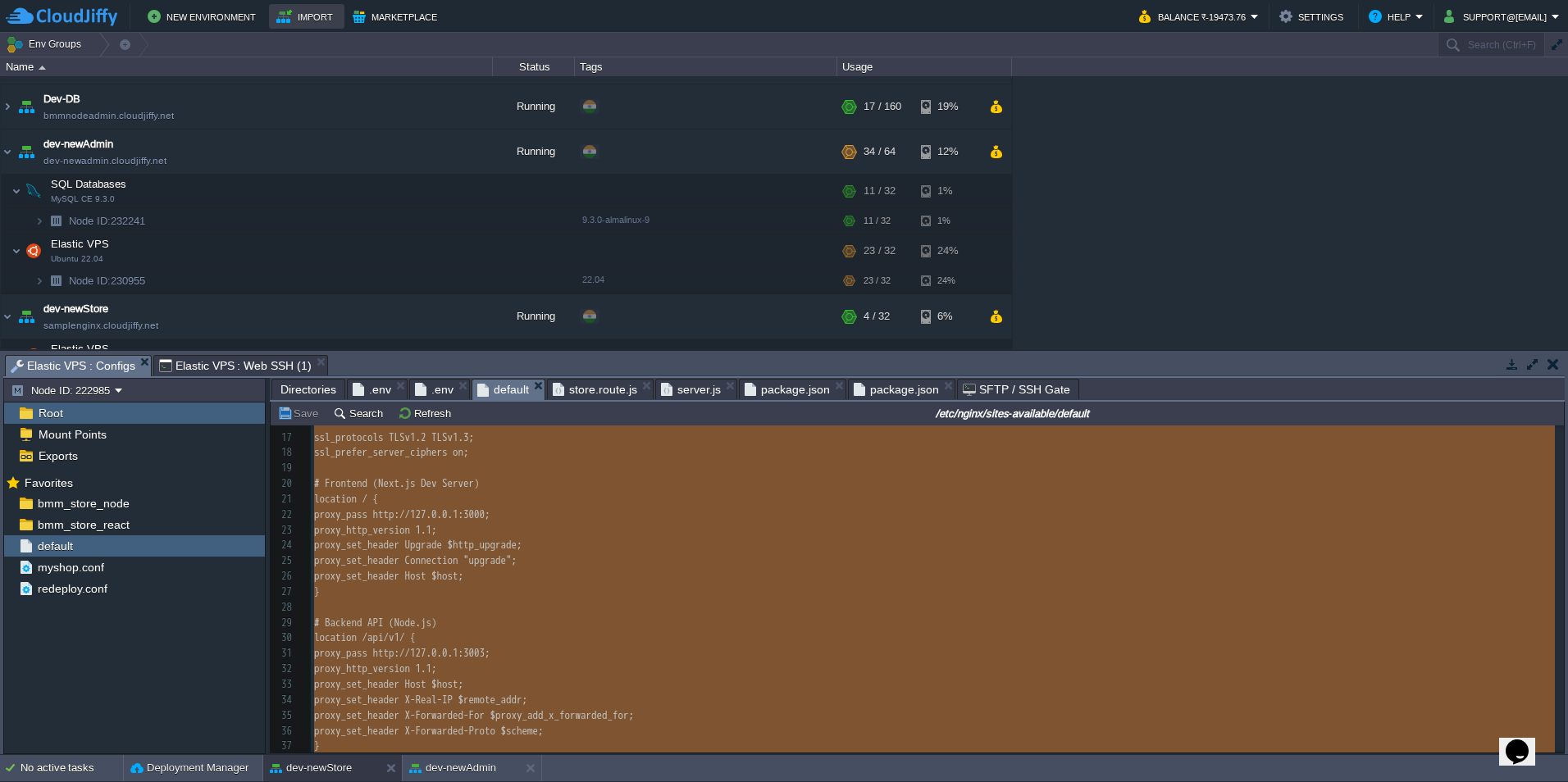 type on "-" 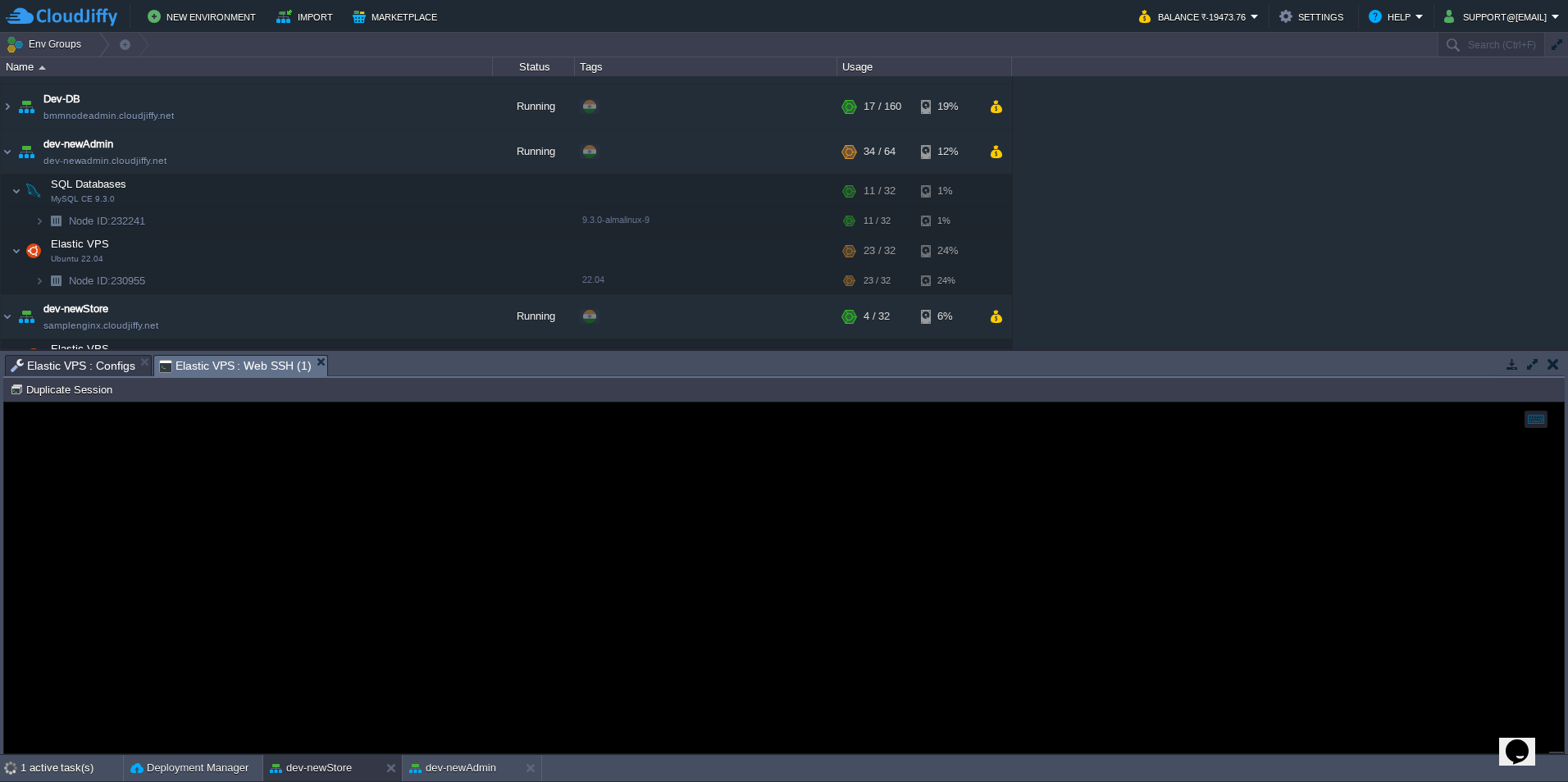 click on "Elastic VPS : Web SSH (1)" at bounding box center [235, 366] 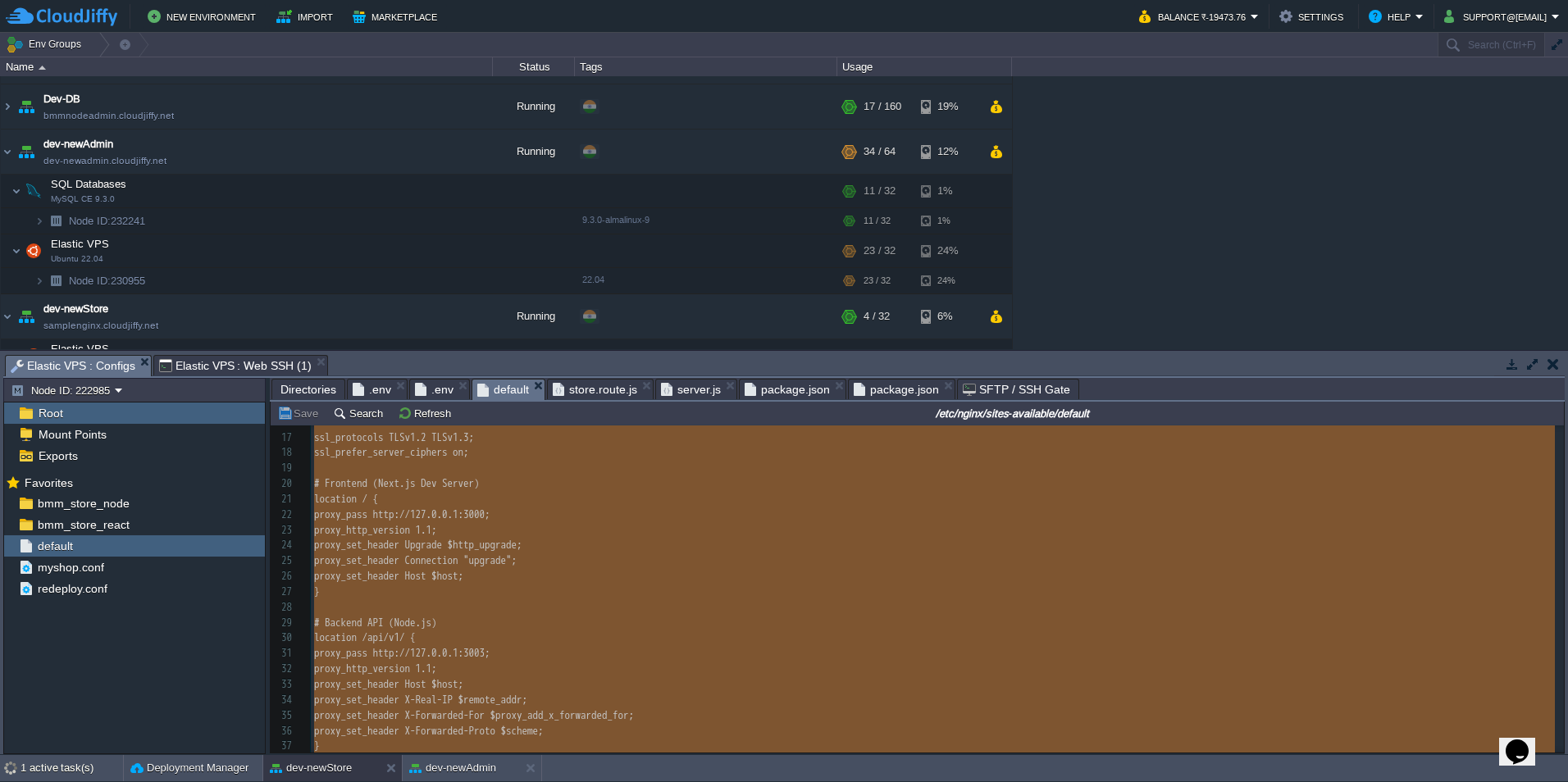 click on "Elastic VPS : Configs" at bounding box center (73, 366) 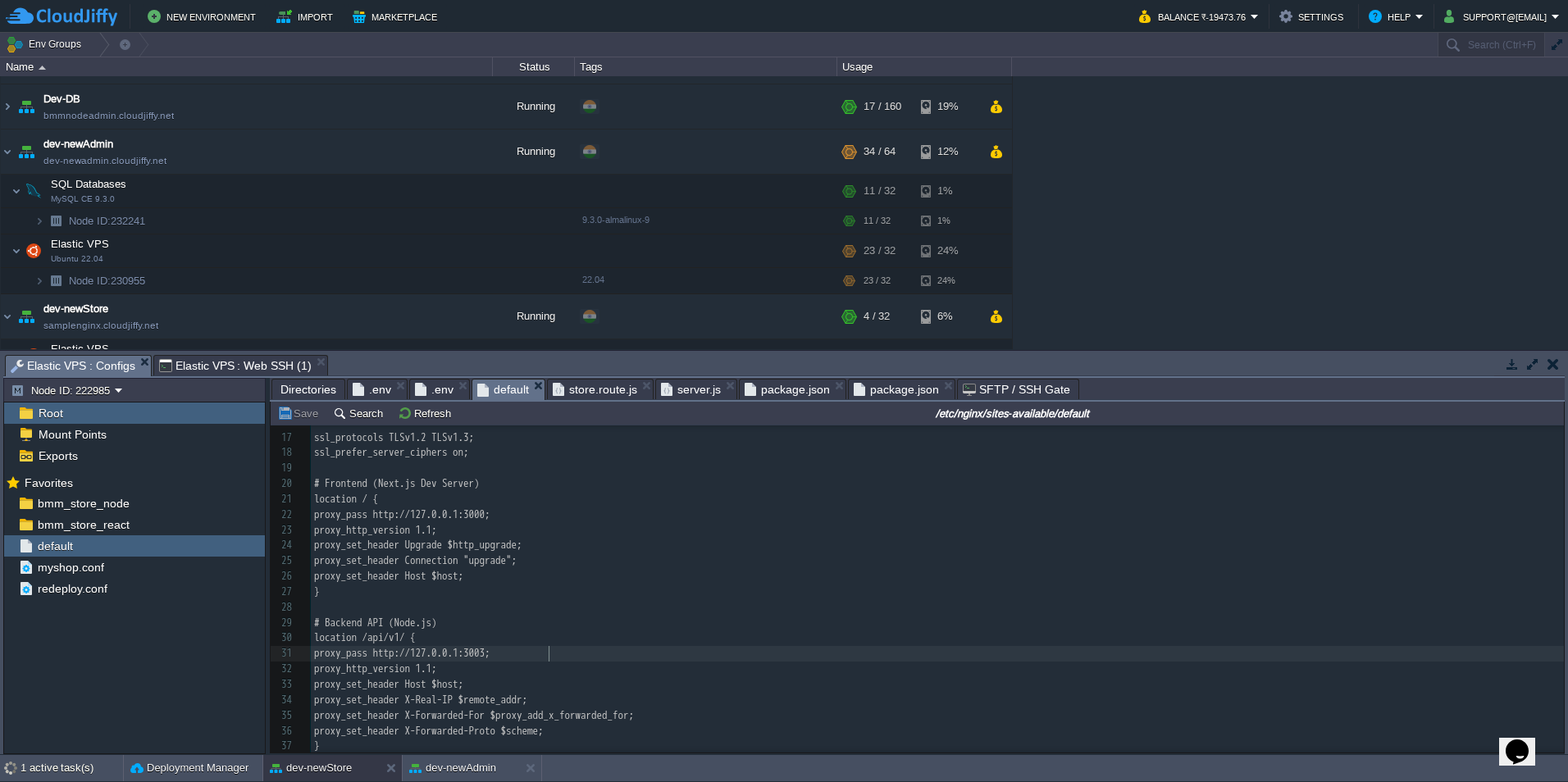 click on "xxxxxxxxxx 1 54 1 42 ​   1 # Redirect HTTP to HTTPS 2 server { 3     listen 80; 4     server_name thebuildmymart.in *.thebuildmymart.in; 5     return 301 https://$host$request_uri; 6 } 7 ​ 8 # HTTPS Proxy 9 server { 10     listen 443 ssl; 11     server_name thebuildmymart.in *.thebuildmymart.in; 12 ​ 13     ssl_certificate     /var/www/certs/thebuildmymart.crt; 14     ssl_certificate_key /var/www/certs/server.key; 15     ssl_trusted_certificate /var/www/certs/__thebuildmymart_in.ca-bundle; 16 ​ 17     ssl_protocols TLSv1.2 TLSv1.3; 18     ssl_prefer_server_ciphers on; 19 ​ 20     # Frontend (Next.js Dev Server) 21     location / { 22         proxy_pass http://127.0.0.1:3000; 23         proxy_http_version 1.1; 24         proxy_set_header Upgrade $http_upgrade; 25         proxy_set_header Connection "upgrade"; 26         proxy_set_header Host $host; 27     } 28 ​ 29     # Backend API (Node.js) 30     location /api/v1/ { 31         proxy_pass http://127.0.0.1:3003;" at bounding box center (937, 507) 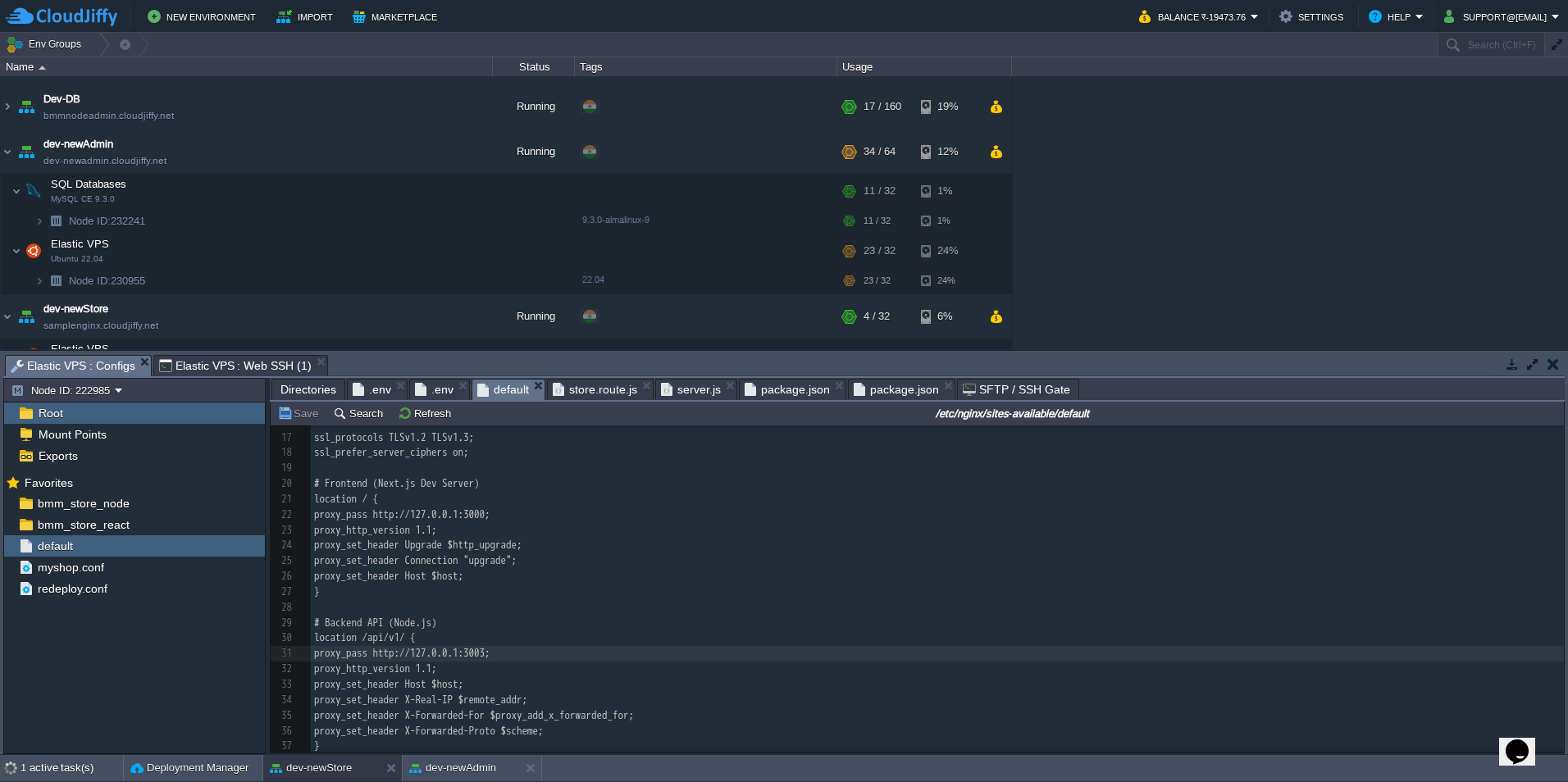type on "/" 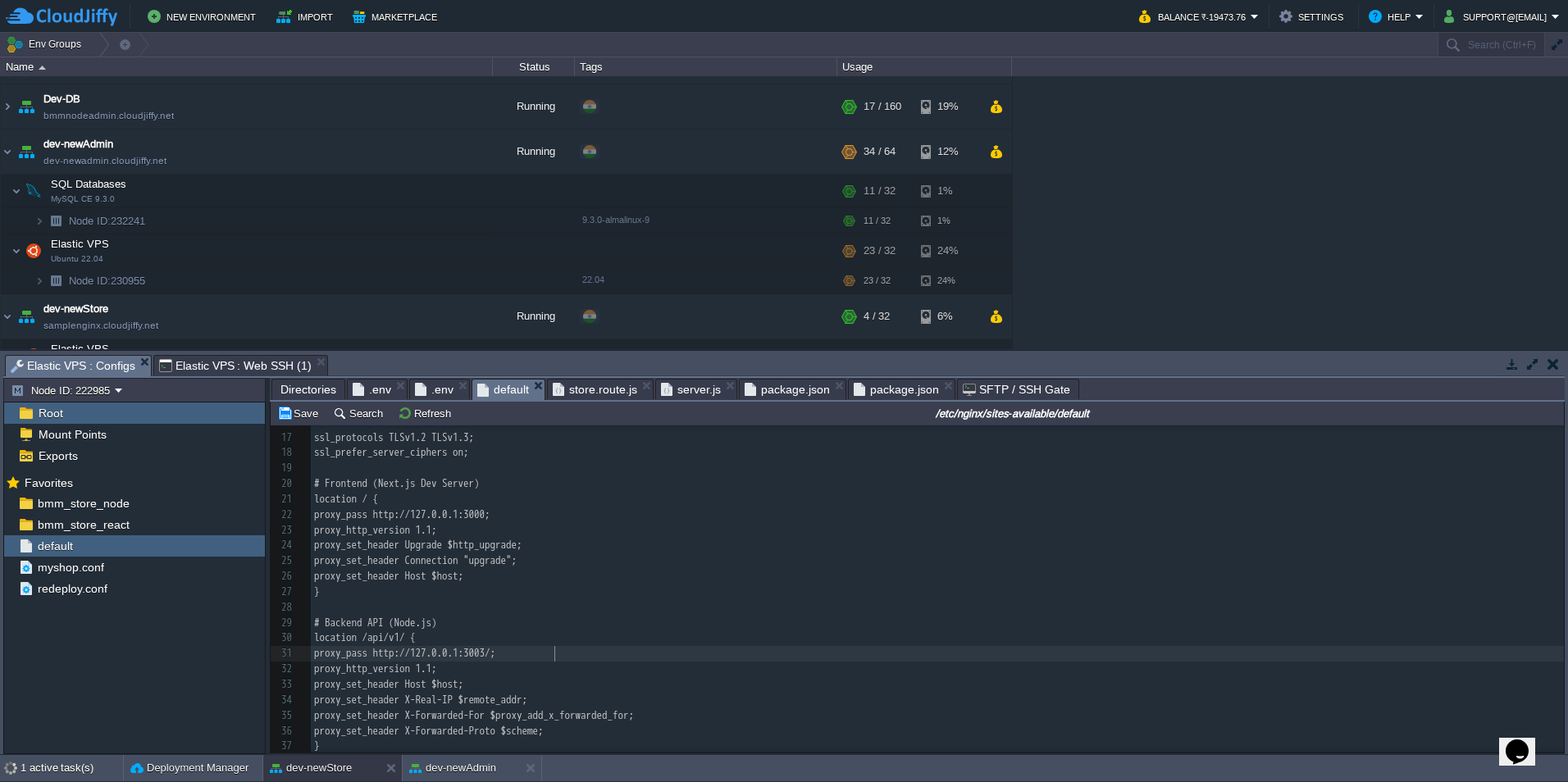 scroll, scrollTop: 6, scrollLeft: 6, axis: both 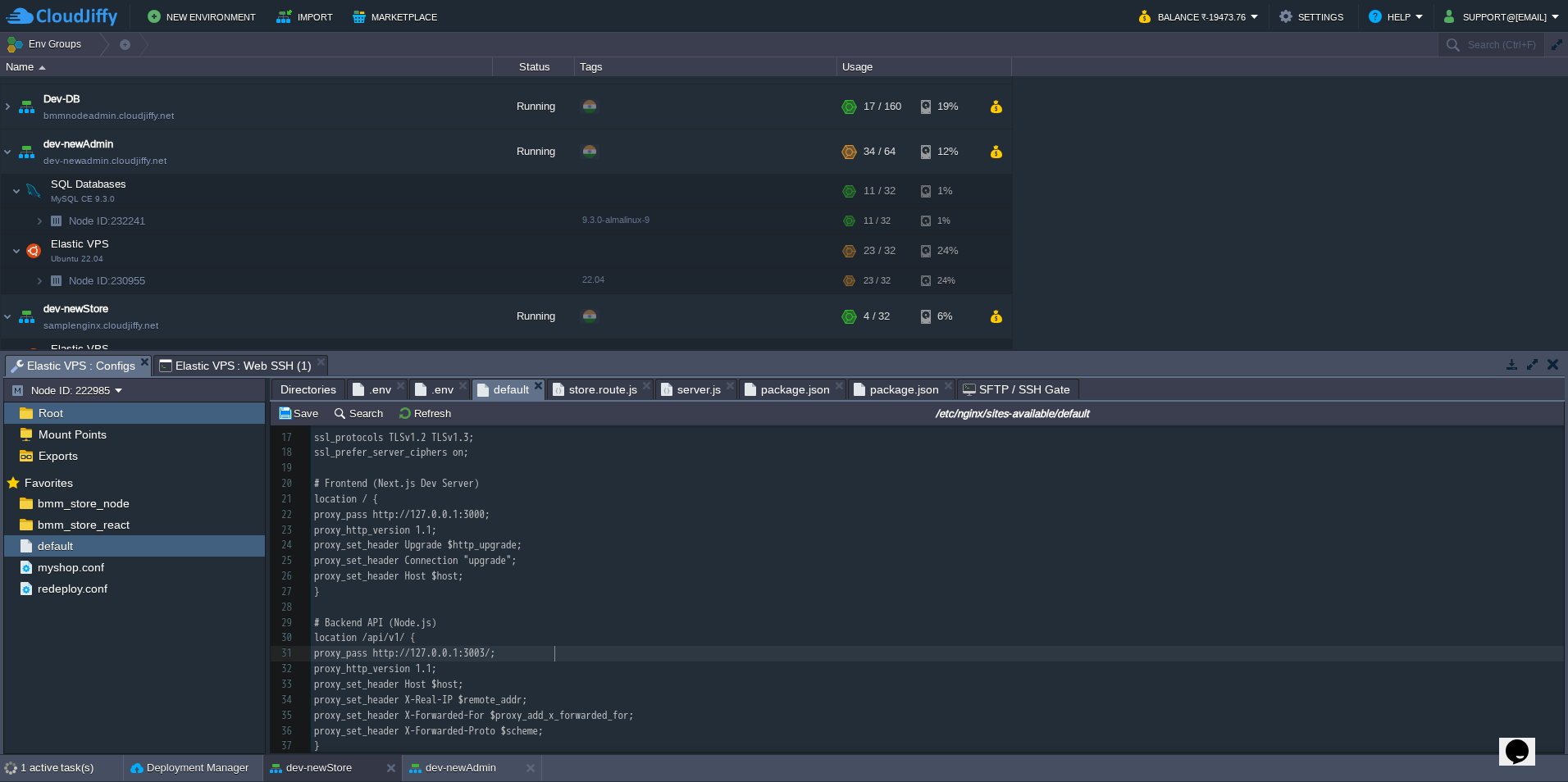 type 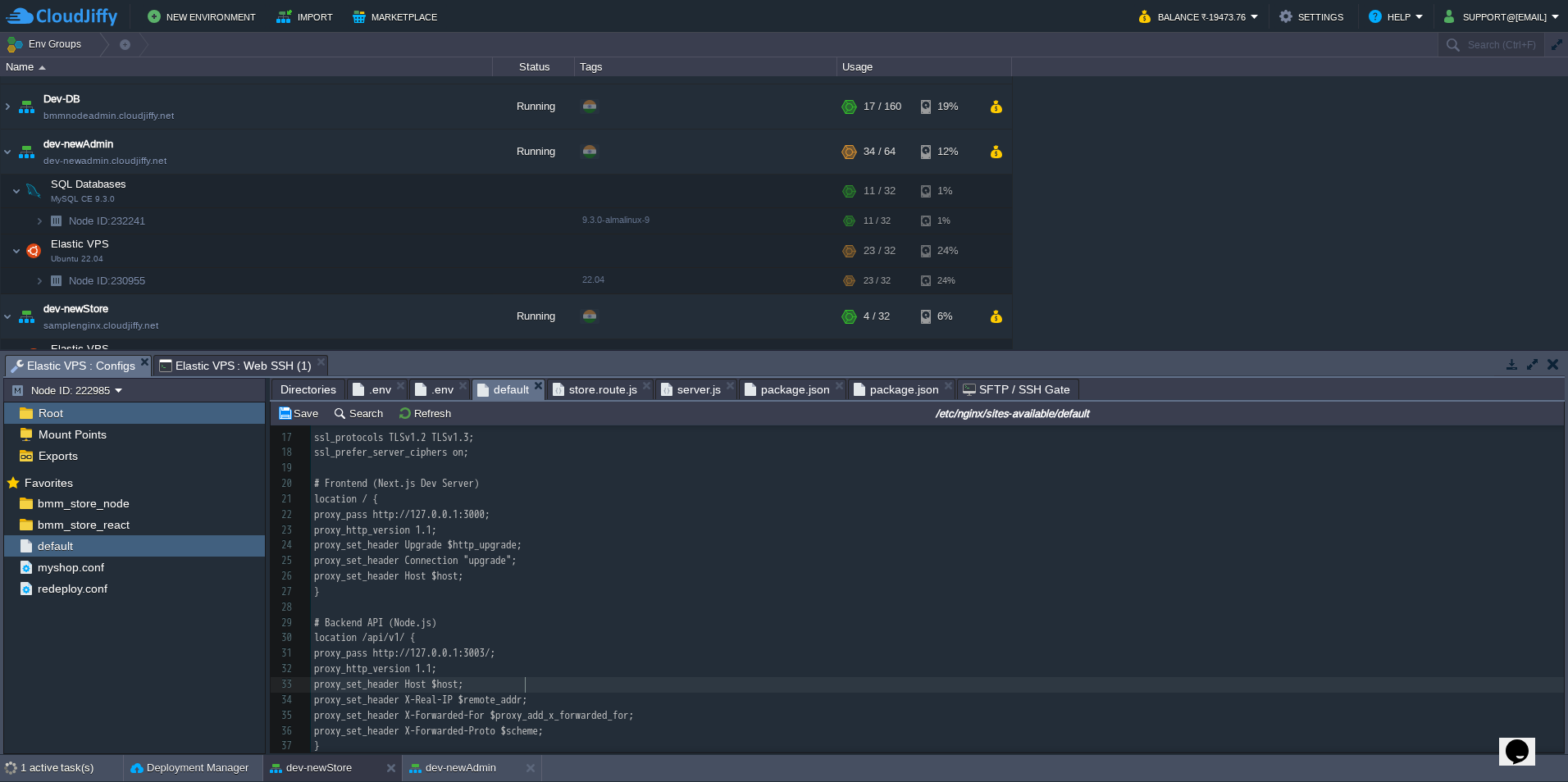 click on "proxy_set_header Host $host;" at bounding box center [937, 684] 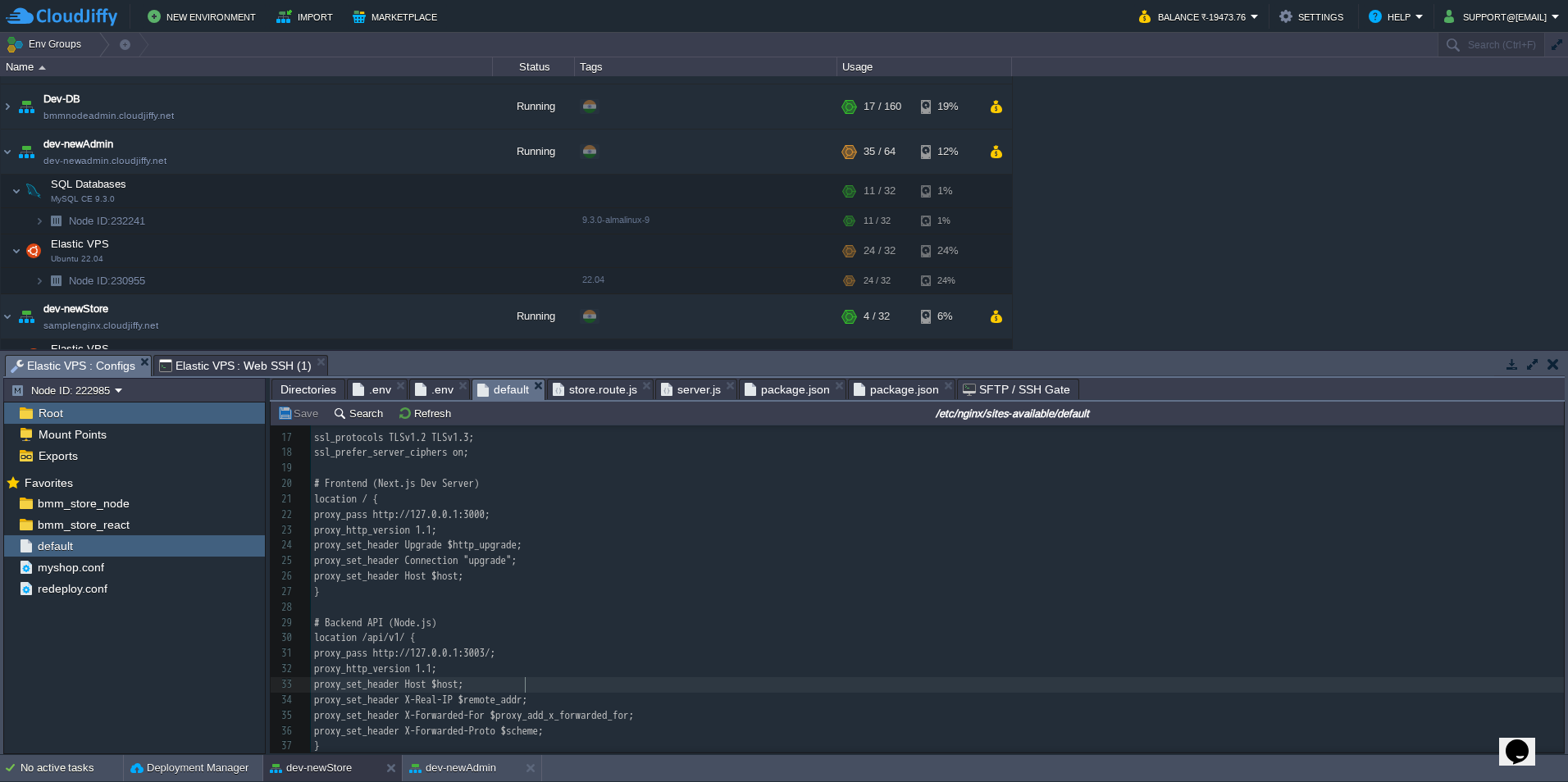 click on "Elastic VPS : Configs" at bounding box center [73, 366] 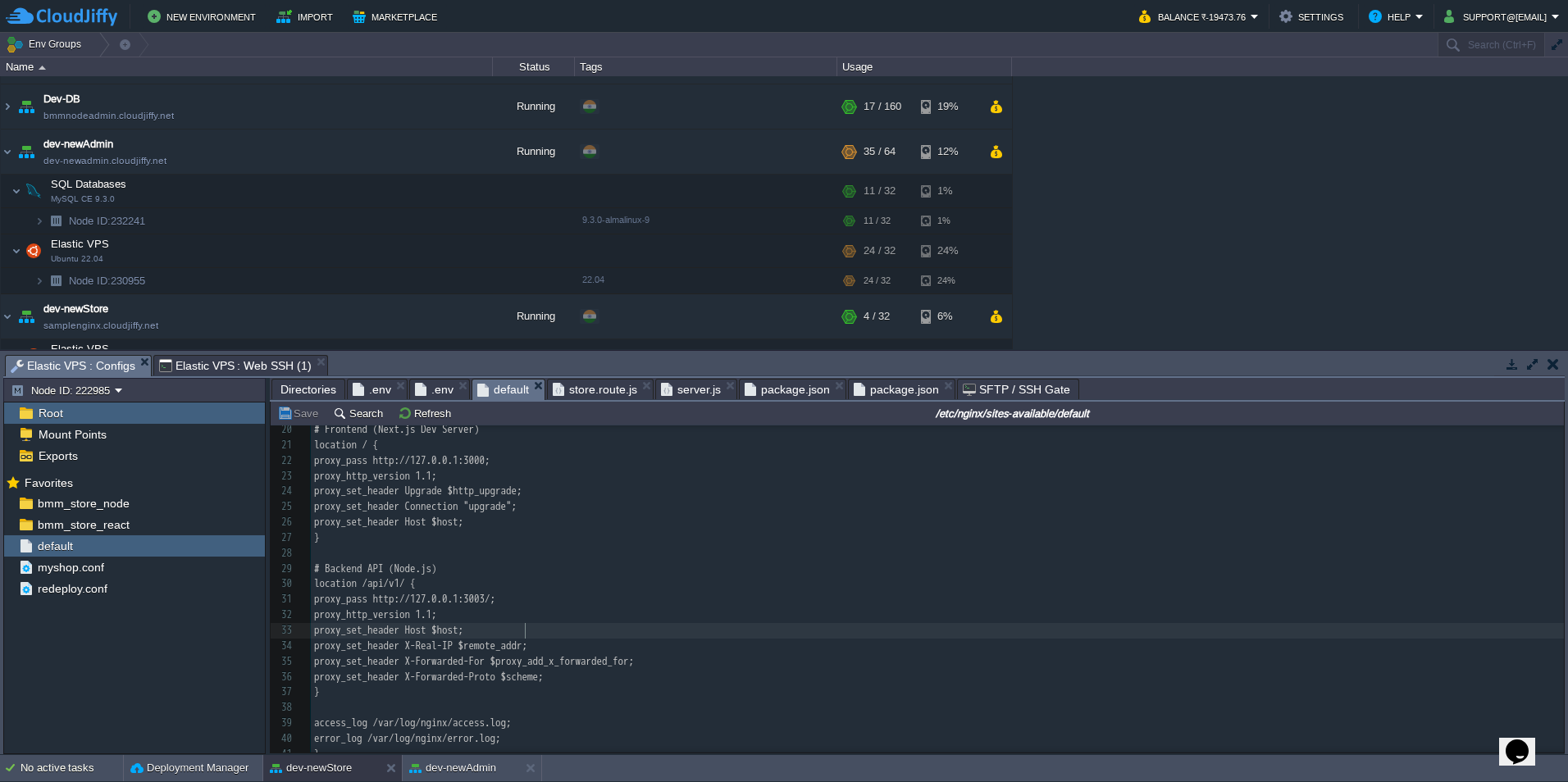 scroll, scrollTop: 327, scrollLeft: 0, axis: vertical 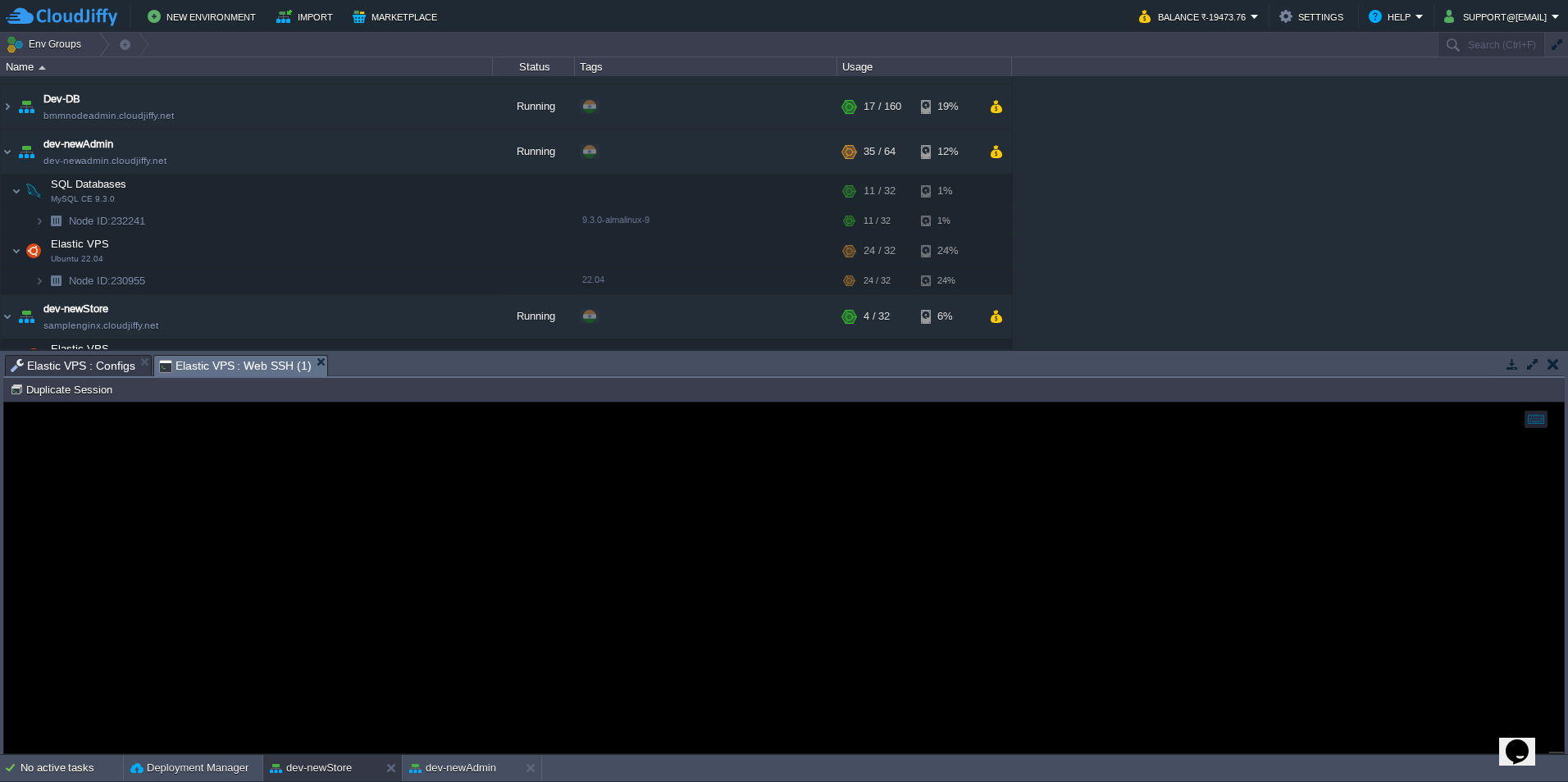 click on "Elastic VPS : Web SSH (1)" at bounding box center [235, 366] 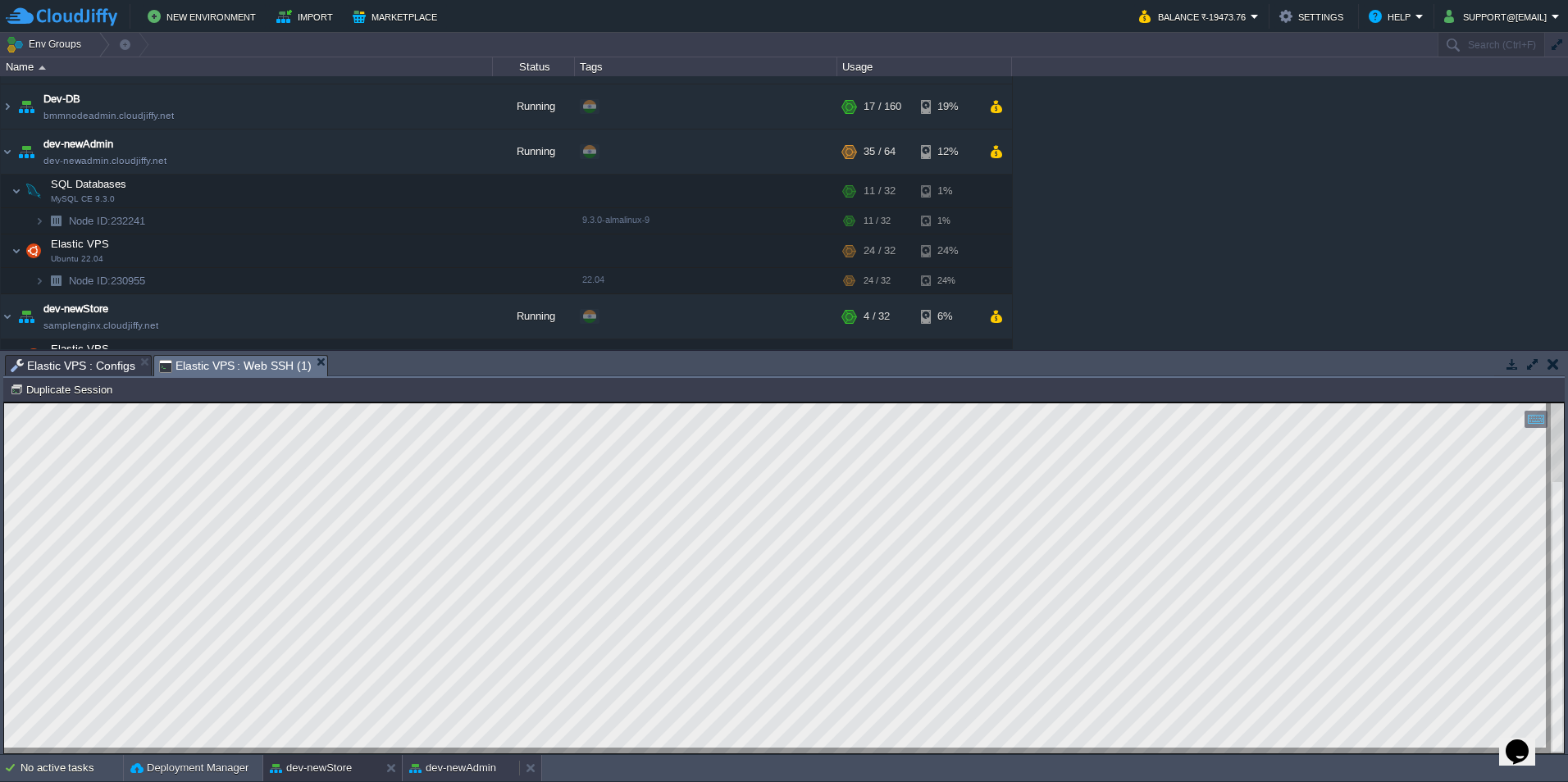 click on "dev-newAdmin" at bounding box center [453, 768] 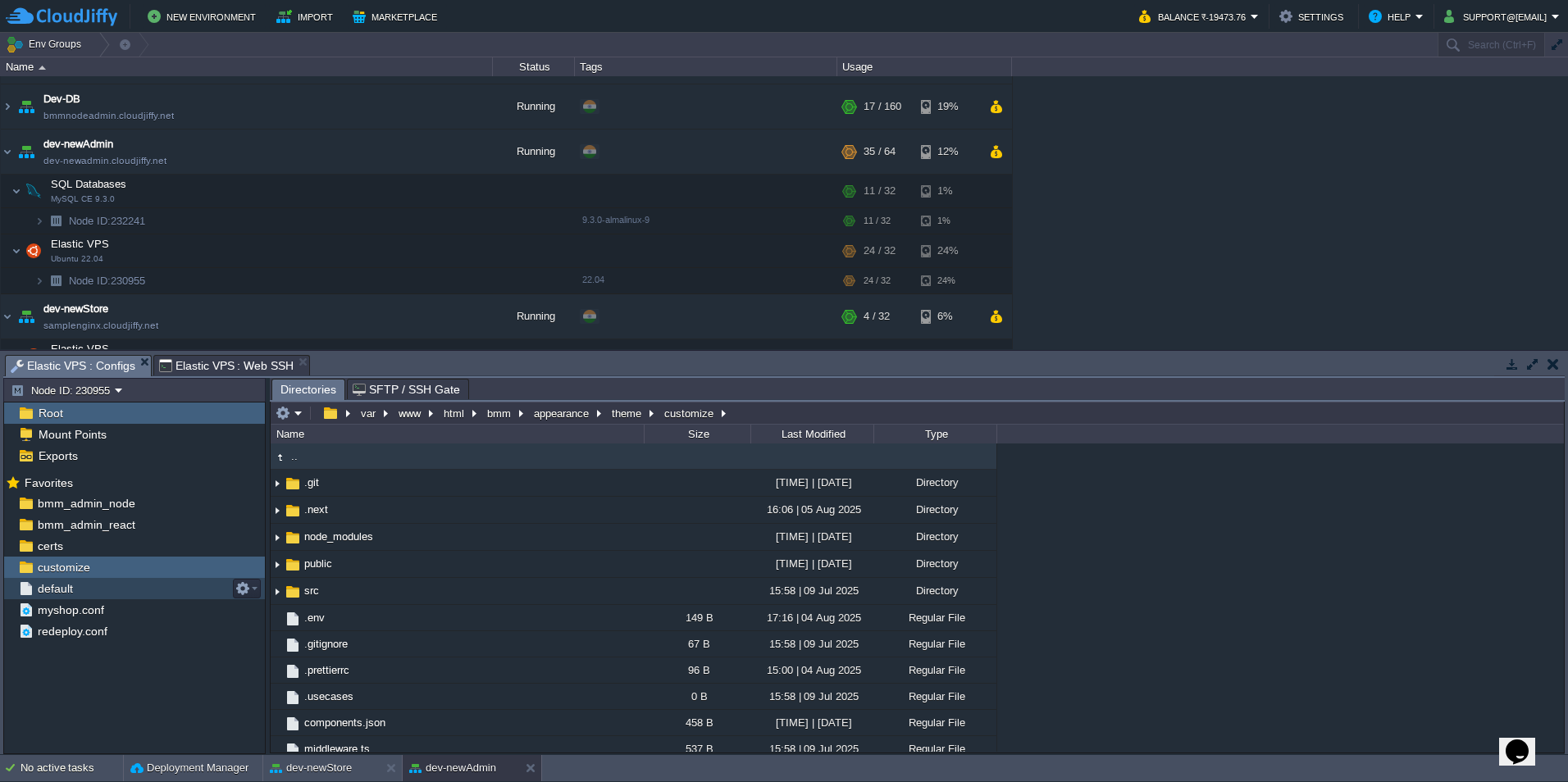 click on "default" at bounding box center (134, 589) 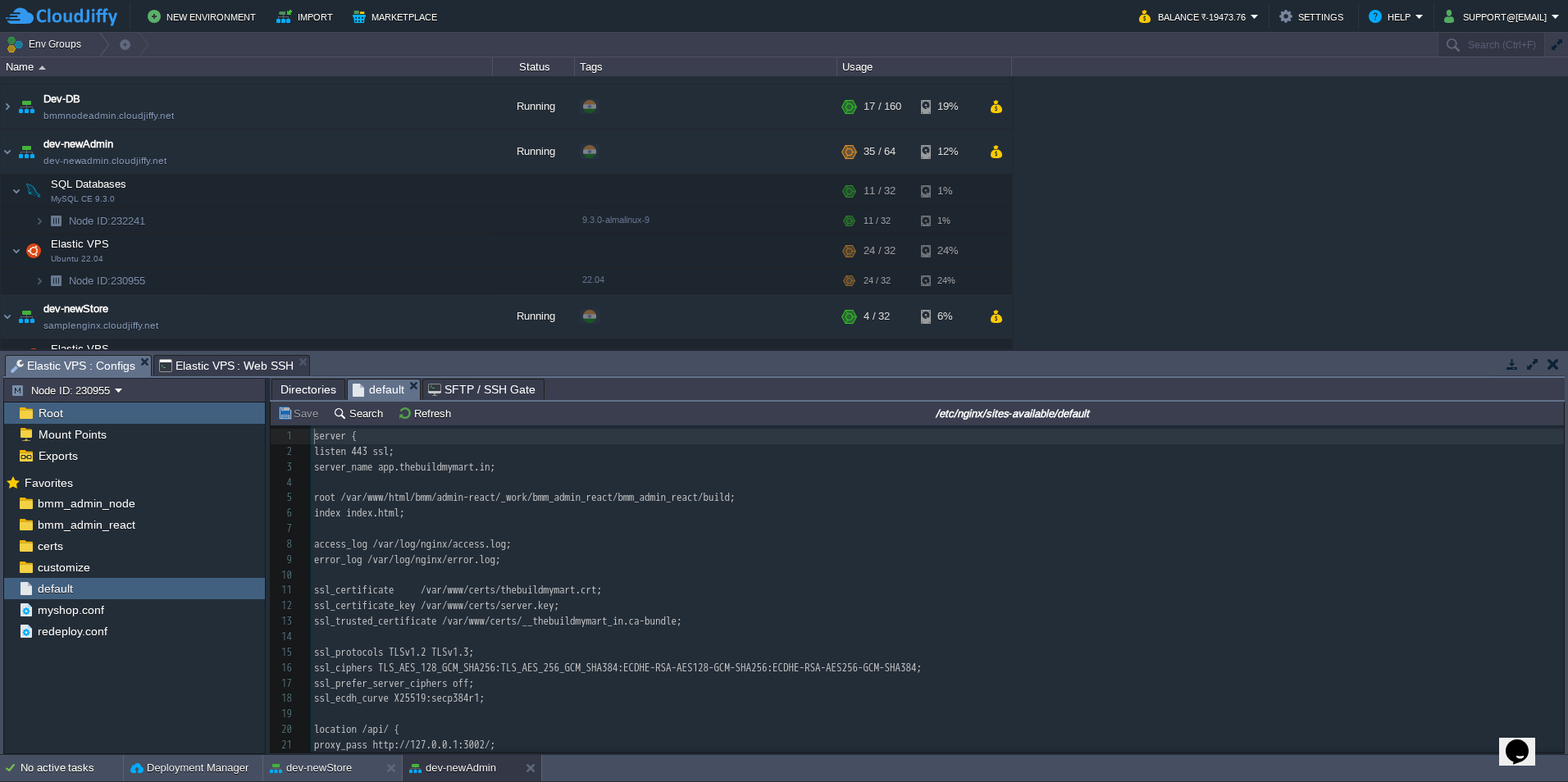 scroll, scrollTop: 6, scrollLeft: 0, axis: vertical 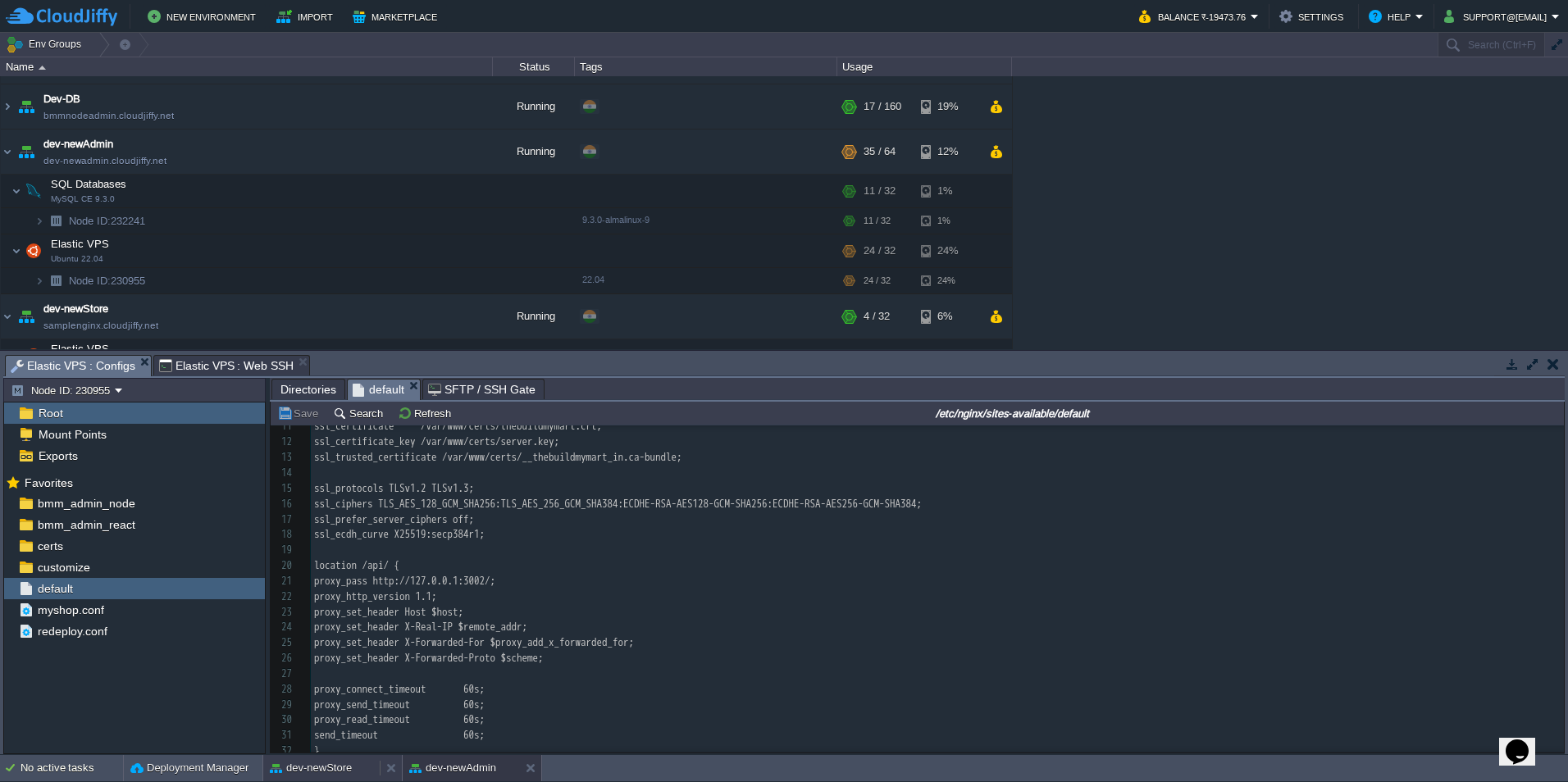 click on "dev-newStore" at bounding box center [311, 768] 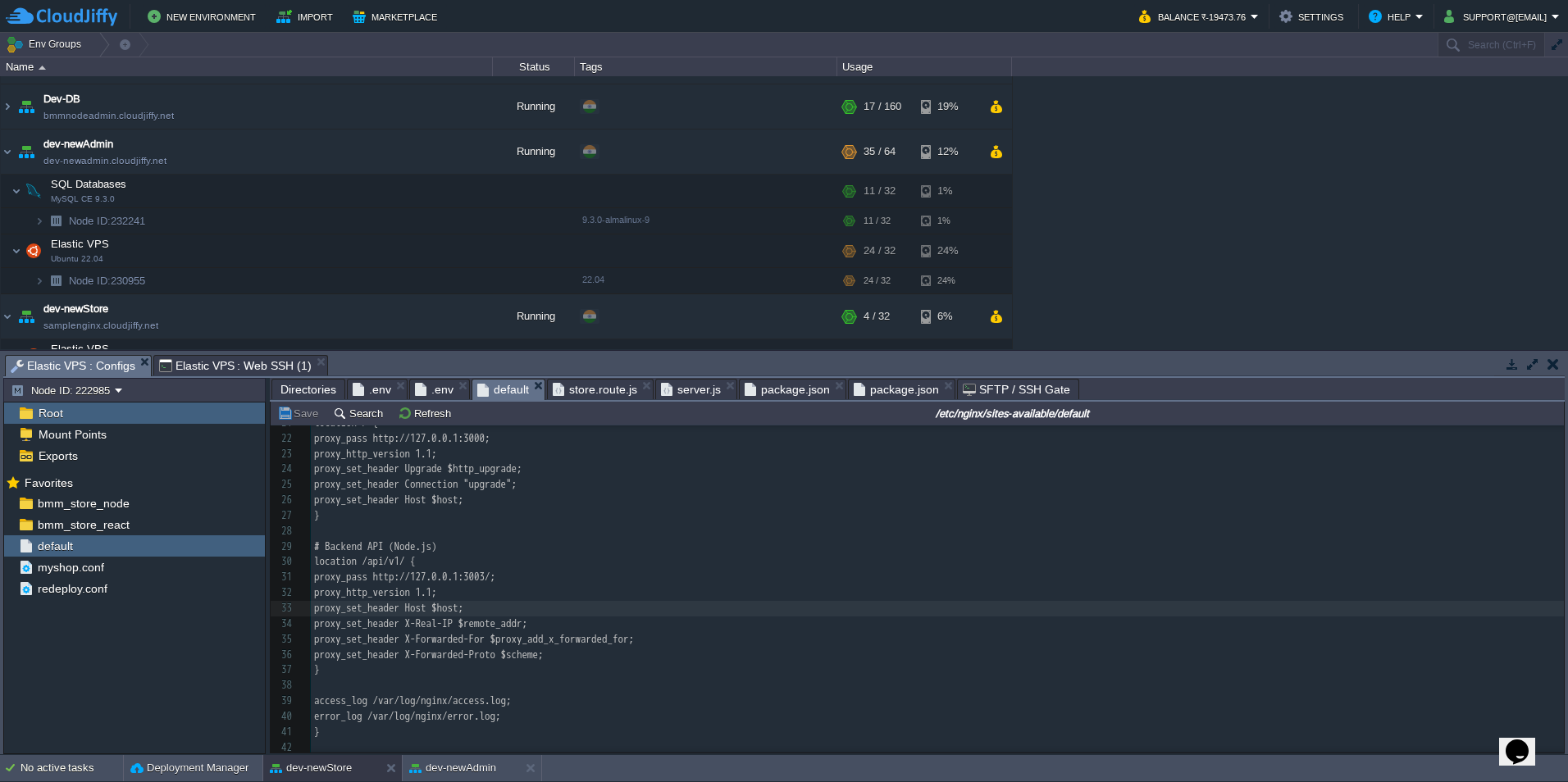 click on "Elastic VPS : Configs" at bounding box center [73, 366] 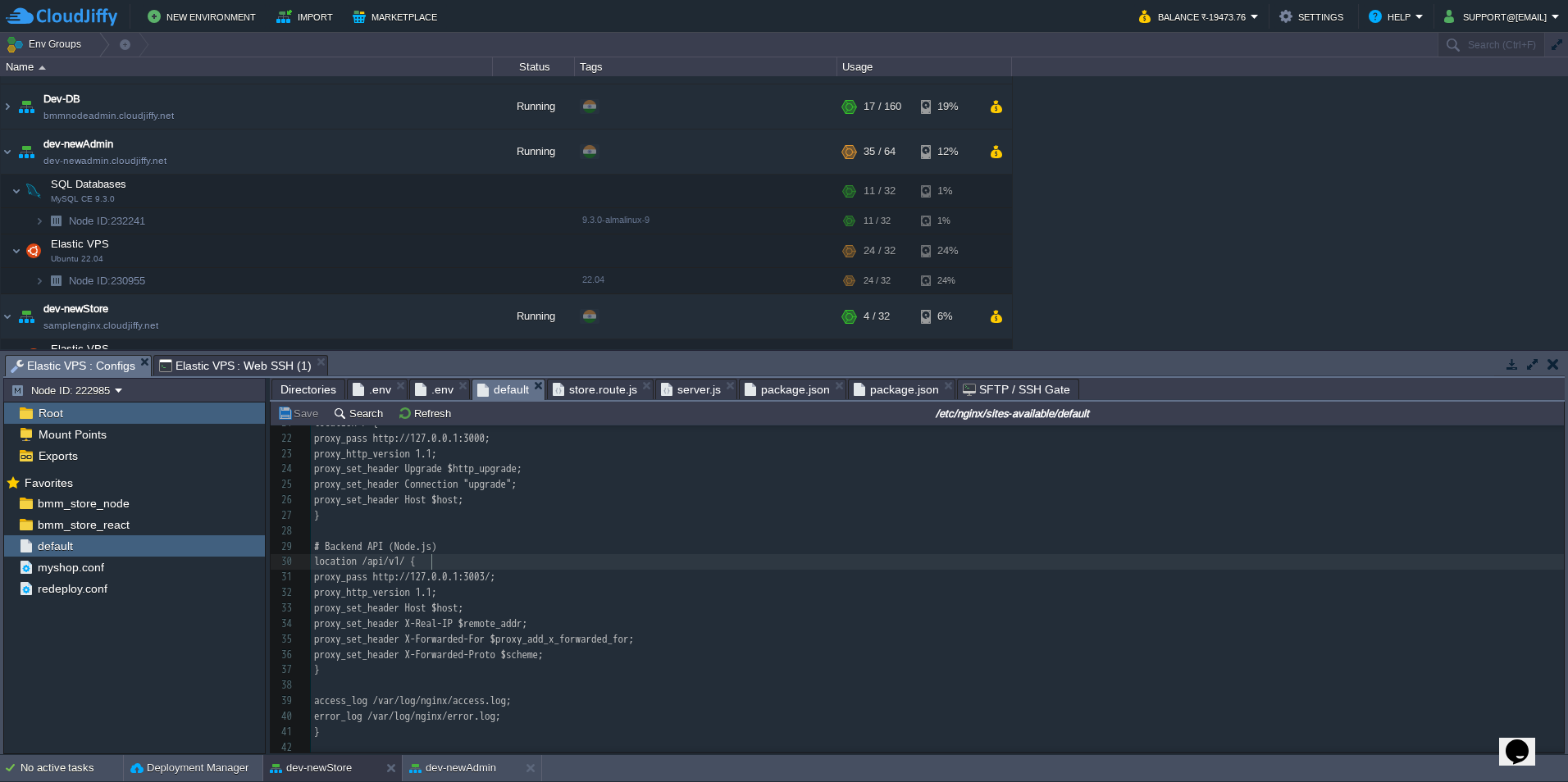 click on "location /api/v1/ {" at bounding box center (365, 561) 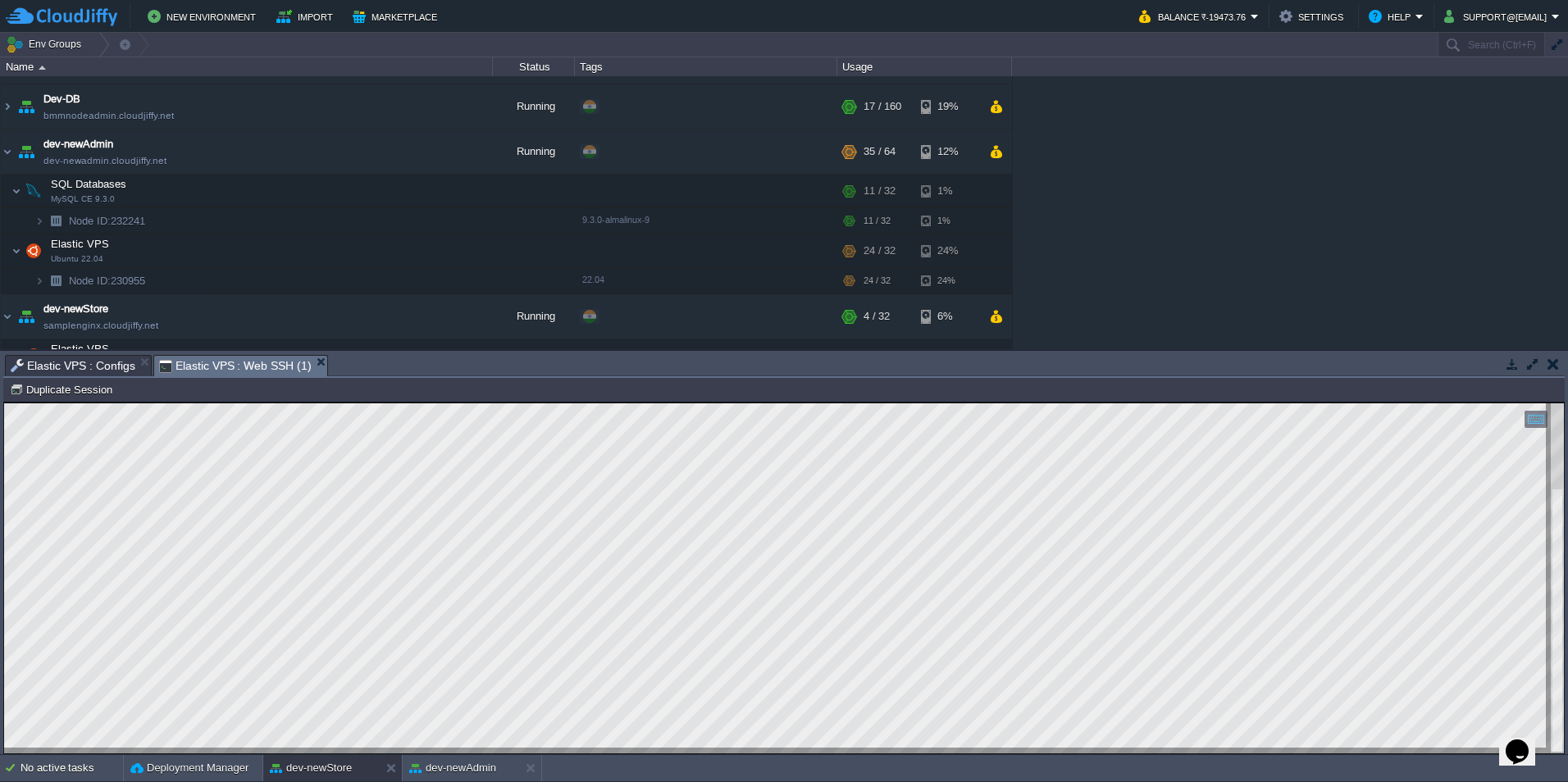 click on "Elastic VPS : Web SSH (1)" at bounding box center [235, 366] 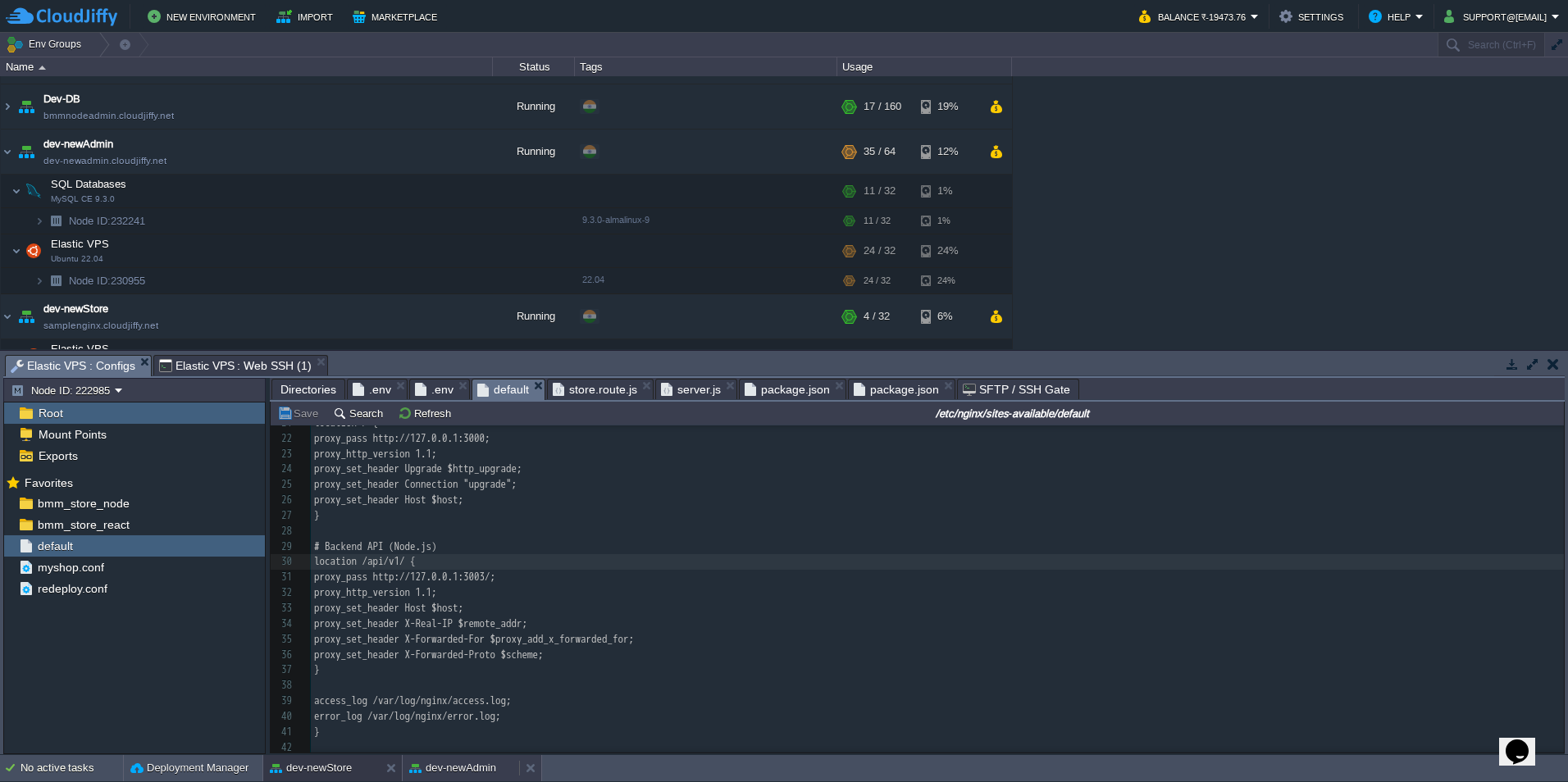 click on "dev-newAdmin" at bounding box center (453, 768) 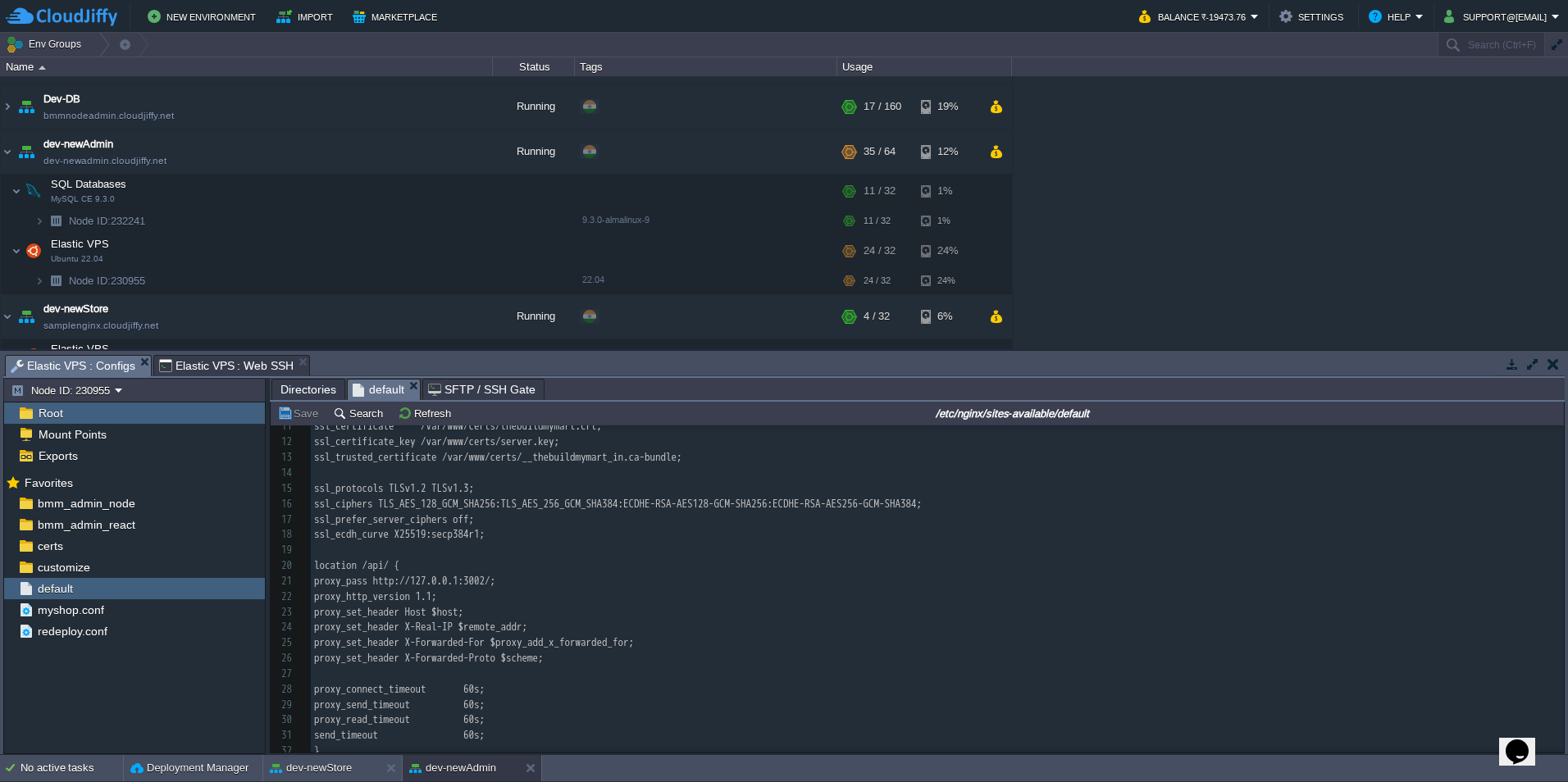 click on "Elastic VPS : Configs" at bounding box center (73, 366) 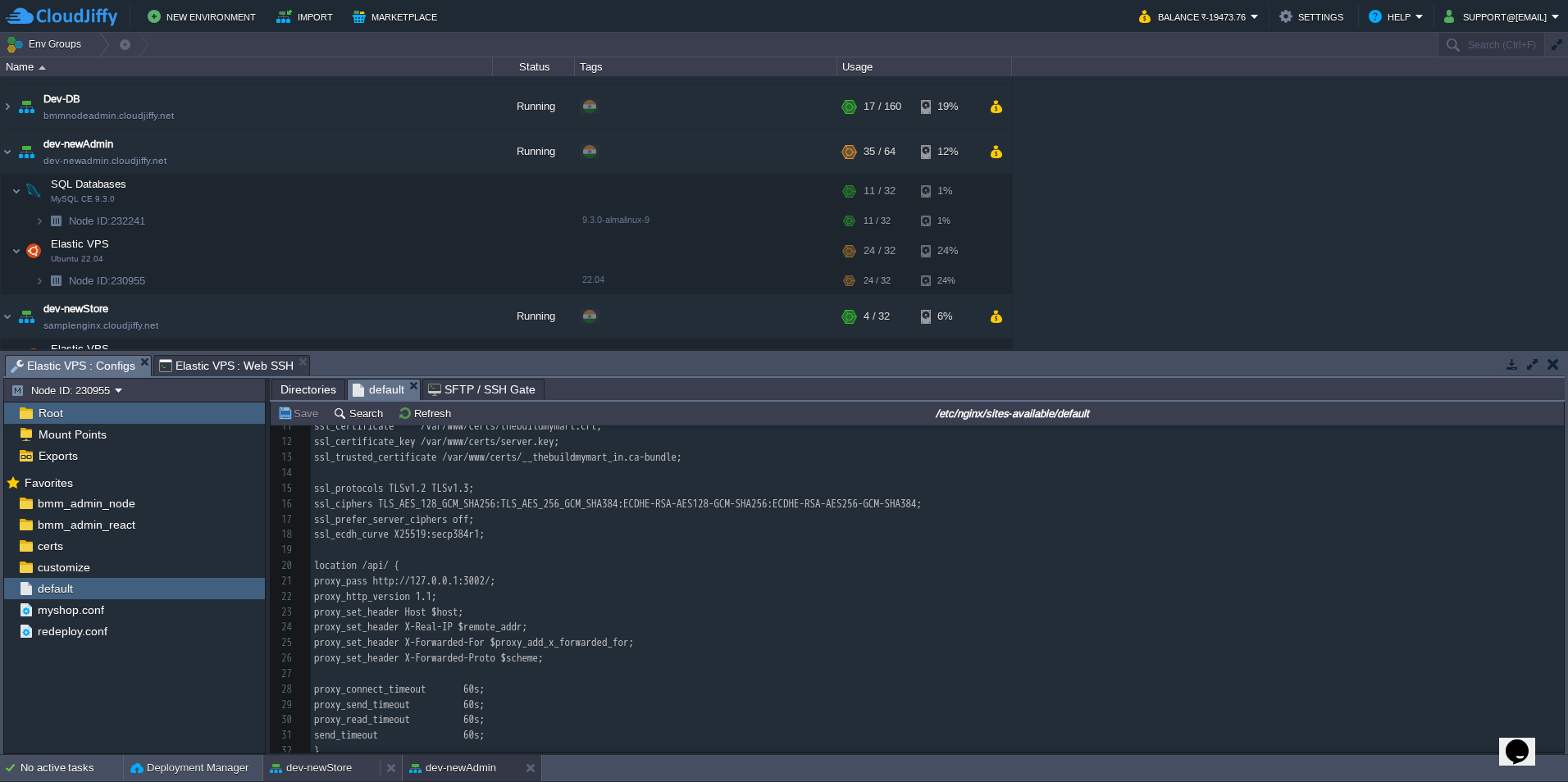 click on "dev-newStore" at bounding box center (311, 768) 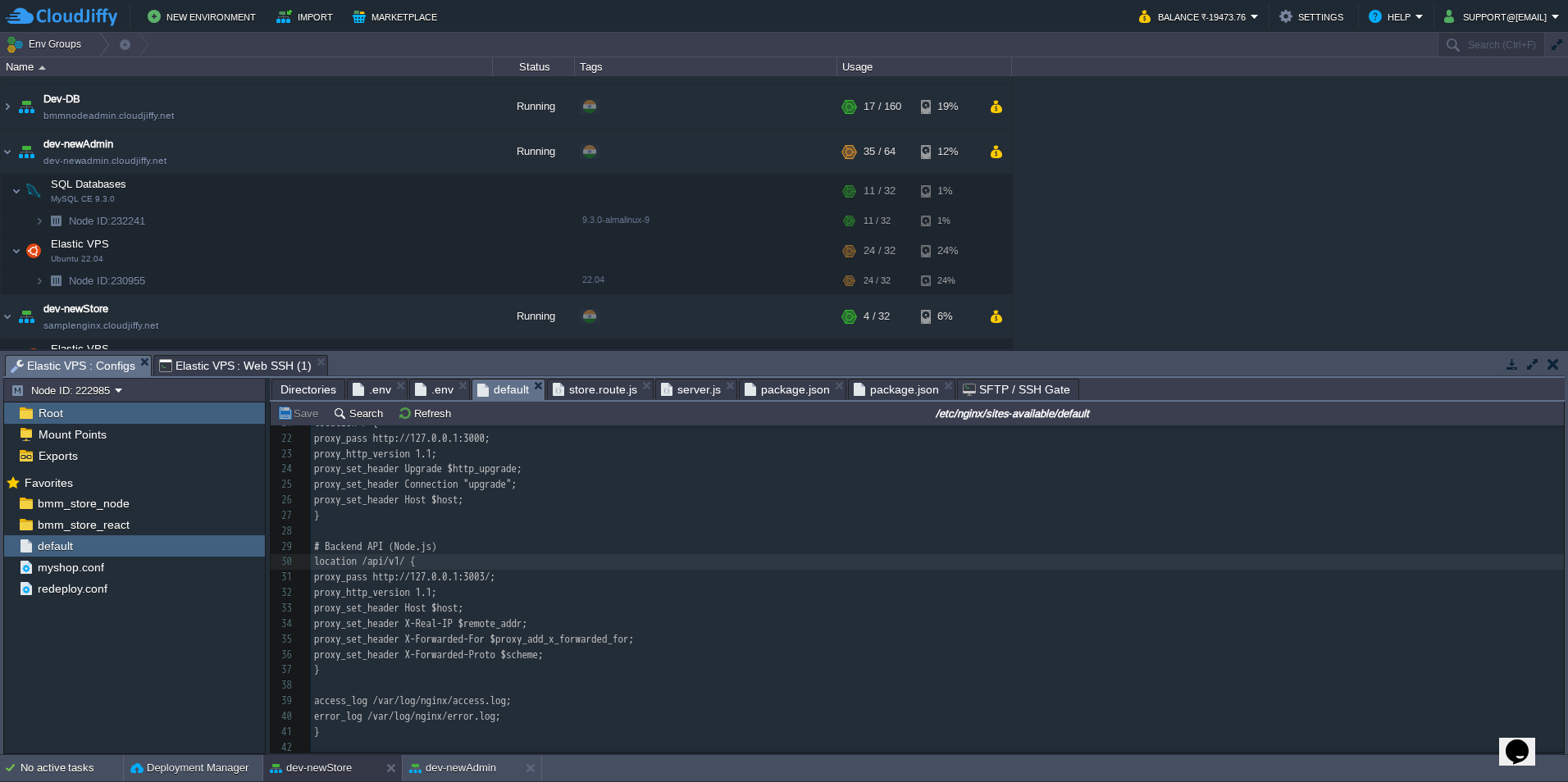 click on "xxxxxxxxxx 1 54 1 42 ​   1 # Redirect HTTP to HTTPS 2 server { 3     listen 80; 4     server_name thebuildmymart.in *.thebuildmymart.in; 5     return 301 https://$host$request_uri; 6 } 7 ​ 8 # HTTPS Proxy 9 server { 10     listen 443 ssl; 11     server_name thebuildmymart.in *.thebuildmymart.in; 12 ​ 13     ssl_certificate     /var/www/certs/thebuildmymart.crt; 14     ssl_certificate_key /var/www/certs/server.key; 15     ssl_trusted_certificate /var/www/certs/__thebuildmymart_in.ca-bundle; 16 ​ 17     ssl_protocols TLSv1.2 TLSv1.3; 18     ssl_prefer_server_ciphers on; 19 ​ 20     # Frontend (Next.js Dev Server) 21     location / { 22         proxy_pass http://127.0.0.1:3000; 23         proxy_http_version 1.1; 24         proxy_set_header Upgrade $http_upgrade; 25         proxy_set_header Connection "upgrade"; 26         proxy_set_header Host $host; 27     } 28 ​ 29     # Backend API (Node.js) 30     location /api/v1/ { 31 32         proxy_http_version 1.1; 33 34" at bounding box center [937, 430] 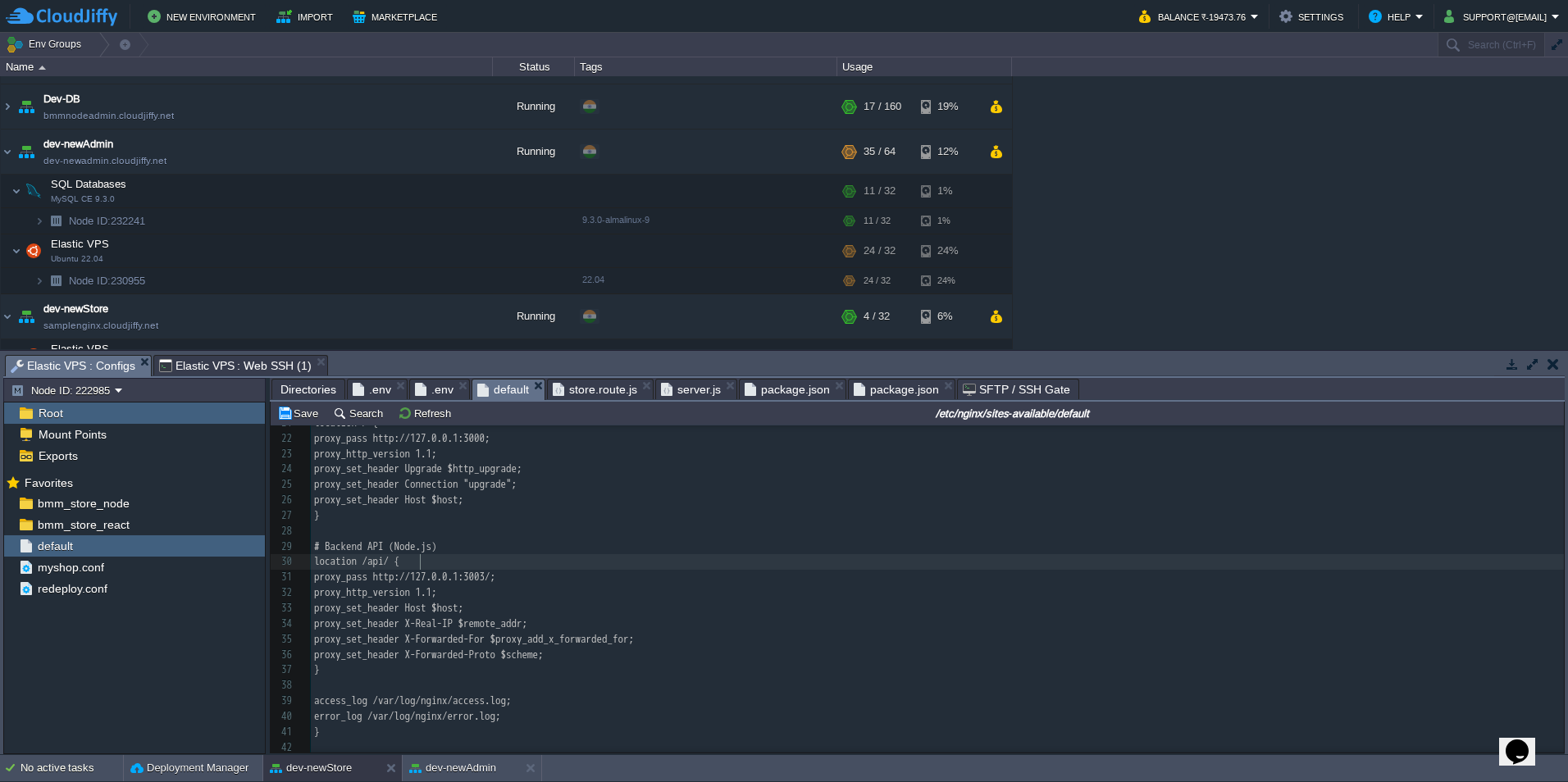 click on "proxy_set_header Host $host;" at bounding box center [389, 607] 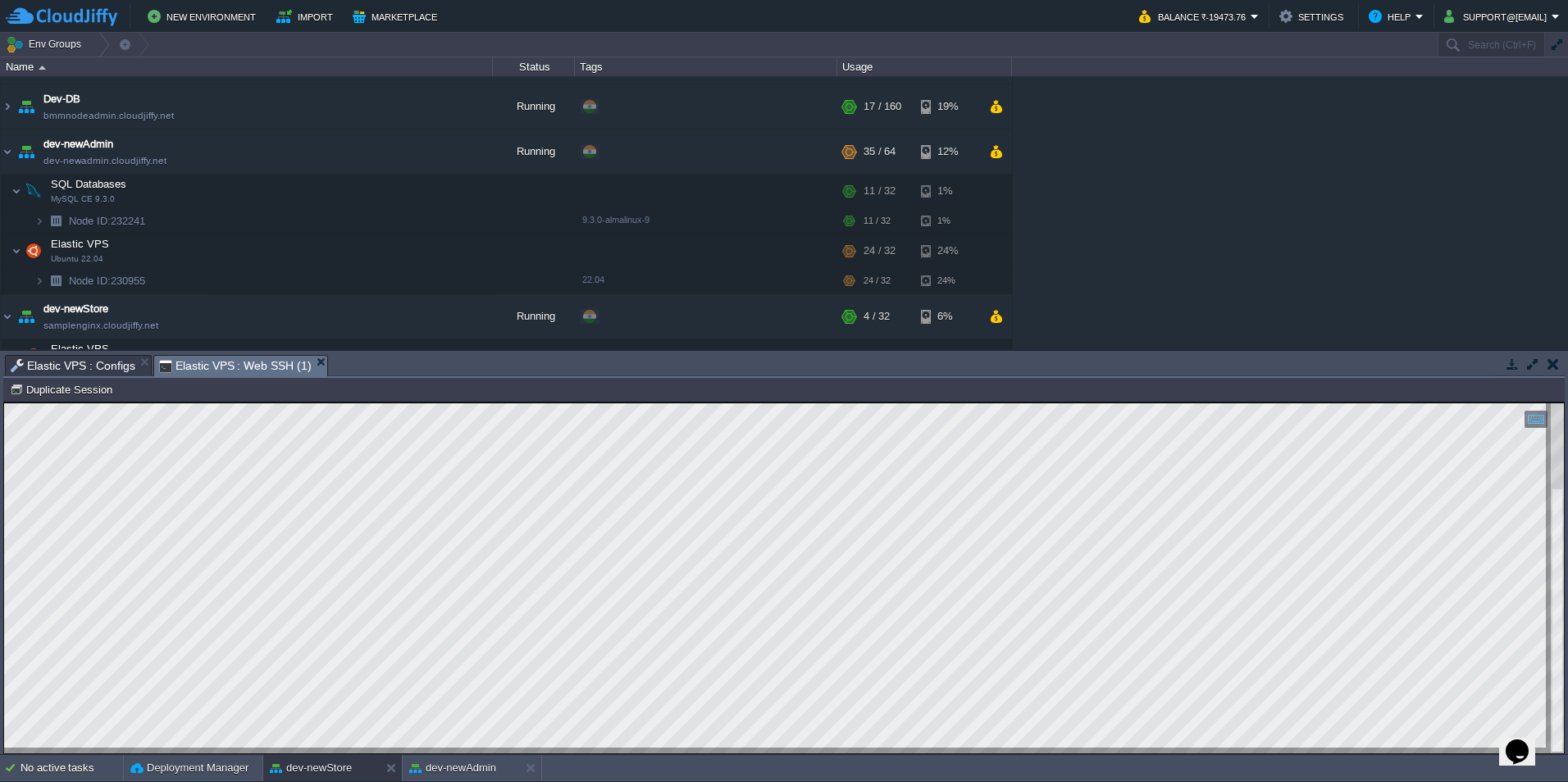 click on "Elastic VPS : Web SSH (1)" at bounding box center [235, 366] 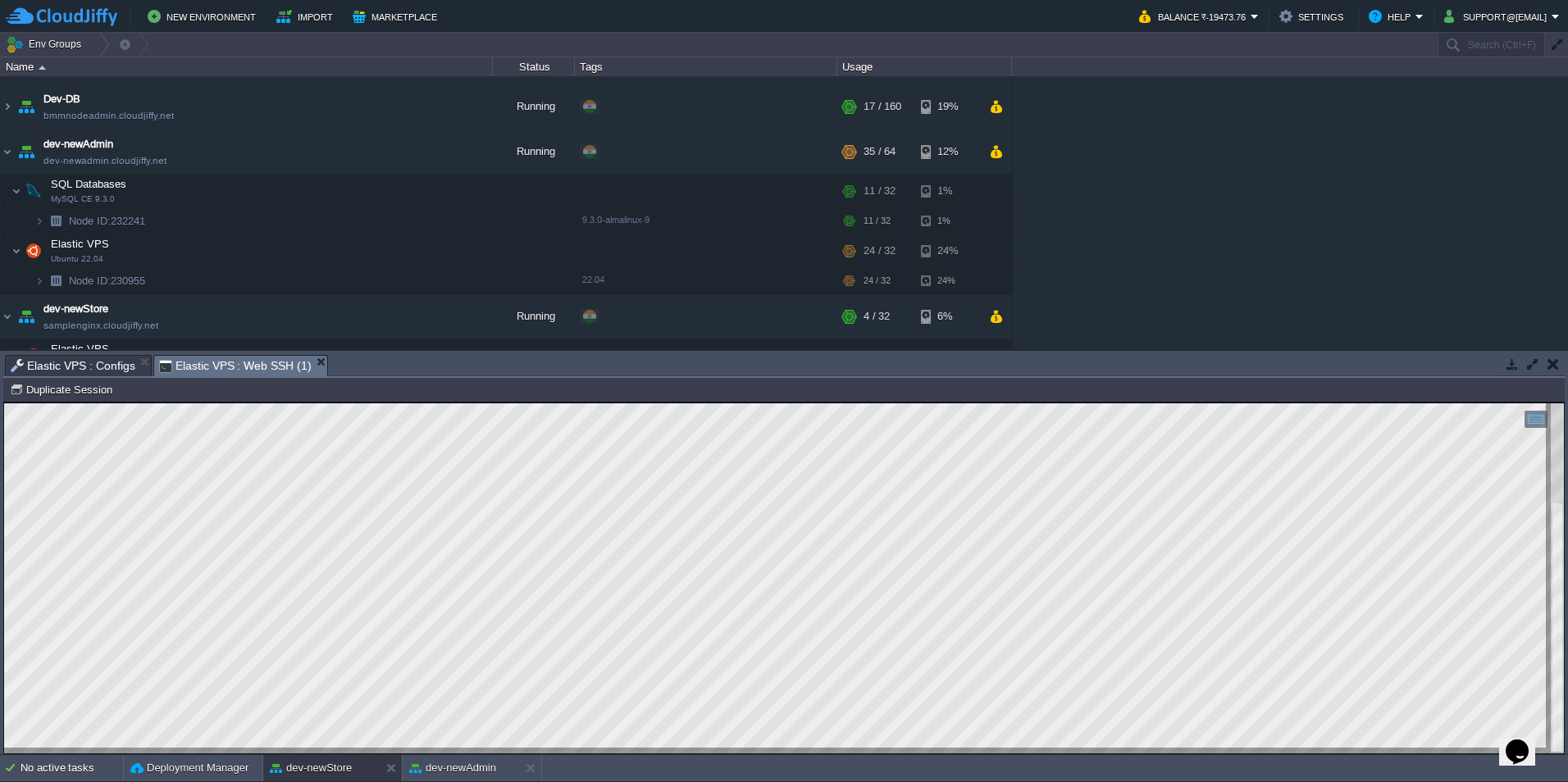 click on "Elastic VPS : Configs" at bounding box center [73, 366] 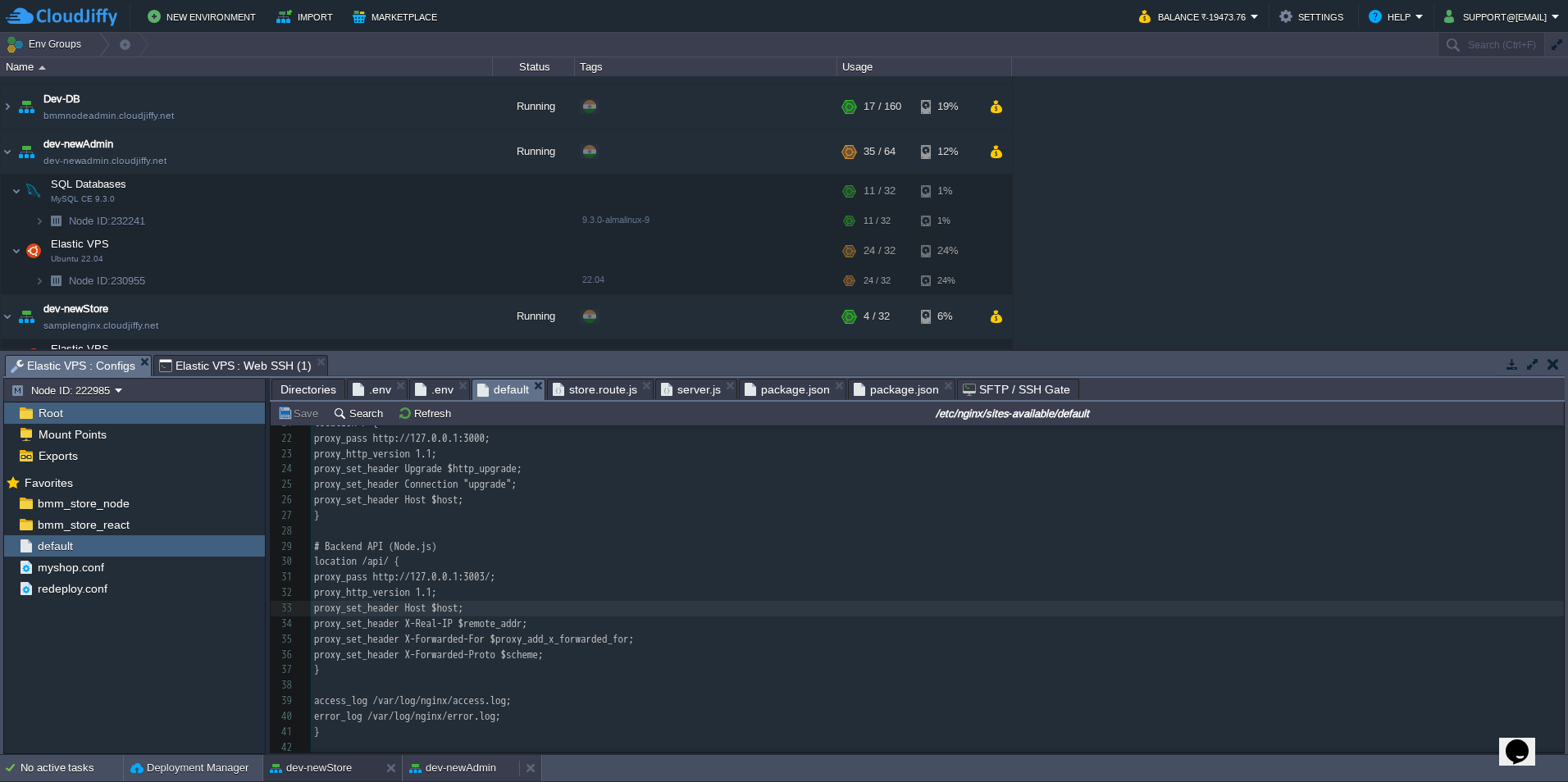 click on "dev-newAdmin" at bounding box center [453, 768] 